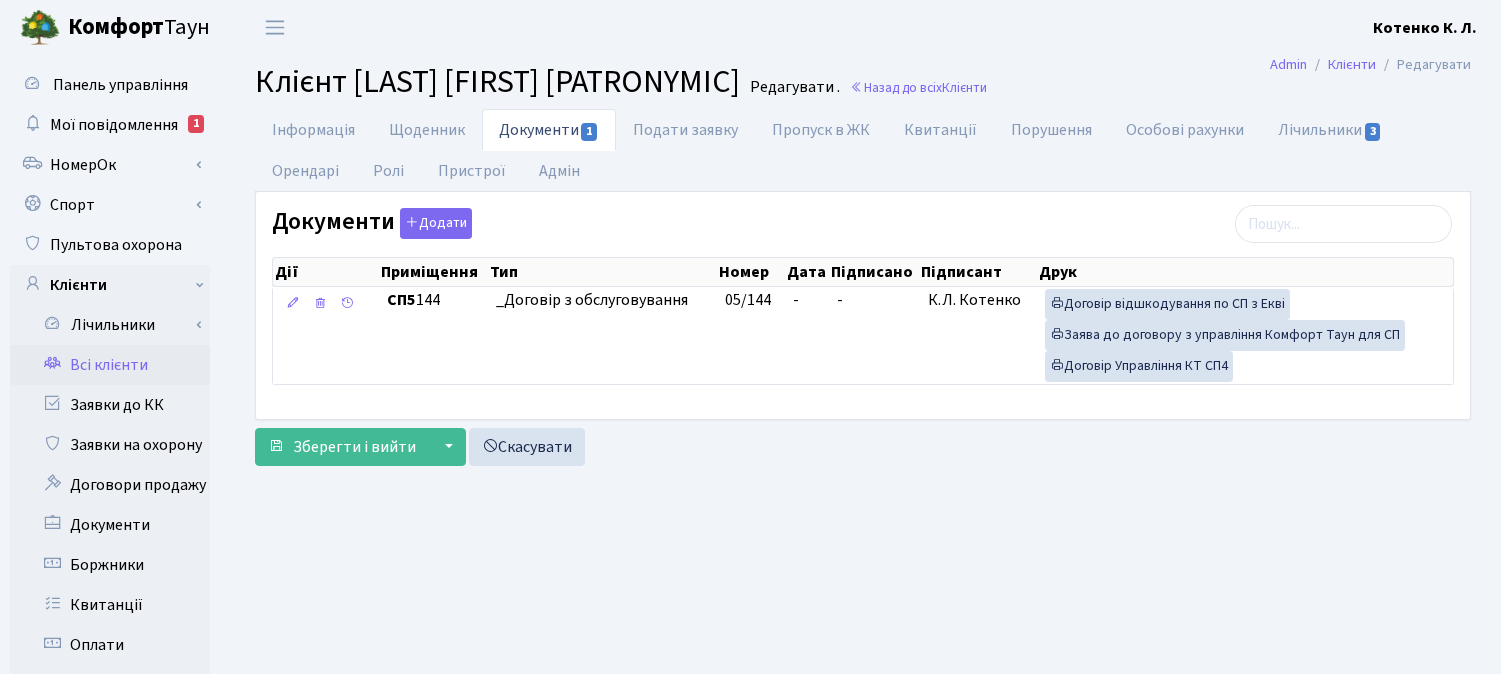 scroll, scrollTop: 0, scrollLeft: 0, axis: both 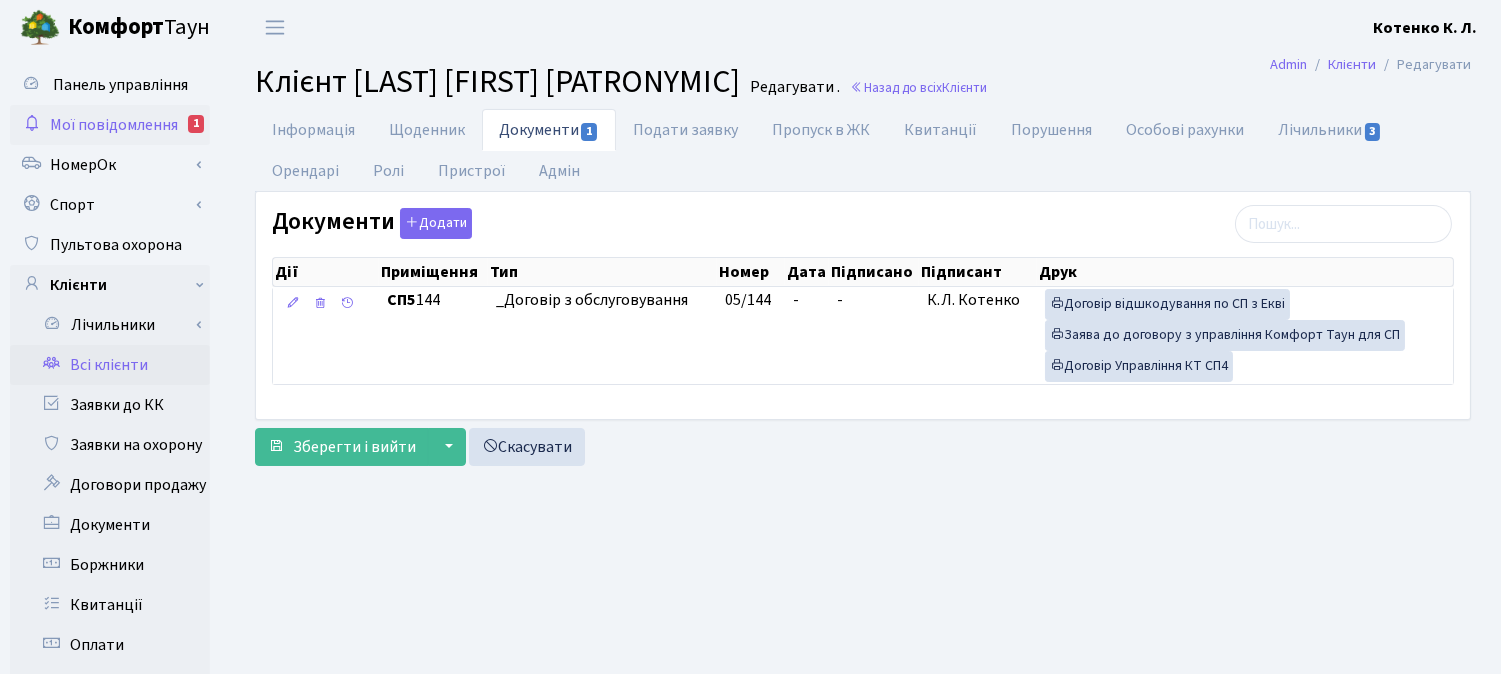 click on "Мої повідомлення" at bounding box center [114, 125] 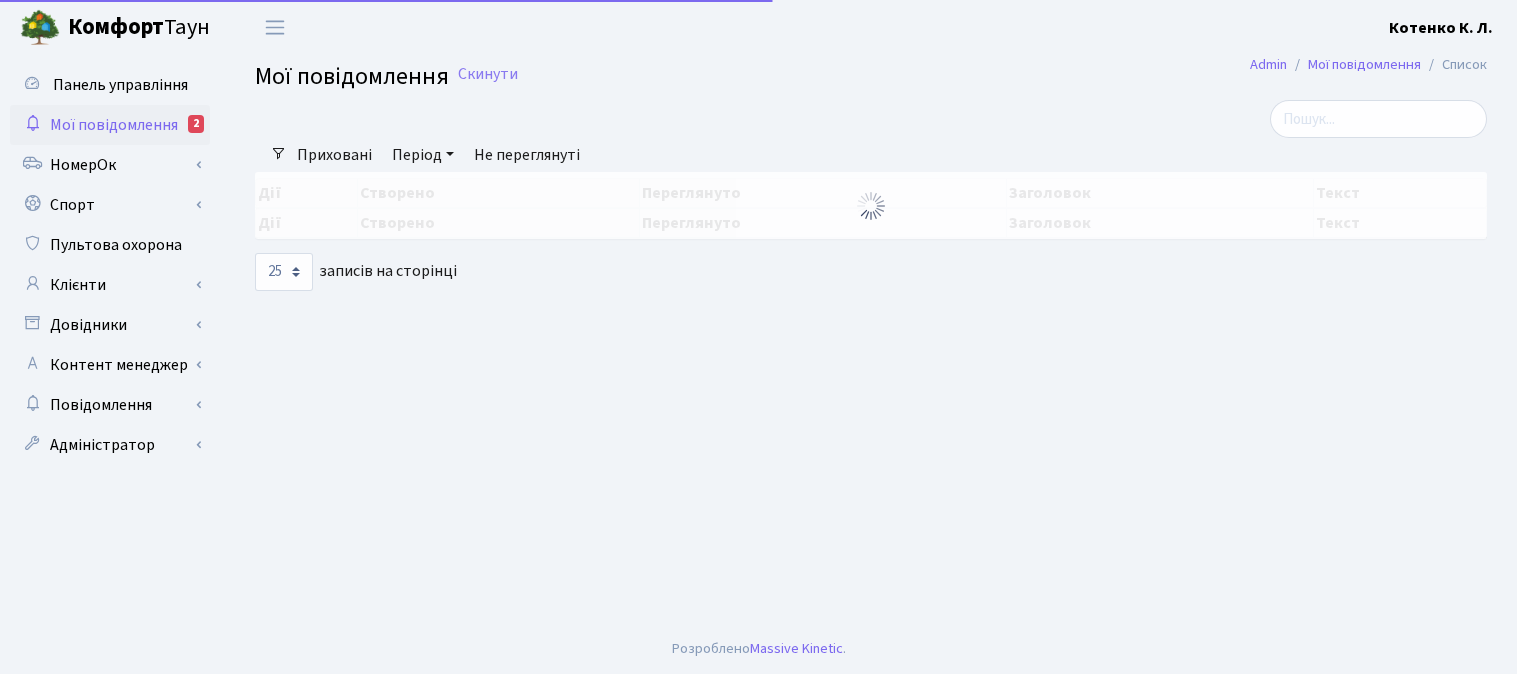 select on "25" 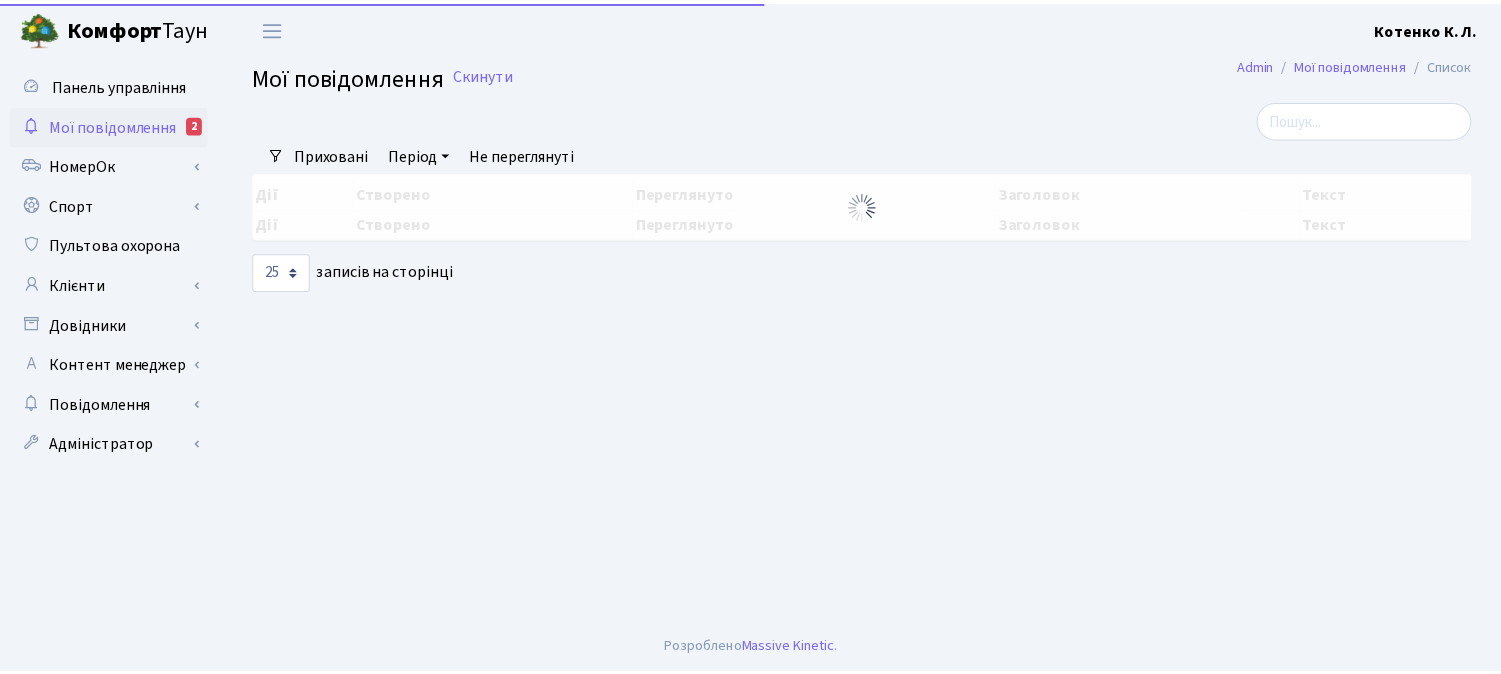 scroll, scrollTop: 0, scrollLeft: 0, axis: both 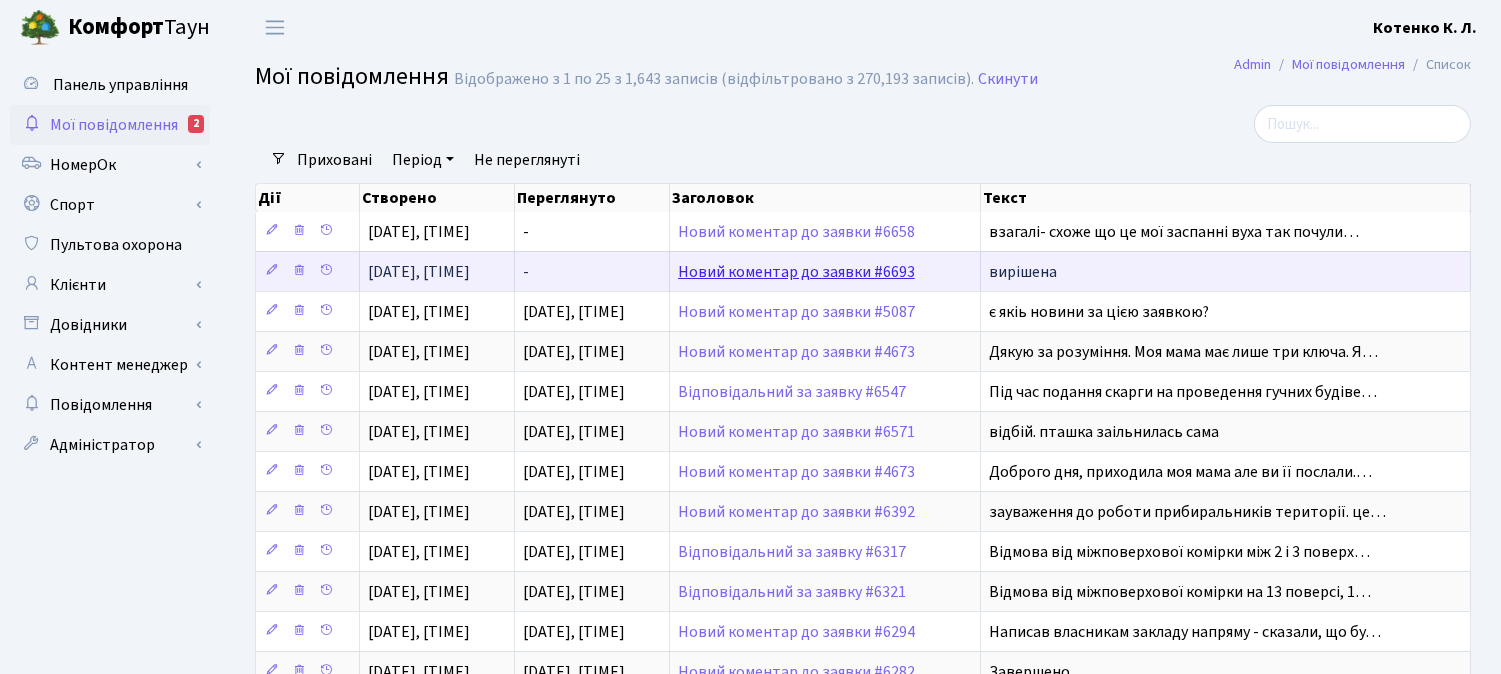 click on "Новий коментар до заявки #6693" at bounding box center [796, 272] 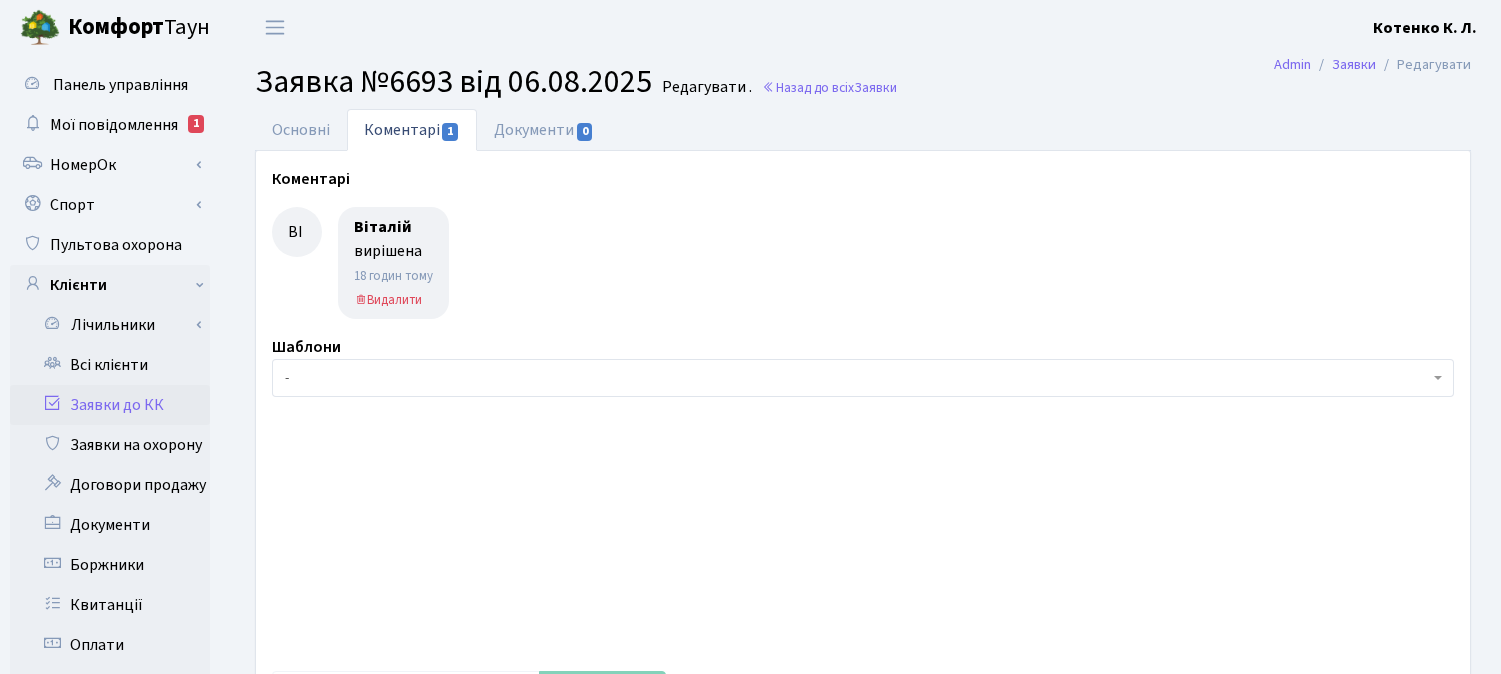 select on "15759" 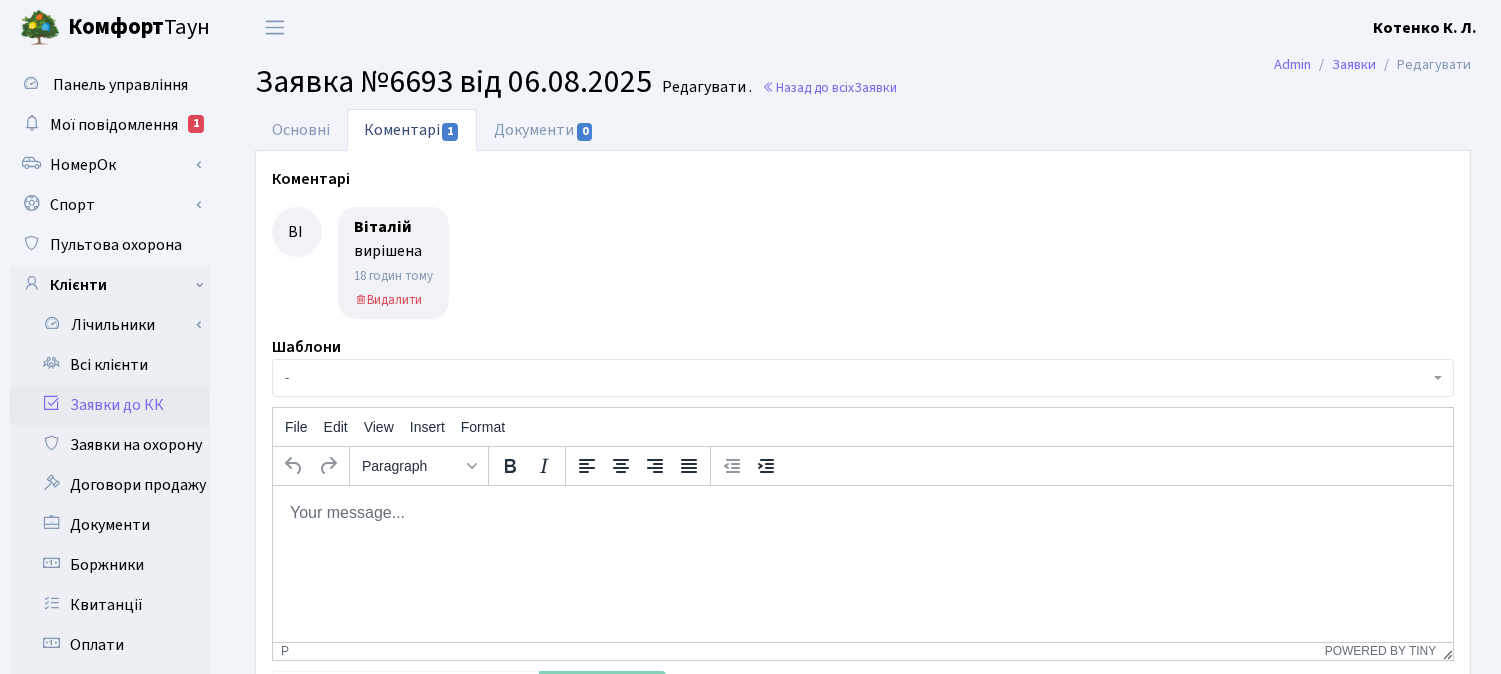 scroll, scrollTop: 0, scrollLeft: 0, axis: both 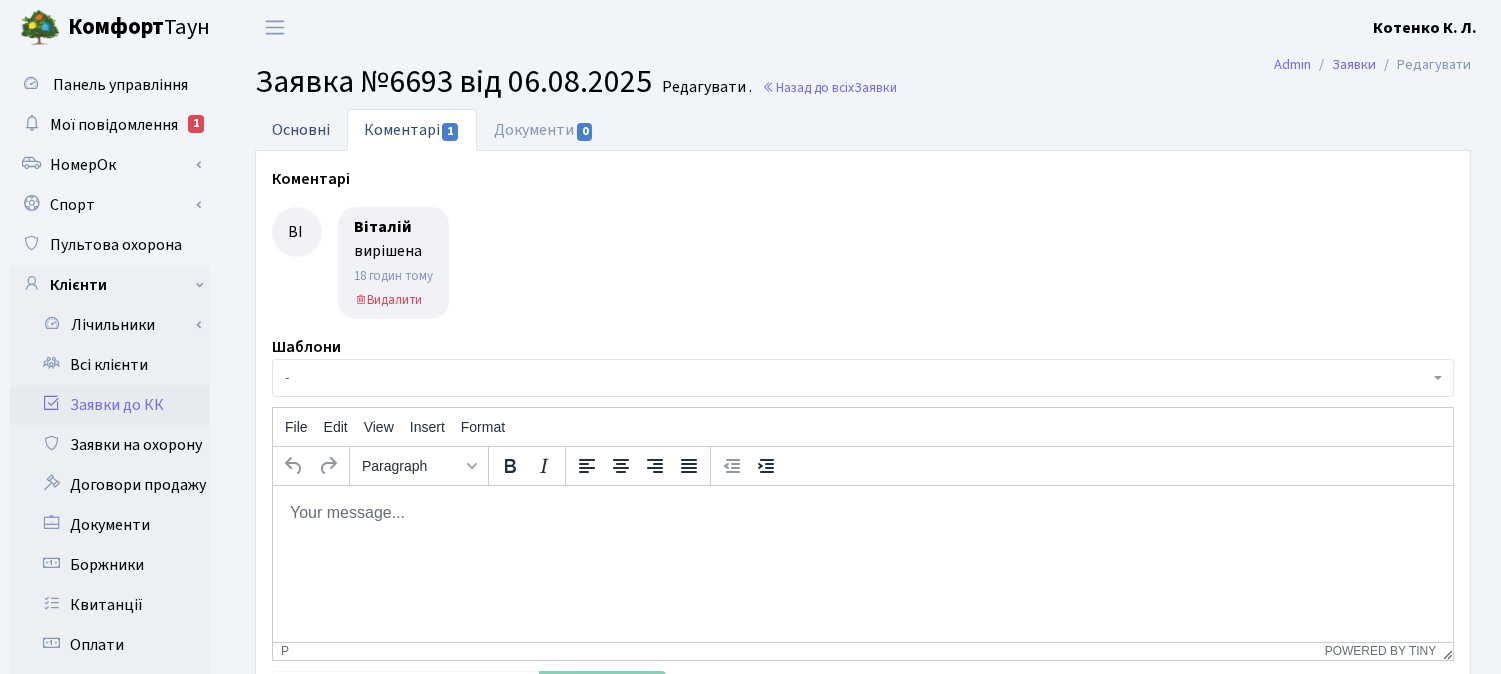 click on "Основні" at bounding box center (301, 129) 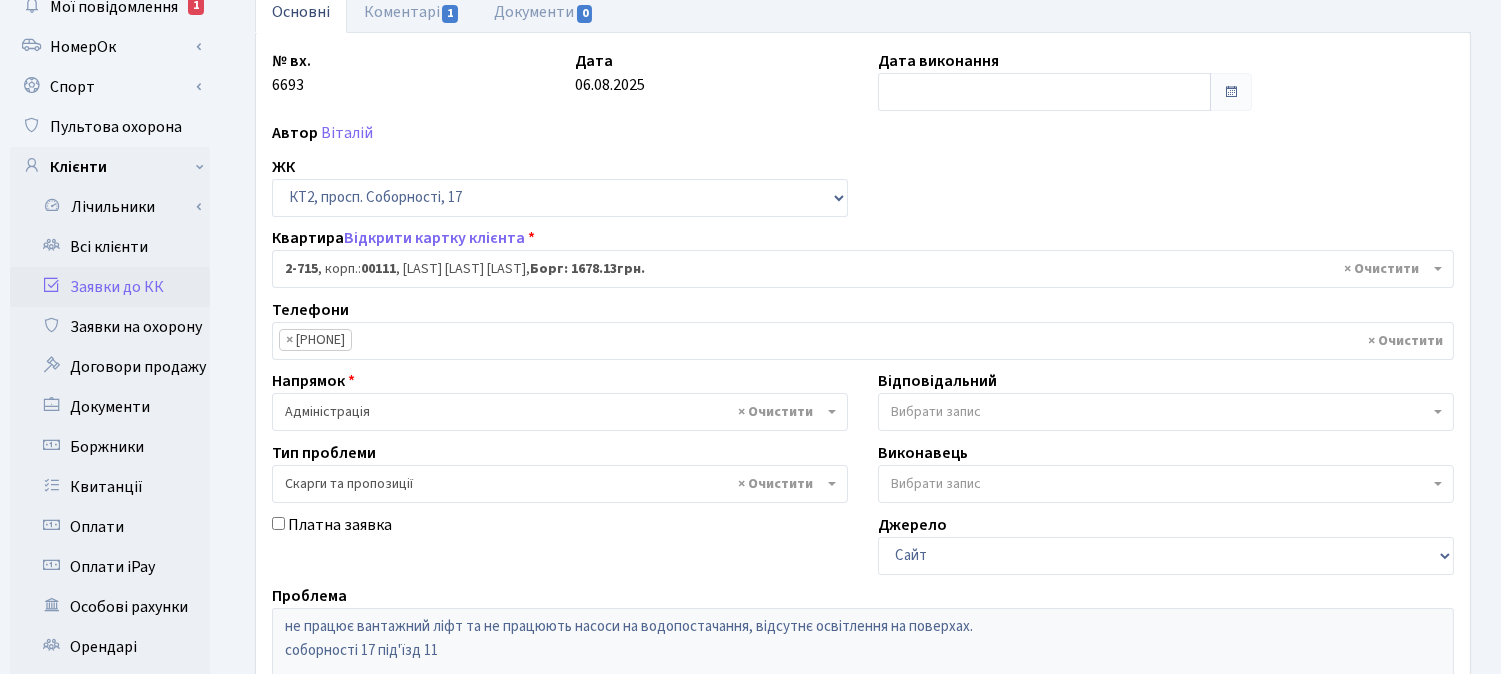 scroll, scrollTop: 111, scrollLeft: 0, axis: vertical 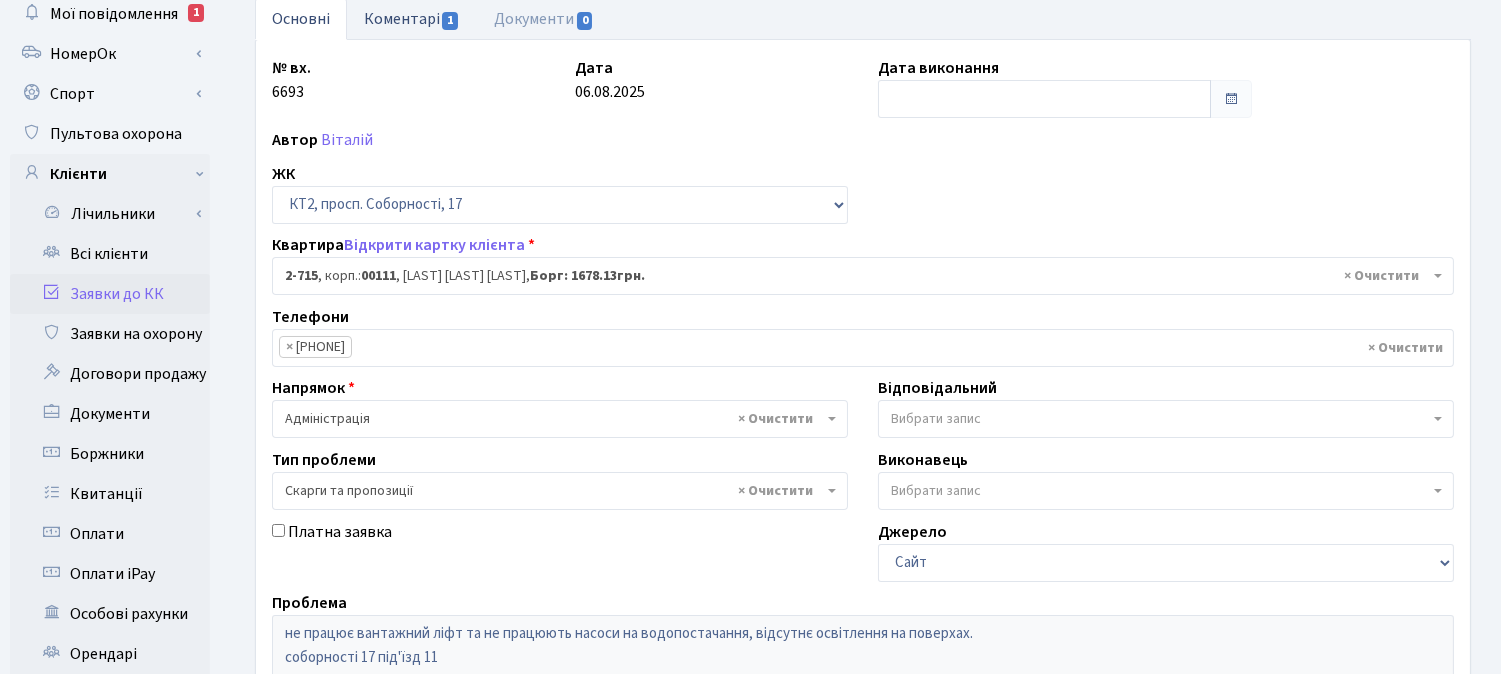 click on "Коментарі  1" at bounding box center (412, 18) 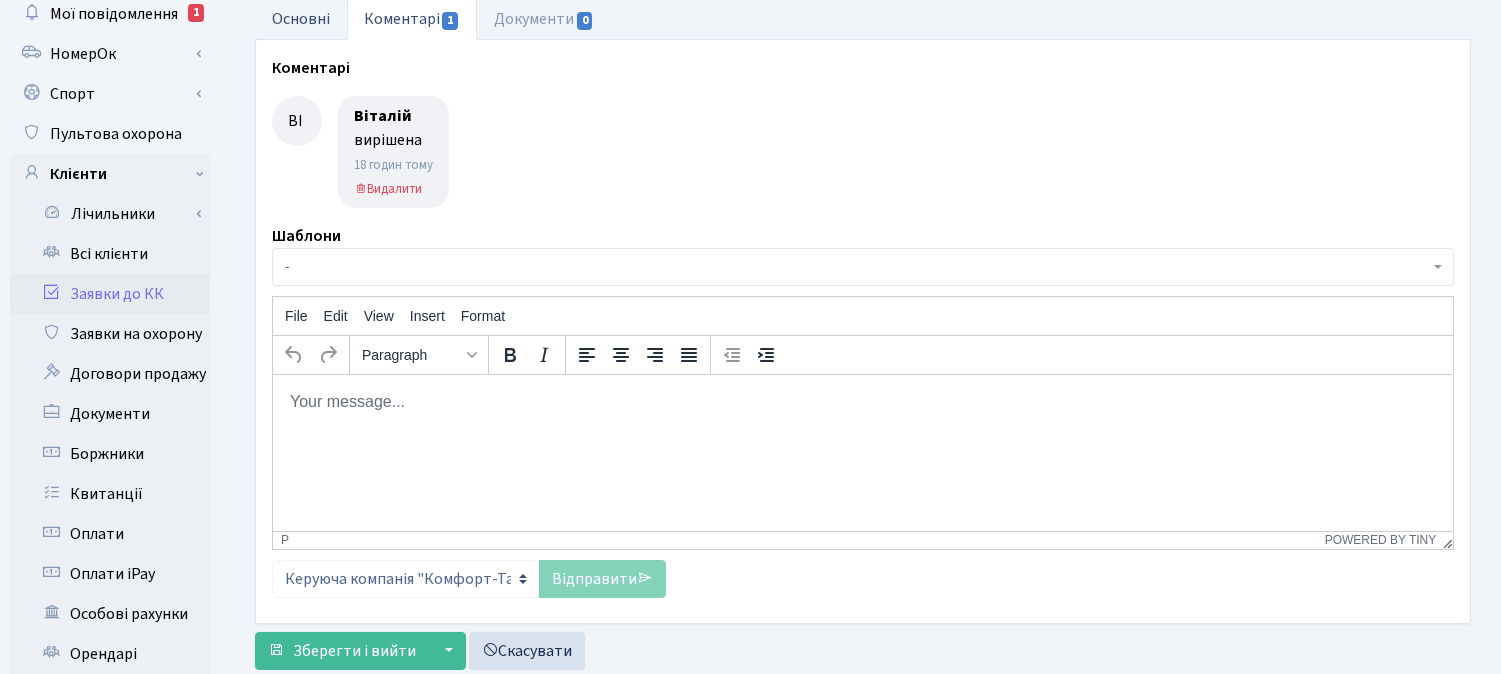 click on "Основні" at bounding box center [301, 18] 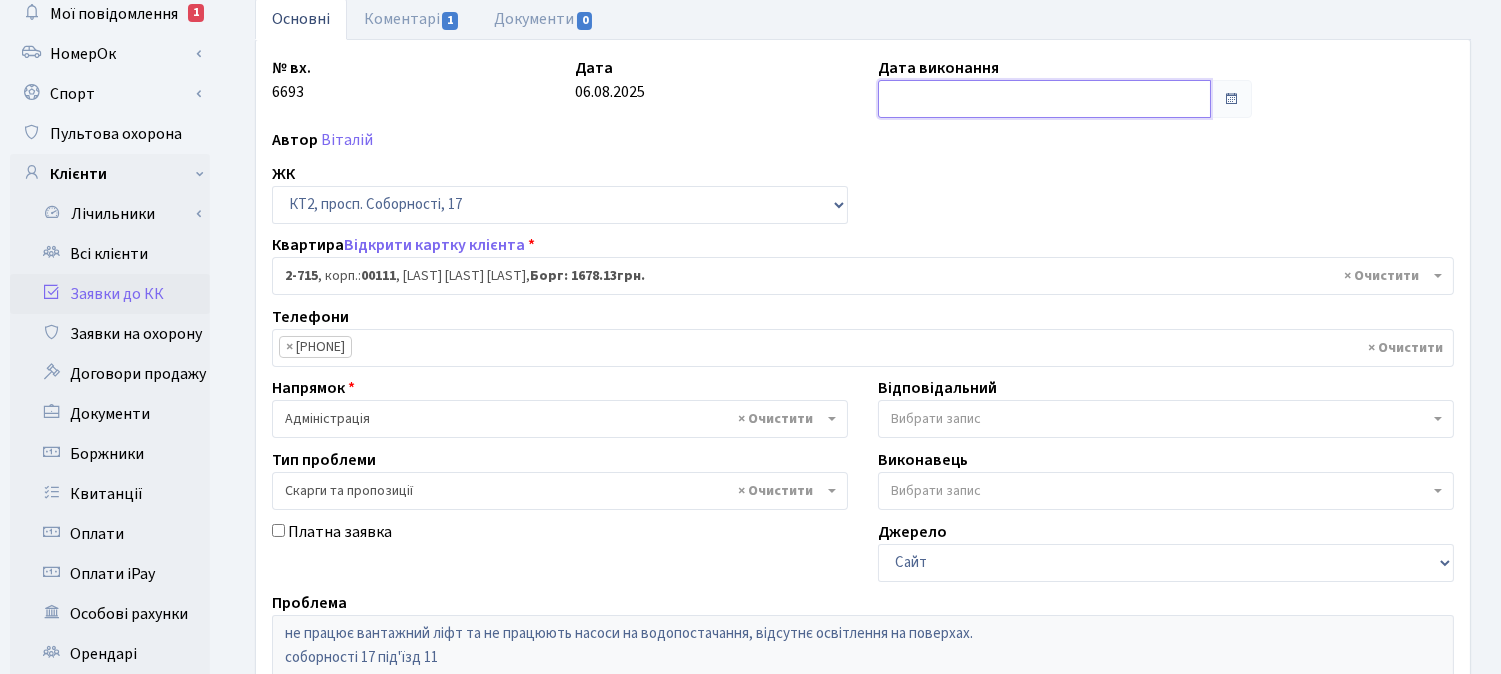 click at bounding box center (1044, 99) 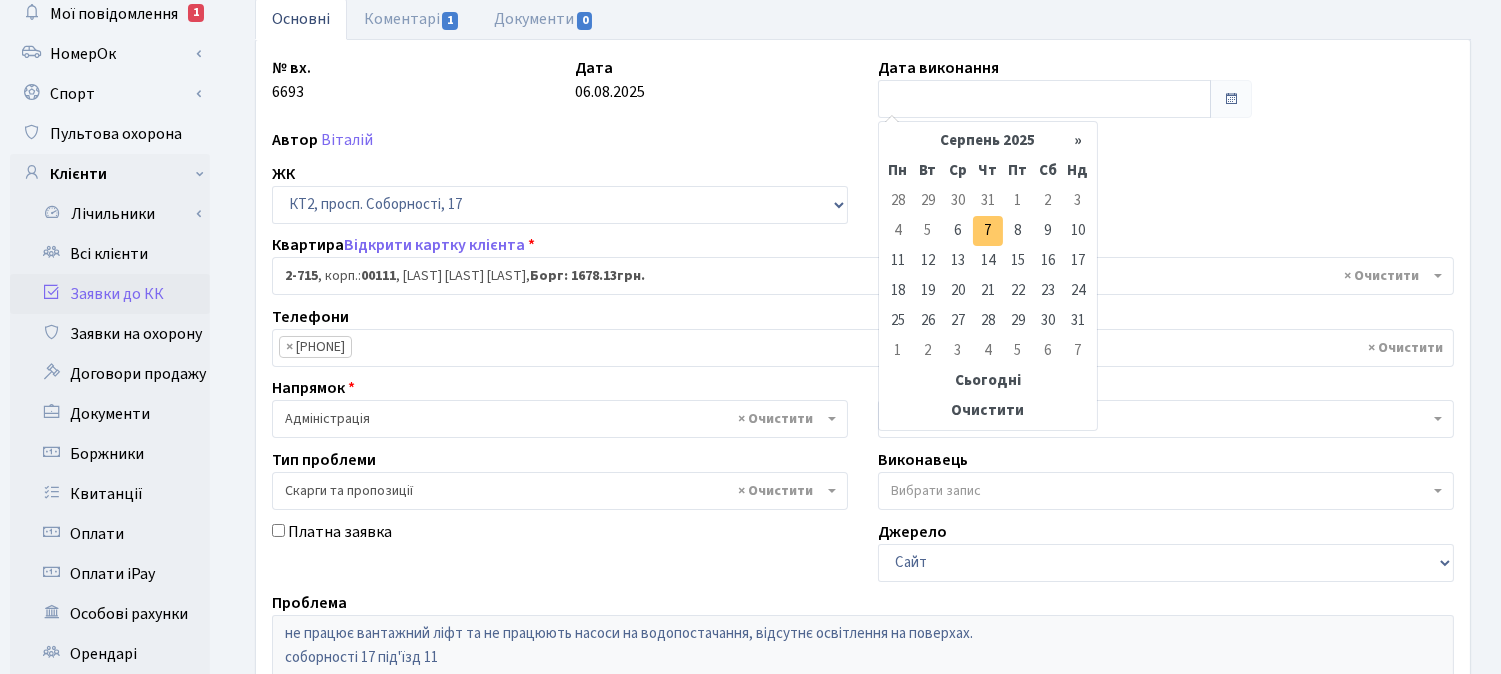 click on "7" at bounding box center (988, 231) 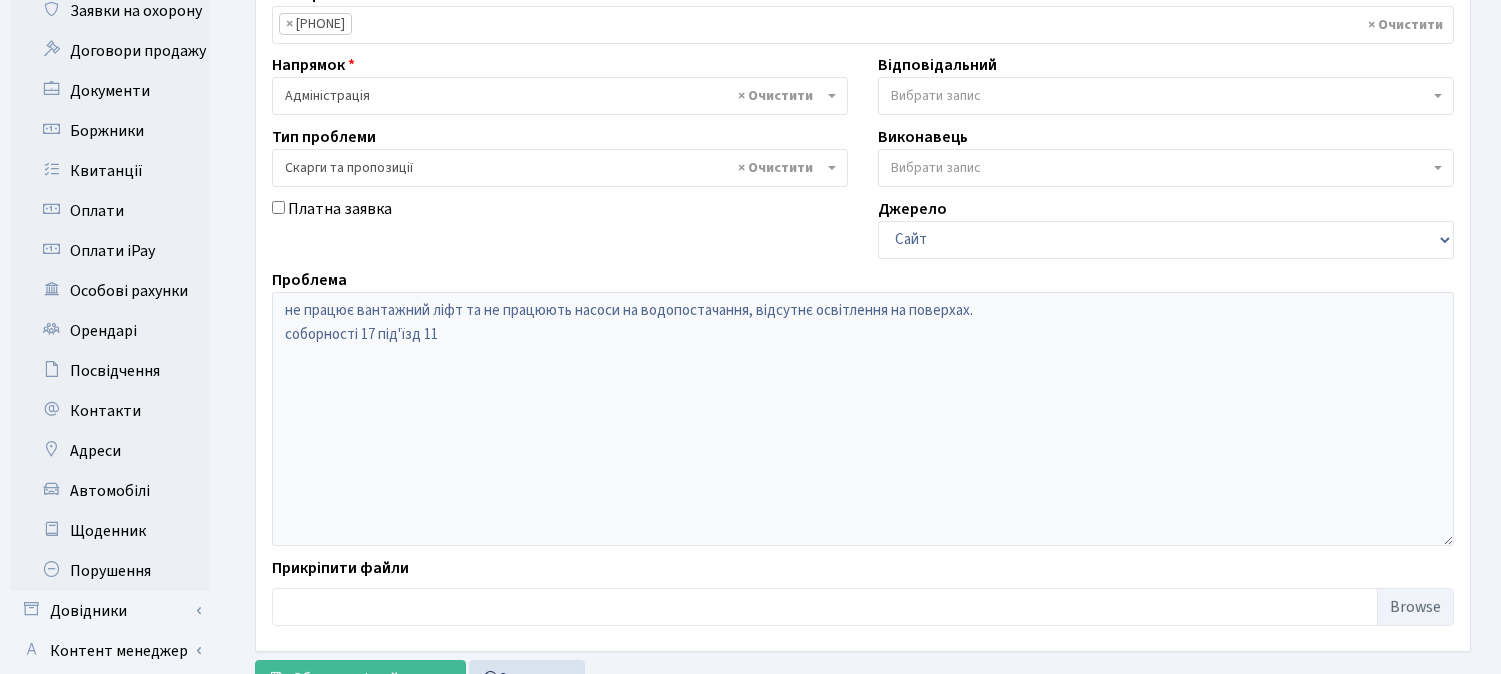 scroll, scrollTop: 555, scrollLeft: 0, axis: vertical 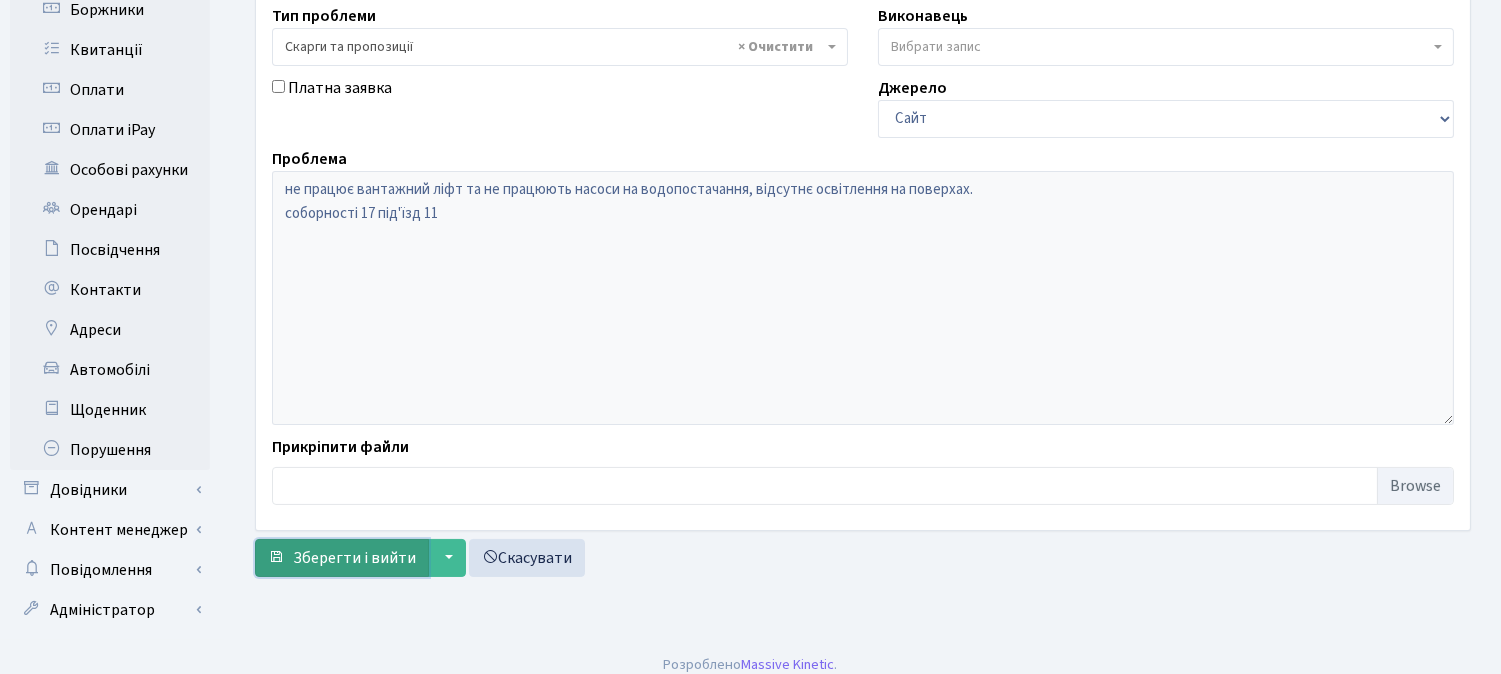 click on "Зберегти і вийти" at bounding box center [354, 558] 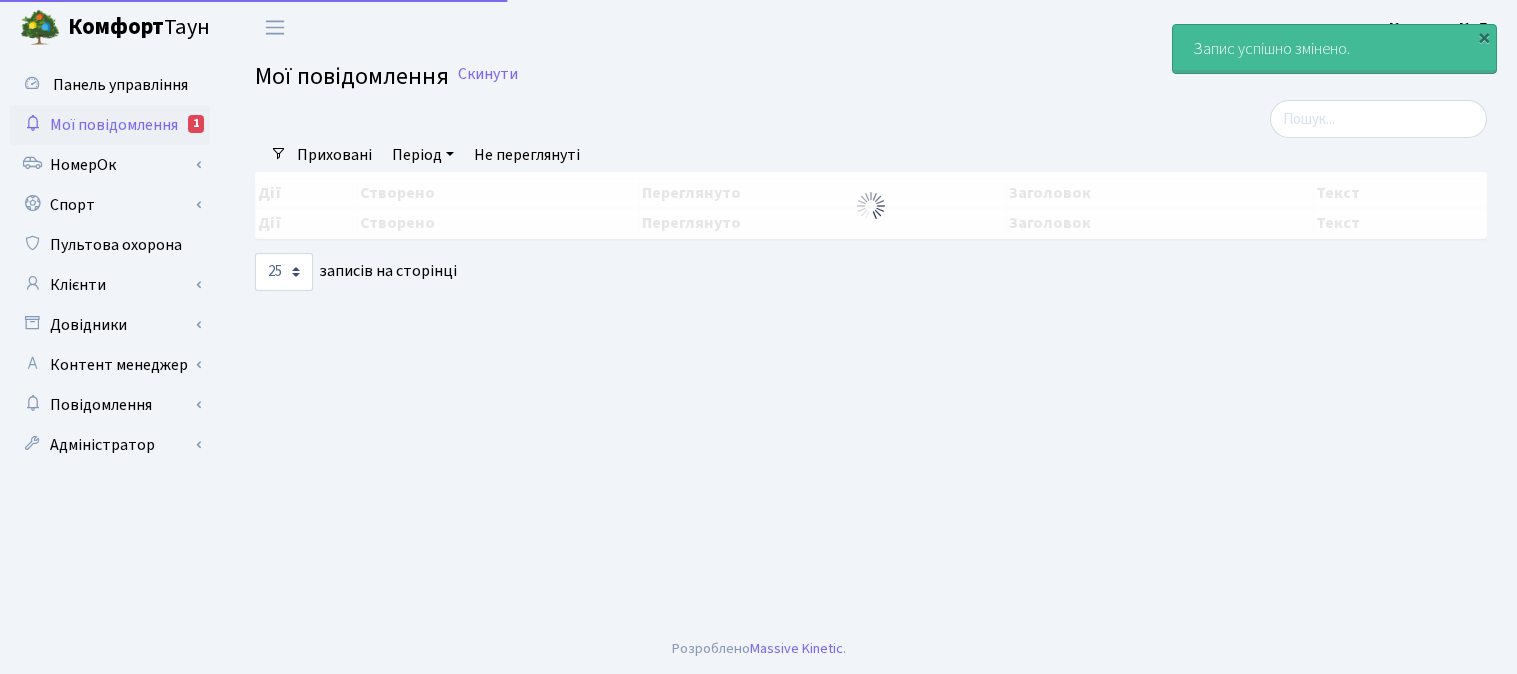 select on "25" 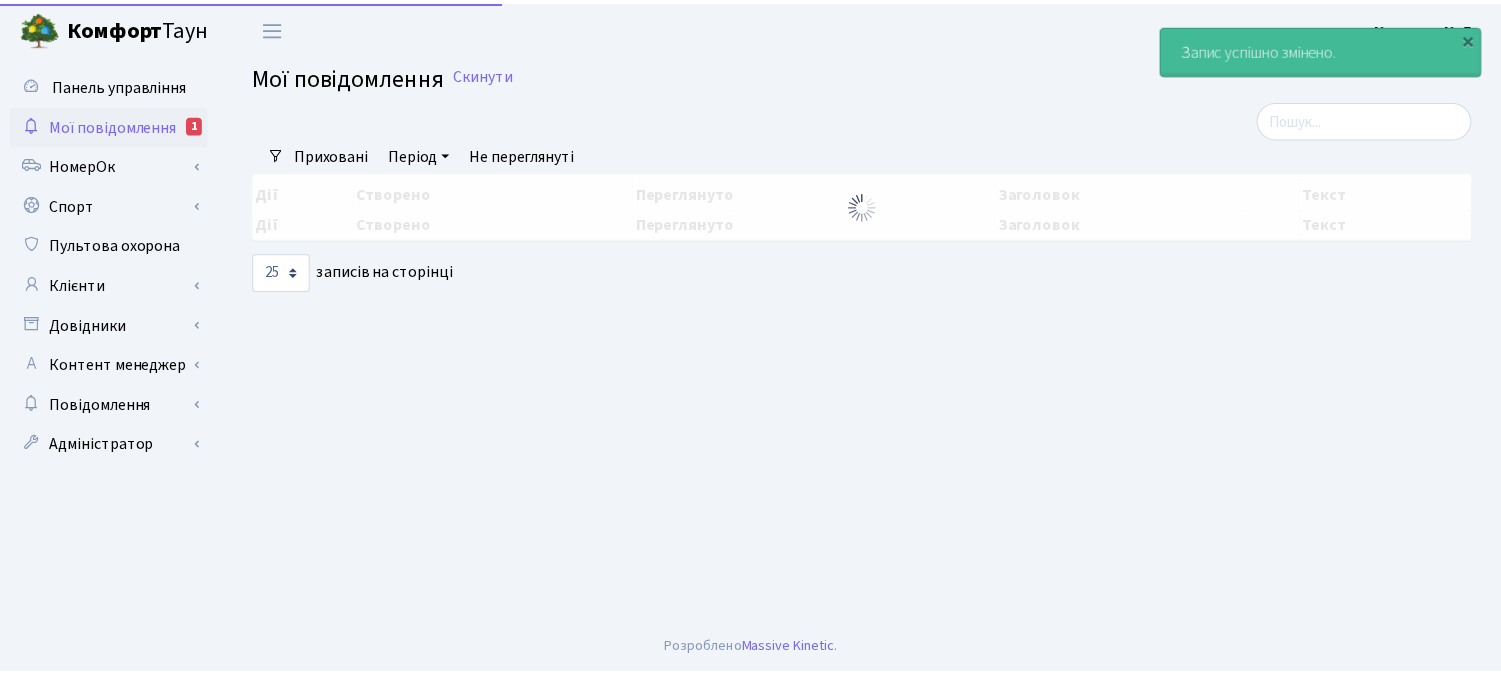 scroll, scrollTop: 0, scrollLeft: 0, axis: both 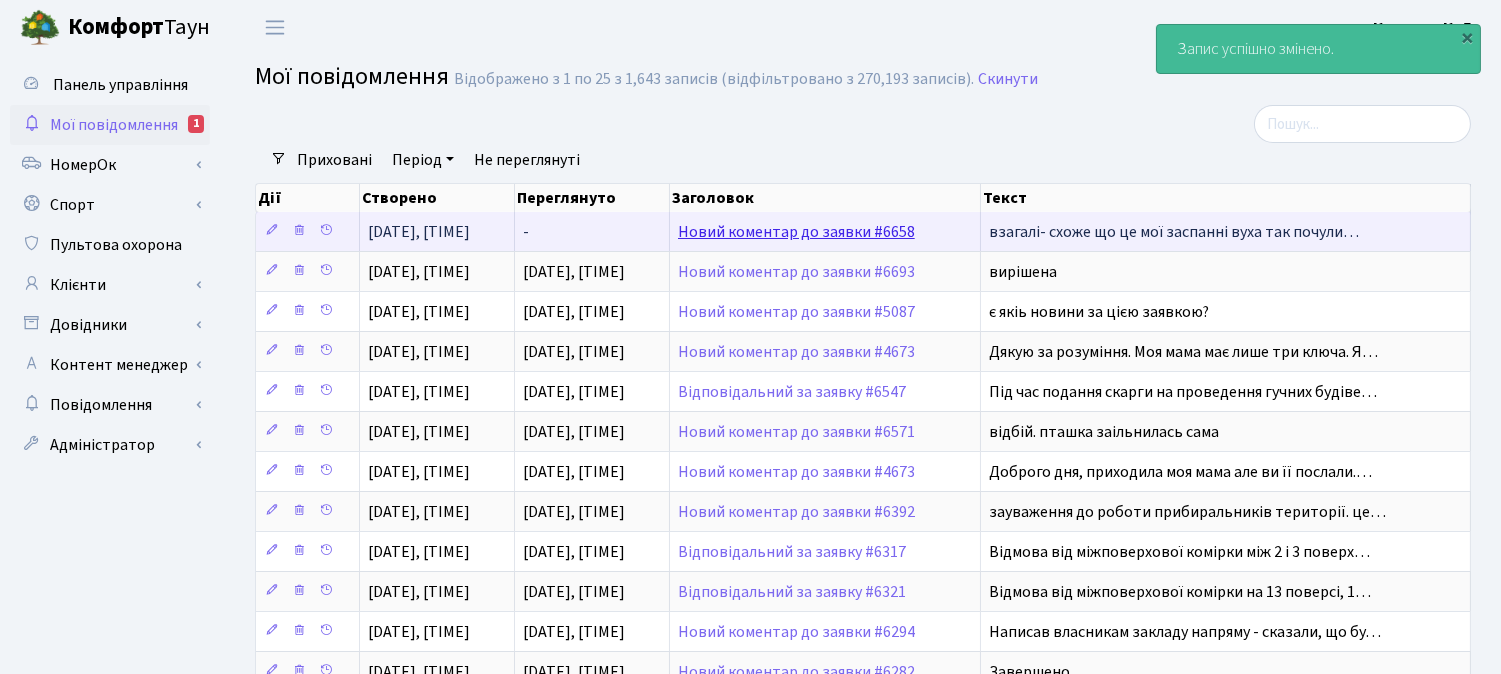 click on "Новий коментар до заявки #6658" at bounding box center [796, 232] 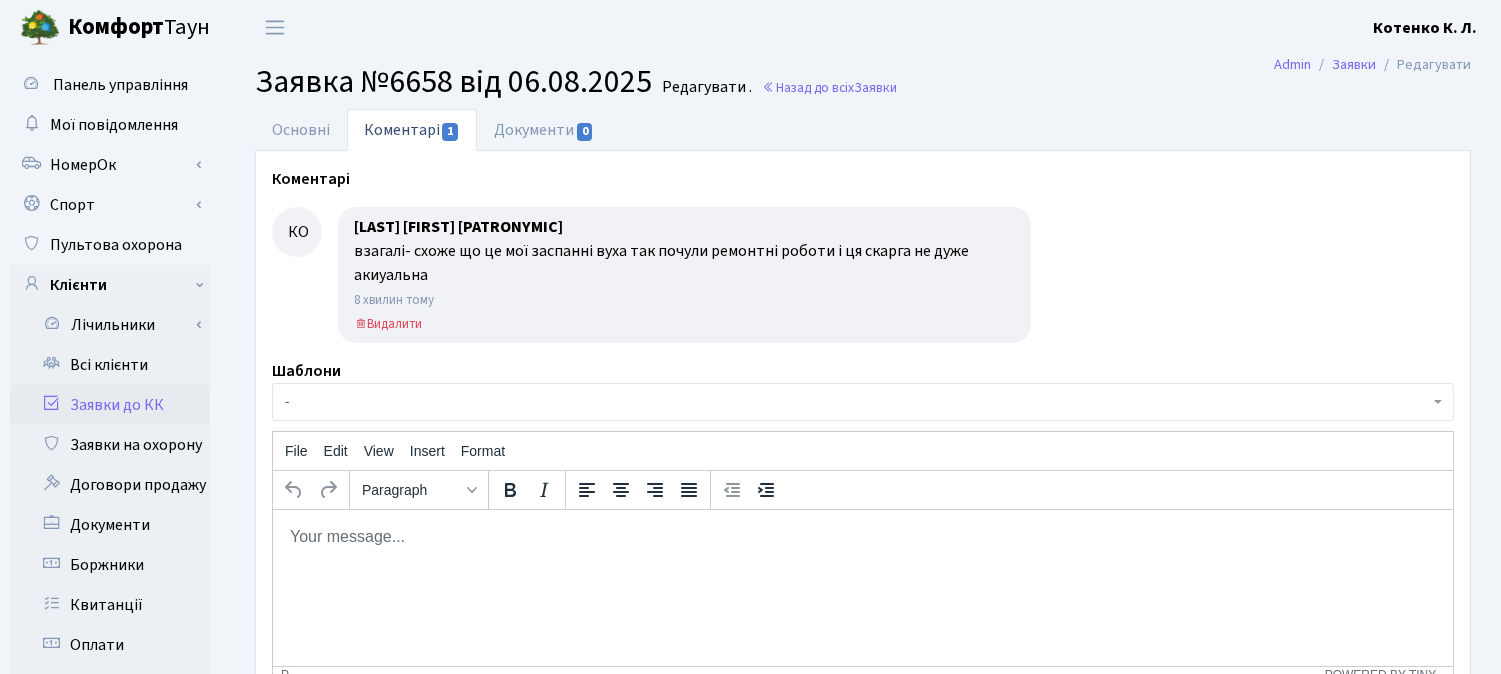 scroll, scrollTop: 0, scrollLeft: 0, axis: both 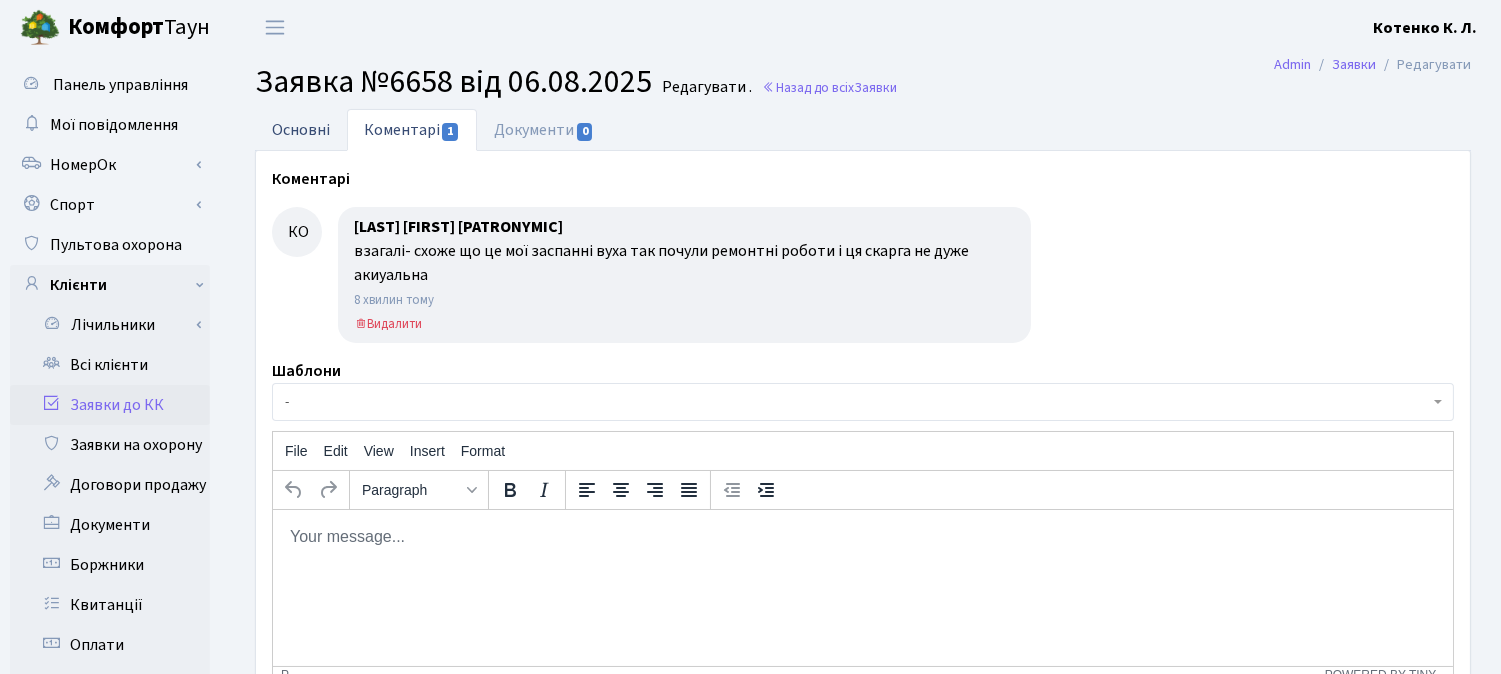click on "Основні" at bounding box center [301, 129] 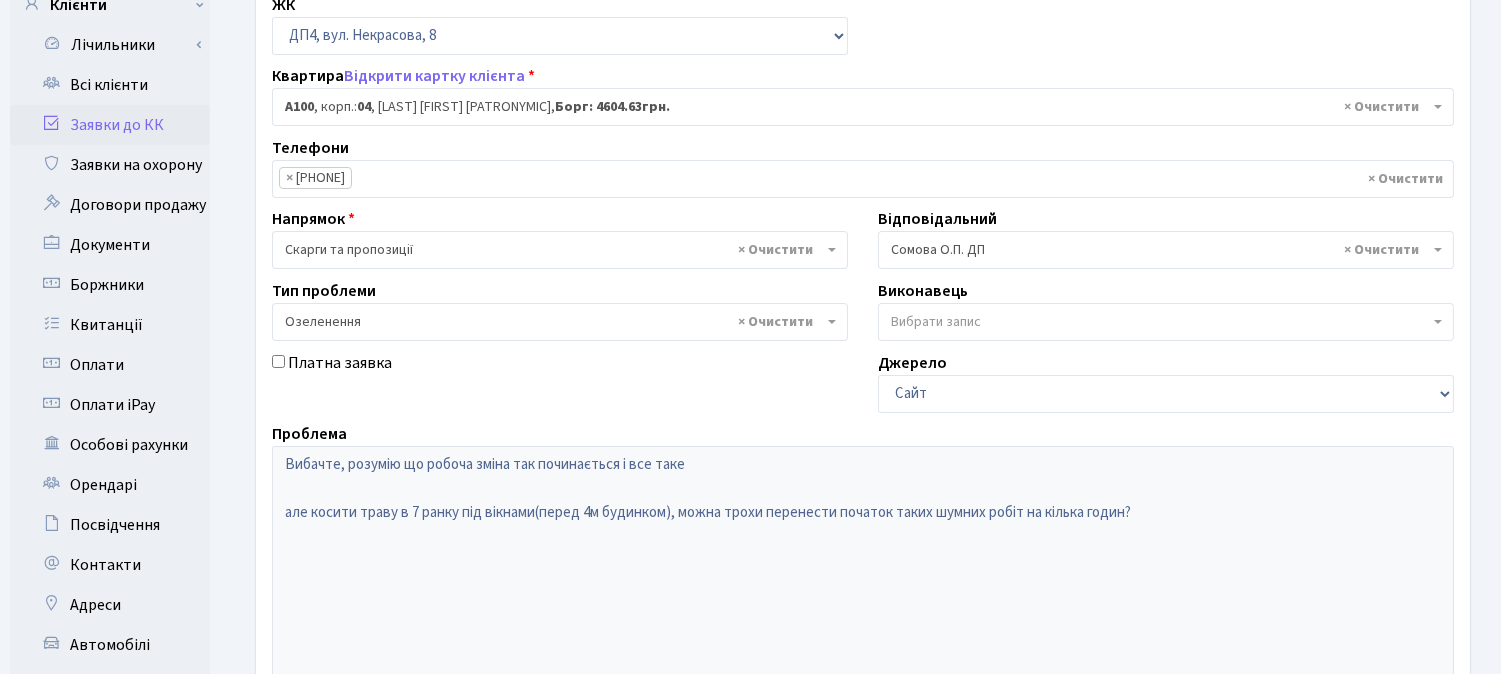 scroll, scrollTop: 0, scrollLeft: 0, axis: both 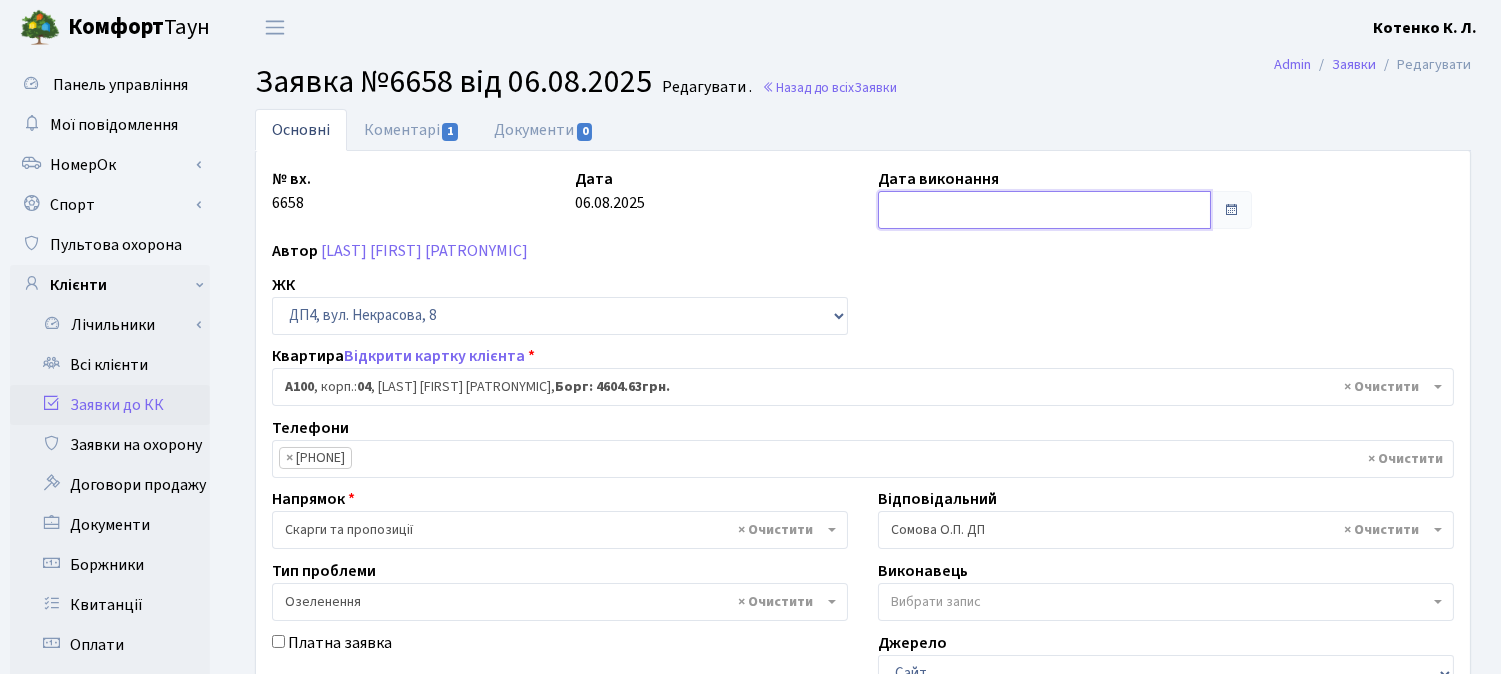 click at bounding box center [1044, 210] 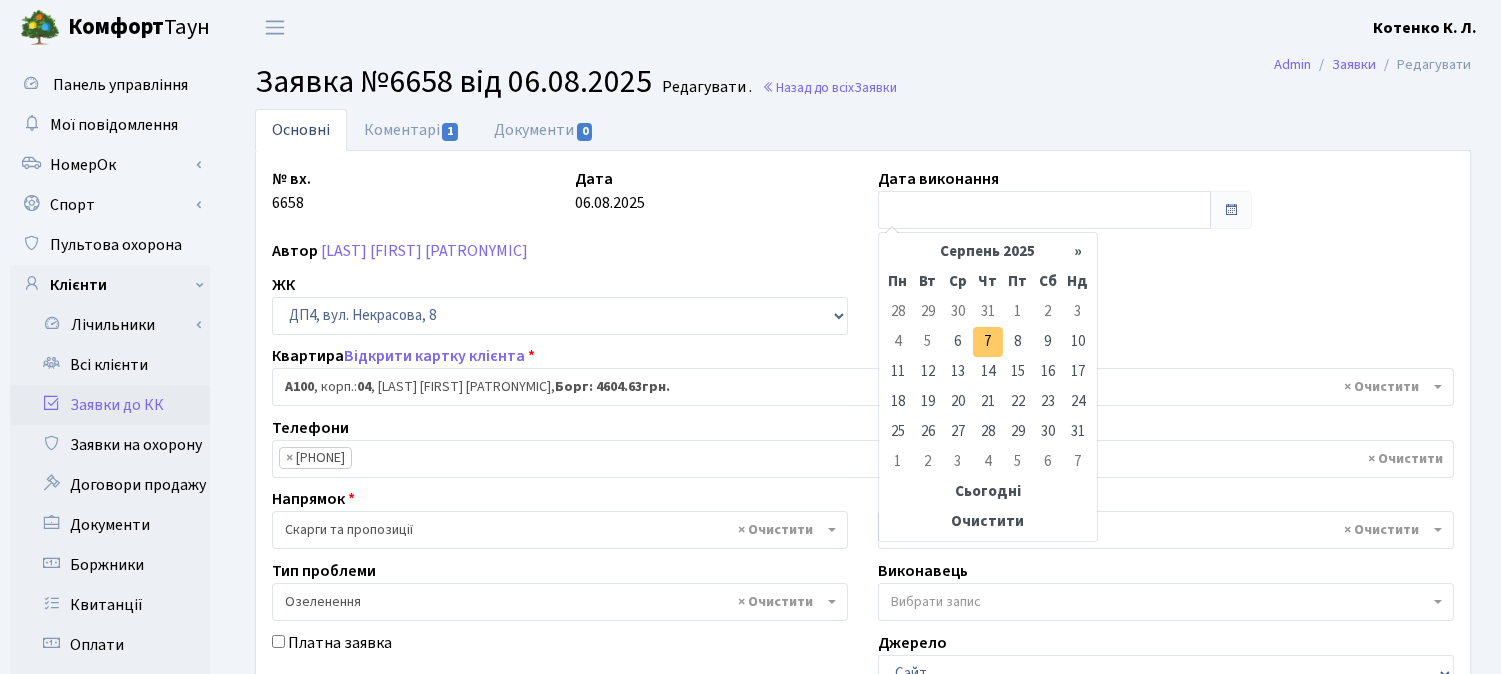 click on "7" at bounding box center [988, 342] 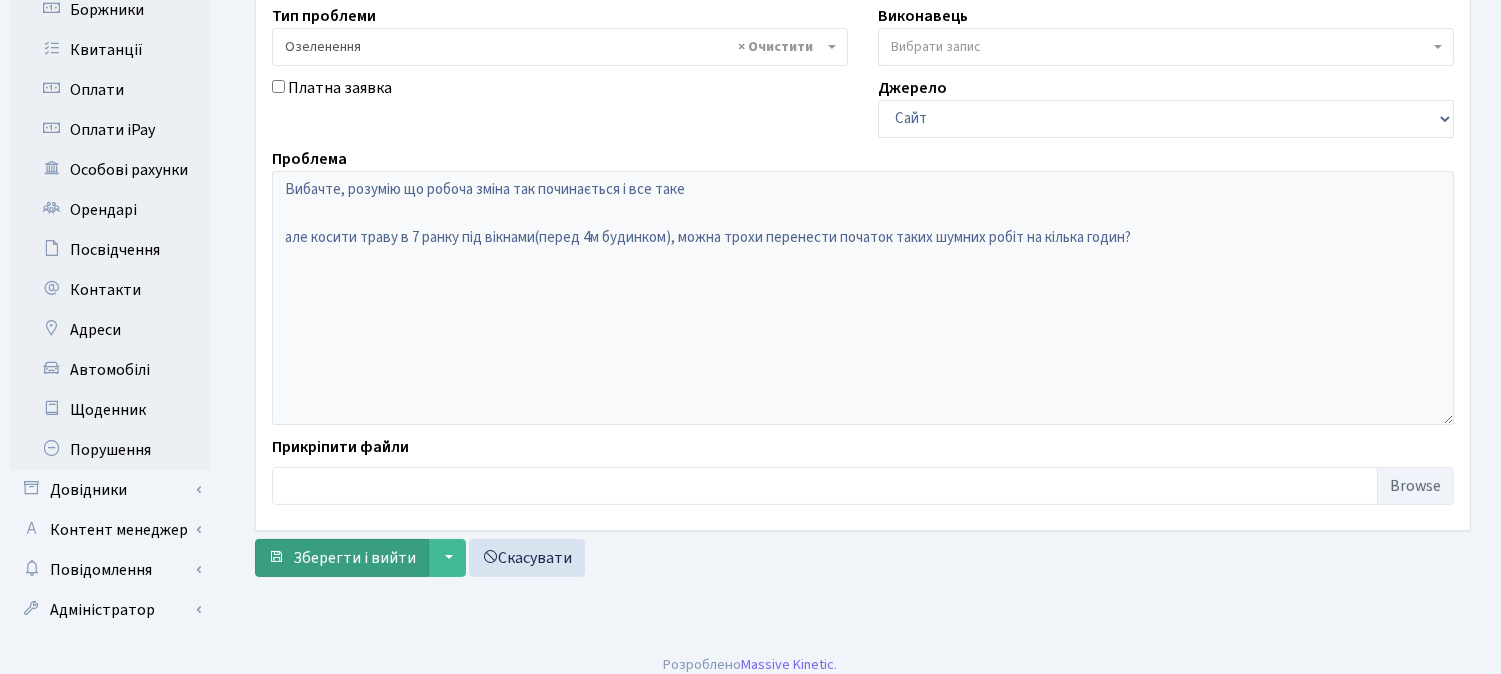 scroll, scrollTop: 570, scrollLeft: 0, axis: vertical 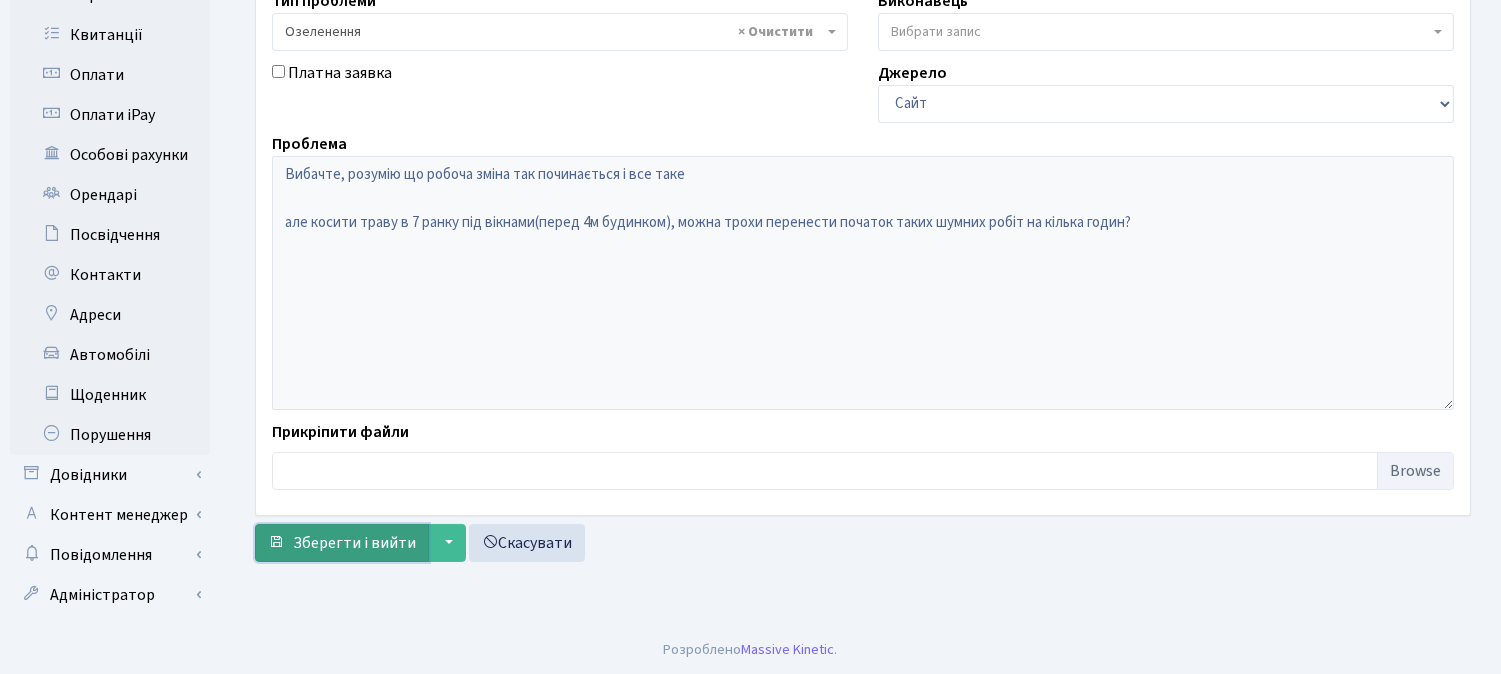 click on "Зберегти і вийти" at bounding box center [354, 543] 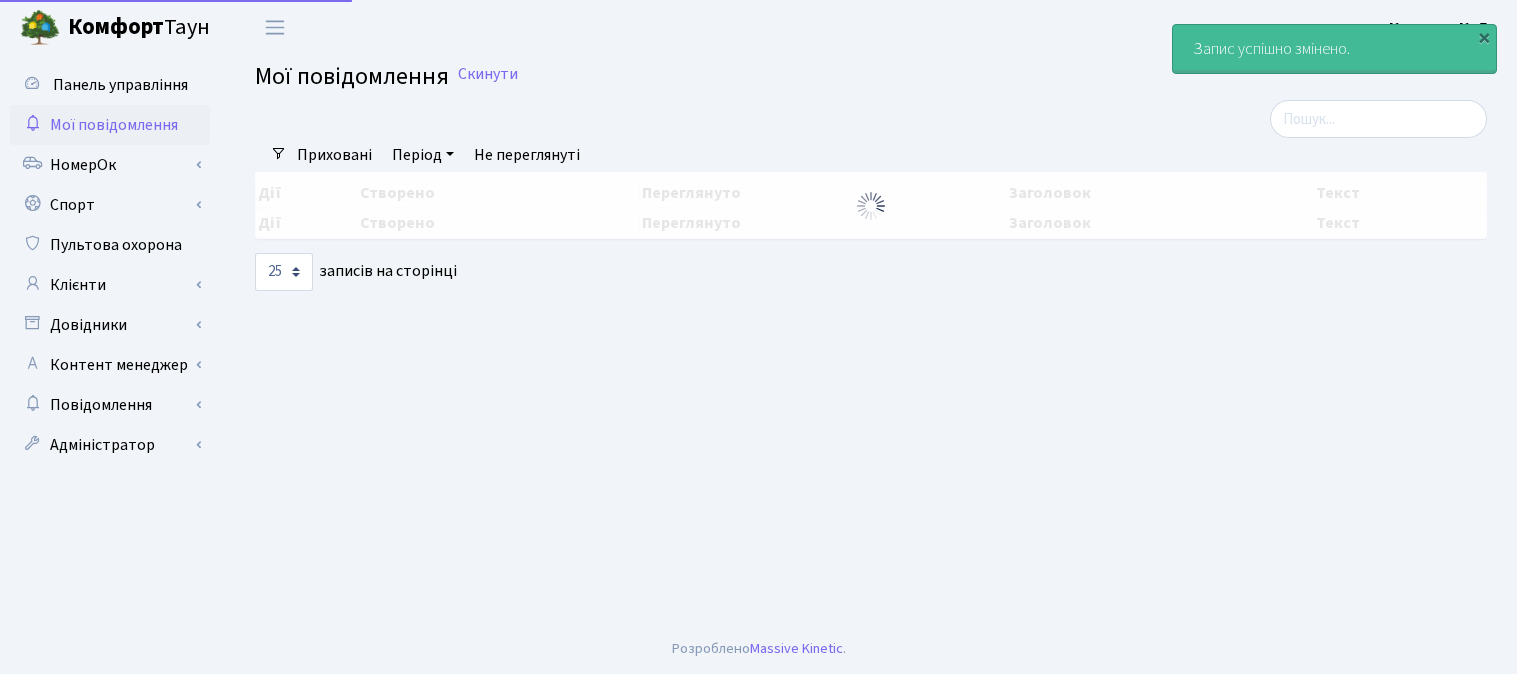select on "25" 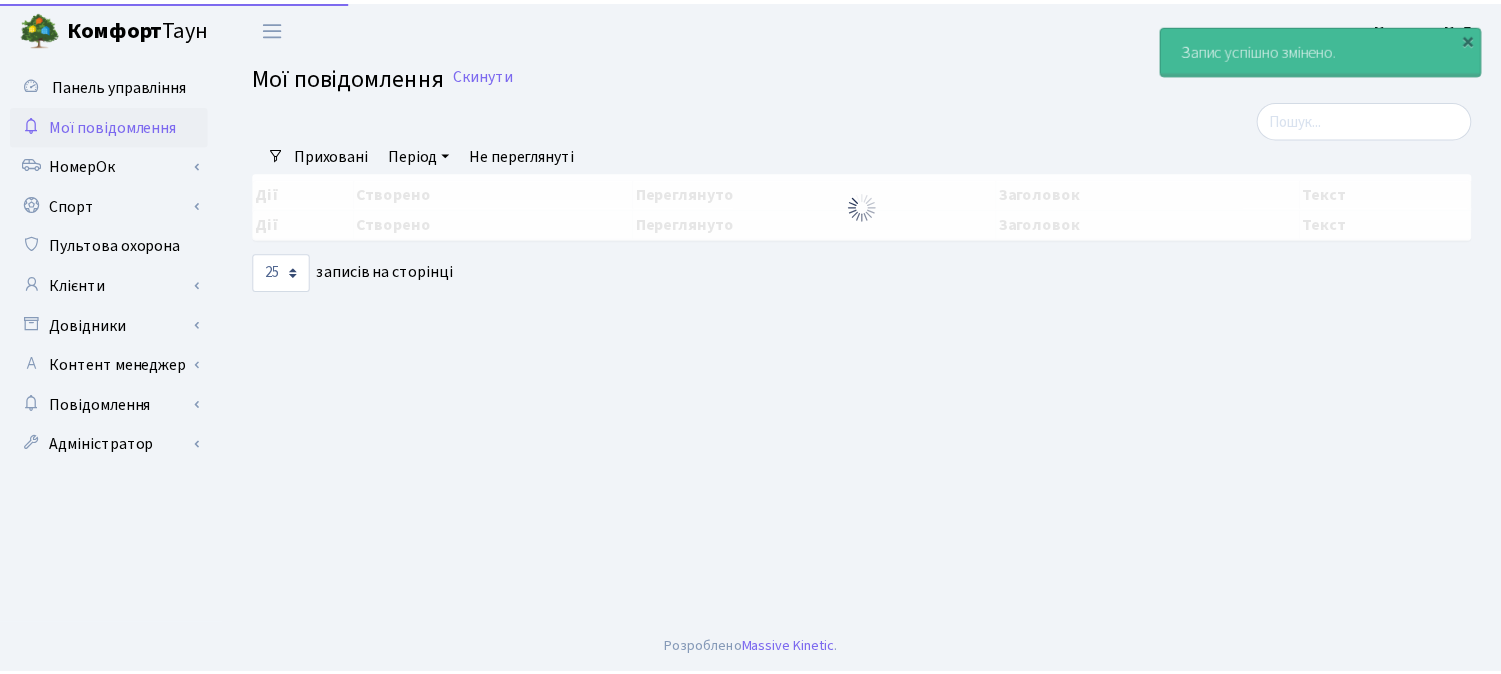 scroll, scrollTop: 0, scrollLeft: 0, axis: both 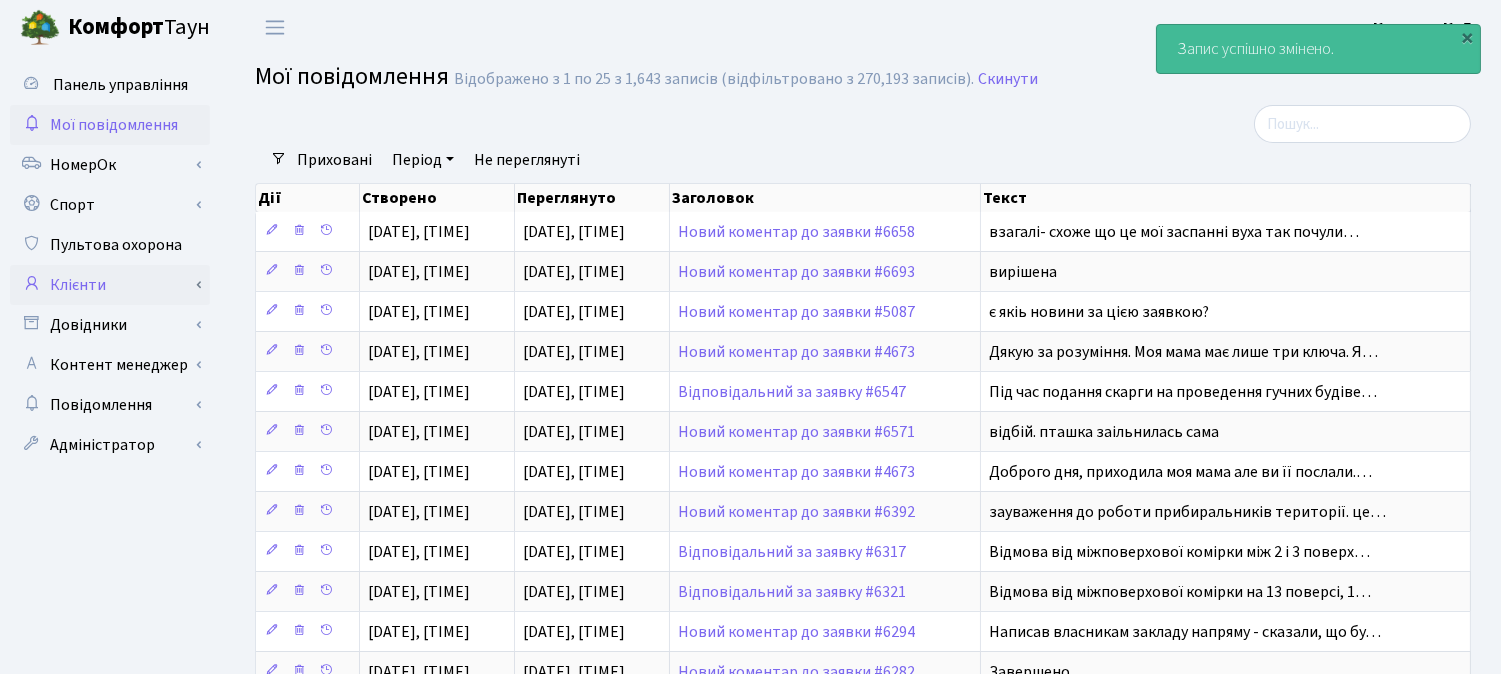 click on "Клієнти" at bounding box center [110, 285] 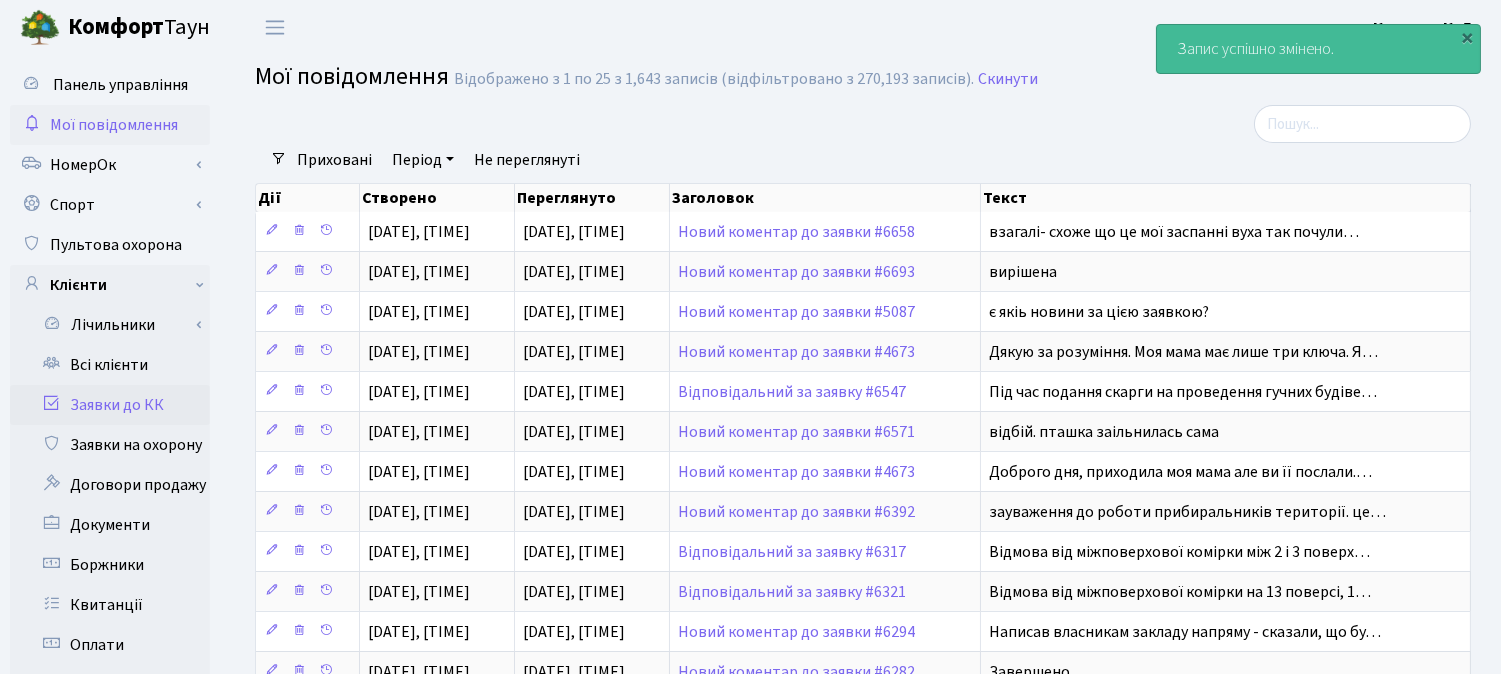 click on "Заявки до КК" at bounding box center (110, 405) 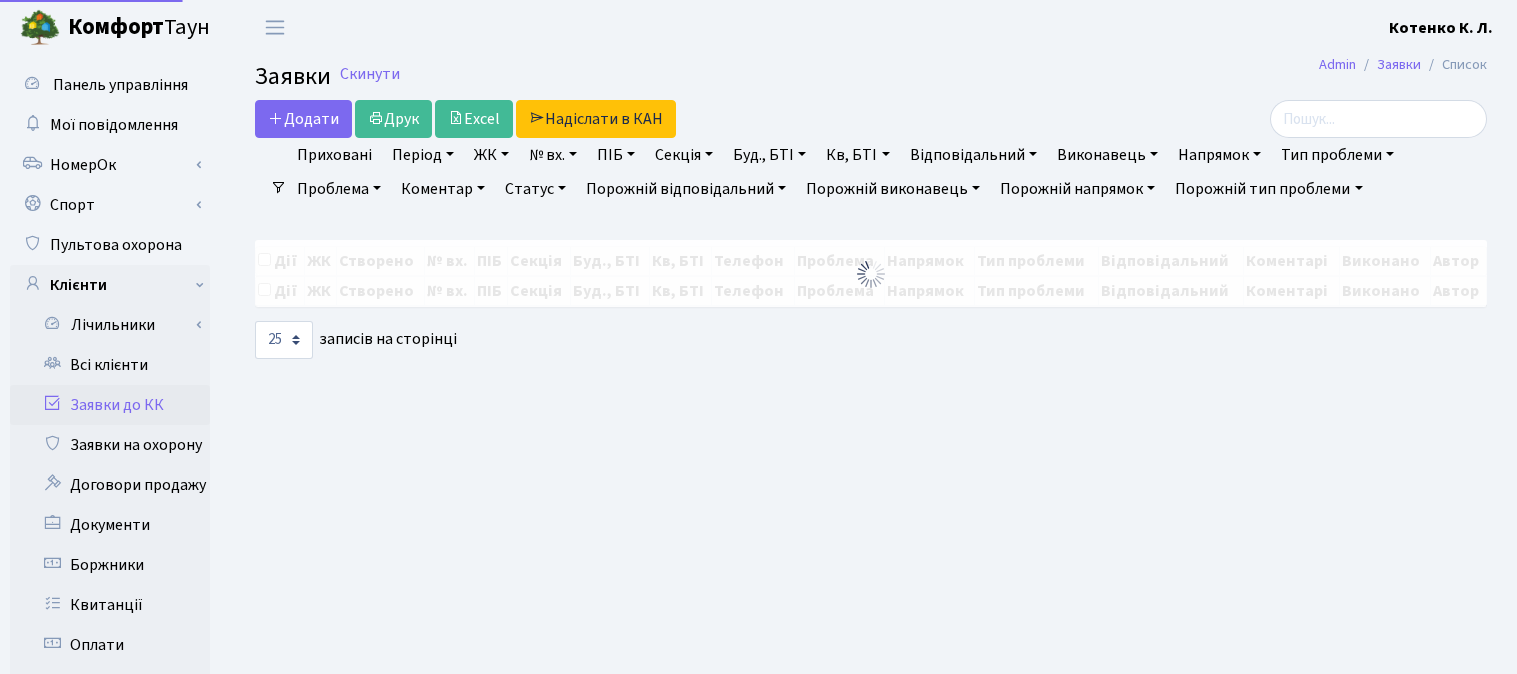 select on "25" 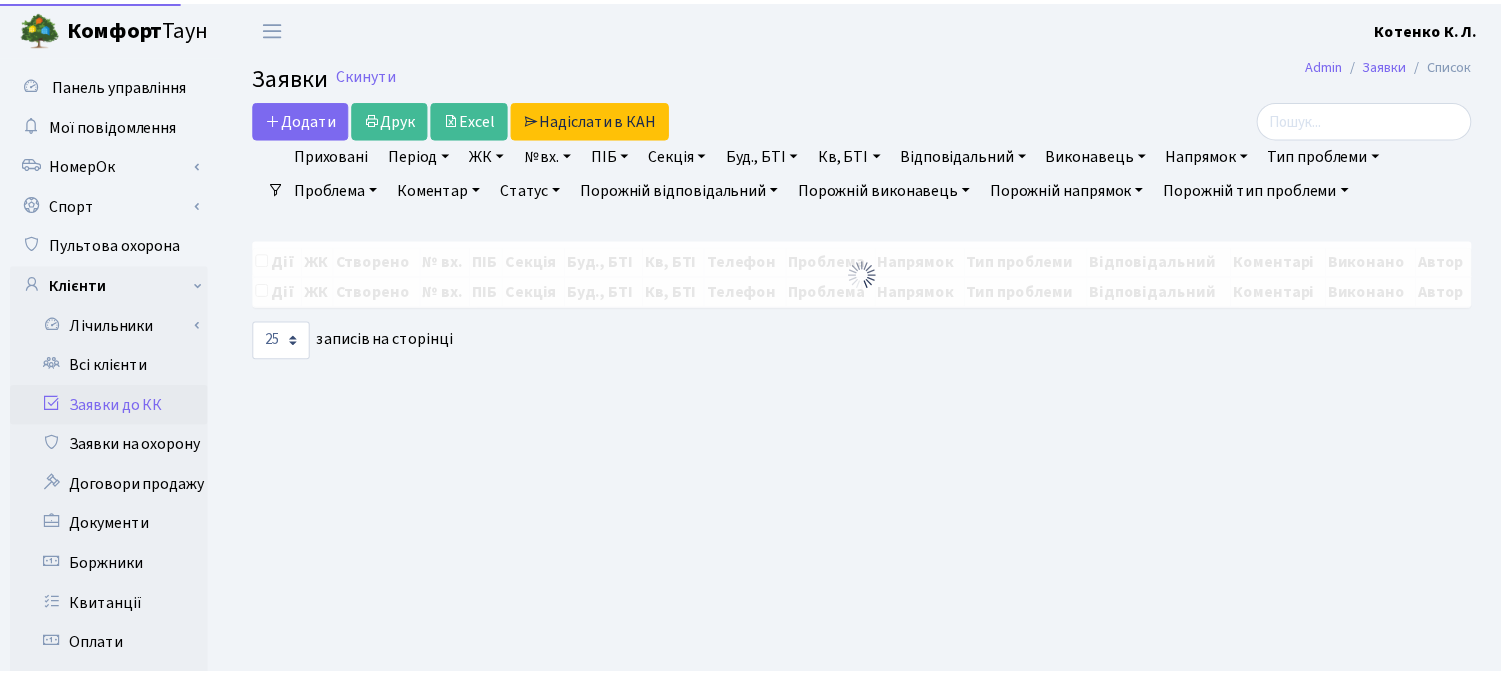 scroll, scrollTop: 0, scrollLeft: 0, axis: both 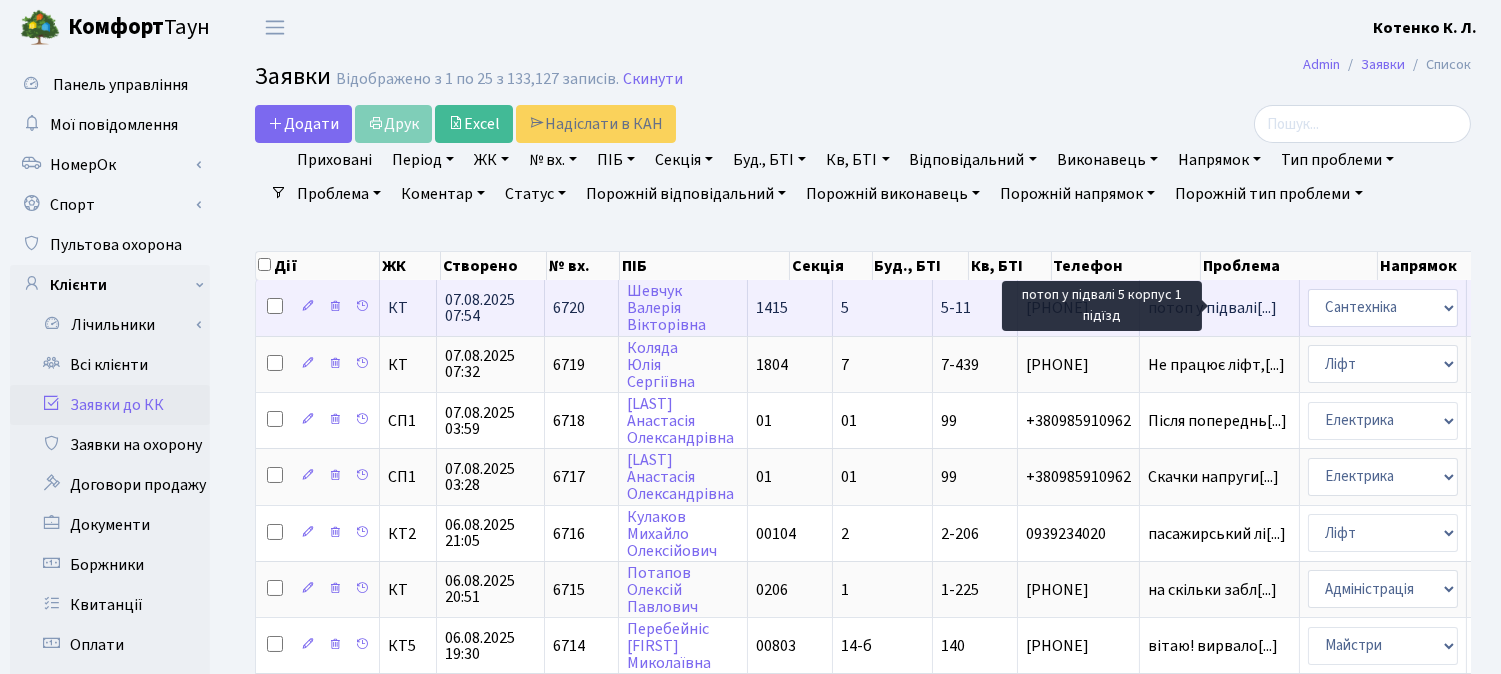 click on "потоп у підвалі[...]" at bounding box center (1212, 308) 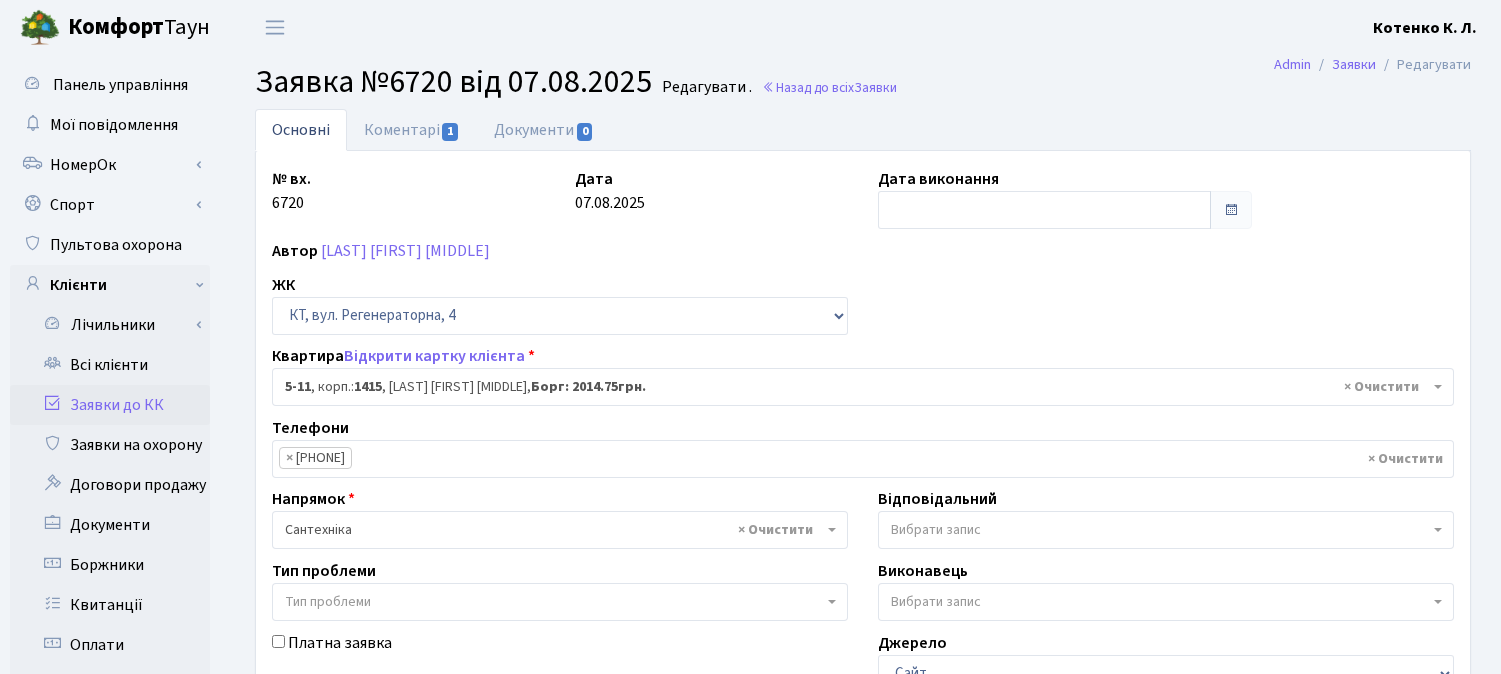 select on "2503" 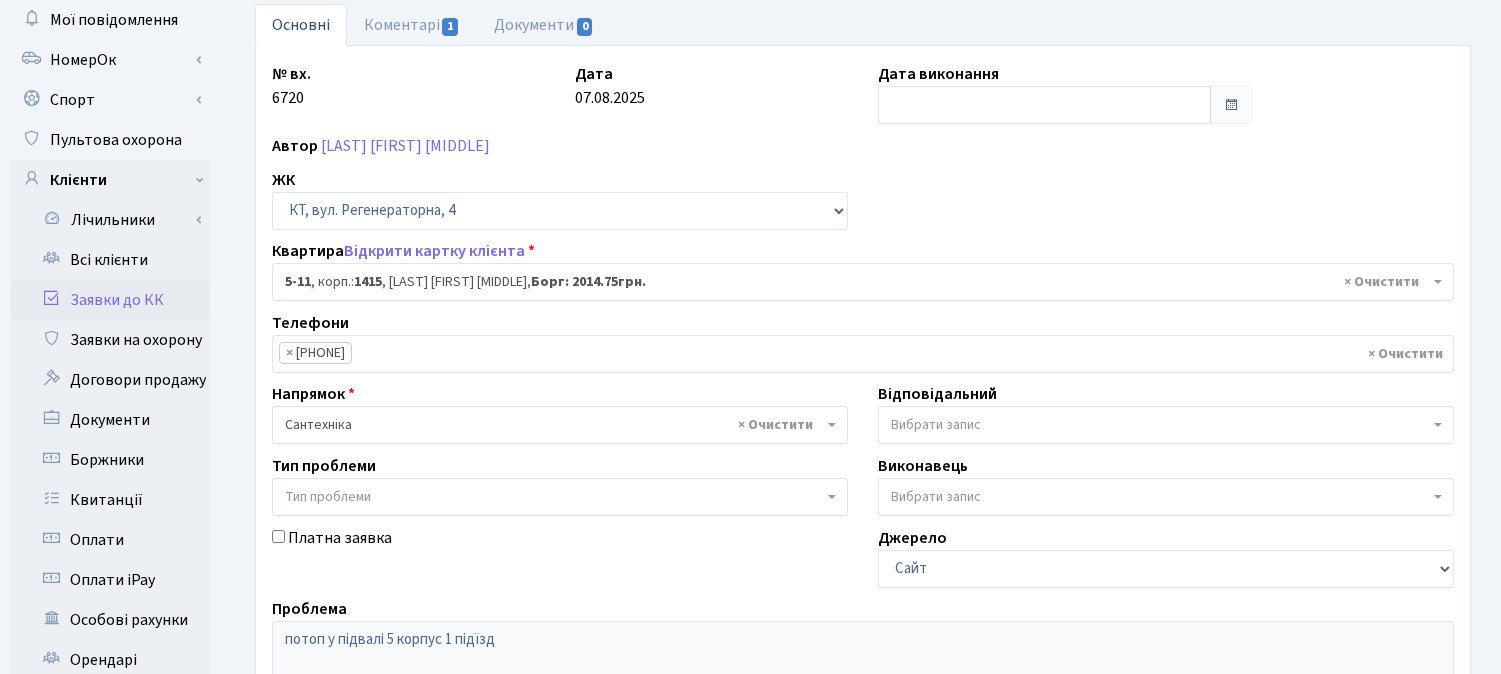 scroll, scrollTop: 111, scrollLeft: 0, axis: vertical 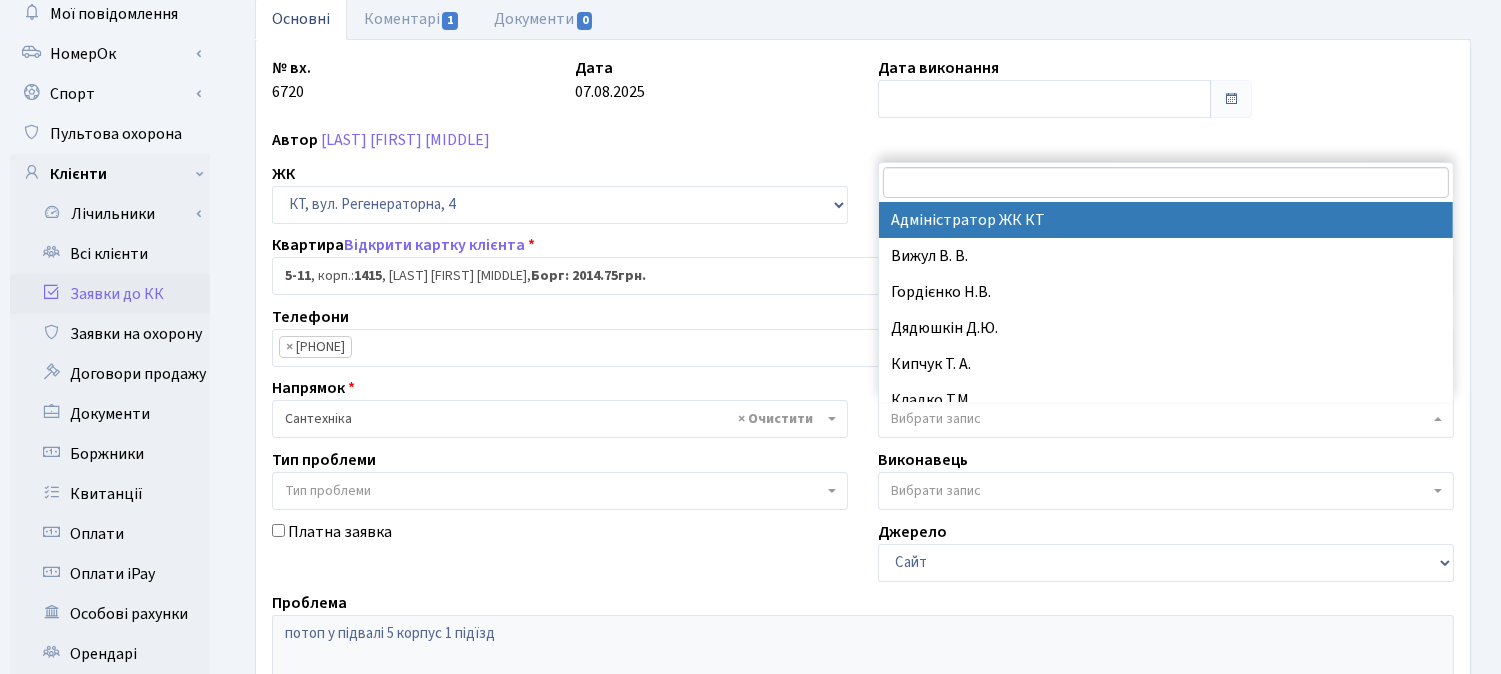 click on "Вибрати запис" at bounding box center [936, 419] 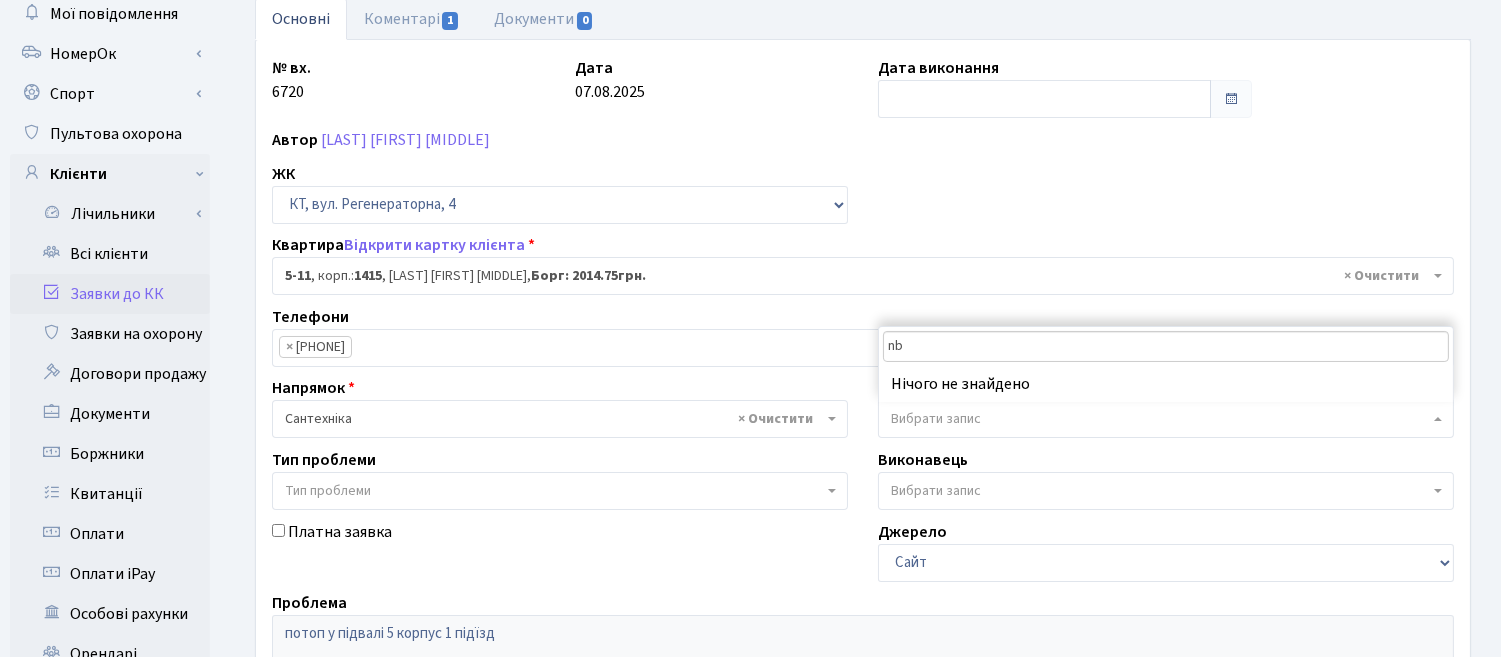 type on "n" 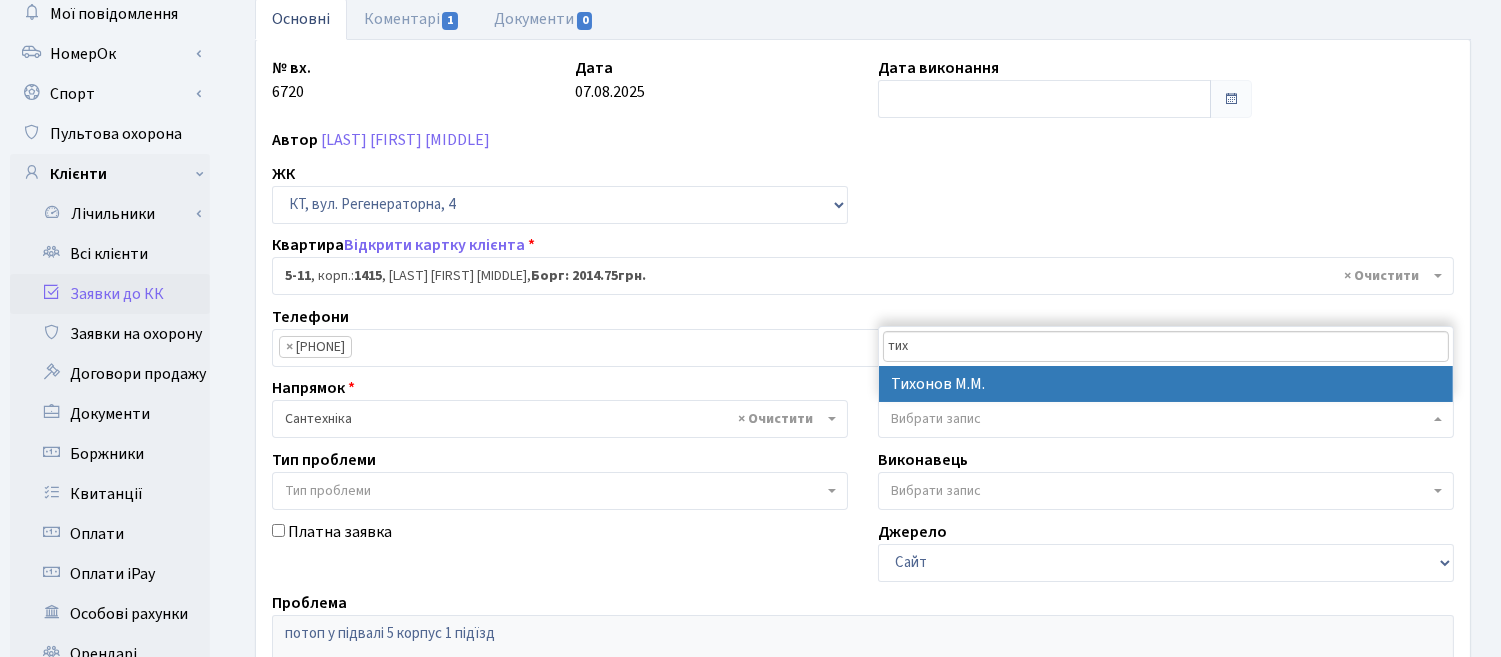 type on "тих" 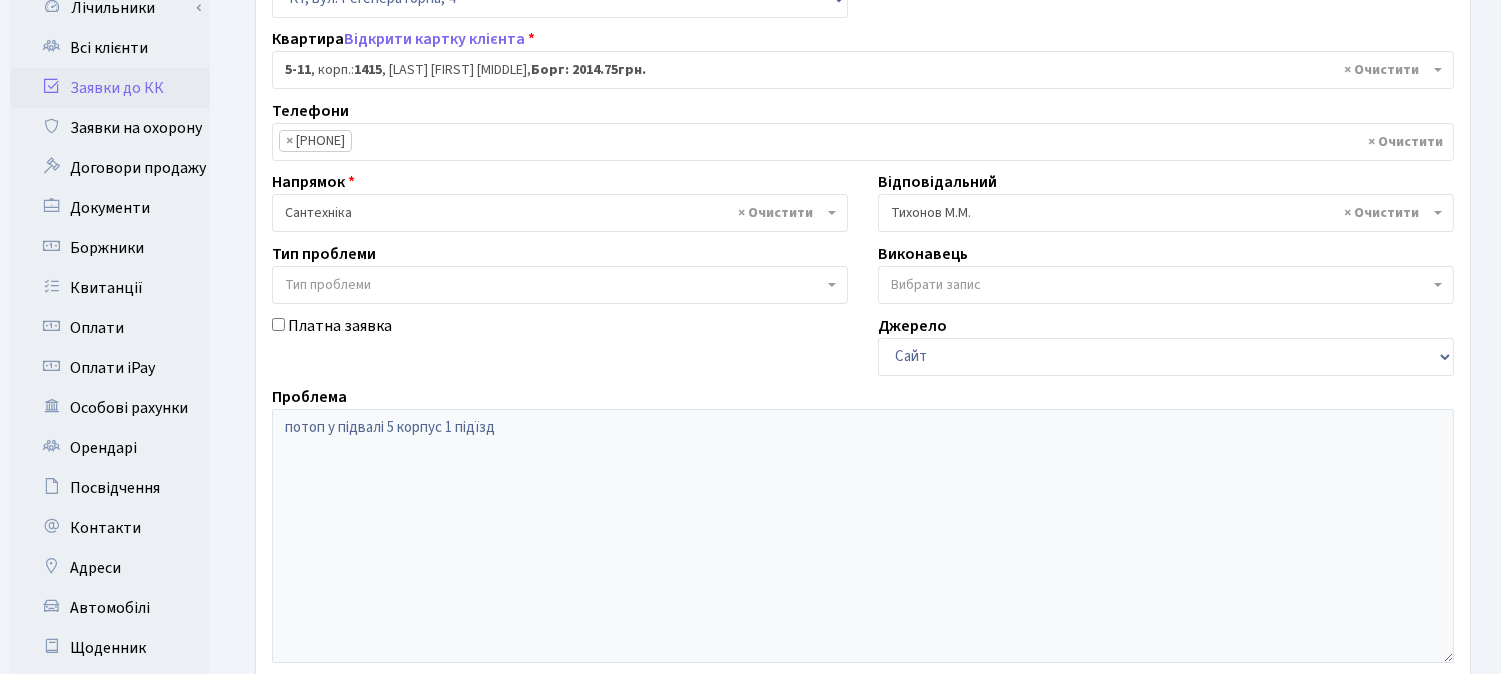 scroll, scrollTop: 570, scrollLeft: 0, axis: vertical 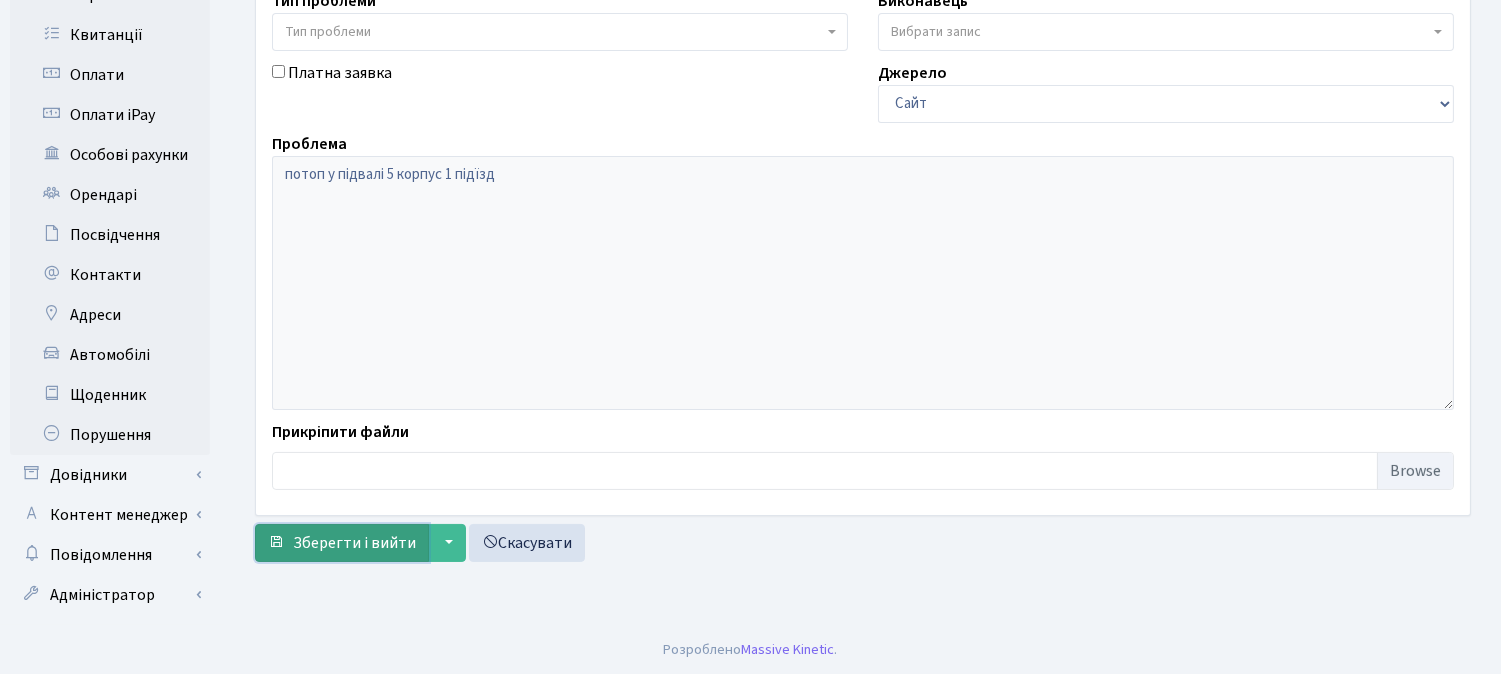 drag, startPoint x: 340, startPoint y: 546, endPoint x: 358, endPoint y: 548, distance: 18.110771 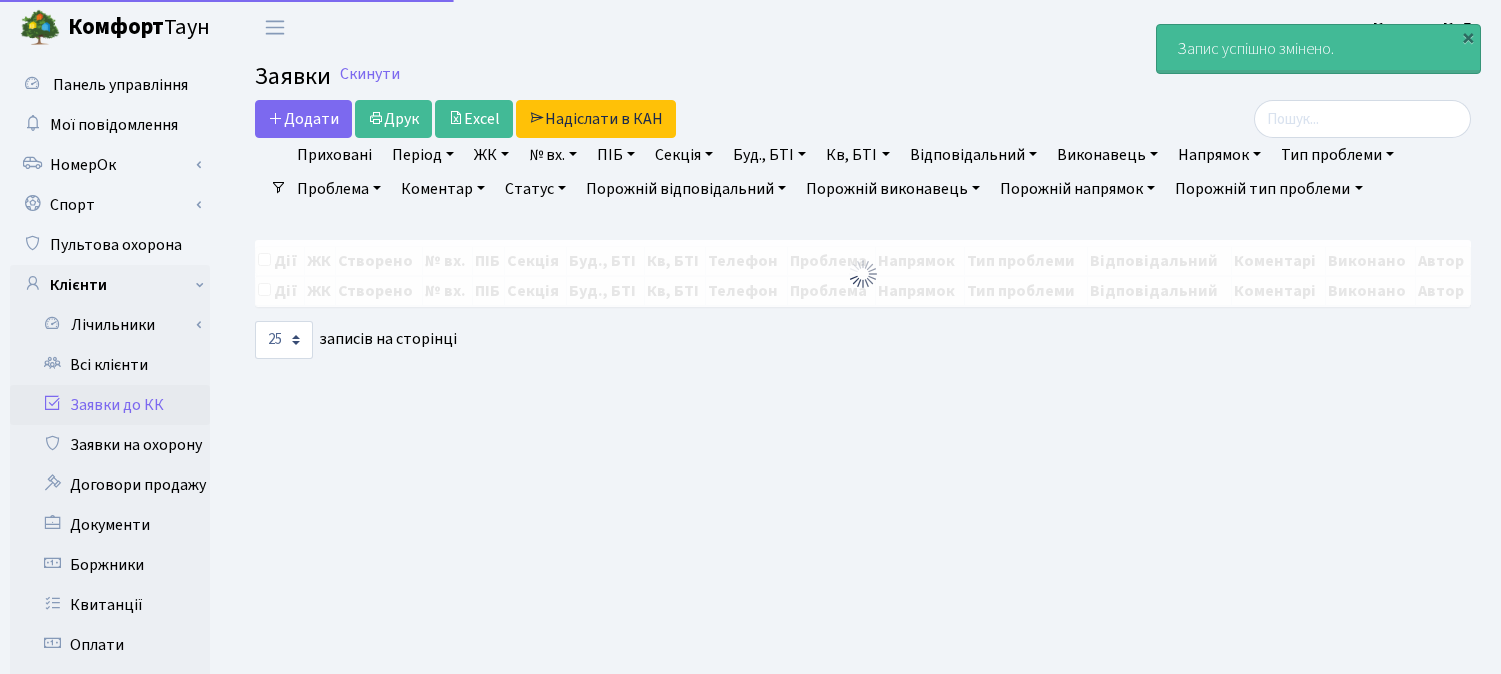 select on "25" 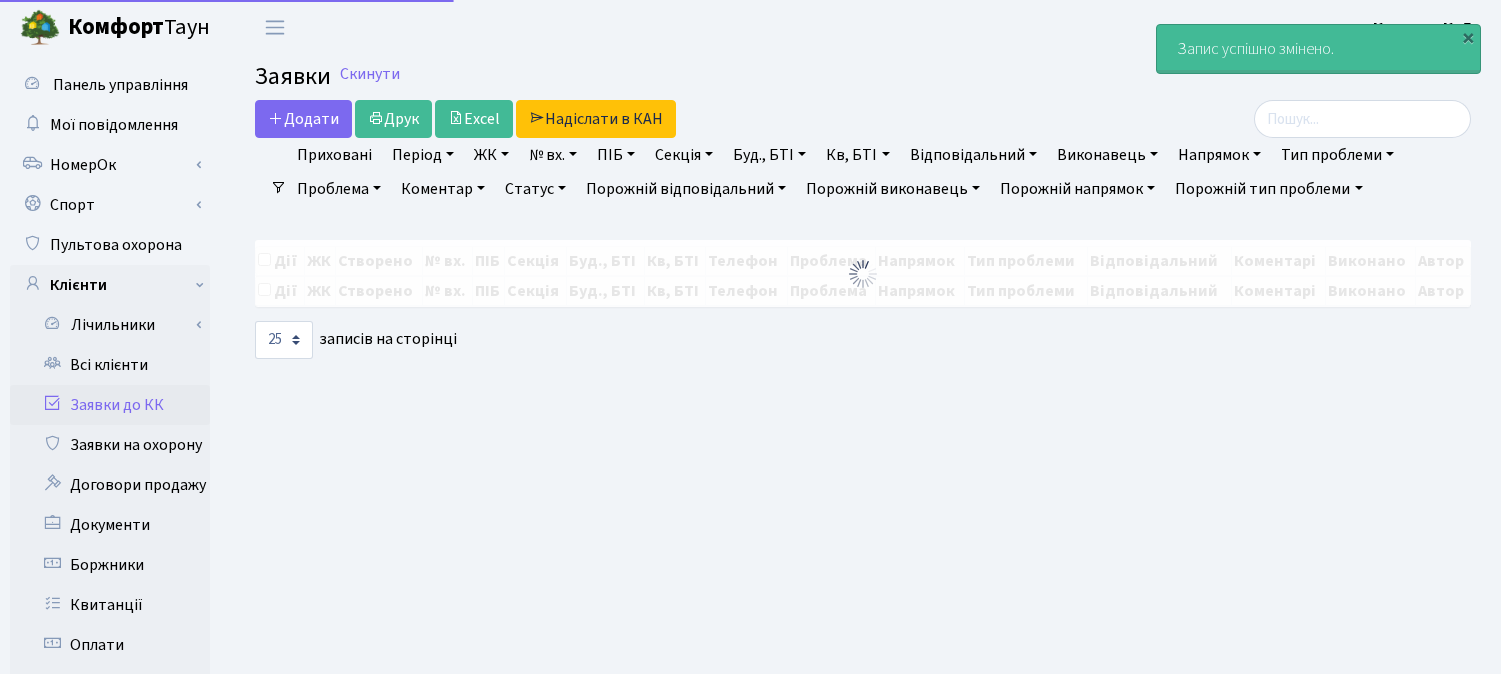 scroll, scrollTop: 0, scrollLeft: 0, axis: both 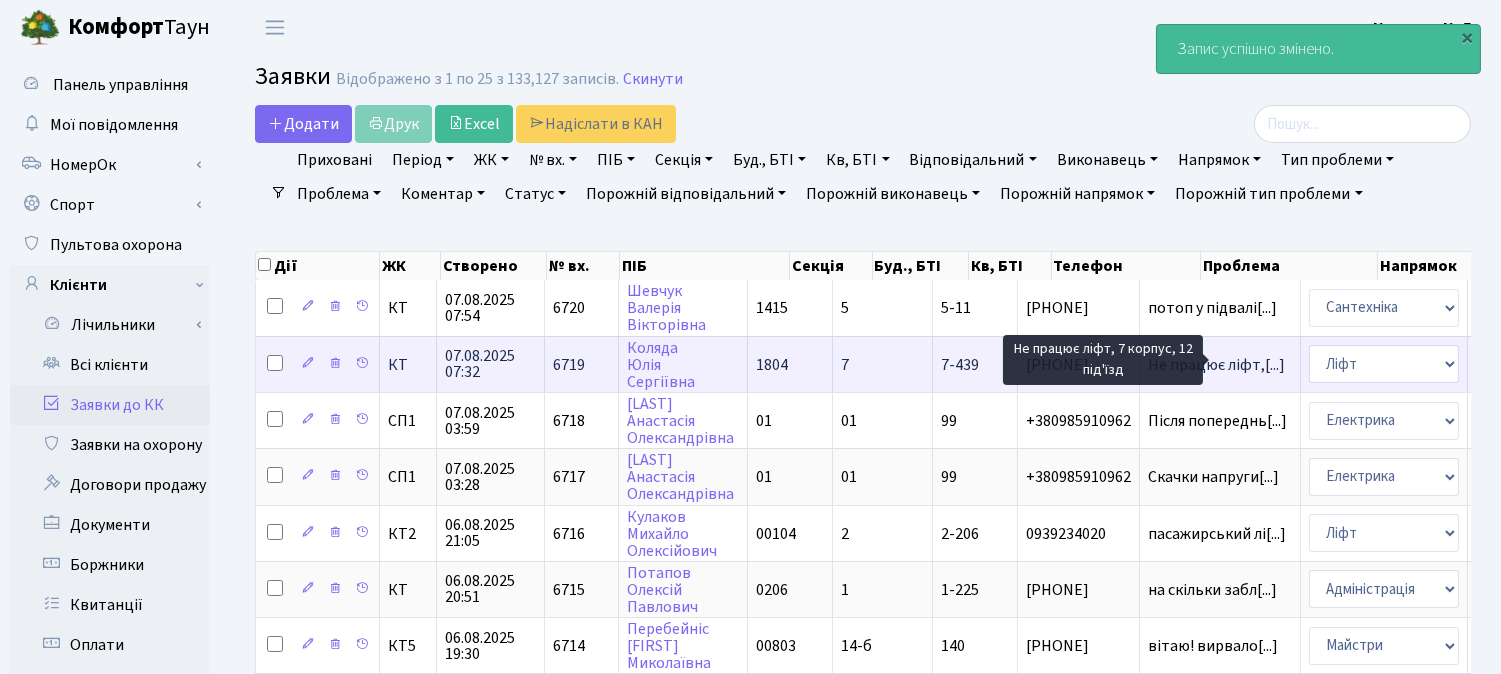 click on "Не працює ліфт,[...]" at bounding box center [1216, 365] 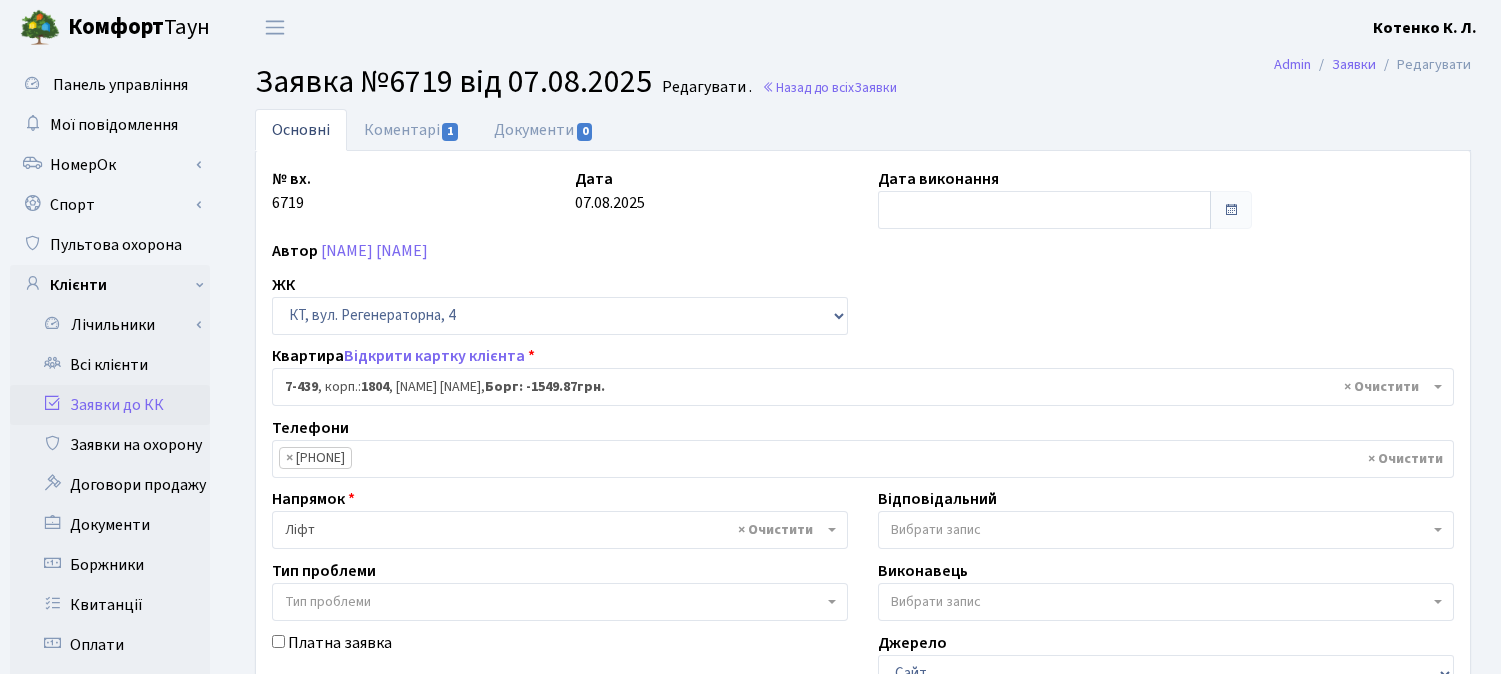 select on "4735" 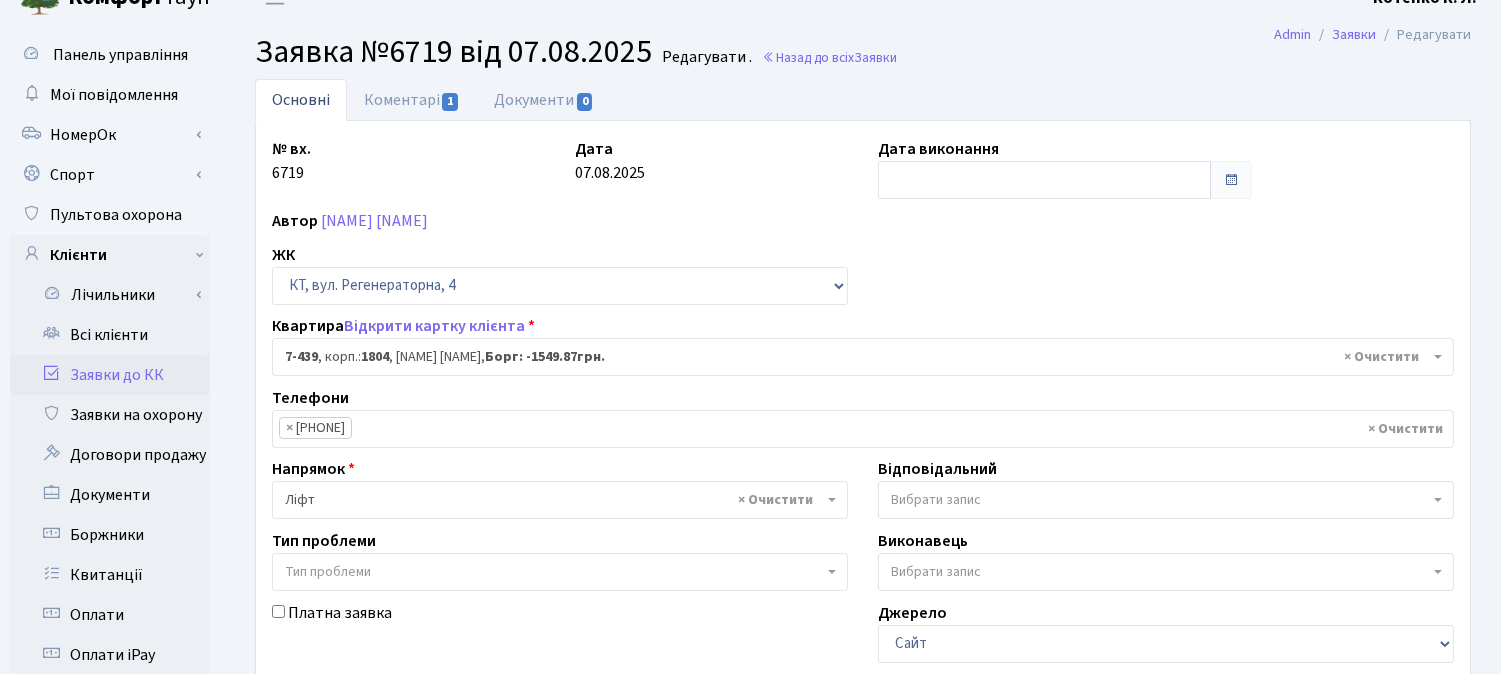 scroll, scrollTop: 0, scrollLeft: 0, axis: both 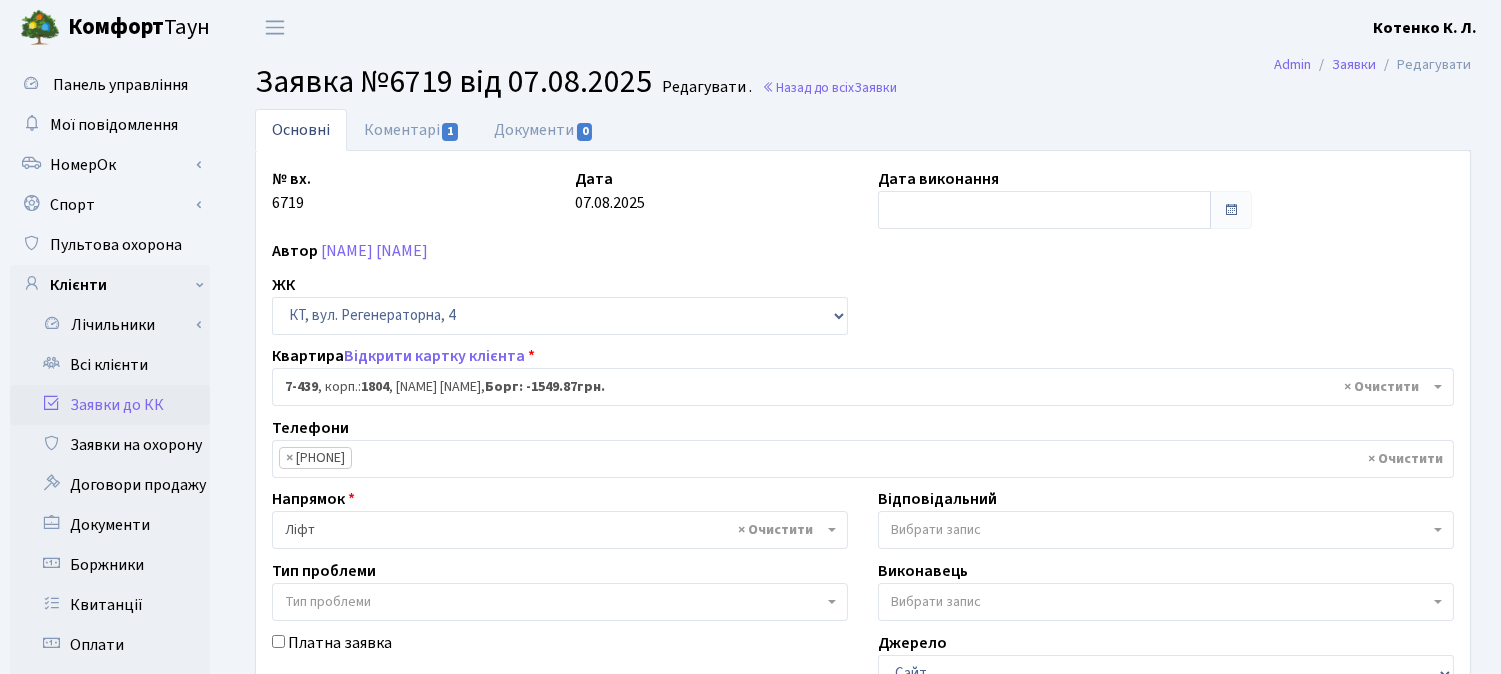 click on "Заявки до КК" at bounding box center (110, 405) 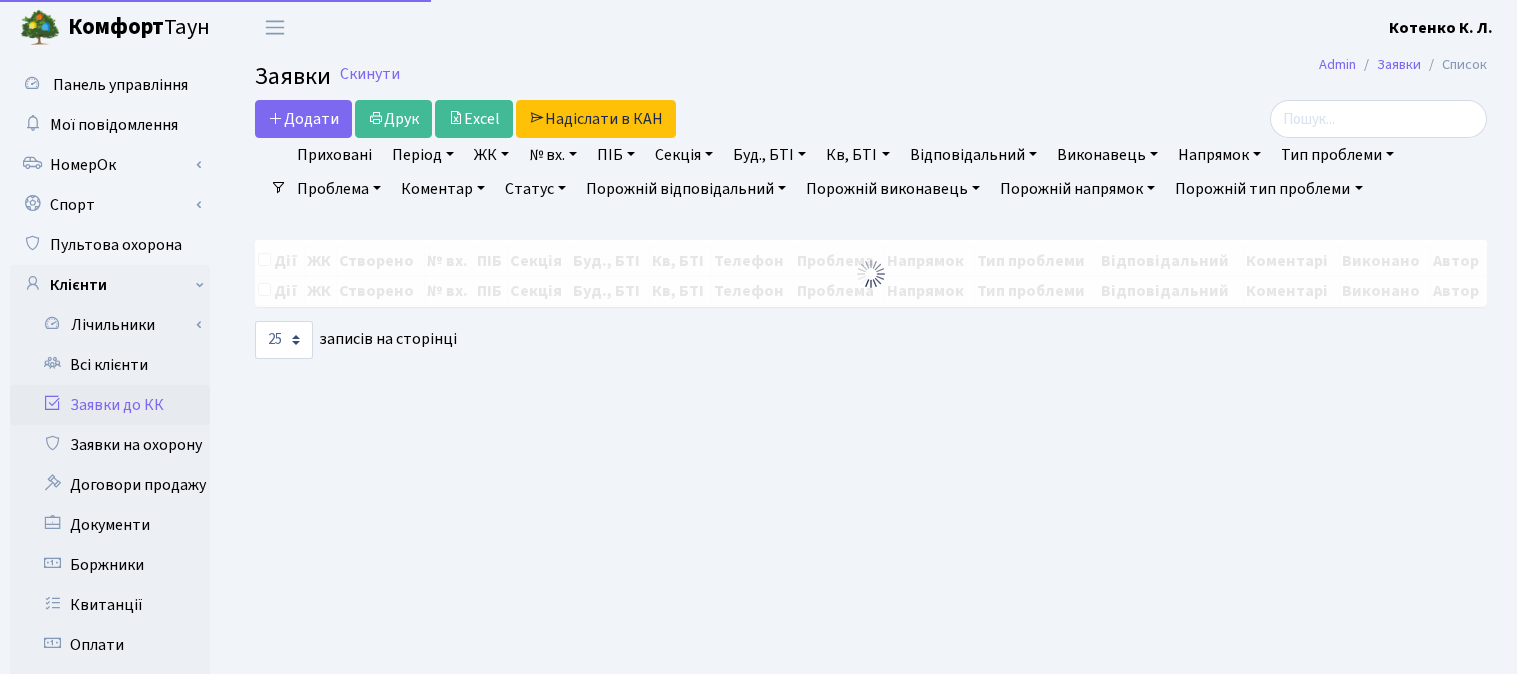 select on "25" 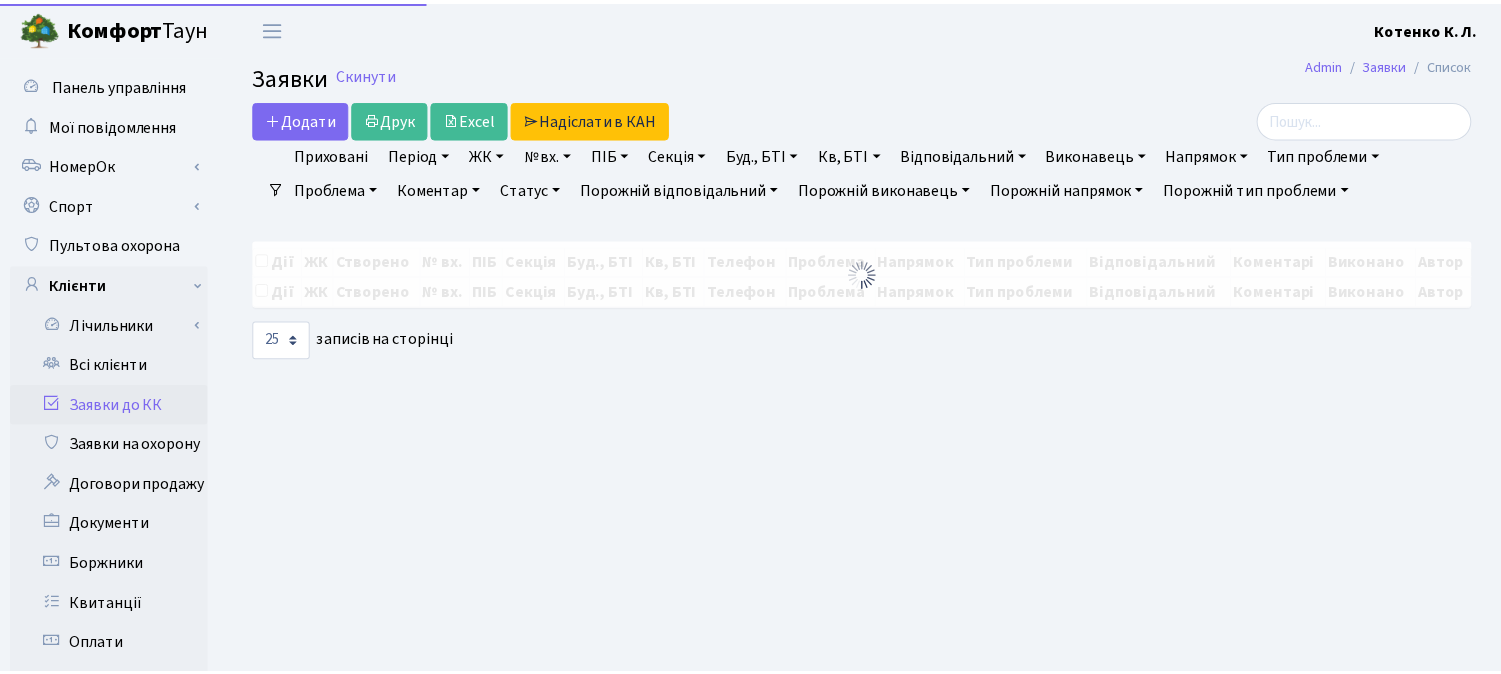 scroll, scrollTop: 0, scrollLeft: 0, axis: both 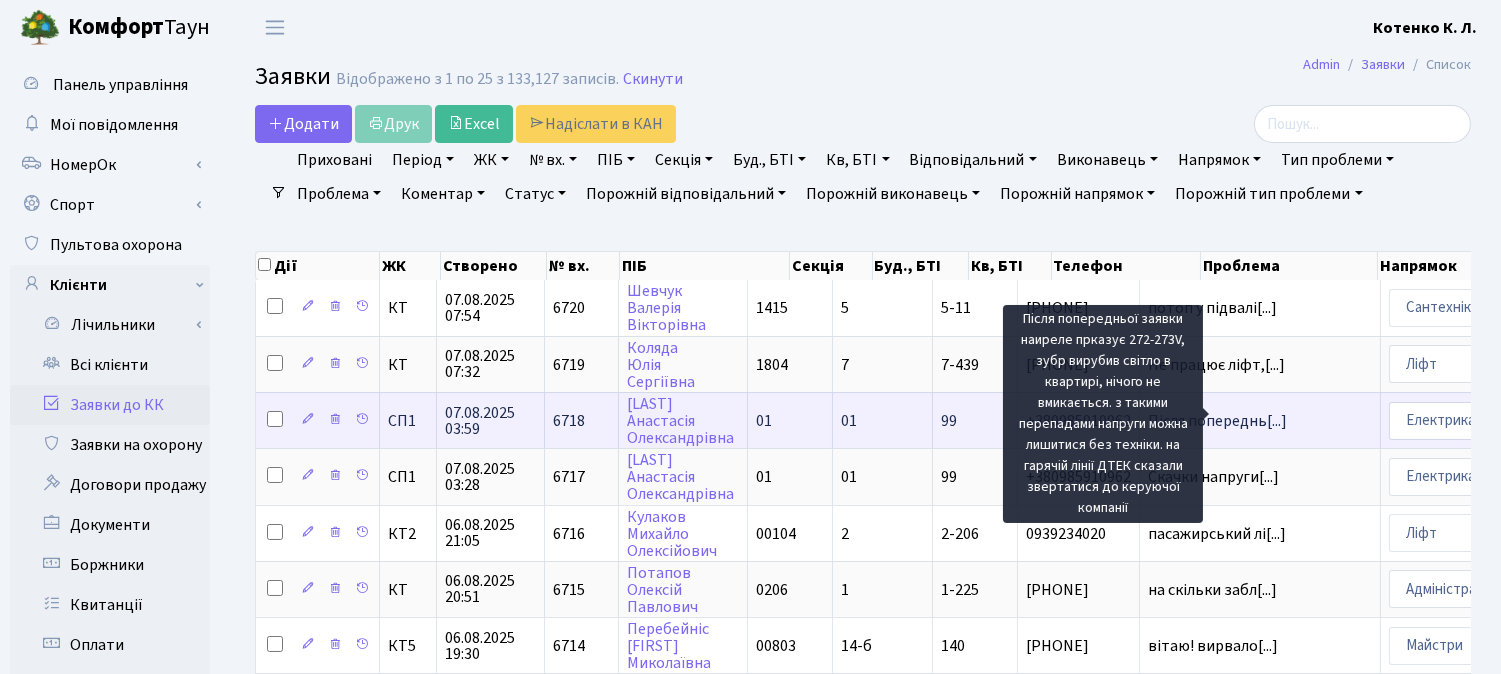 click on "Після попереднь[...]" at bounding box center (1217, 421) 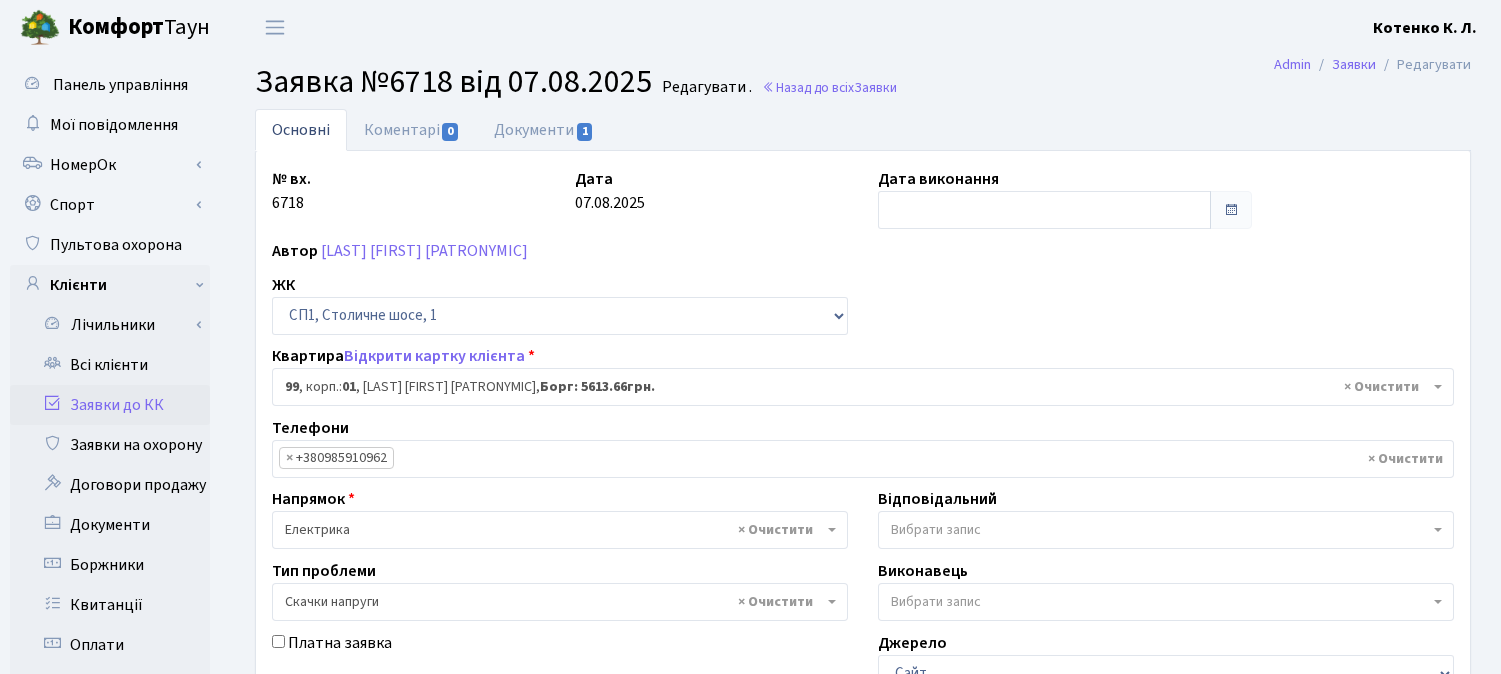 select on "20024" 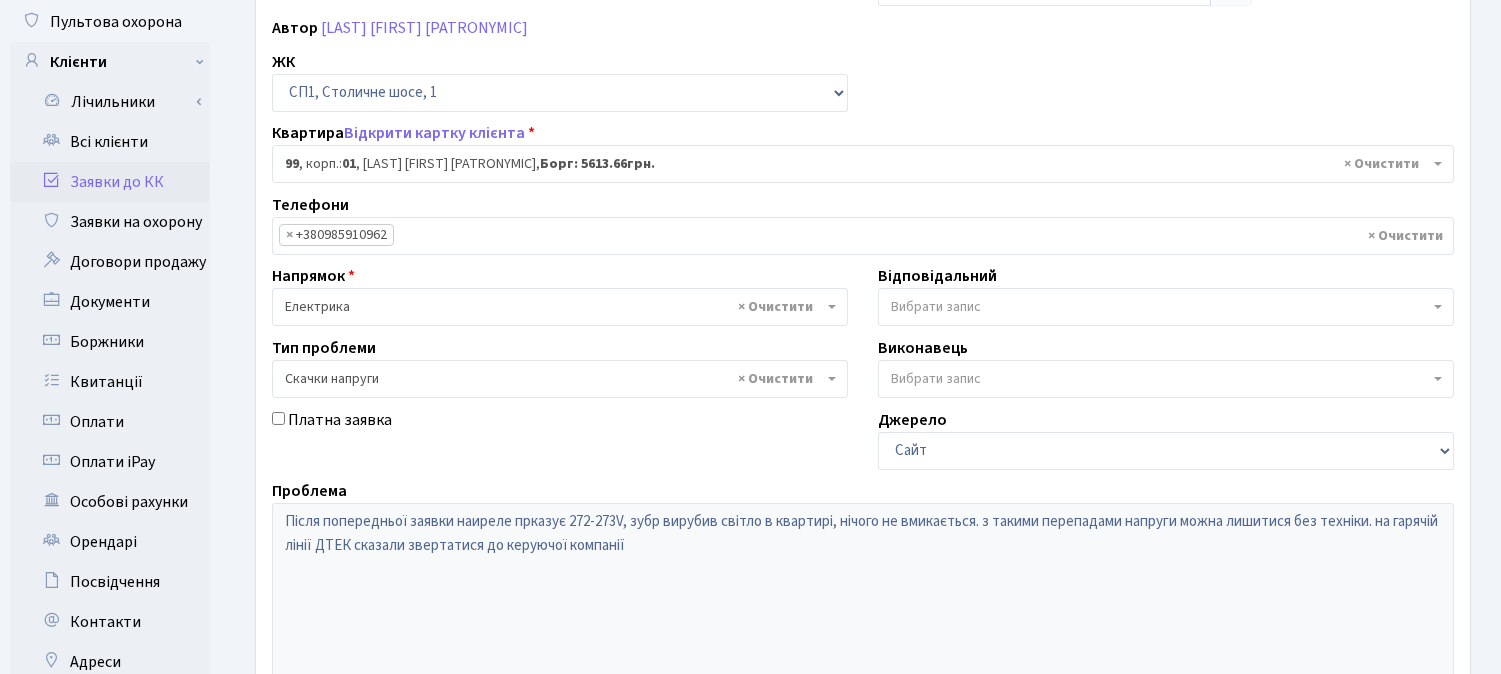 scroll, scrollTop: 333, scrollLeft: 0, axis: vertical 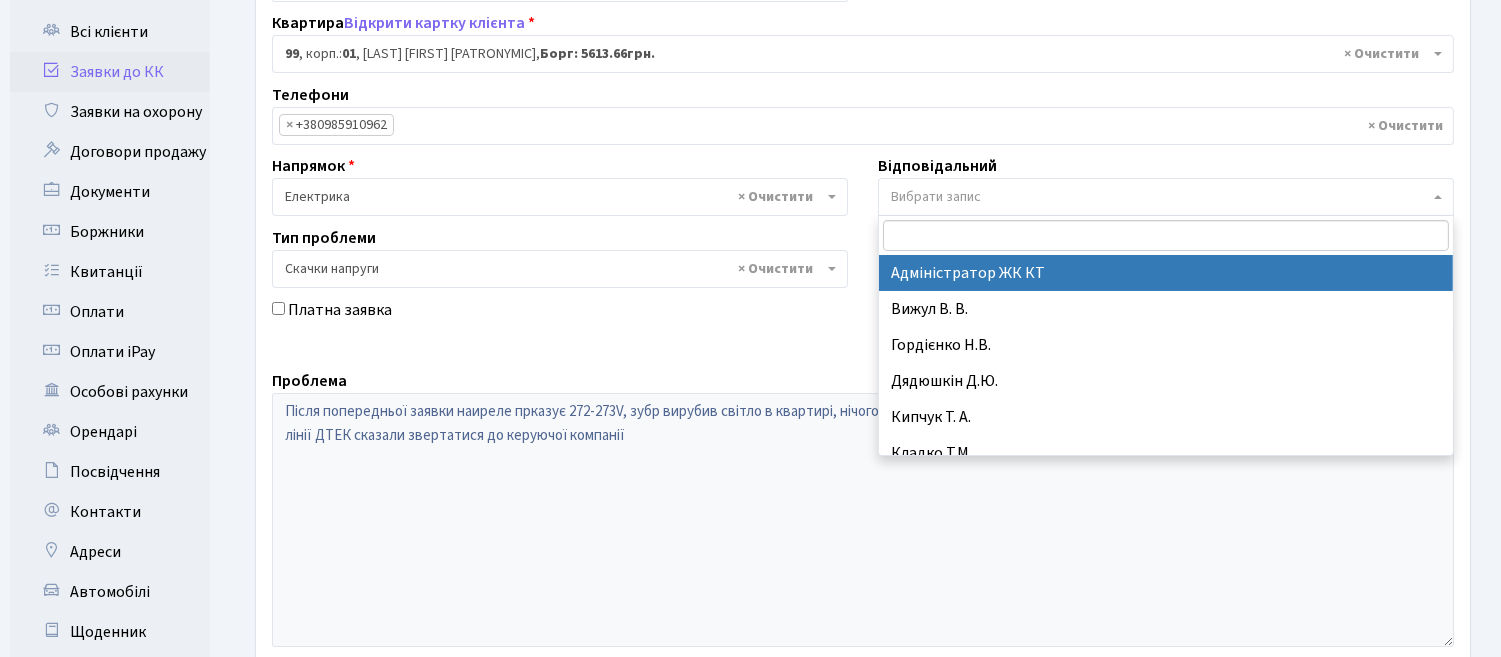 click on "Вибрати запис" at bounding box center [1166, 197] 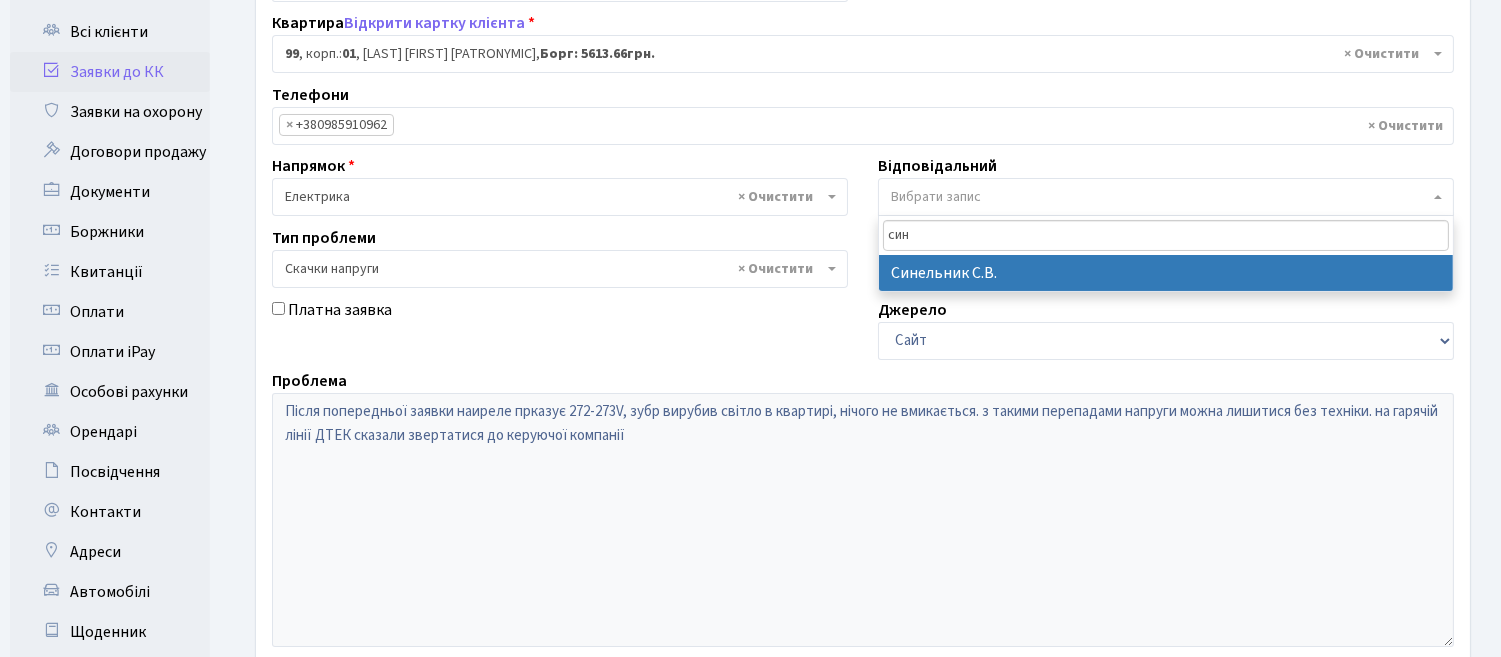type on "син" 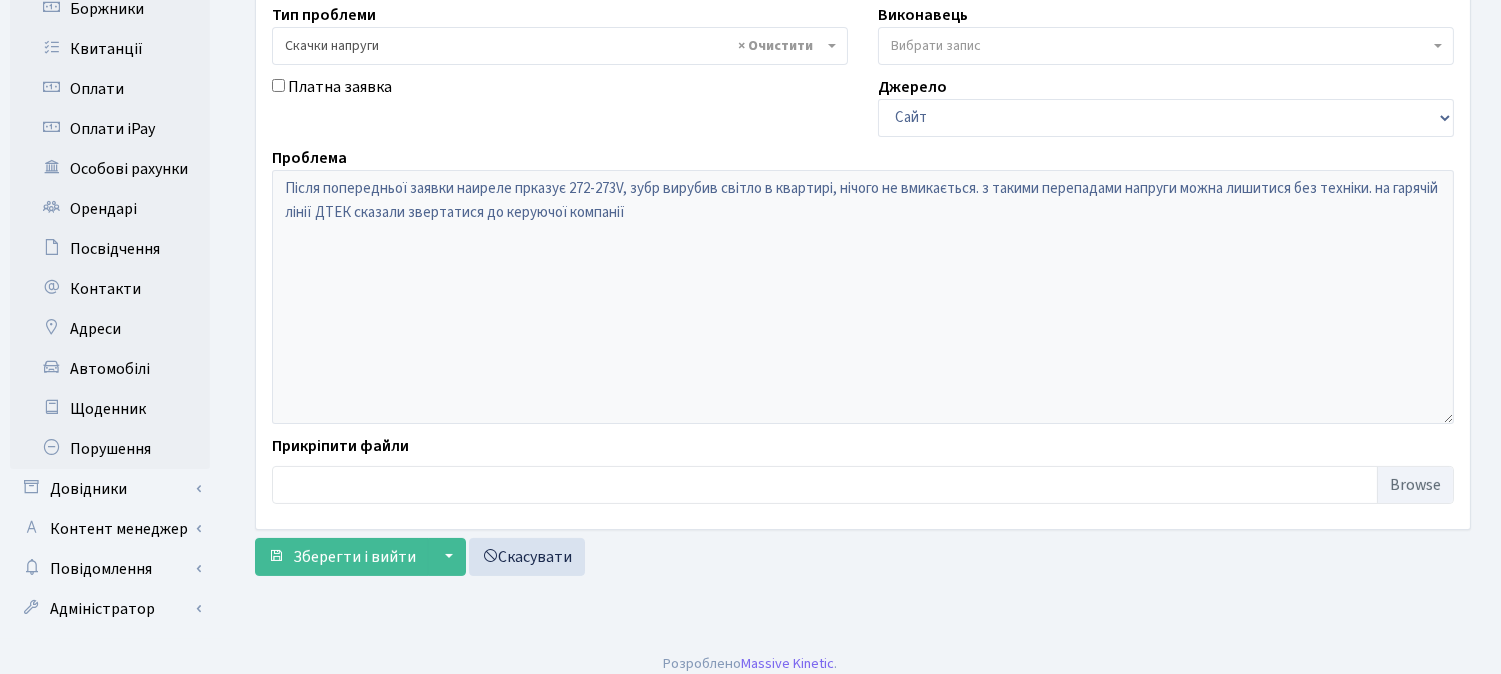 scroll, scrollTop: 570, scrollLeft: 0, axis: vertical 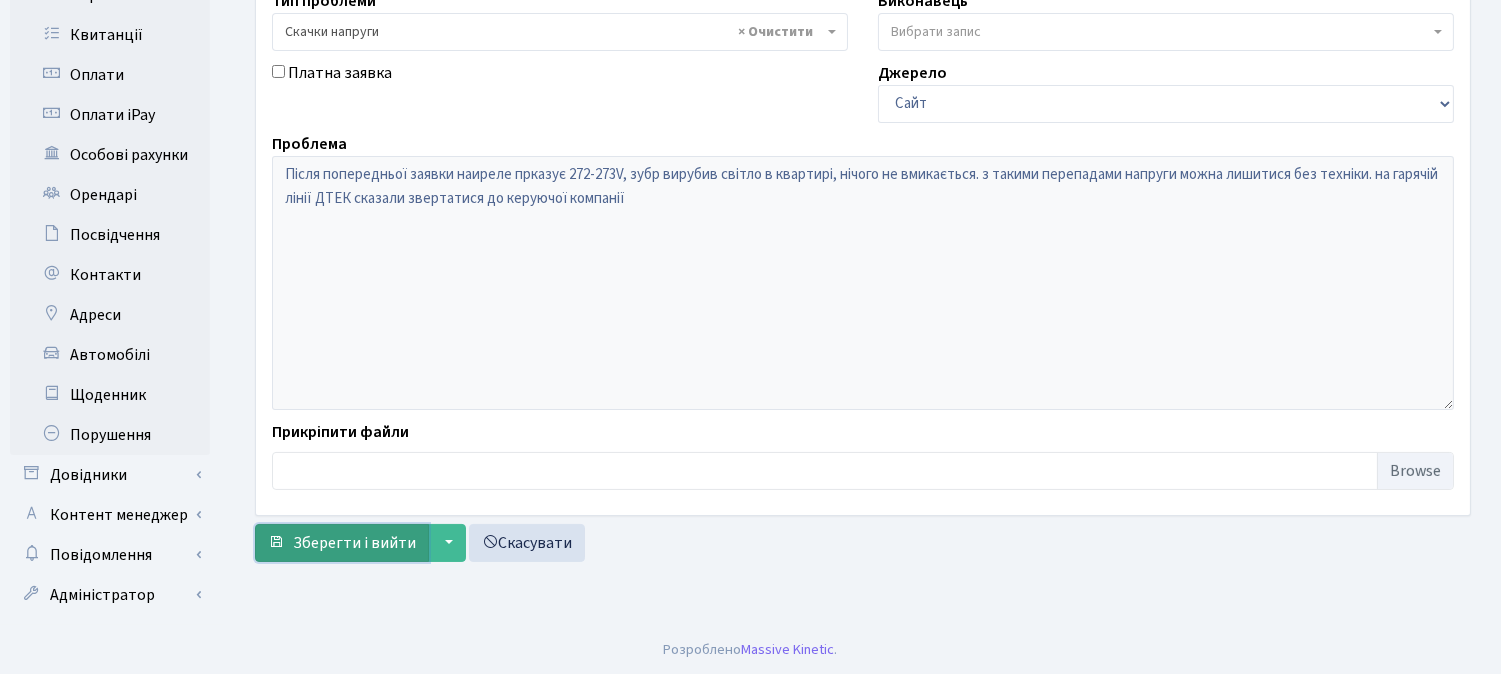 click on "Зберегти і вийти" at bounding box center (354, 543) 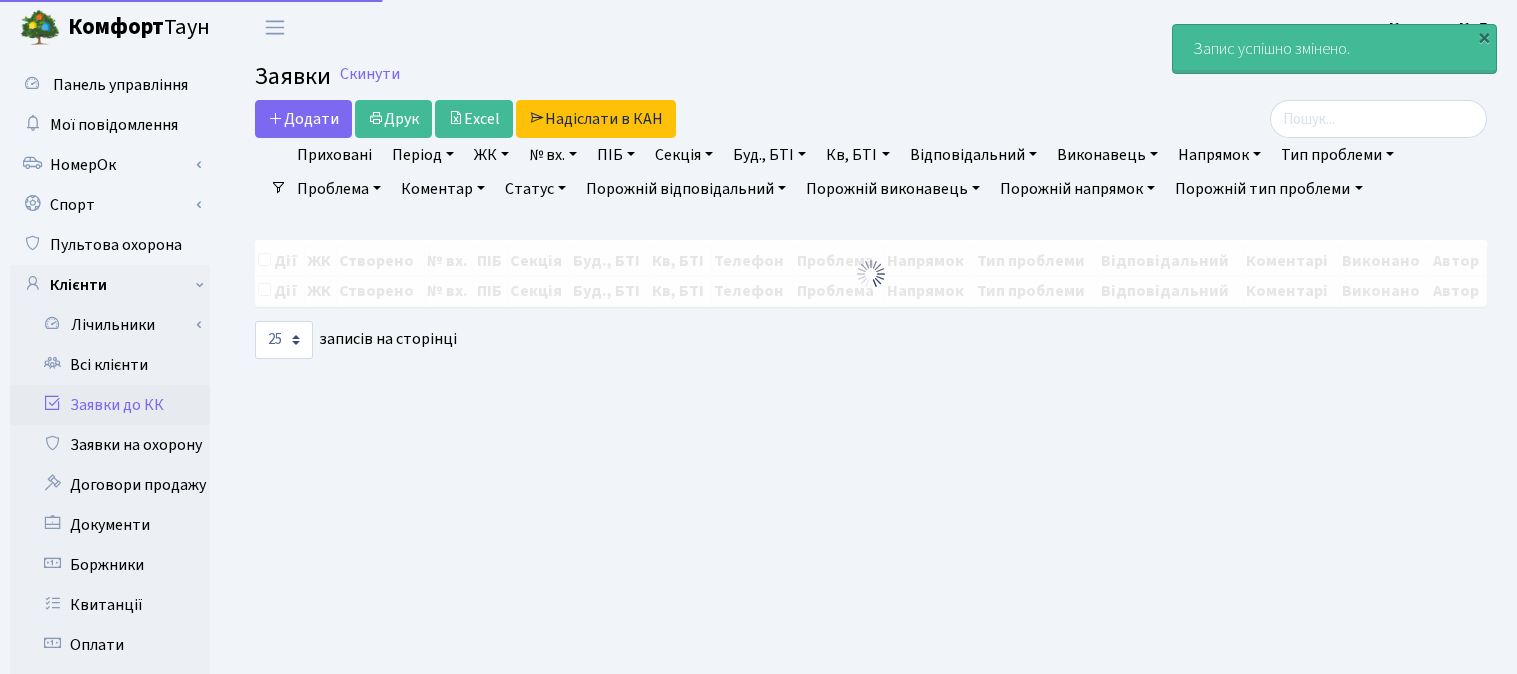 select on "25" 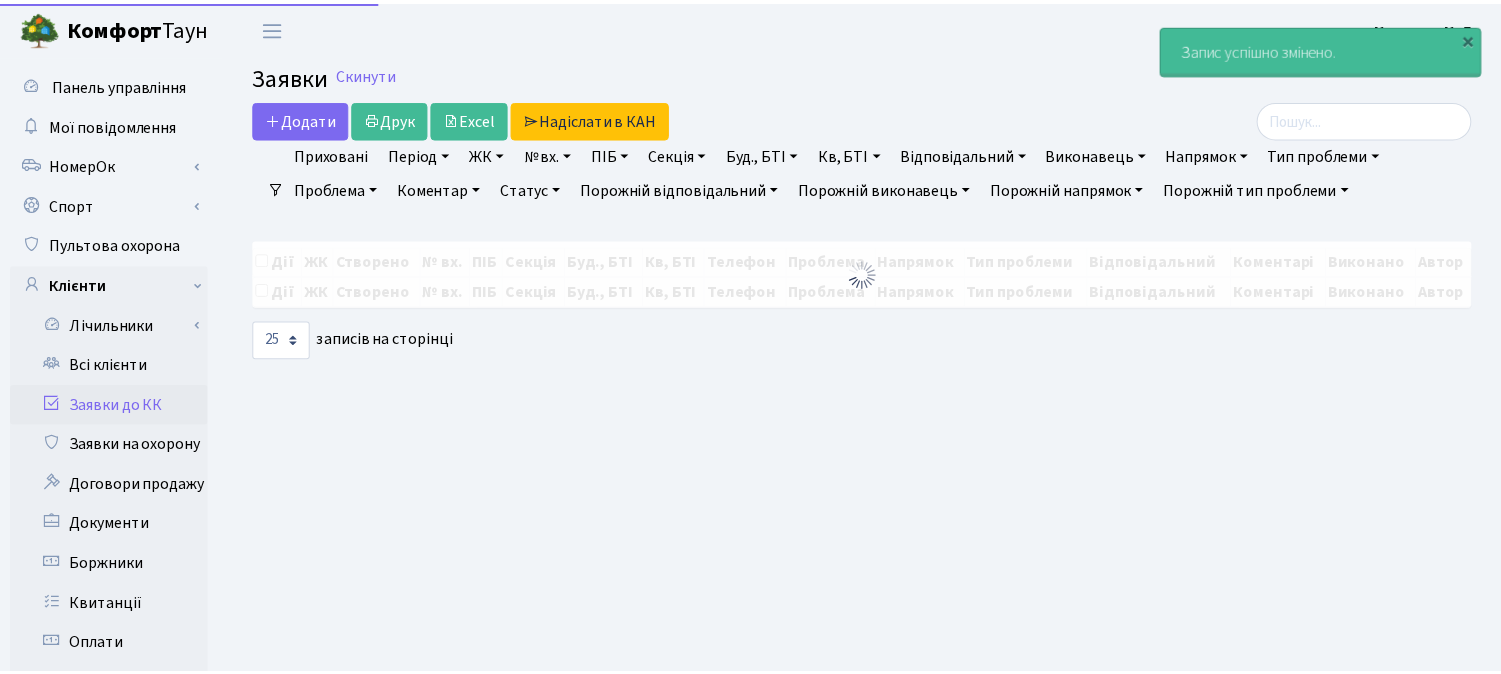 scroll, scrollTop: 0, scrollLeft: 0, axis: both 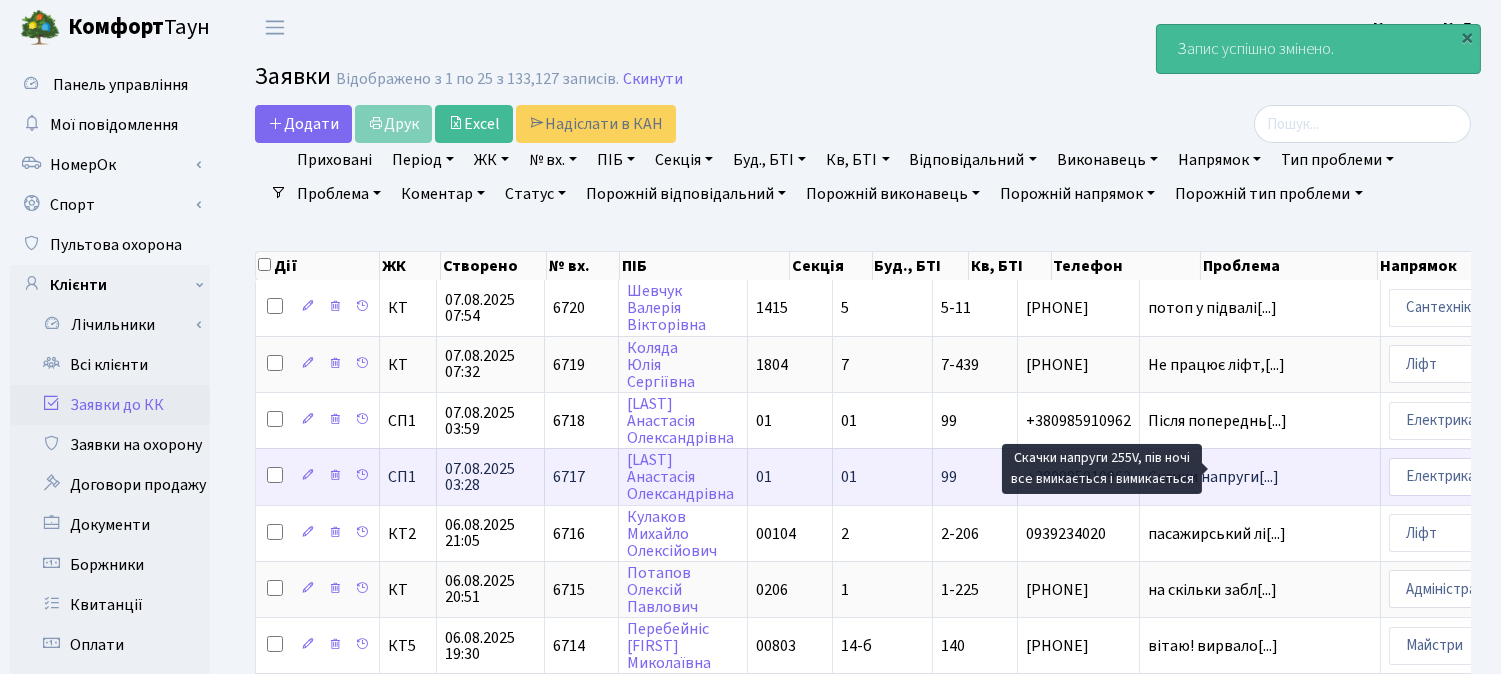click on "Скачки напруги[...]" at bounding box center (1213, 477) 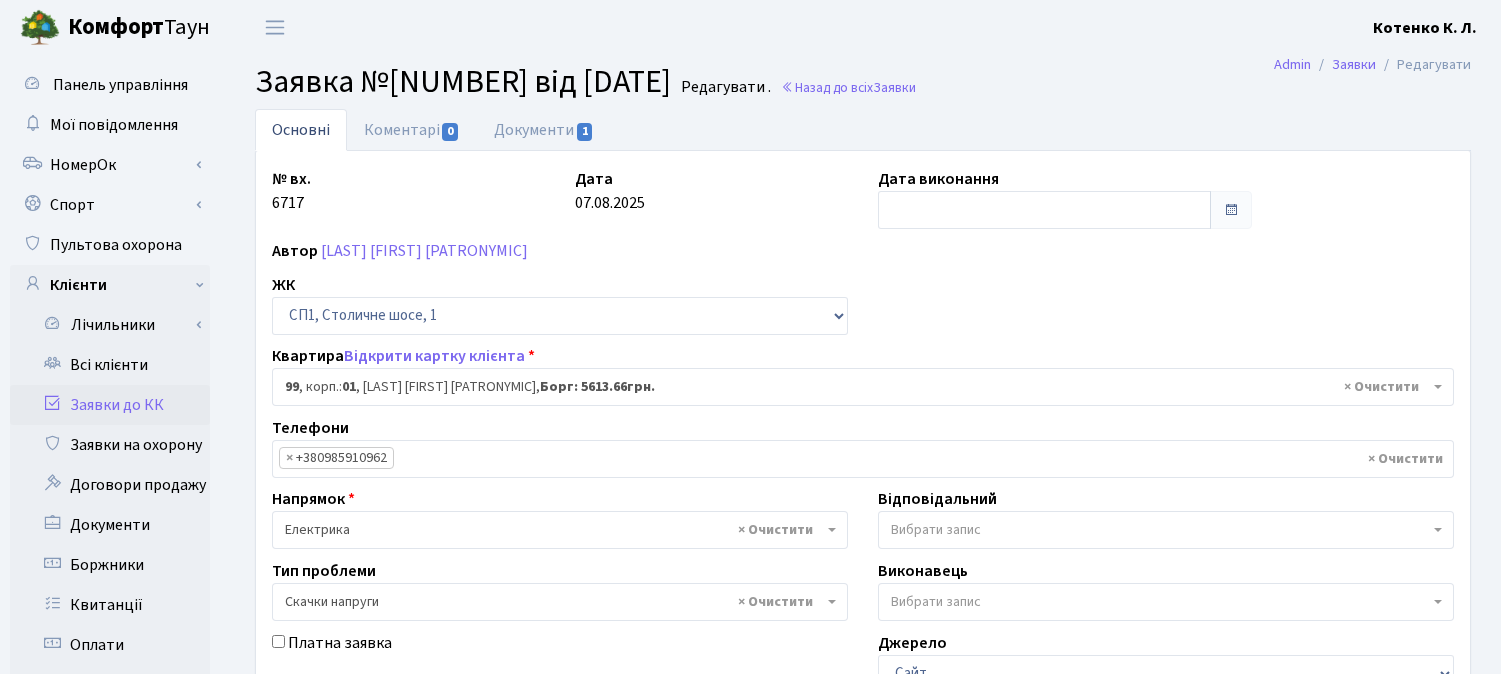 select on "20024" 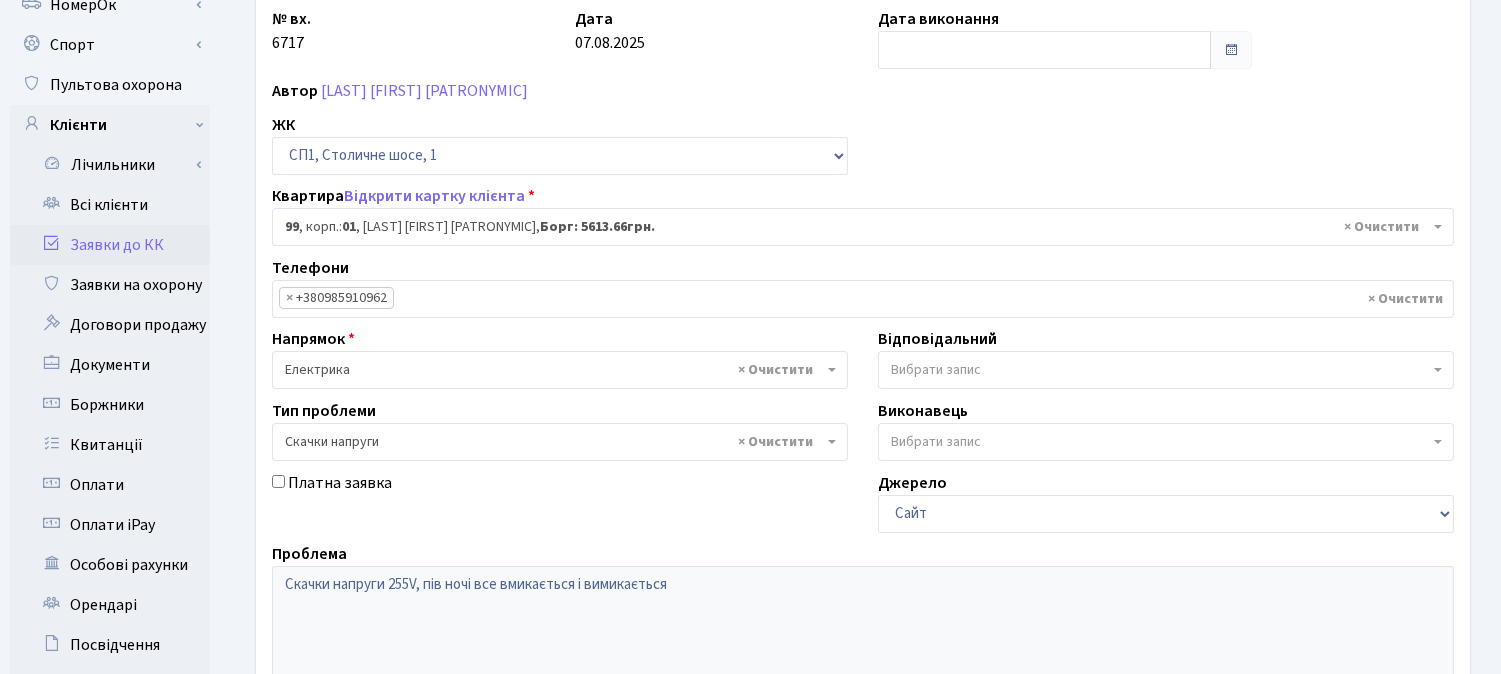 scroll, scrollTop: 111, scrollLeft: 0, axis: vertical 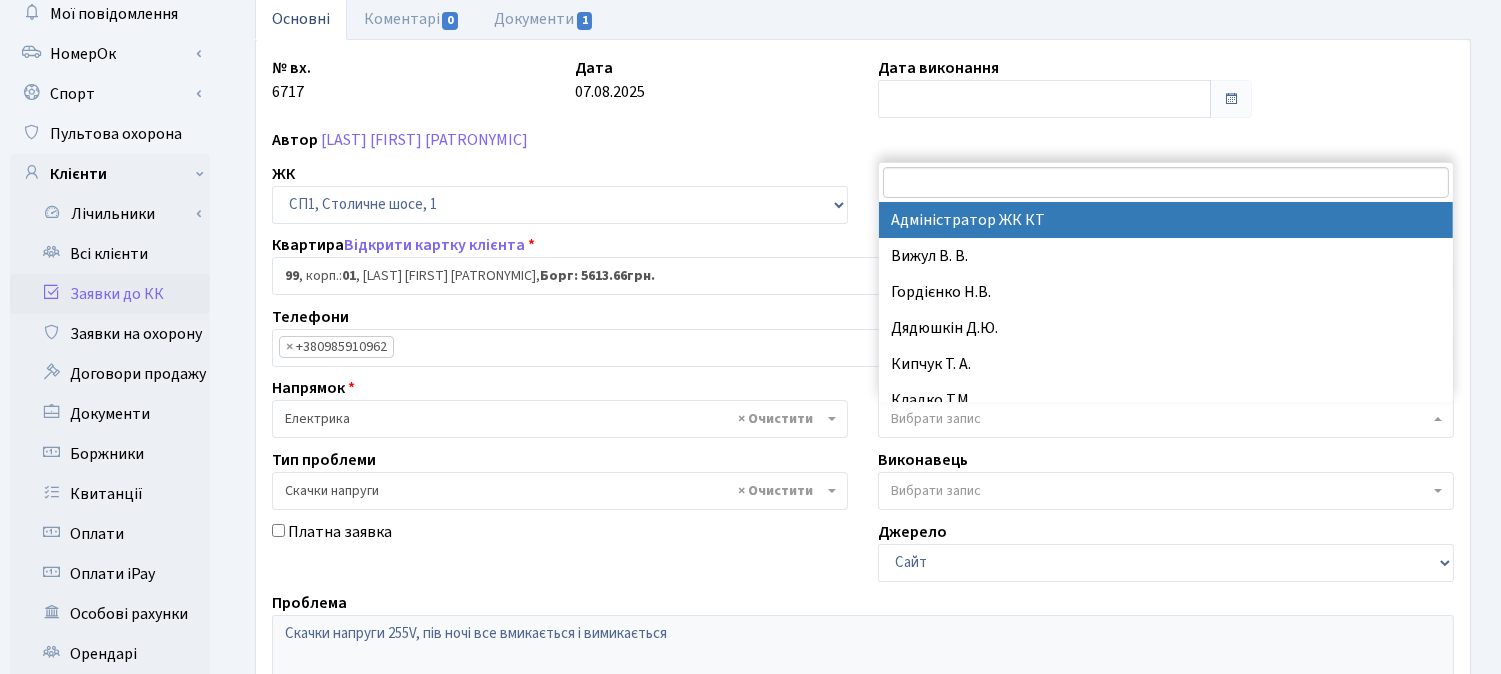 click on "Вибрати запис" at bounding box center (936, 419) 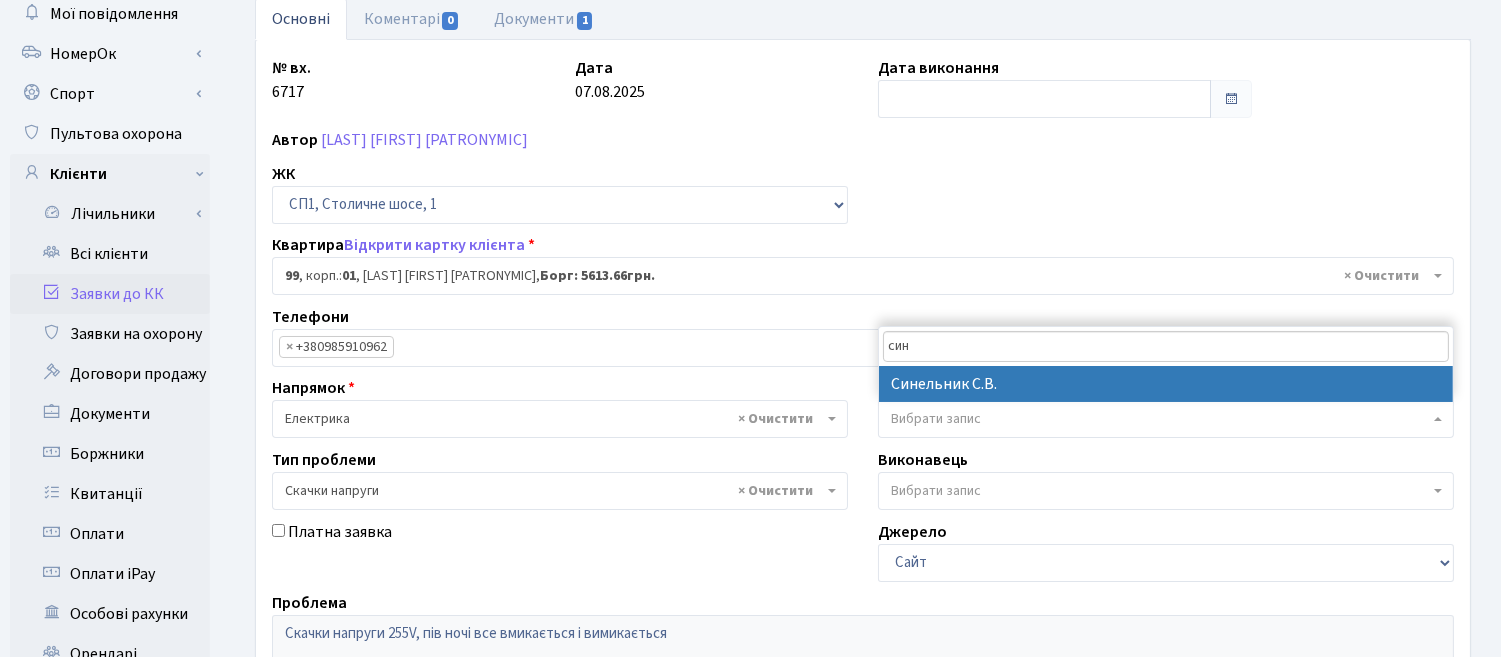 type on "син" 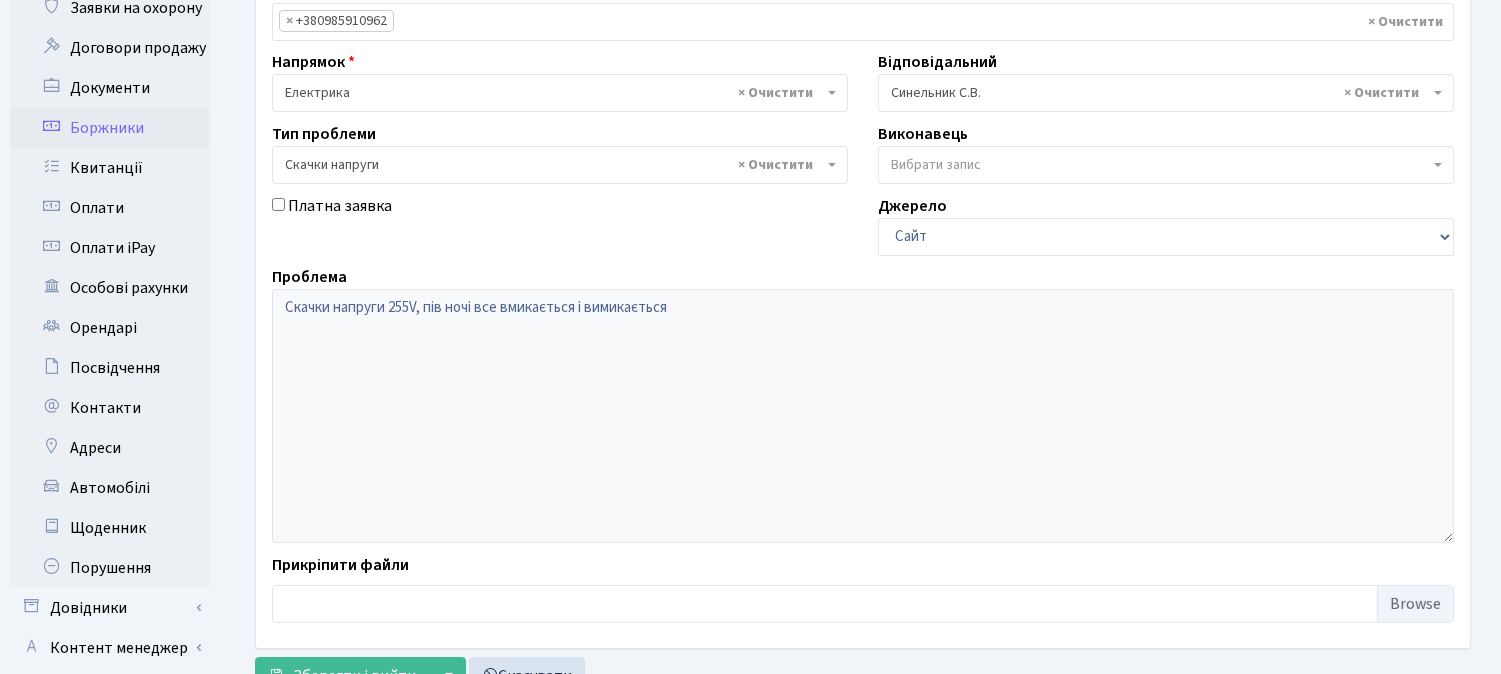 scroll, scrollTop: 333, scrollLeft: 0, axis: vertical 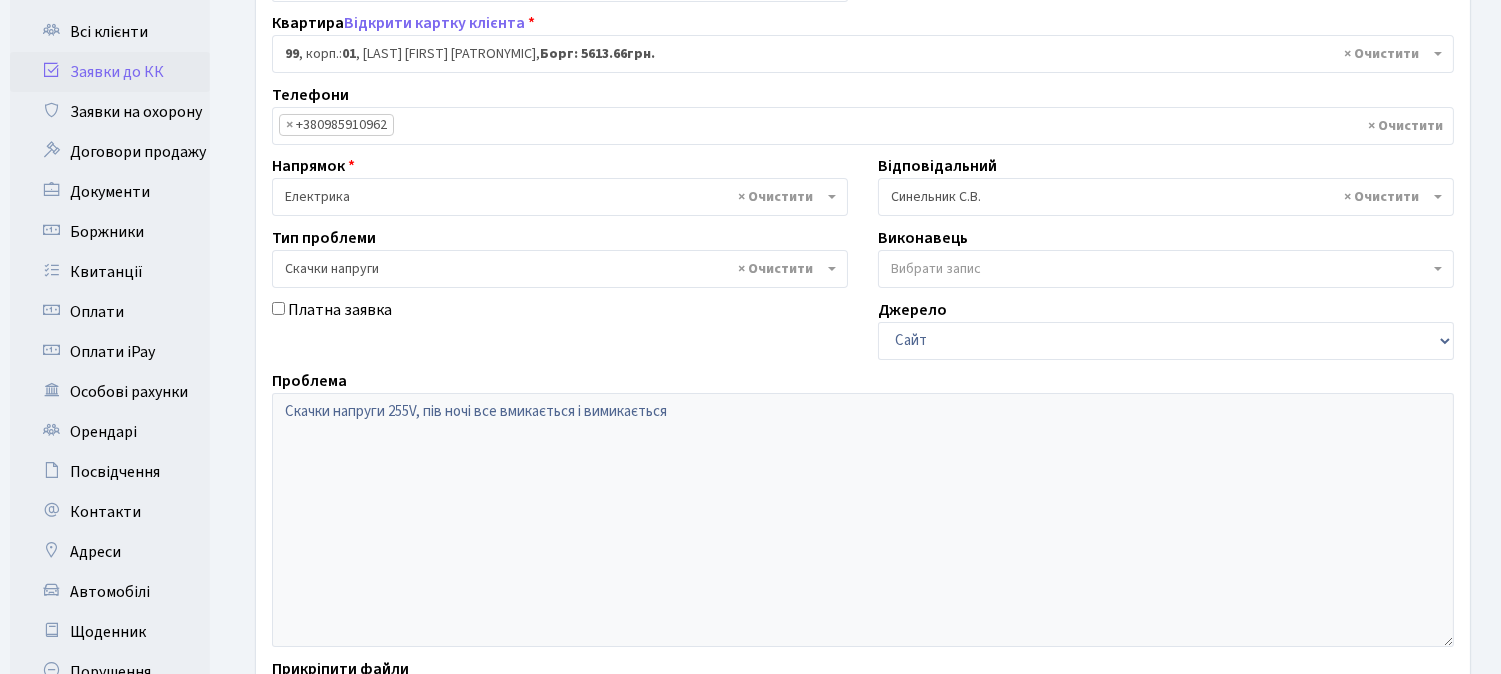 click on "Заявки до КК" at bounding box center (110, 72) 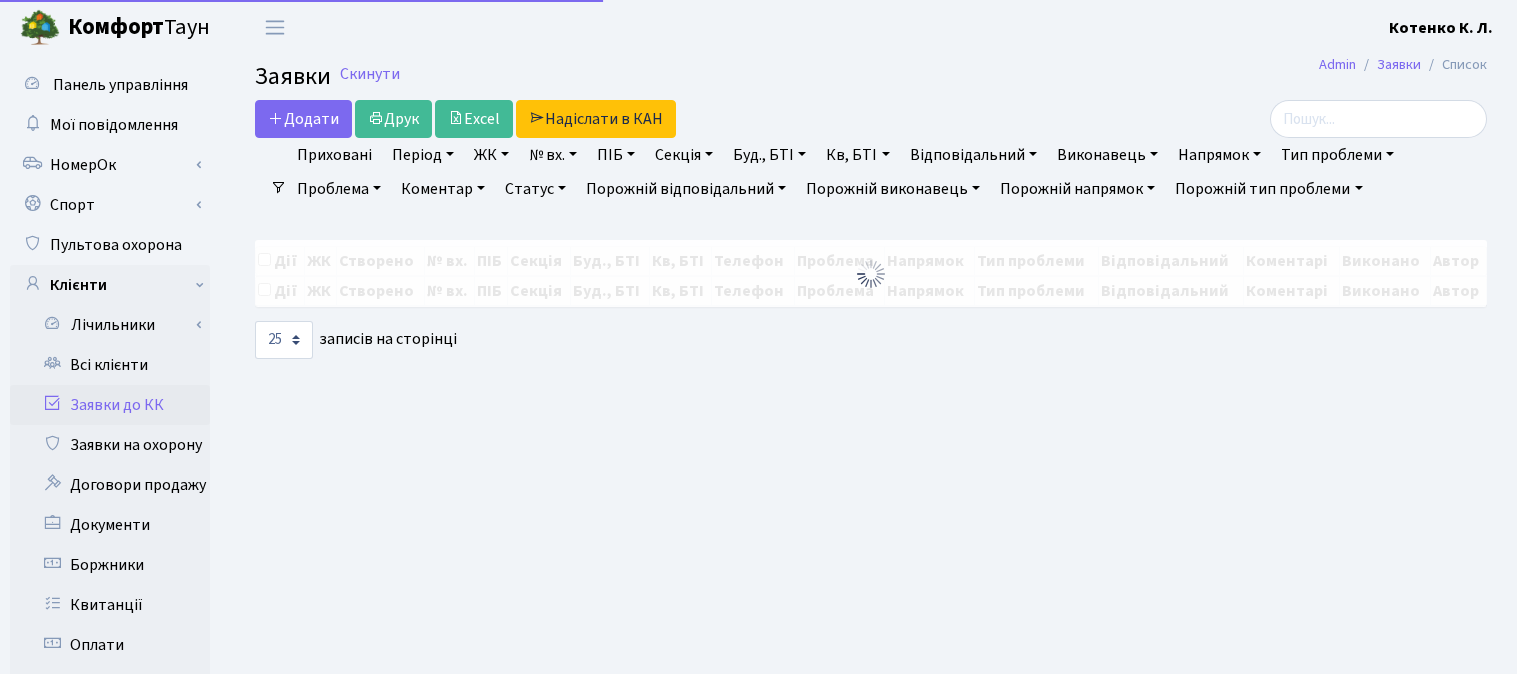 select on "25" 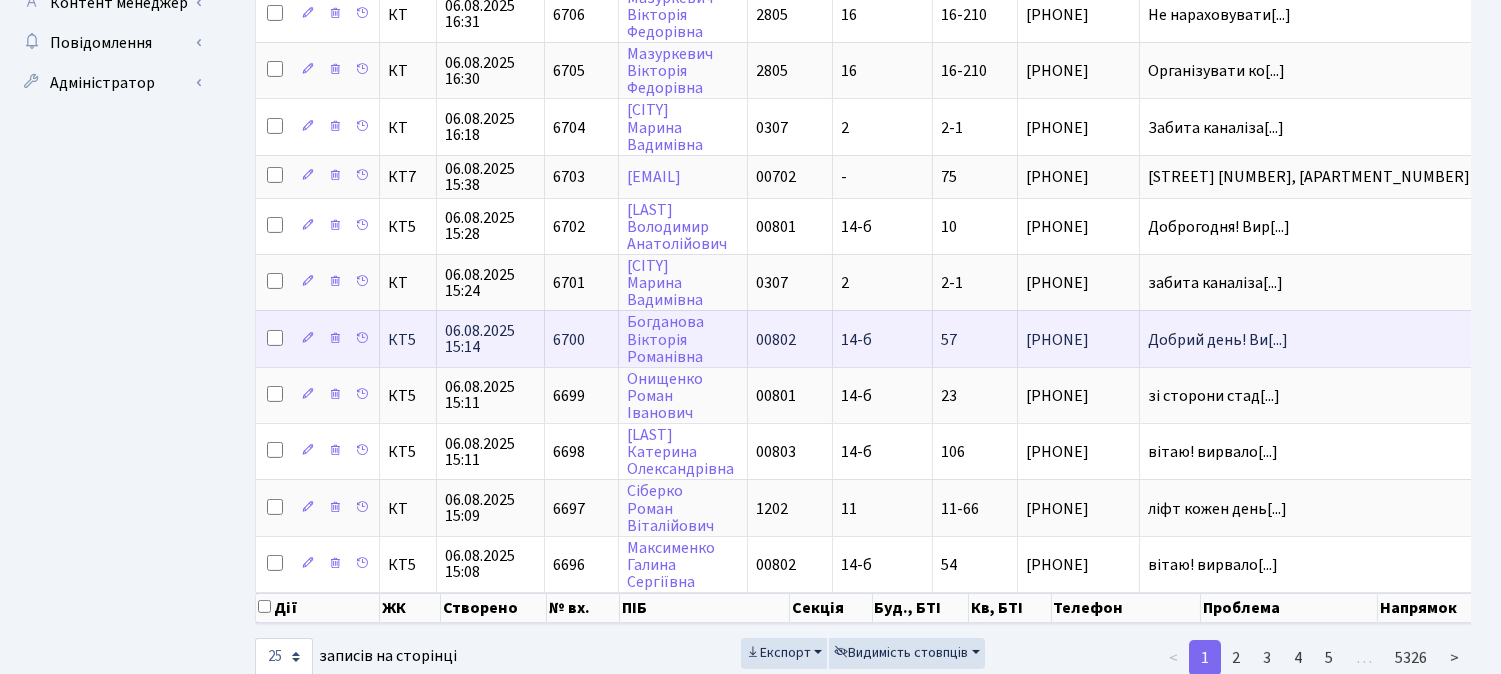 scroll, scrollTop: 1100, scrollLeft: 0, axis: vertical 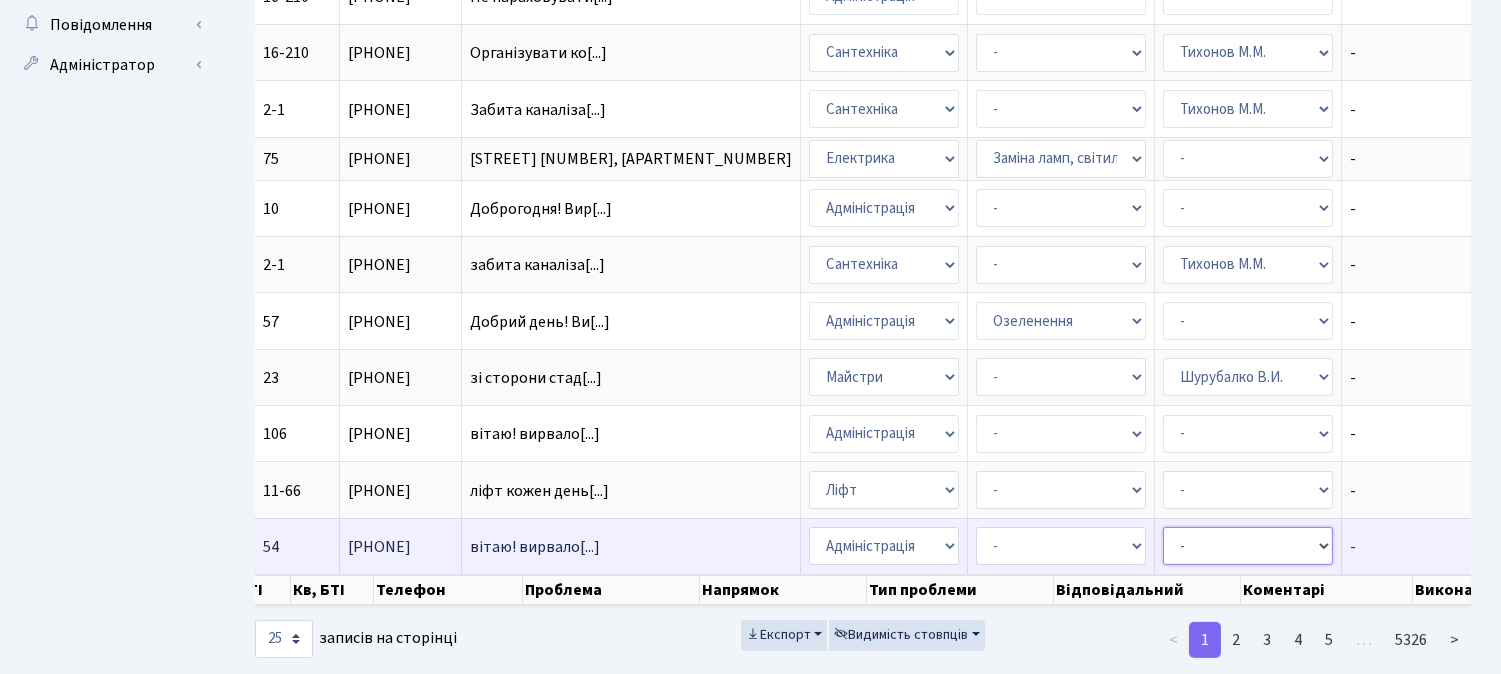 click on "-
Адміністратор ЖК КТ
Вижул В. В.
Гордієнко Н.В.
Дядюшкін Д.Ю.
Кипчук Т. А.
Кладко Т.М.
Клишко І.
Колесніков В.
Коровін О.Д. Корчун А. А." at bounding box center (1248, 546) 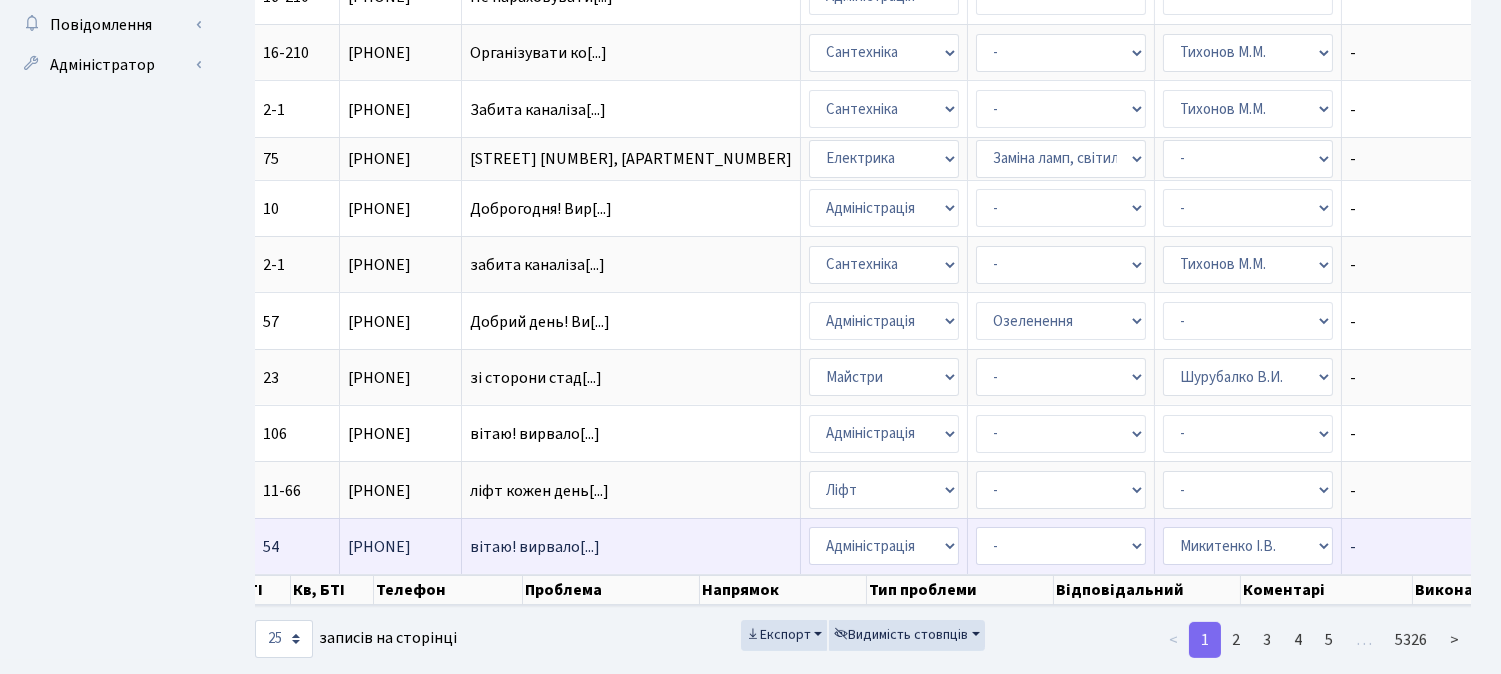 click on "-
Адміністратор ЖК КТ
Вижул В. В.
Гордієнко Н.В.
Дядюшкін Д.Ю.
Кипчук Т. А.
Кладко Т.М.
Клишко І.
Колесніков В.
Коровін О.Д. Корчун А. А." at bounding box center (1248, 546) 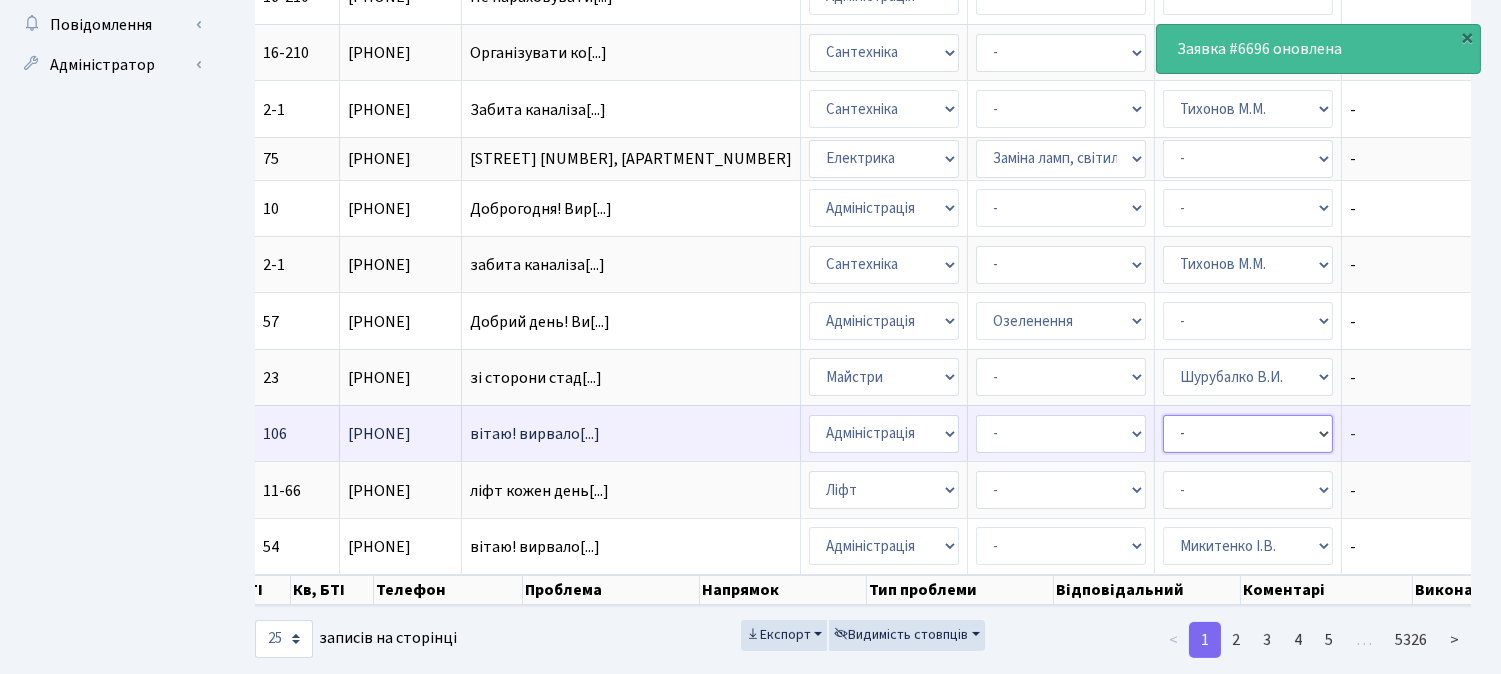 click on "-
Адміністратор ЖК КТ
Вижул В. В.
Гордієнко Н.В.
Дядюшкін Д.Ю.
Кипчук Т. А.
Кладко Т.М.
Клишко І.
Колесніков В.
Коровін О.Д. Корчун А. А." at bounding box center [1248, 434] 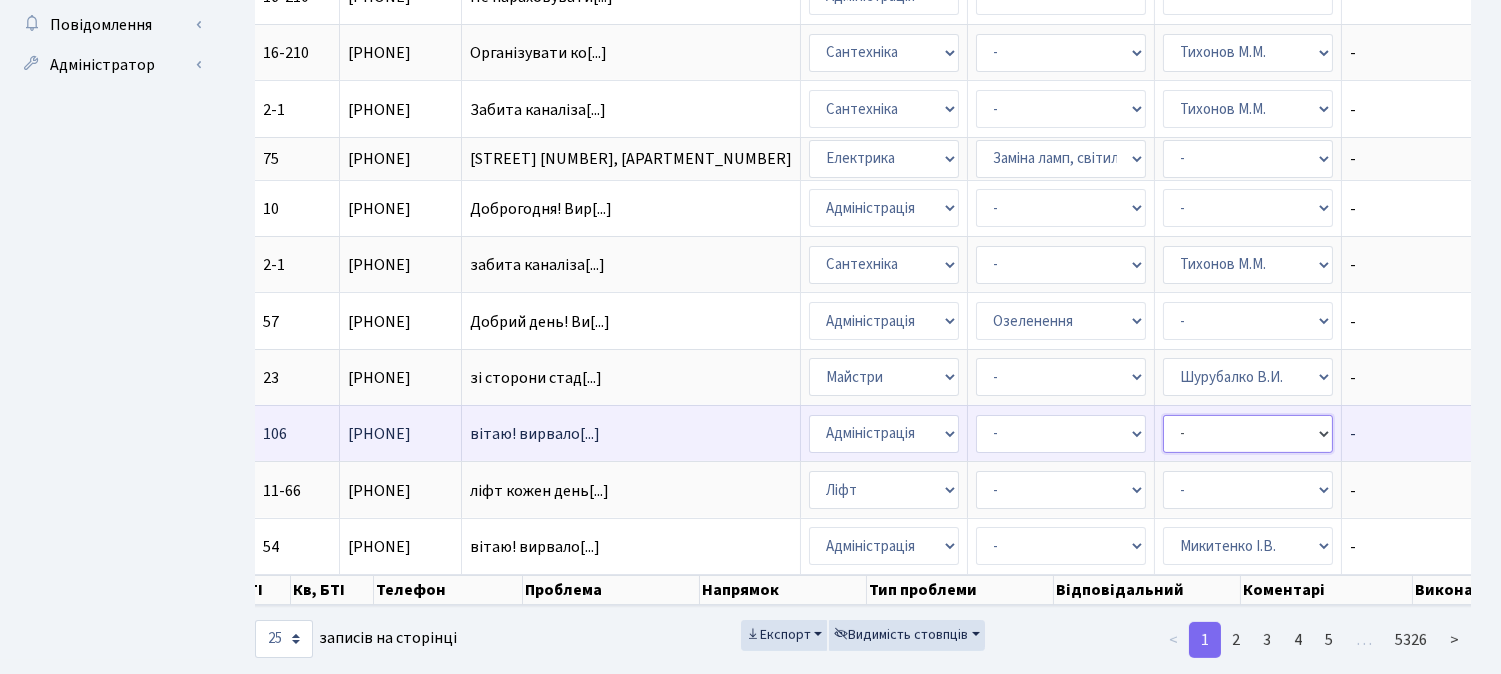 select on "25" 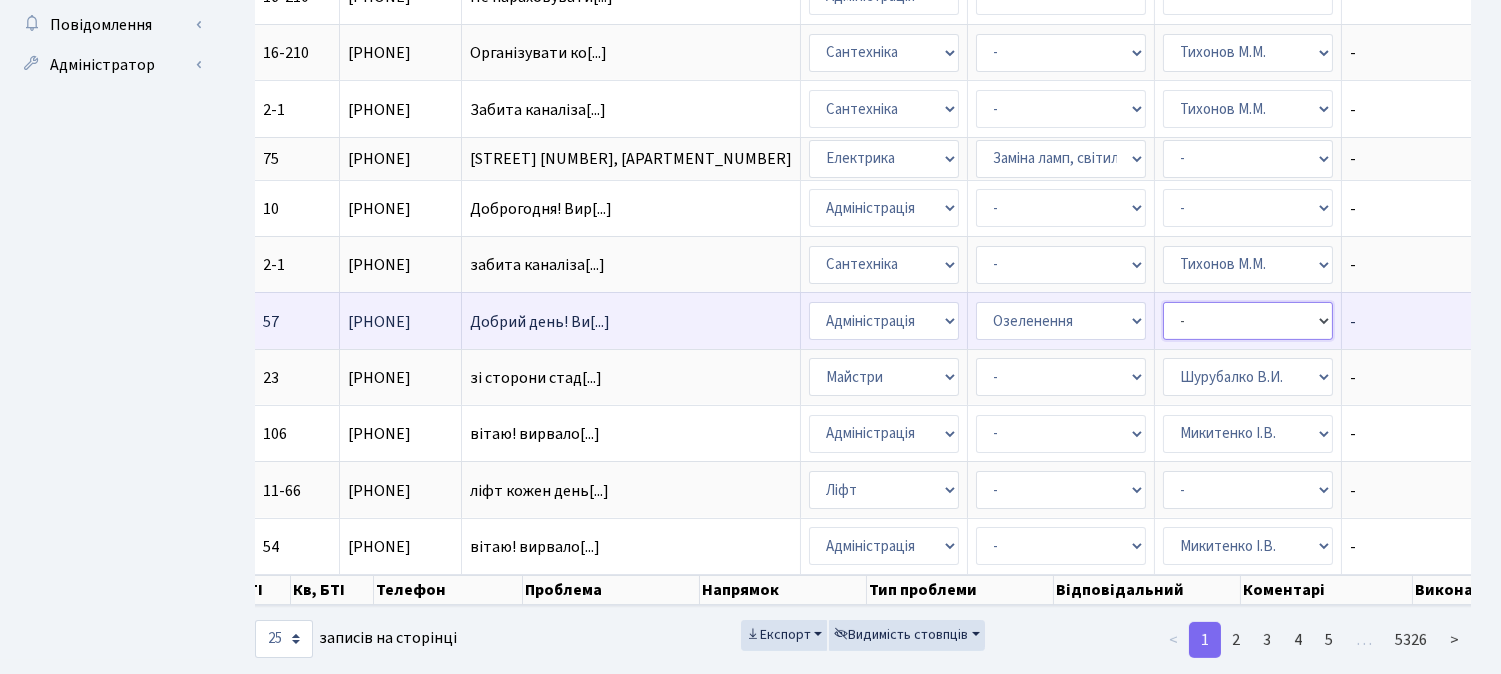 click on "-
Адміністратор ЖК КТ
Вижул В. В.
Гордієнко Н.В.
Дядюшкін Д.Ю.
Кипчук Т. А.
Кладко Т.М.
Клишко І.
Колесніков В.
Коровін О.Д. Корчун А. А." at bounding box center [1248, 321] 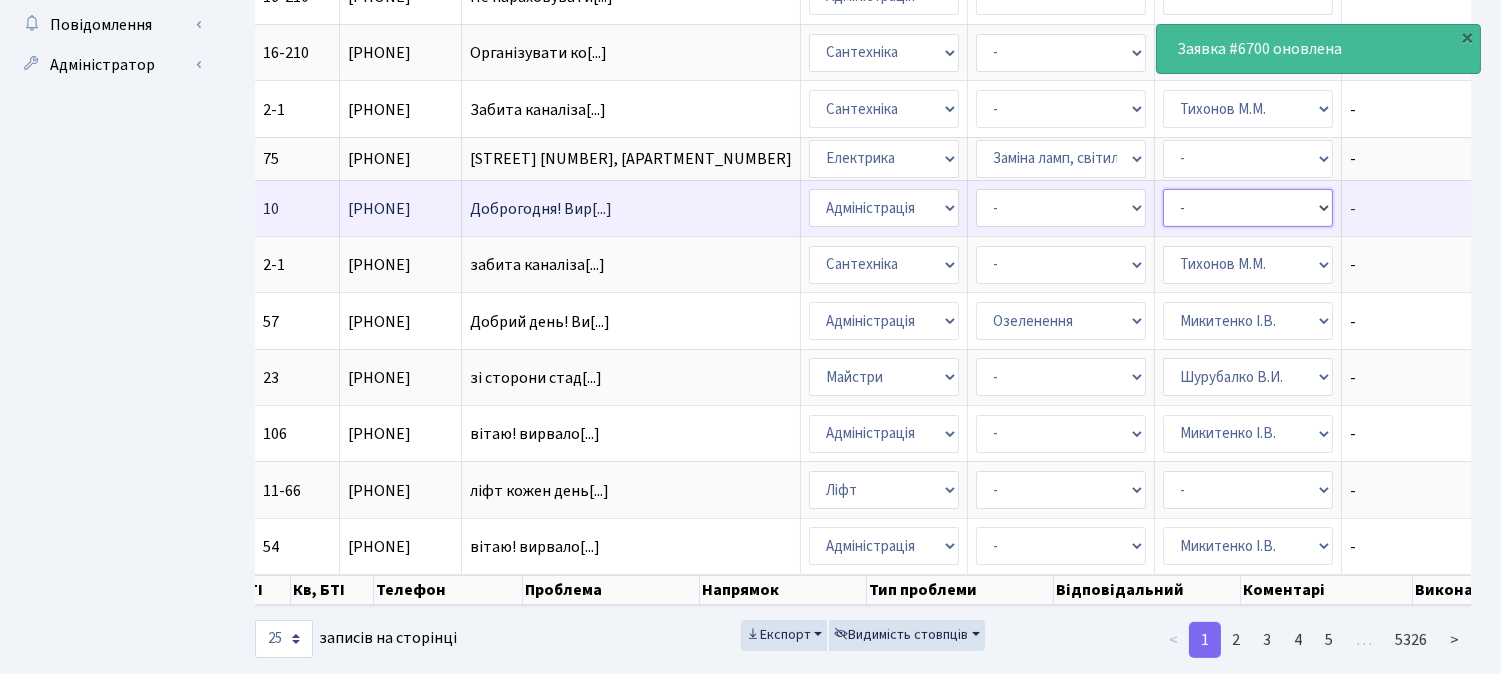 click on "-
Адміністратор ЖК КТ
Вижул В. В.
Гордієнко Н.В.
Дядюшкін Д.Ю.
Кипчук Т. А.
Кладко Т.М.
Клишко І.
Колесніков В.
Коровін О.Д. Корчун А. А." at bounding box center (1248, 208) 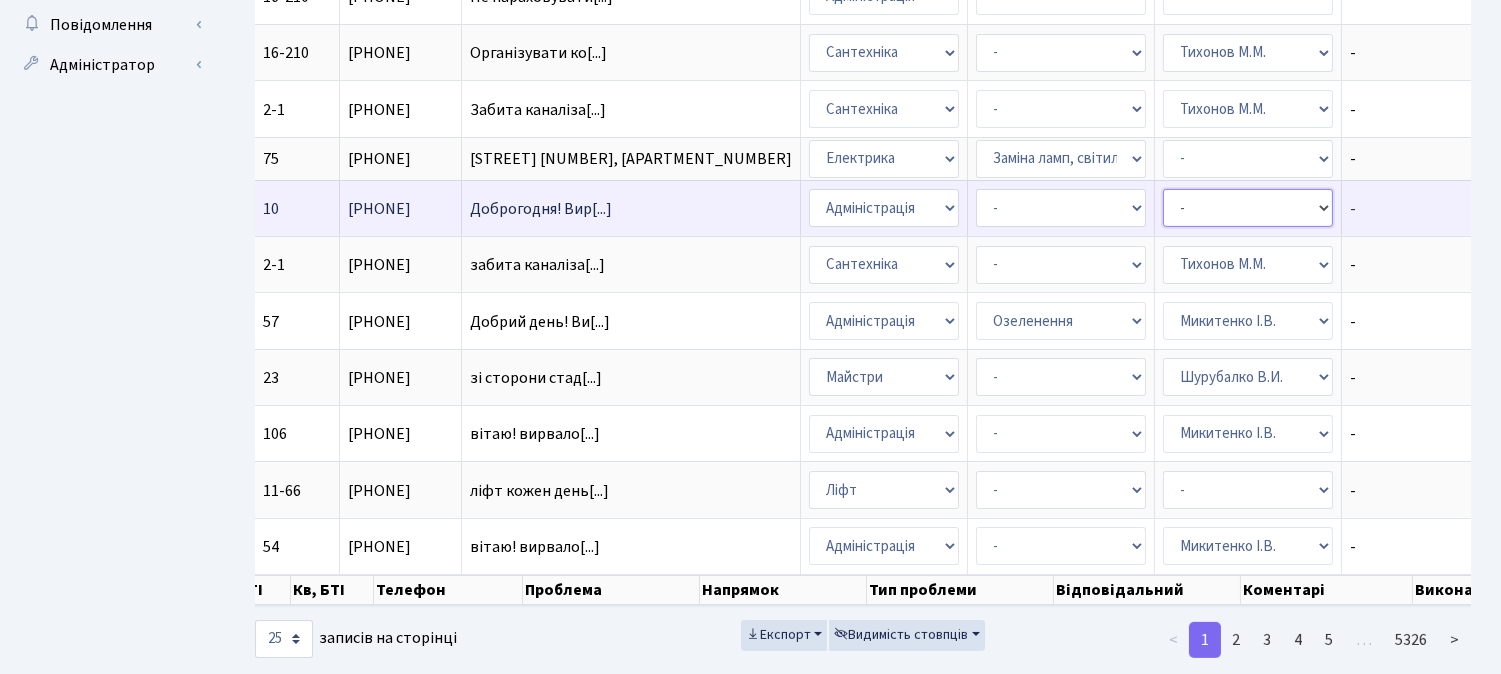 select on "25" 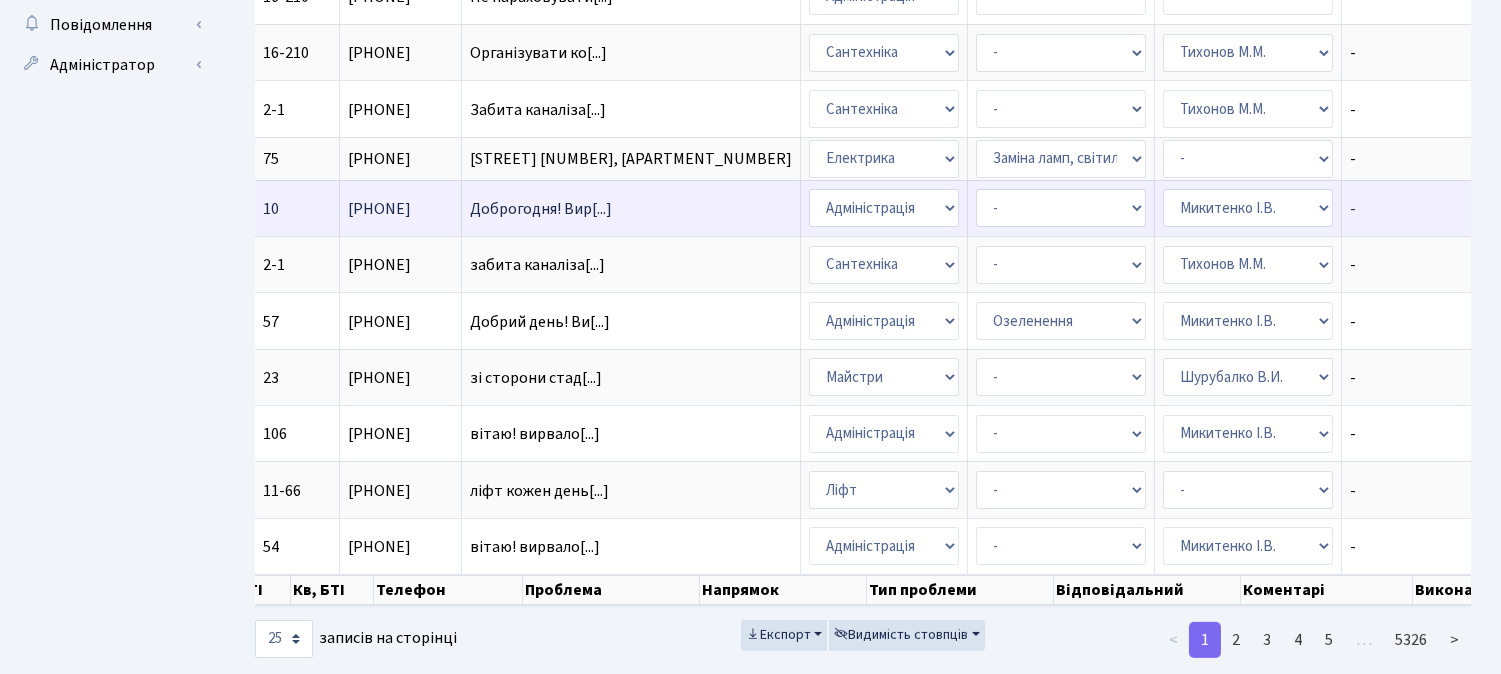 click on "-
Адміністратор ЖК КТ
Вижул В. В.
Гордієнко Н.В.
Дядюшкін Д.Ю.
Кипчук Т. А.
Кладко Т.М.
Клишко І.
Колесніков В.
Коровін О.Д. Корчун А. А." at bounding box center (1248, 208) 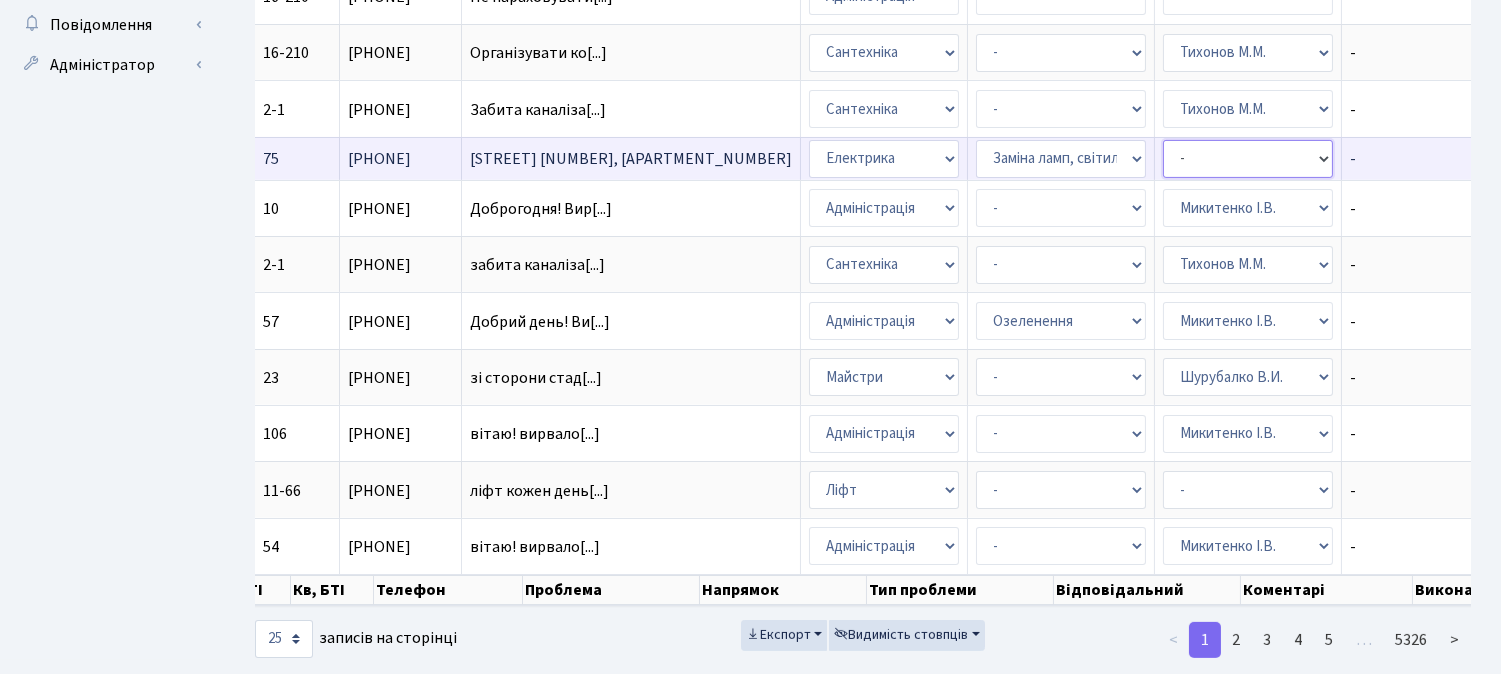 click on "-
Адміністратор ЖК КТ
Вижул В. В.
Гордієнко Н.В.
Дядюшкін Д.Ю.
Кипчук Т. А.
Кладко Т.М.
Клишко І.
Колесніков В.
Коровін О.Д. Корчун А. А." at bounding box center (1248, 159) 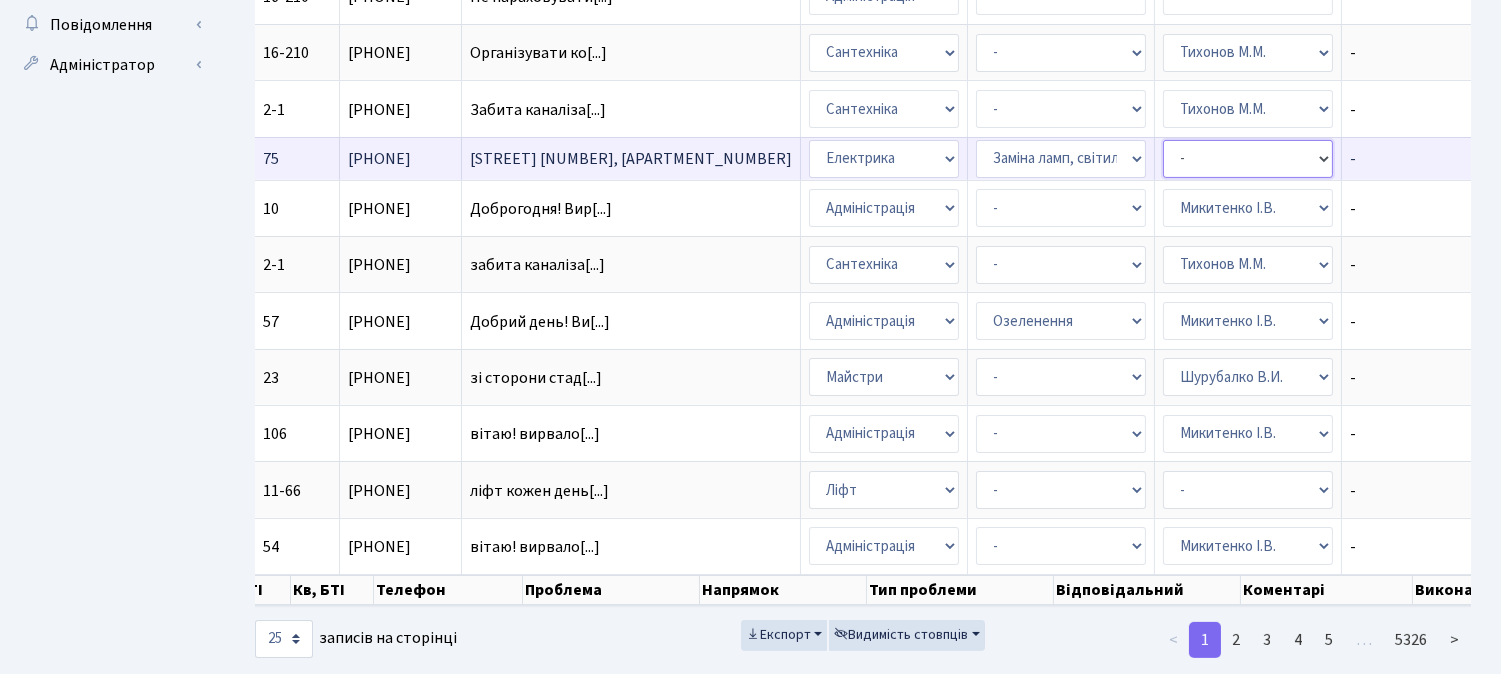 select on "22" 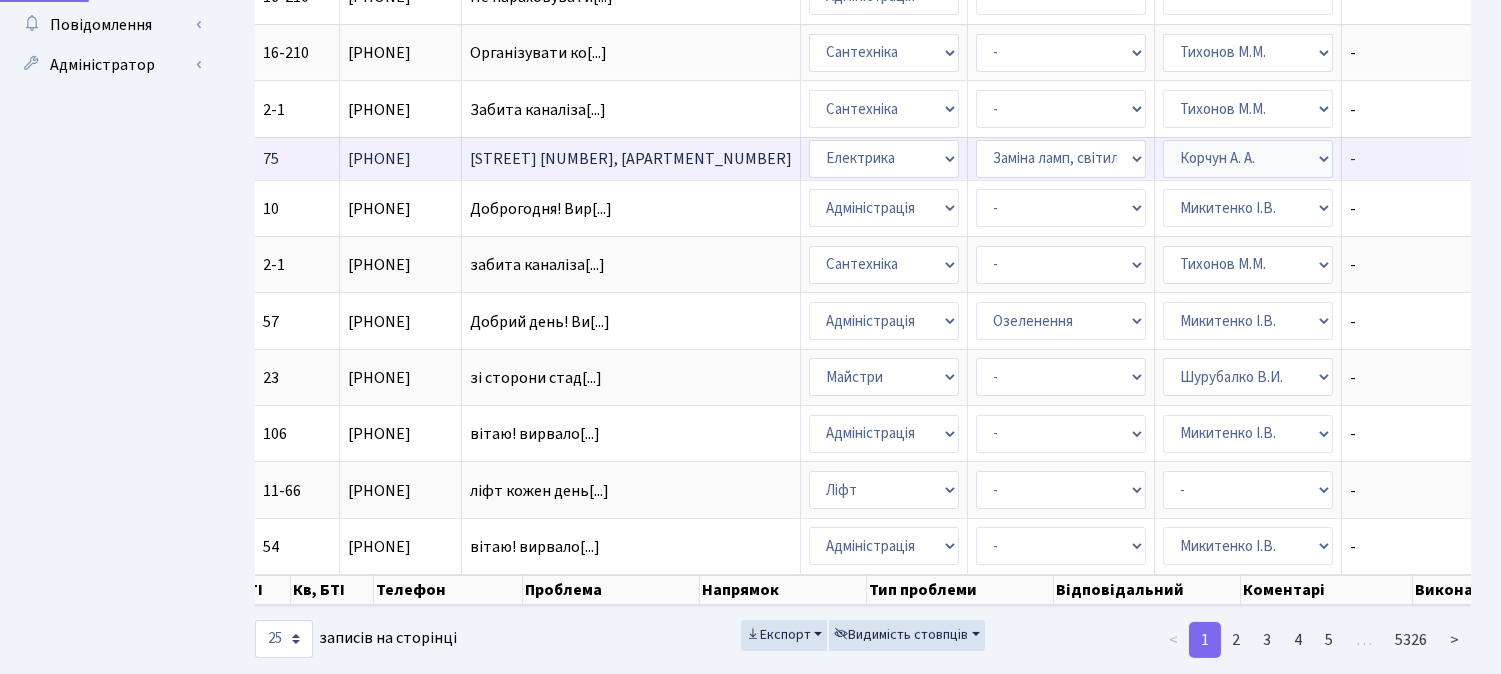 click on "-
Адміністратор ЖК КТ
Вижул В. В.
Гордієнко Н.В.
Дядюшкін Д.Ю.
Кипчук Т. А.
Кладко Т.М.
Клишко І.
Колесніков В.
Коровін О.Д. Корчун А. А." at bounding box center [1248, 159] 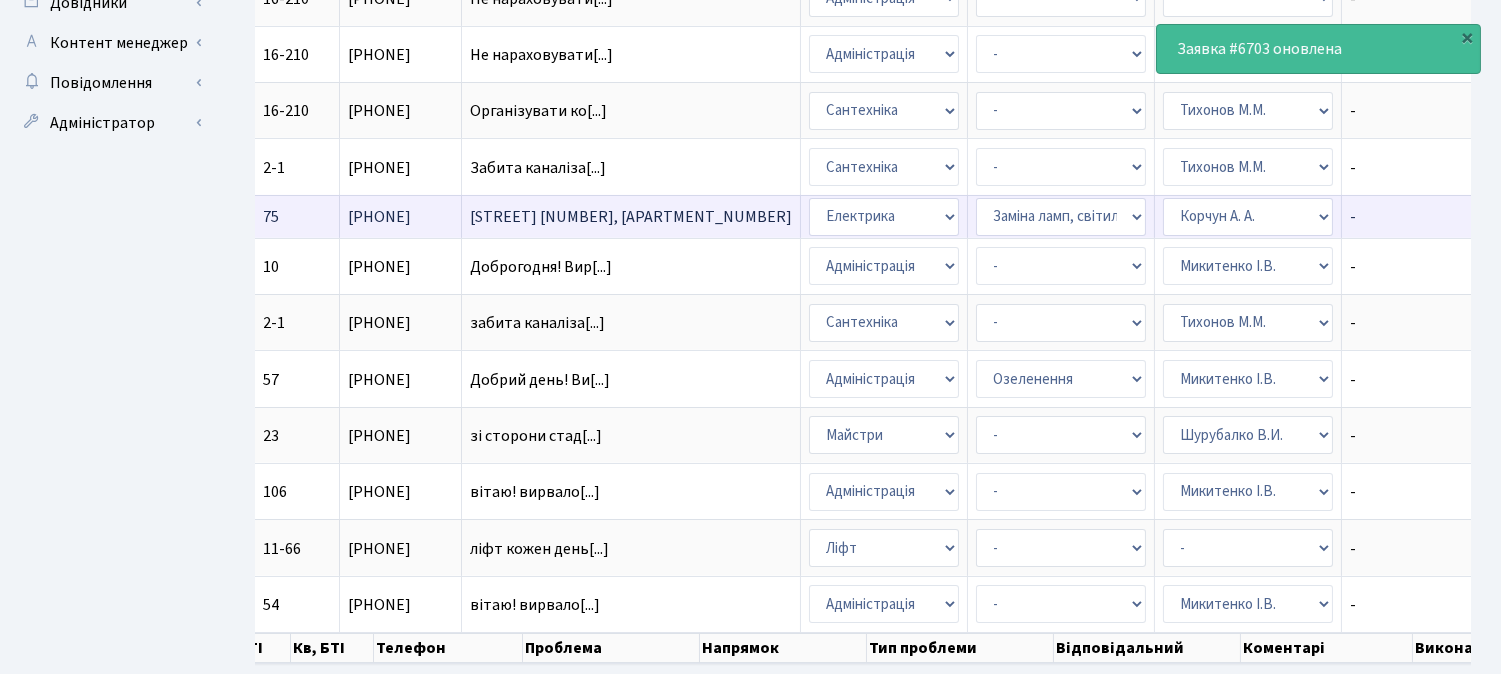 scroll, scrollTop: 877, scrollLeft: 0, axis: vertical 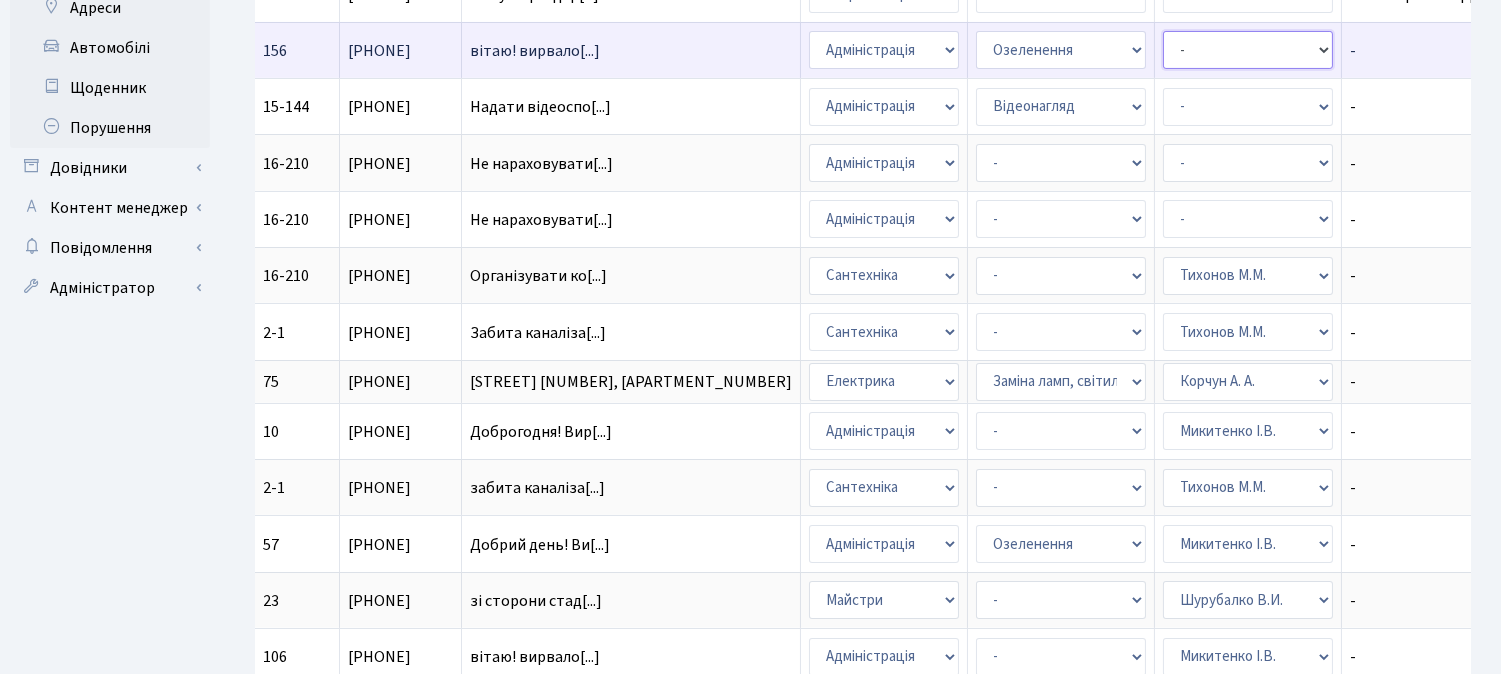 click on "-
Адміністратор ЖК КТ
Вижул В. В.
Гордієнко Н.В.
Дядюшкін Д.Ю.
Кипчук Т. А.
Кладко Т.М.
Клишко І.
Колесніков В.
Коровін О.Д. Корчун А. А." at bounding box center [1248, 50] 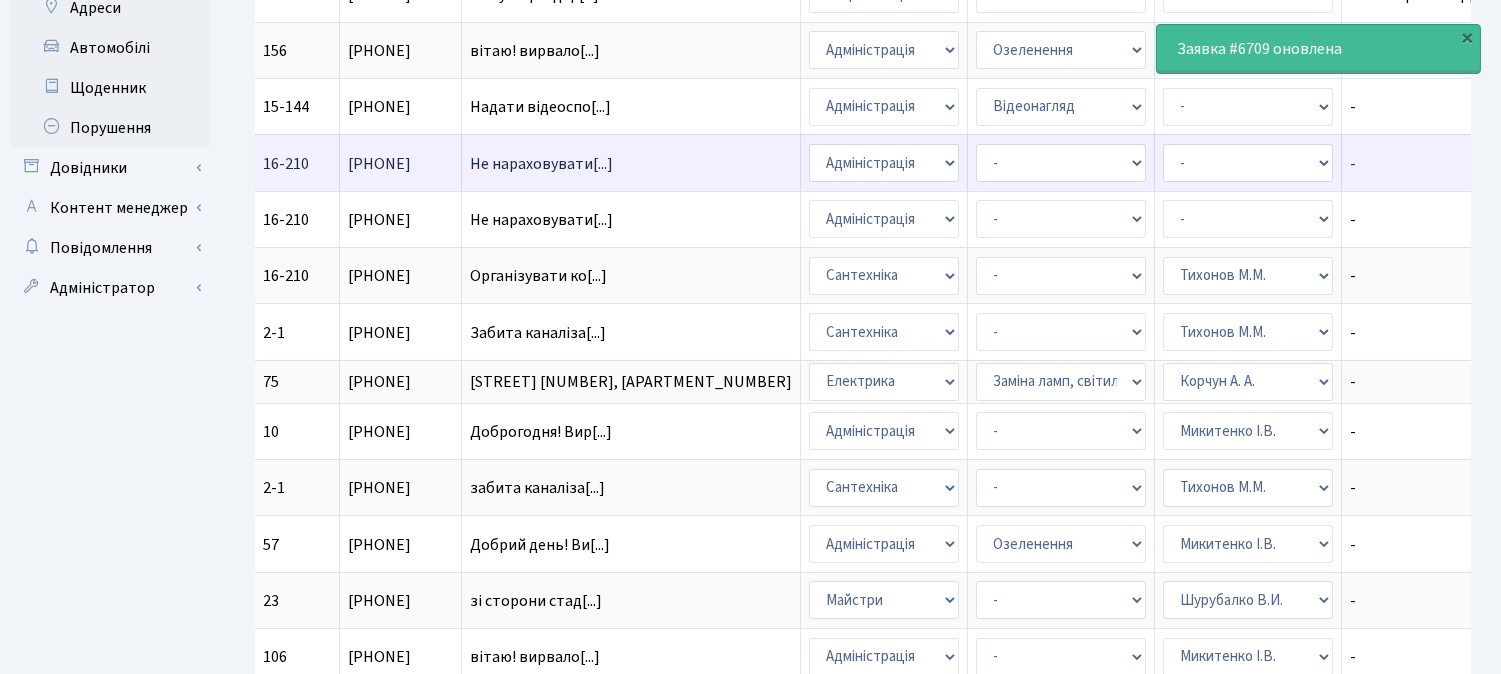 scroll, scrollTop: 766, scrollLeft: 0, axis: vertical 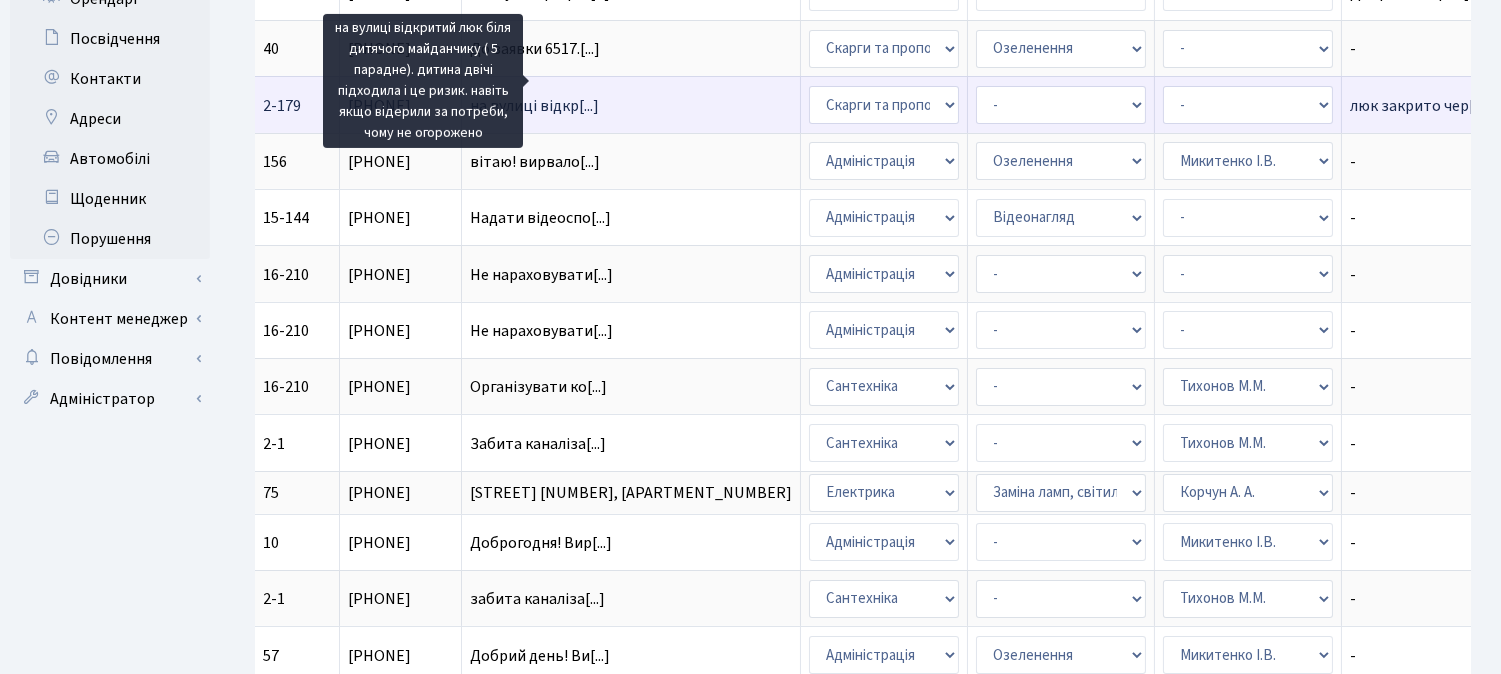 click on "на вулиці відкр[...]" at bounding box center [534, 106] 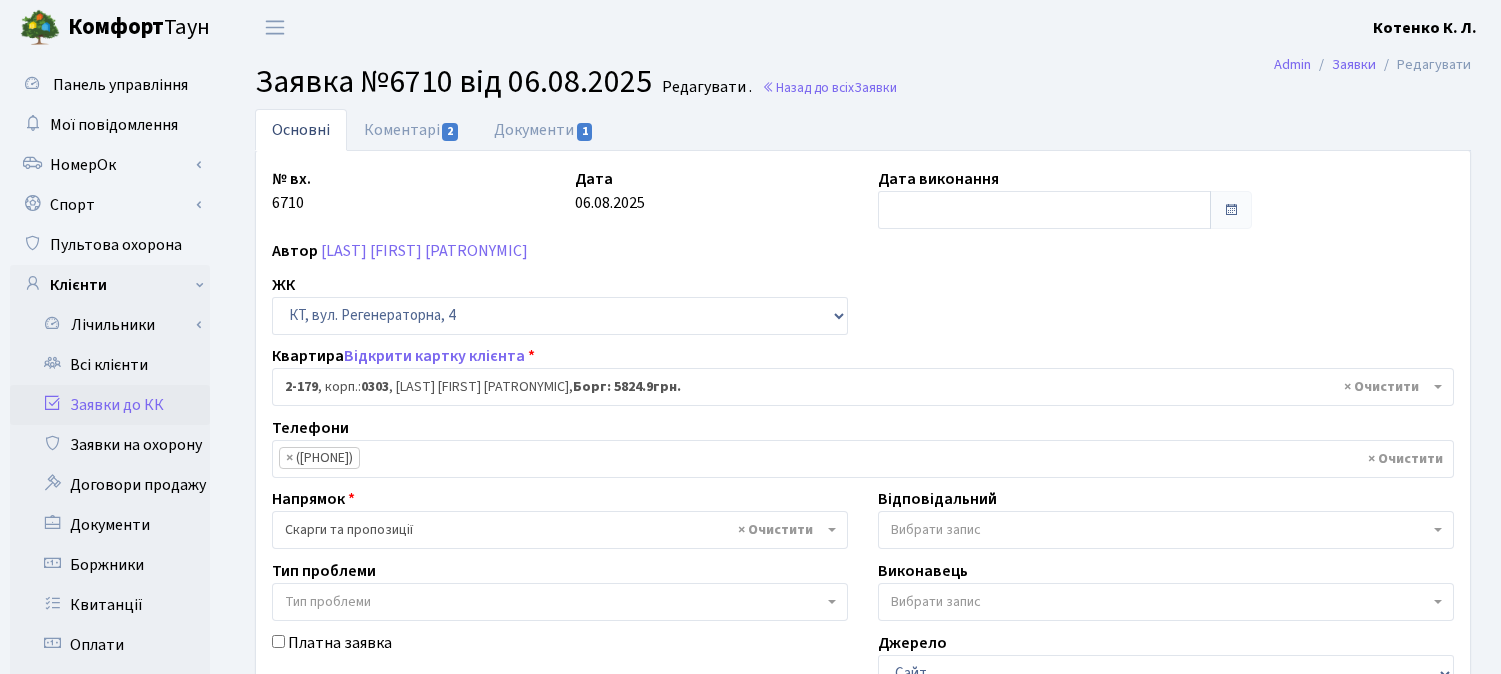 select on "592" 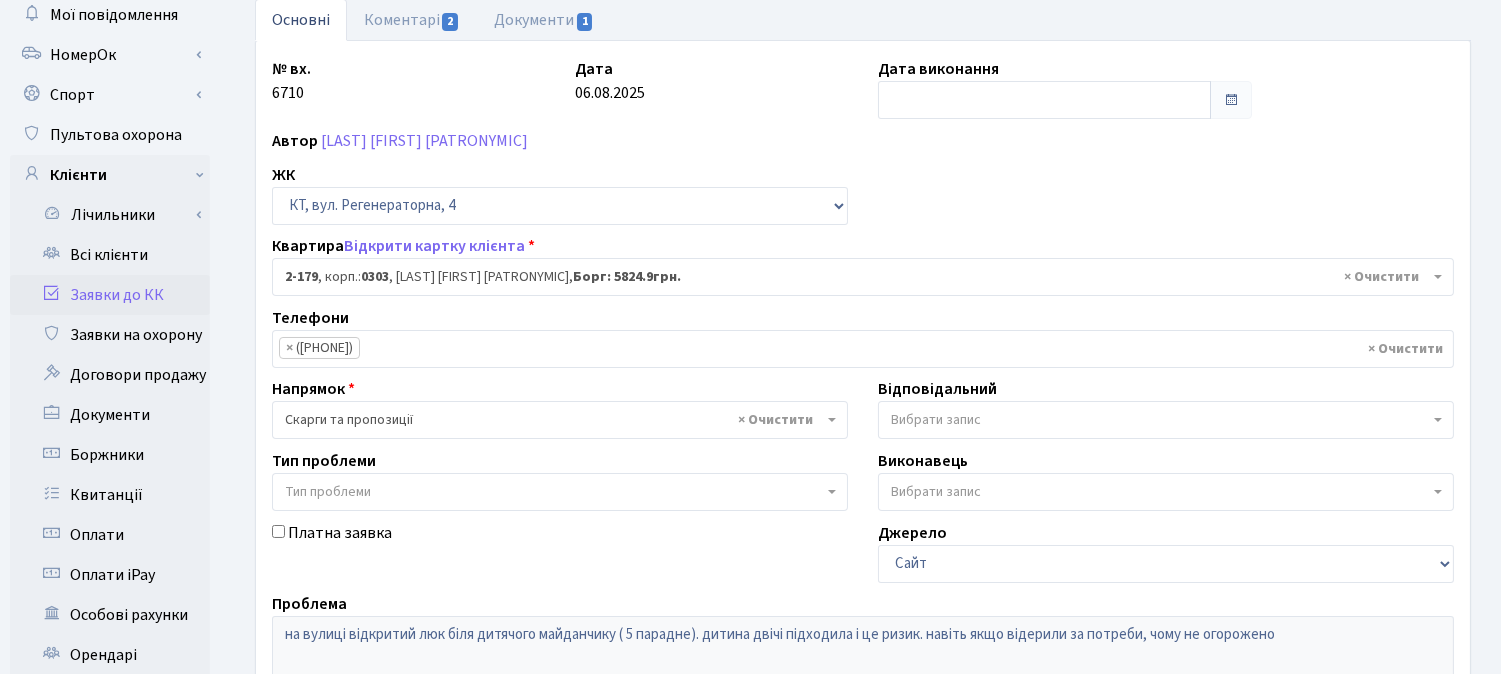 scroll, scrollTop: 111, scrollLeft: 0, axis: vertical 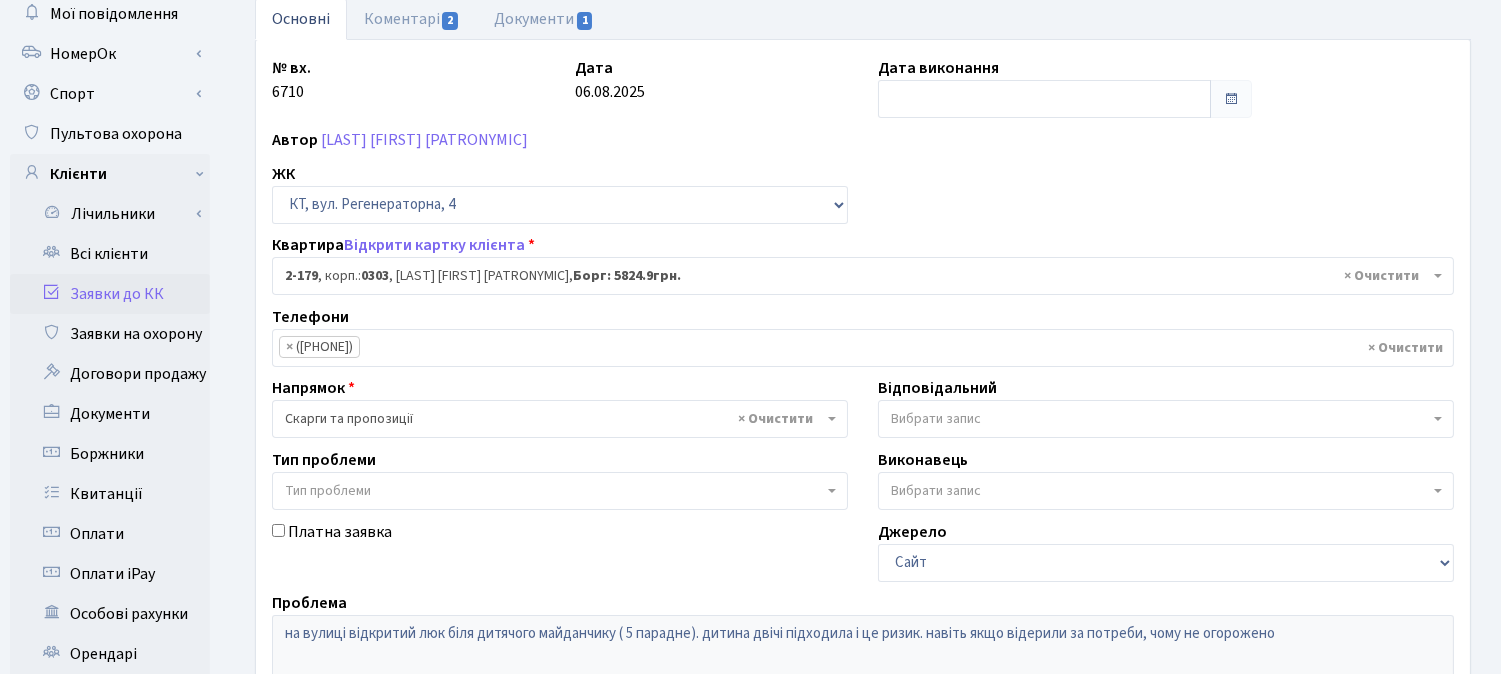 click on "Вибрати запис" at bounding box center [936, 419] 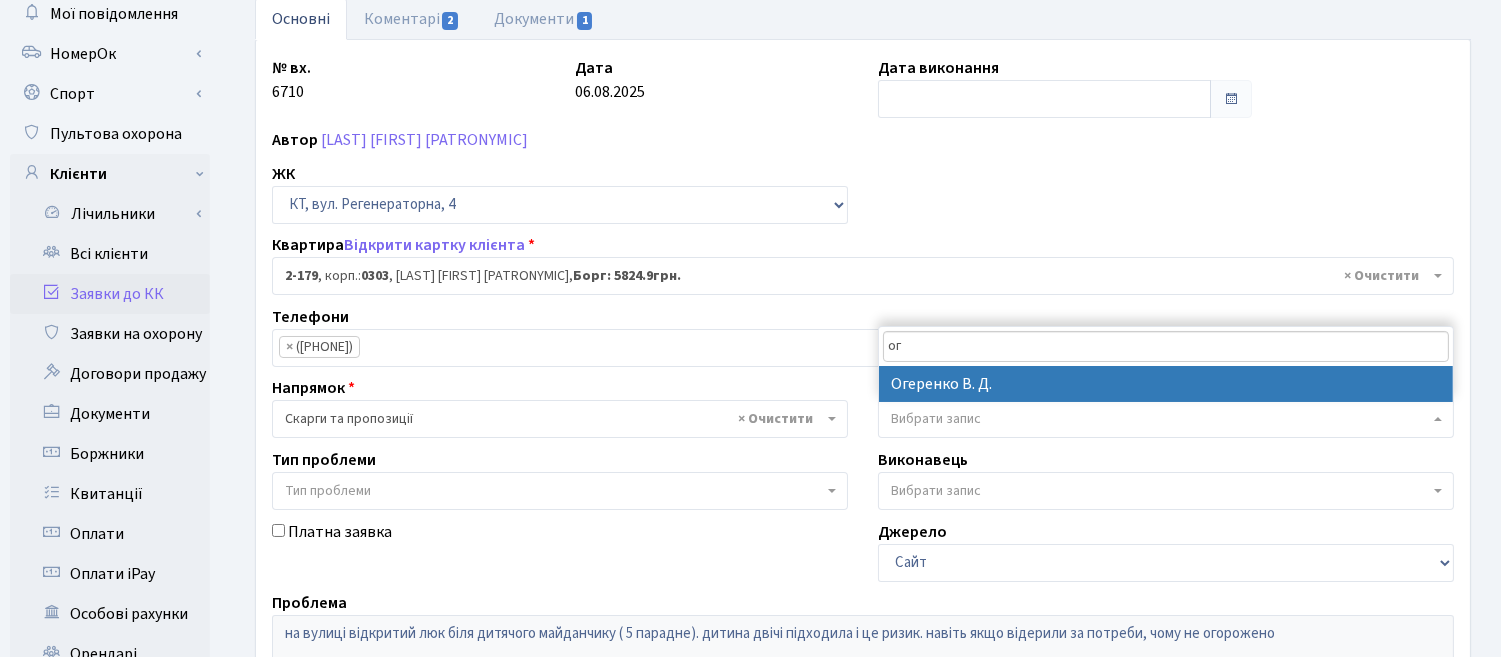type on "ог" 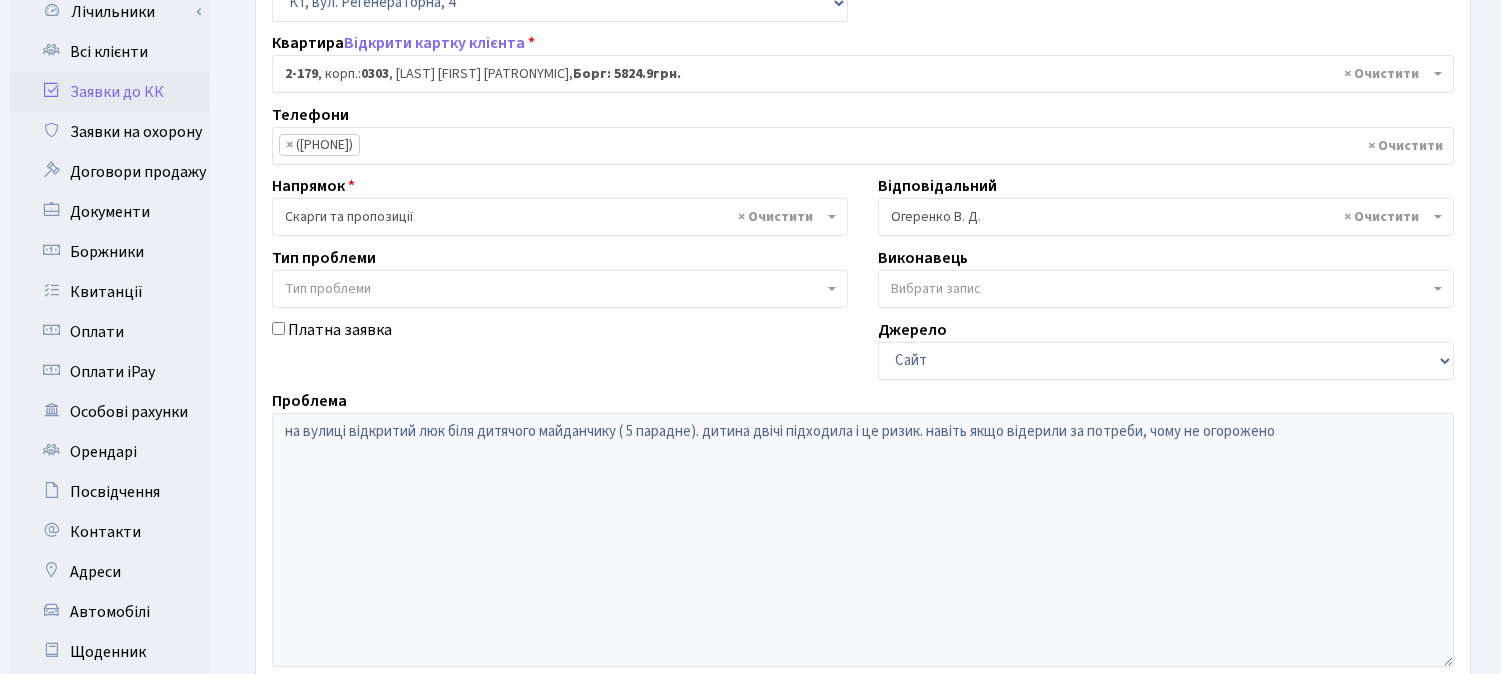 scroll, scrollTop: 570, scrollLeft: 0, axis: vertical 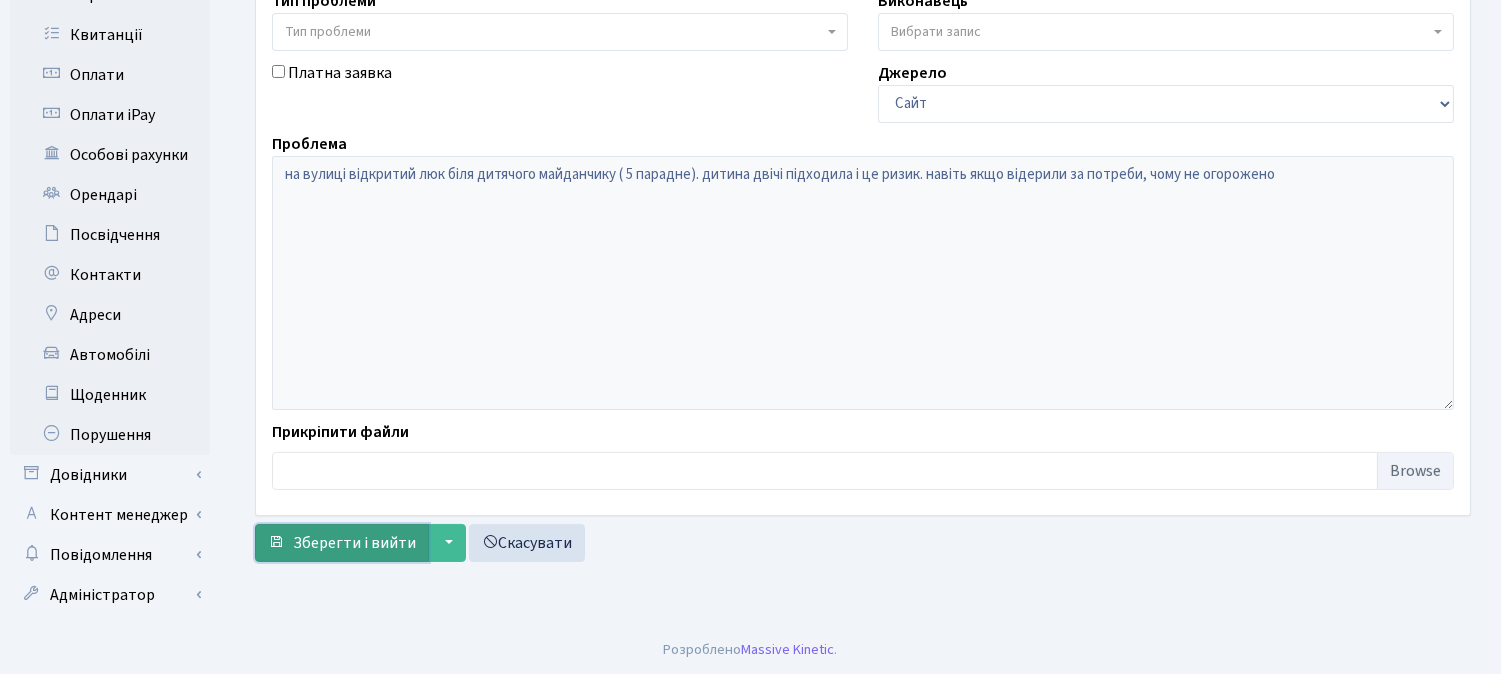 click on "Зберегти і вийти" at bounding box center (354, 543) 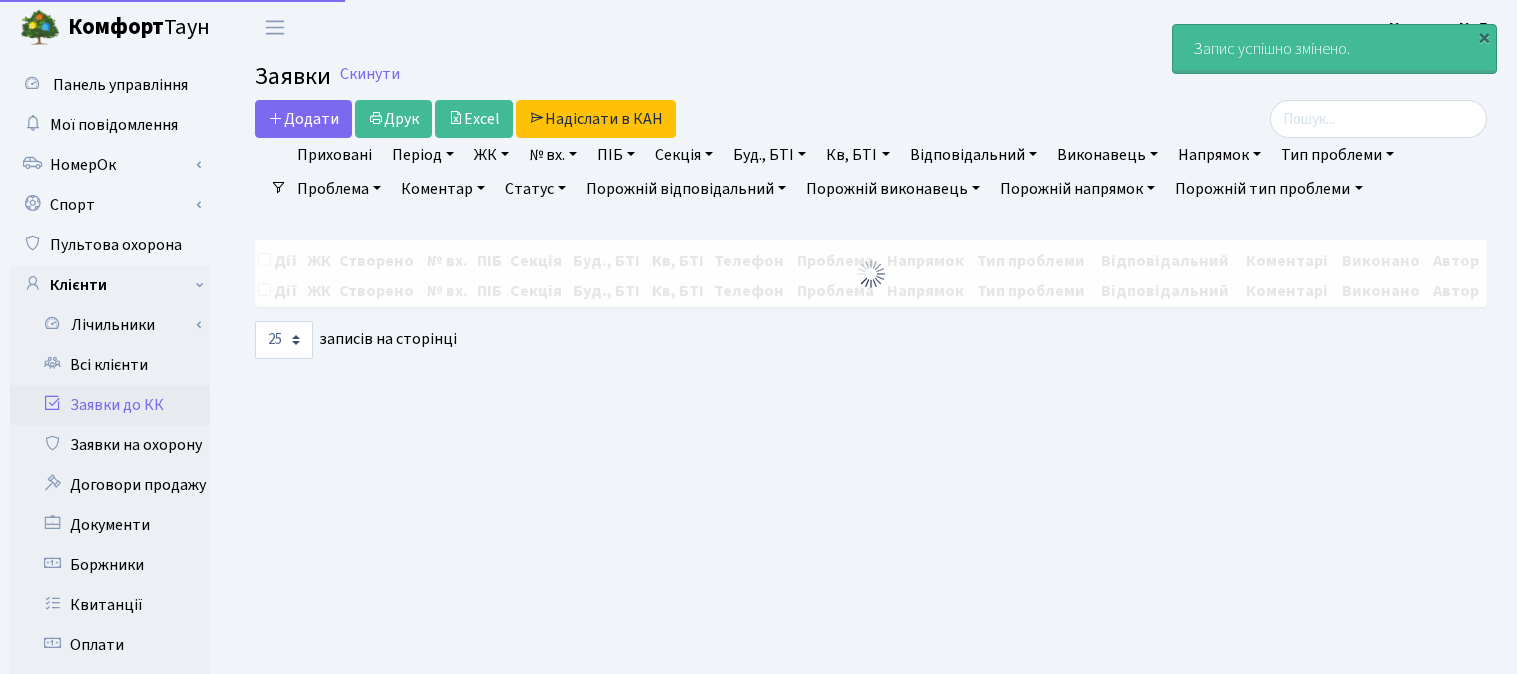 select on "25" 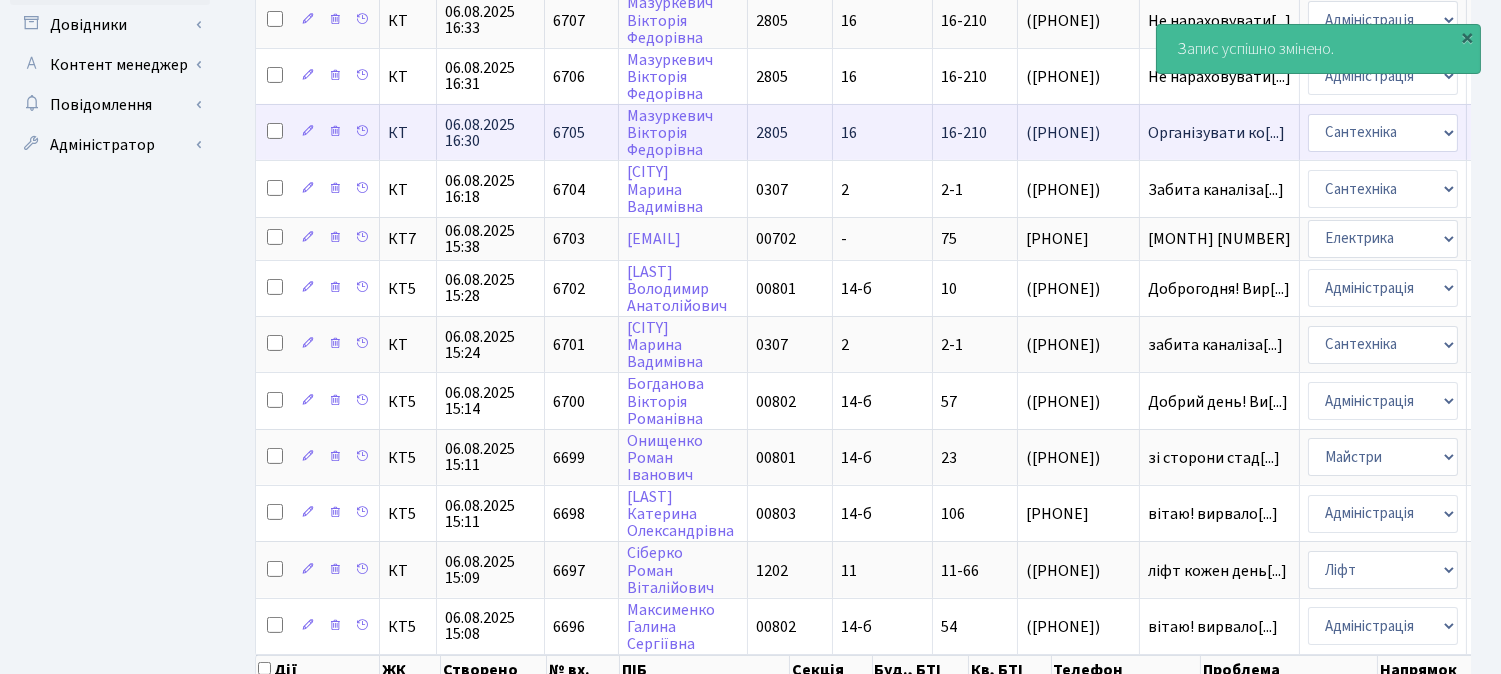 scroll, scrollTop: 1100, scrollLeft: 0, axis: vertical 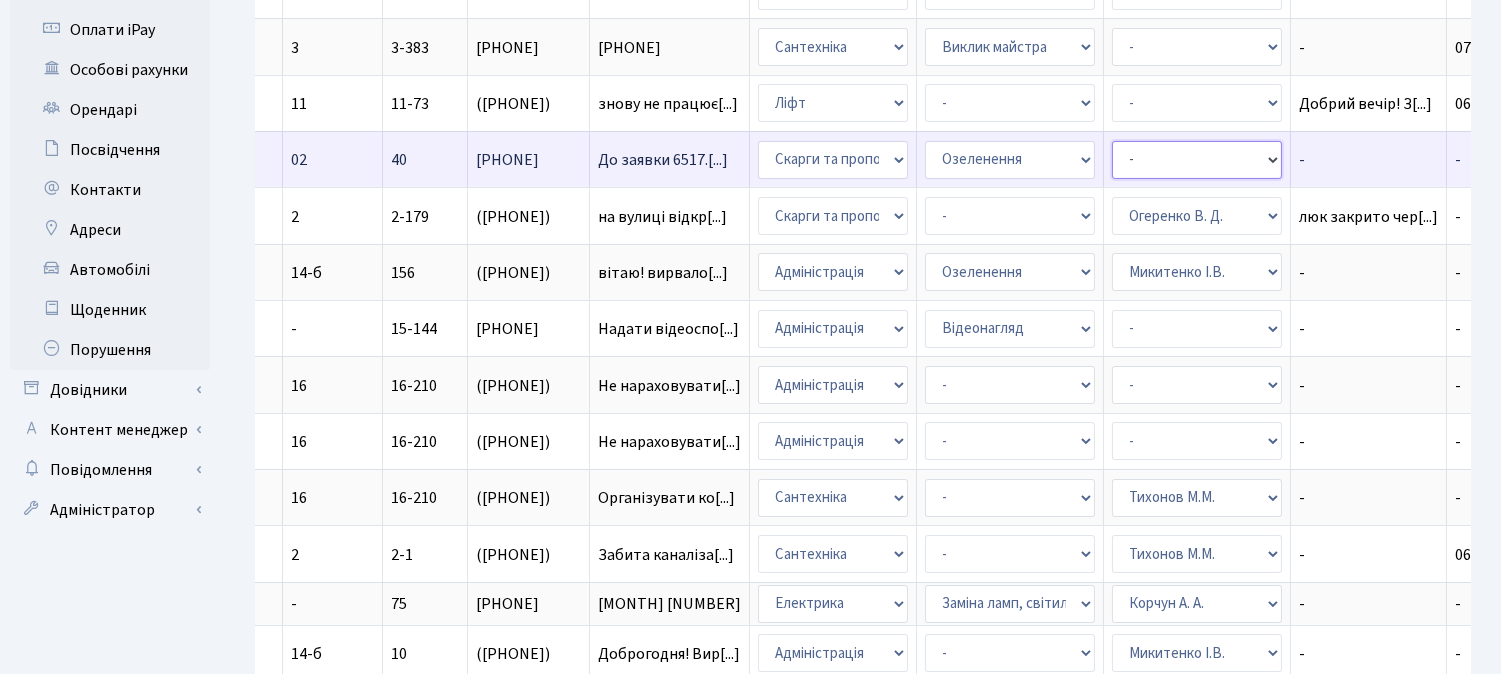 click on "-
Адміністратор ЖК КТ
Вижул В. В.
Гордієнко Н.В.
Дядюшкін Д.Ю.
Кипчук Т. А.
Кладко Т.М.
Клишко І.
Колесніков В.
Коровін О.Д. Корчун А. А." at bounding box center [1197, 160] 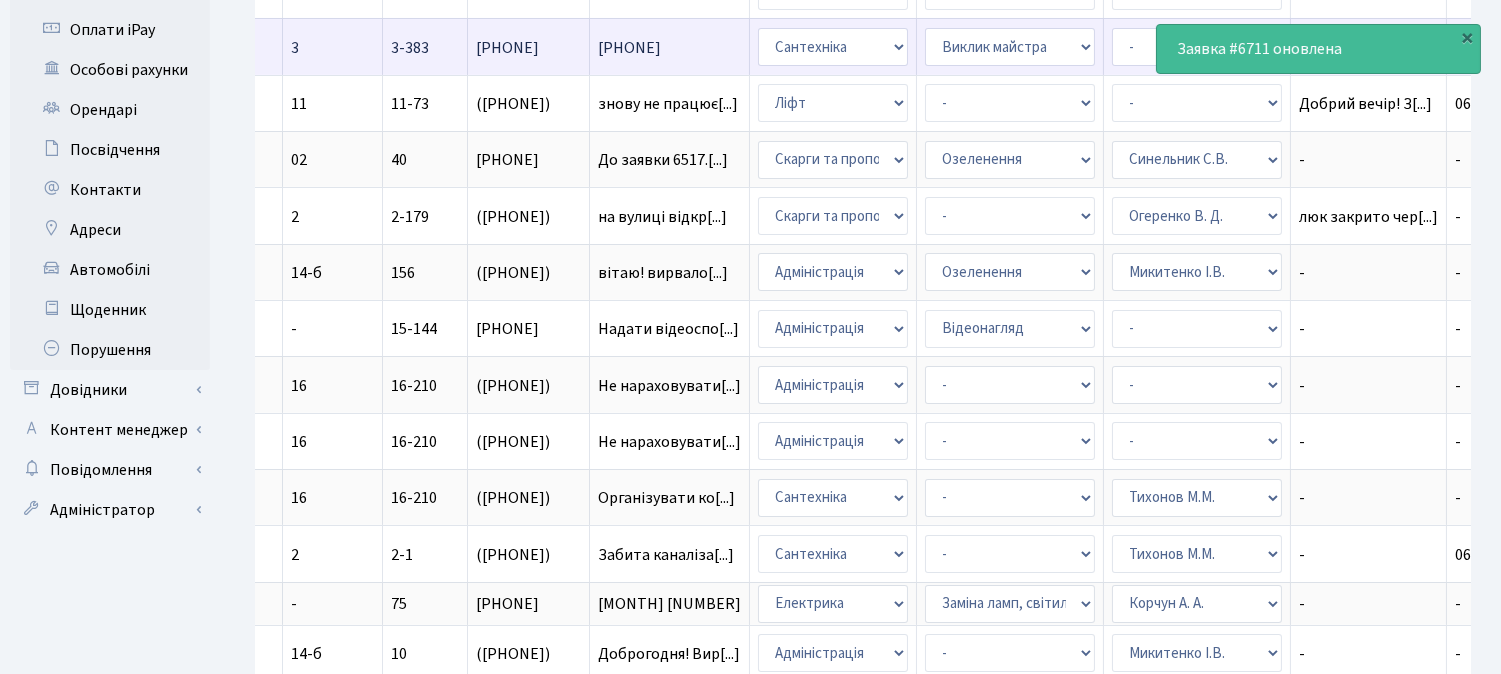 click on "[PHONE]" at bounding box center [669, 48] 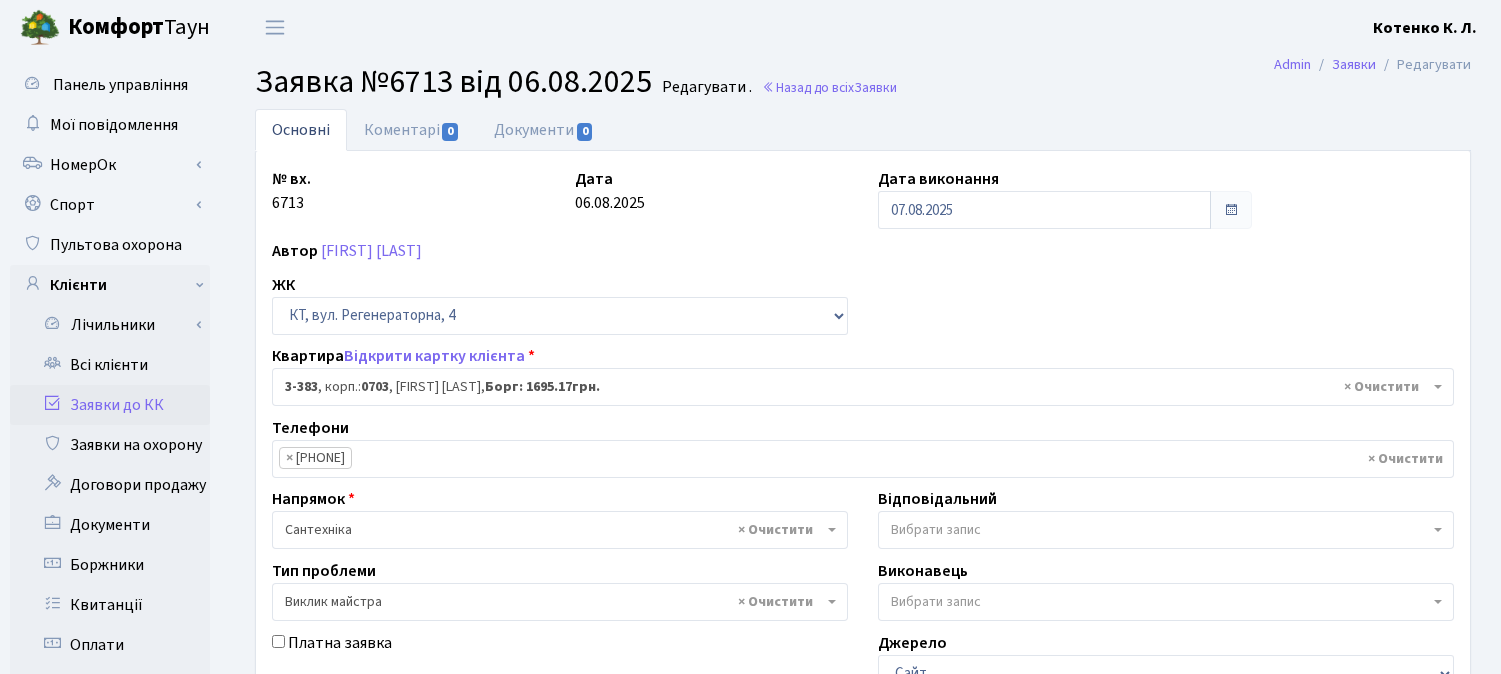 select on "1601" 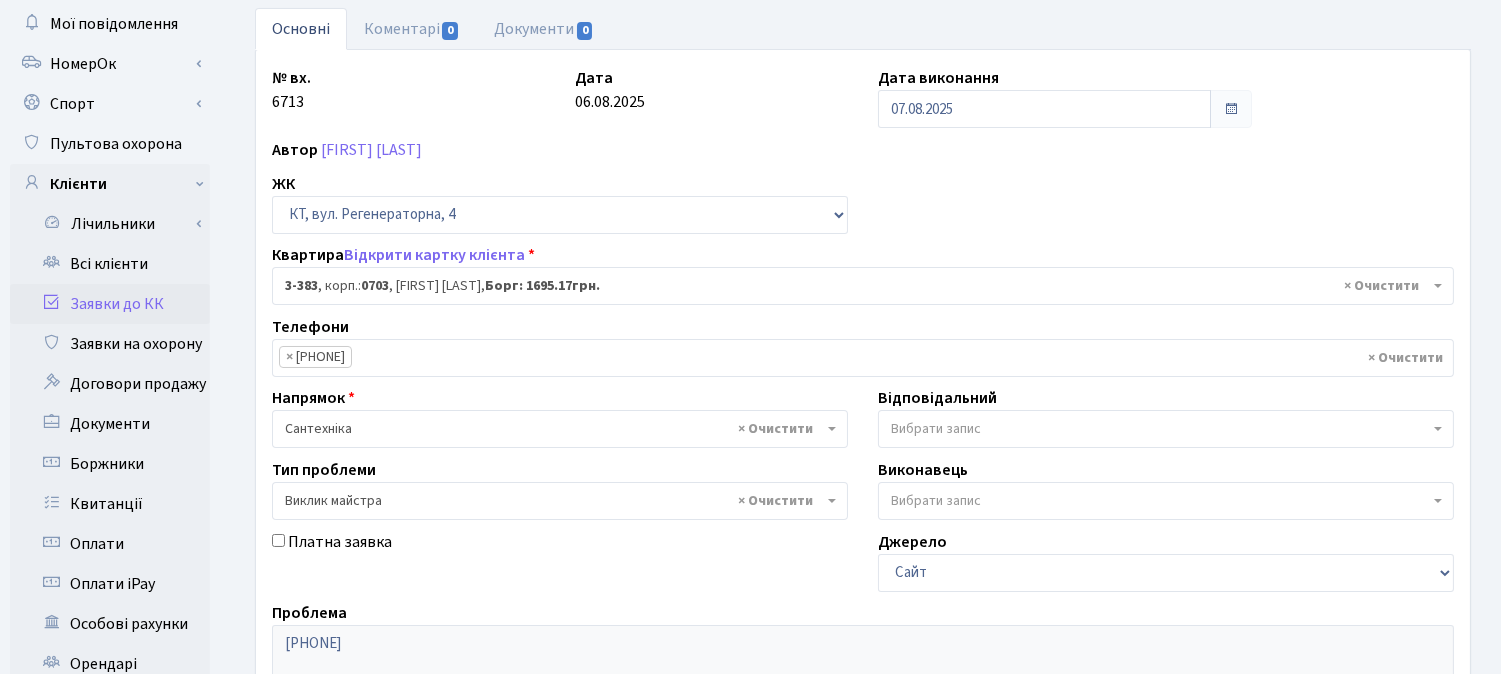scroll, scrollTop: 111, scrollLeft: 0, axis: vertical 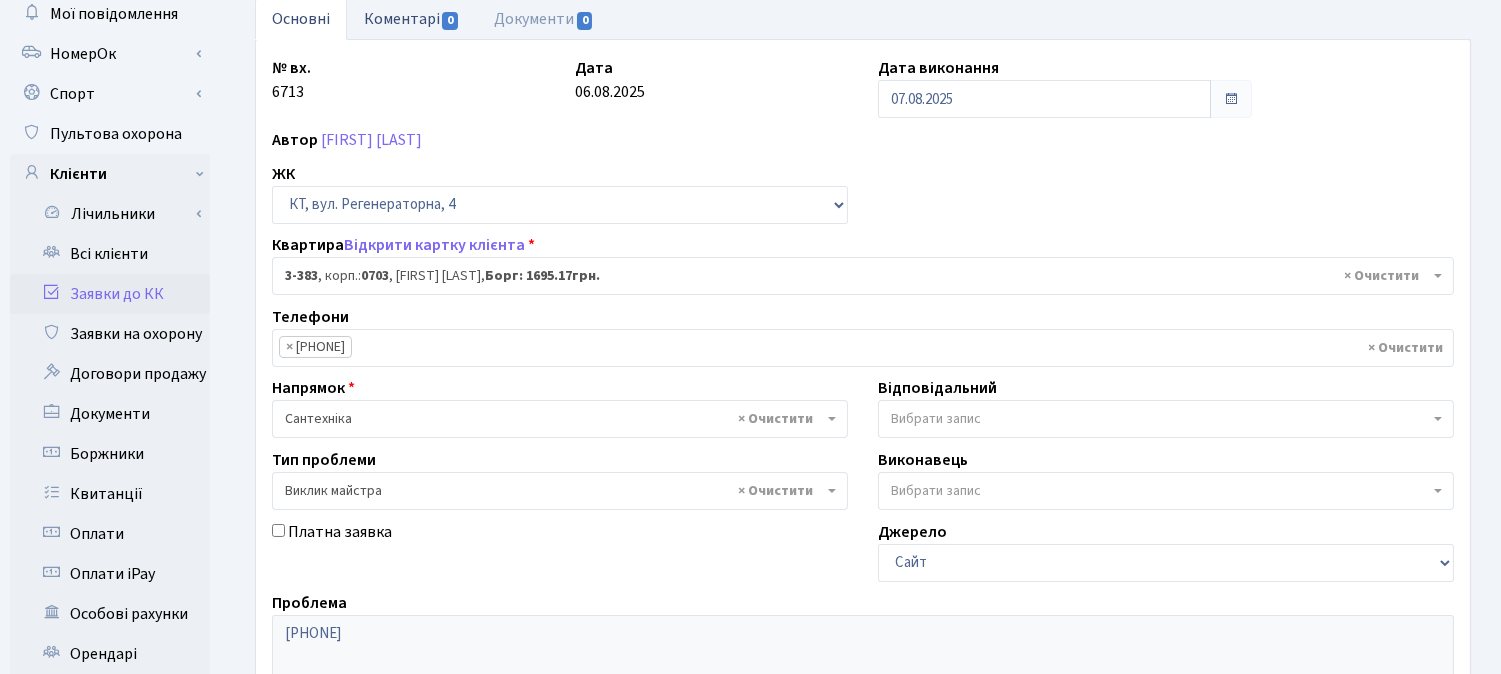 click on "Коментарі  0" at bounding box center [412, 18] 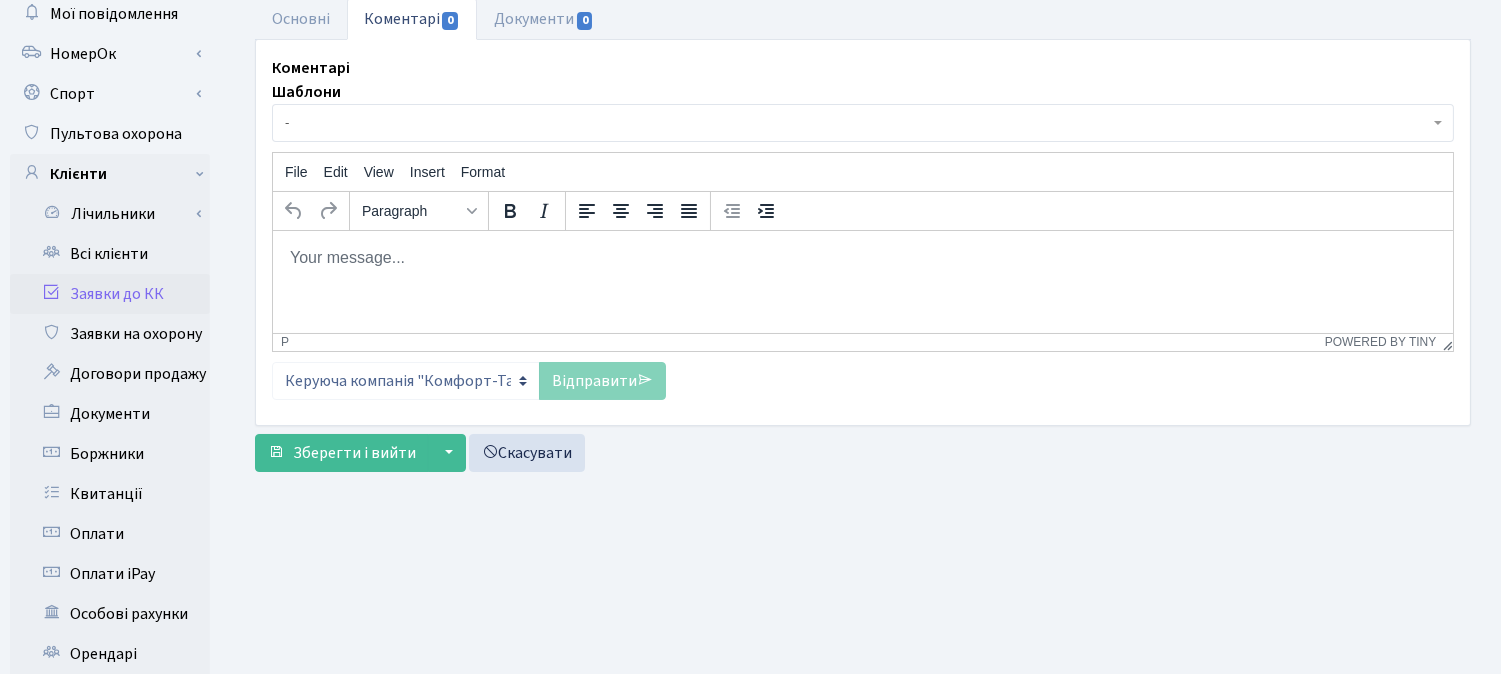 click at bounding box center [862, 257] 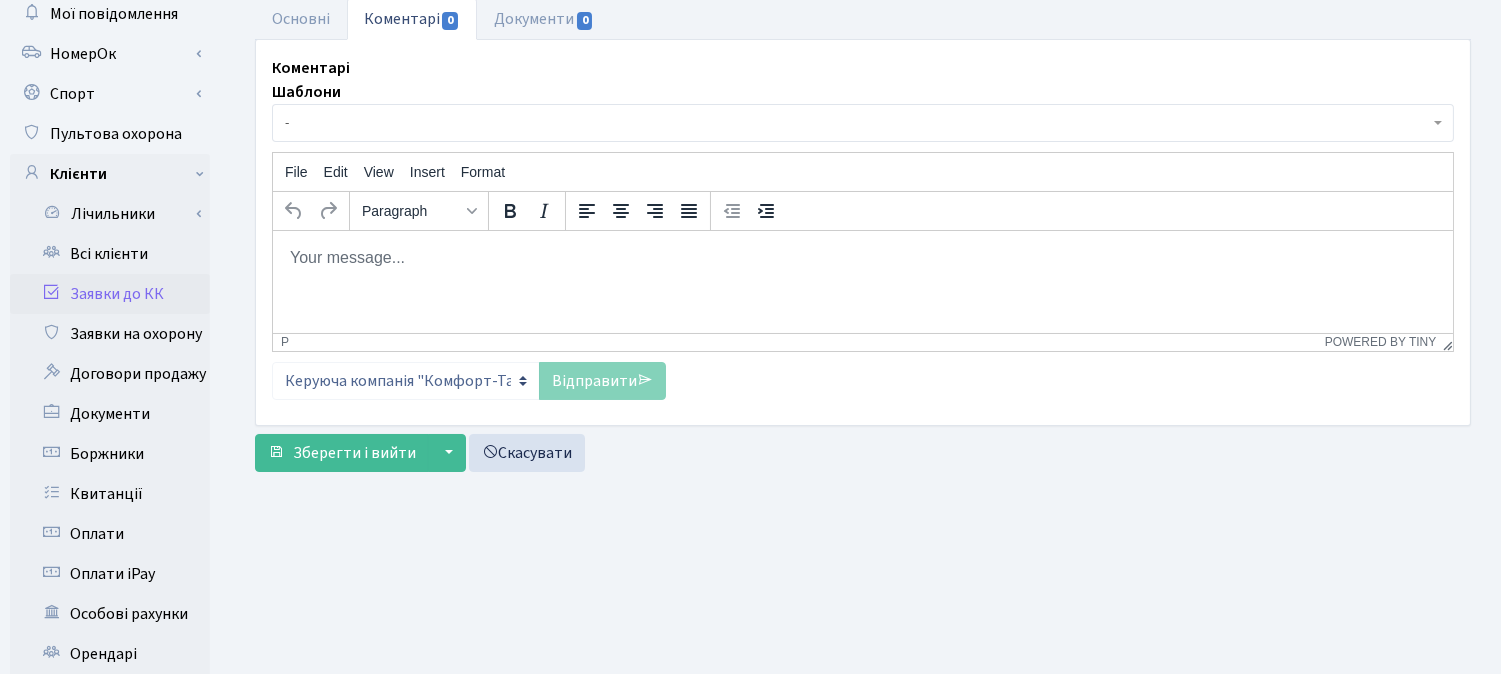 type 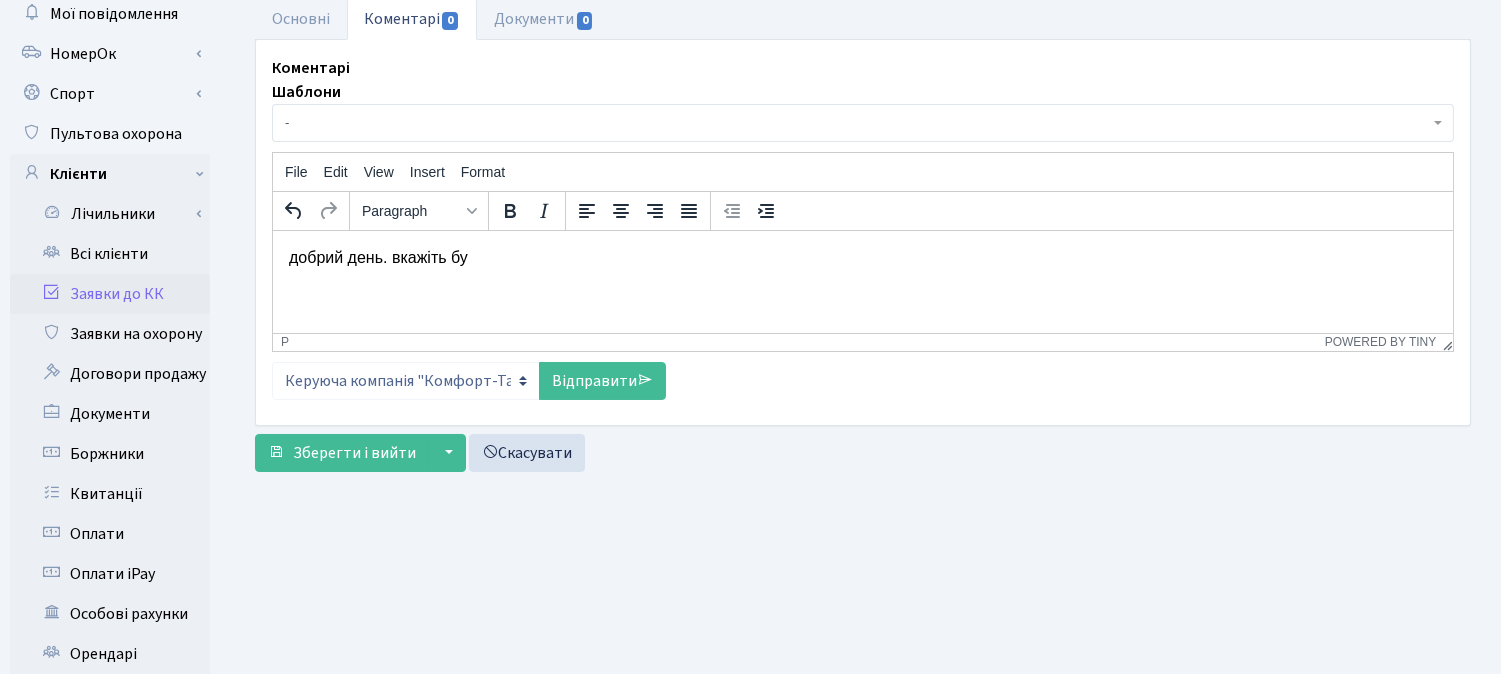 click on "добрий день. вкажіть бу" at bounding box center (862, 257) 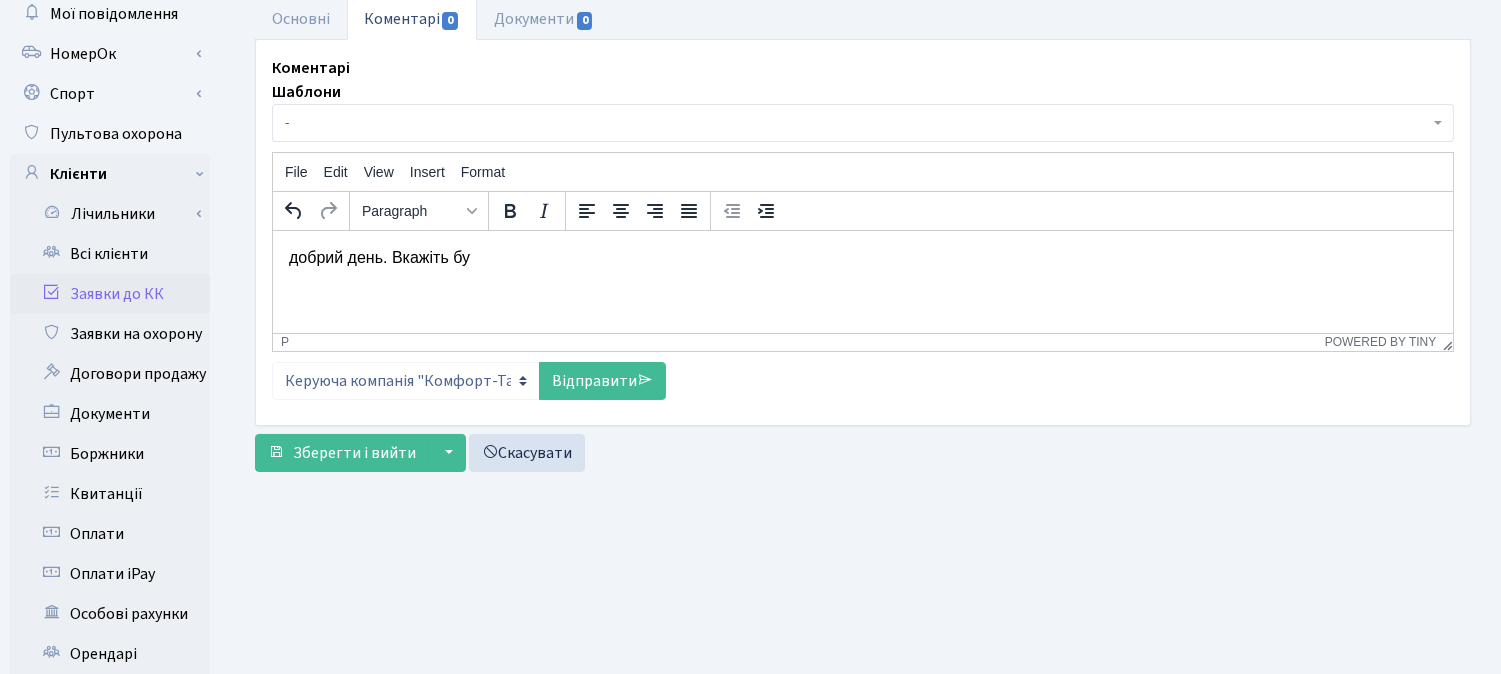 click on "добрий день. Вкажіть бу" at bounding box center [862, 257] 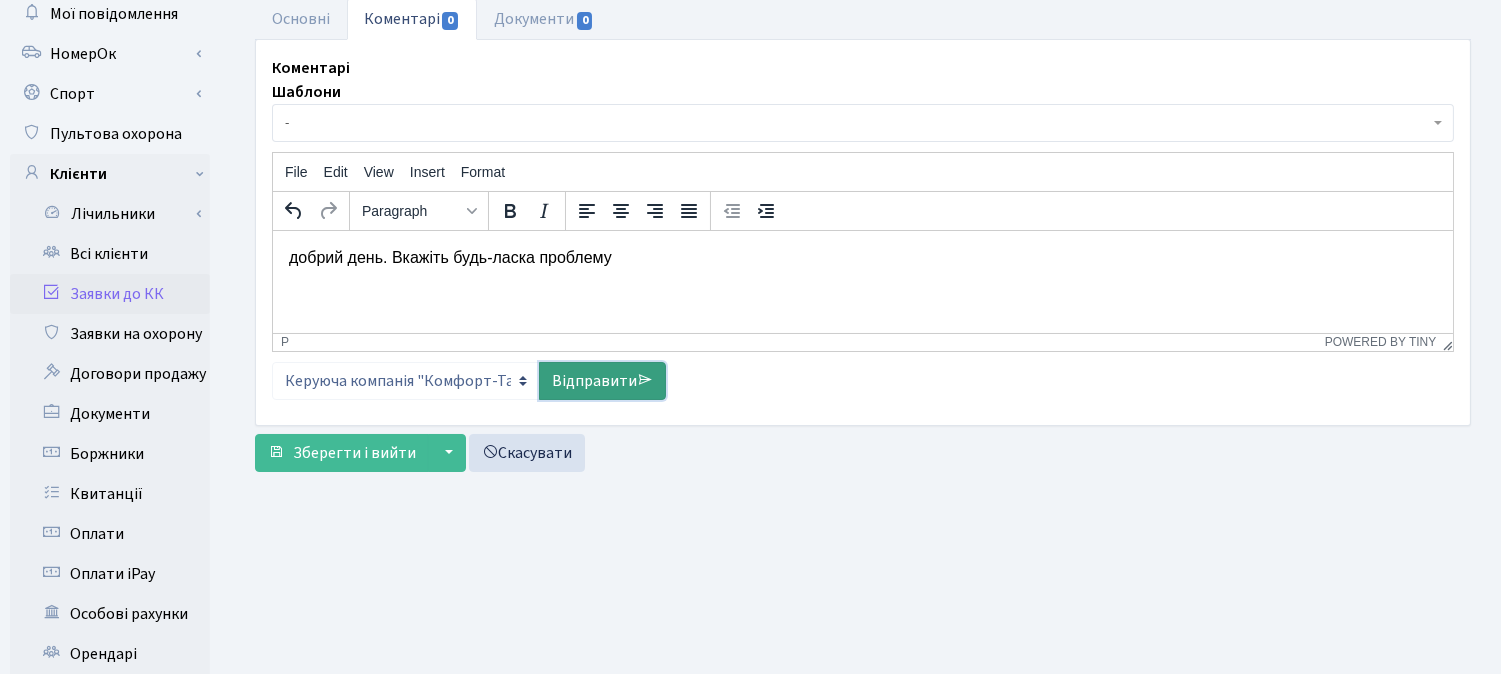 click on "Відправити" at bounding box center [602, 381] 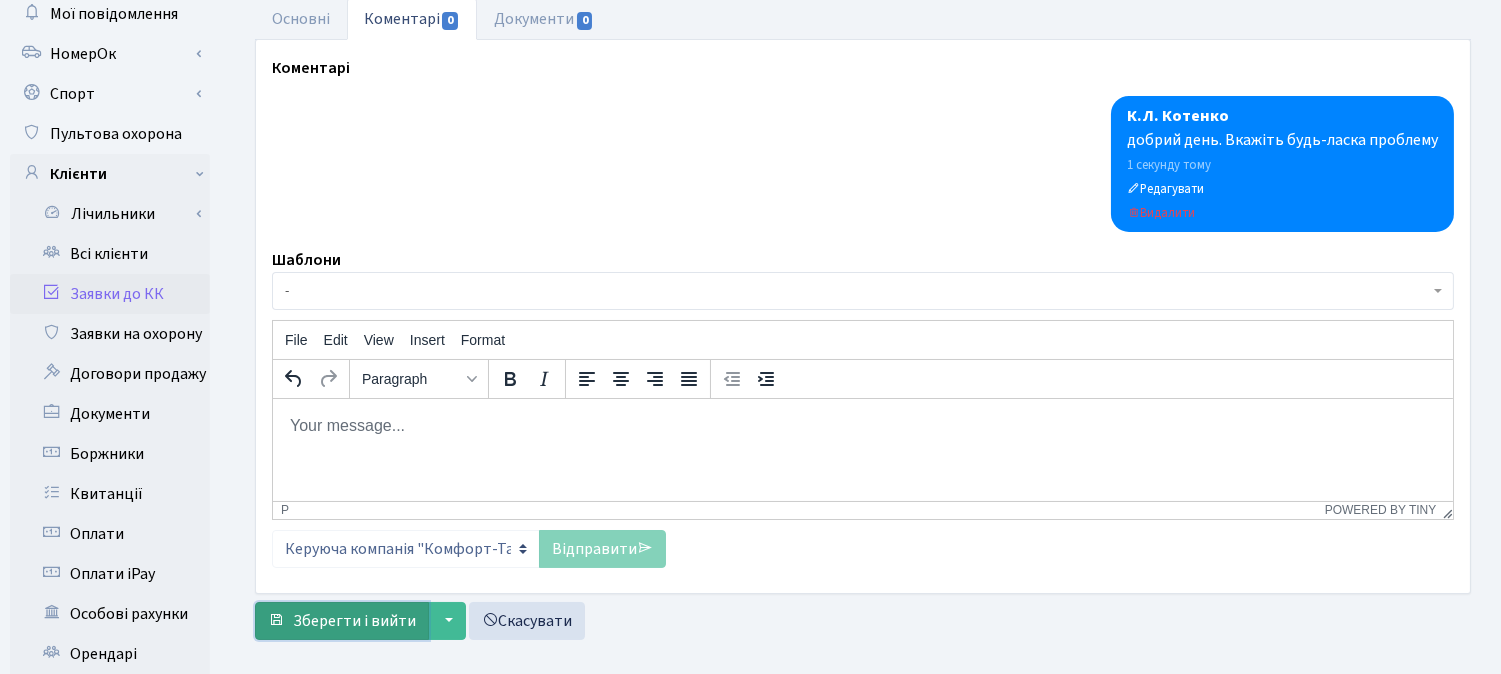 click on "Зберегти і вийти" at bounding box center [354, 621] 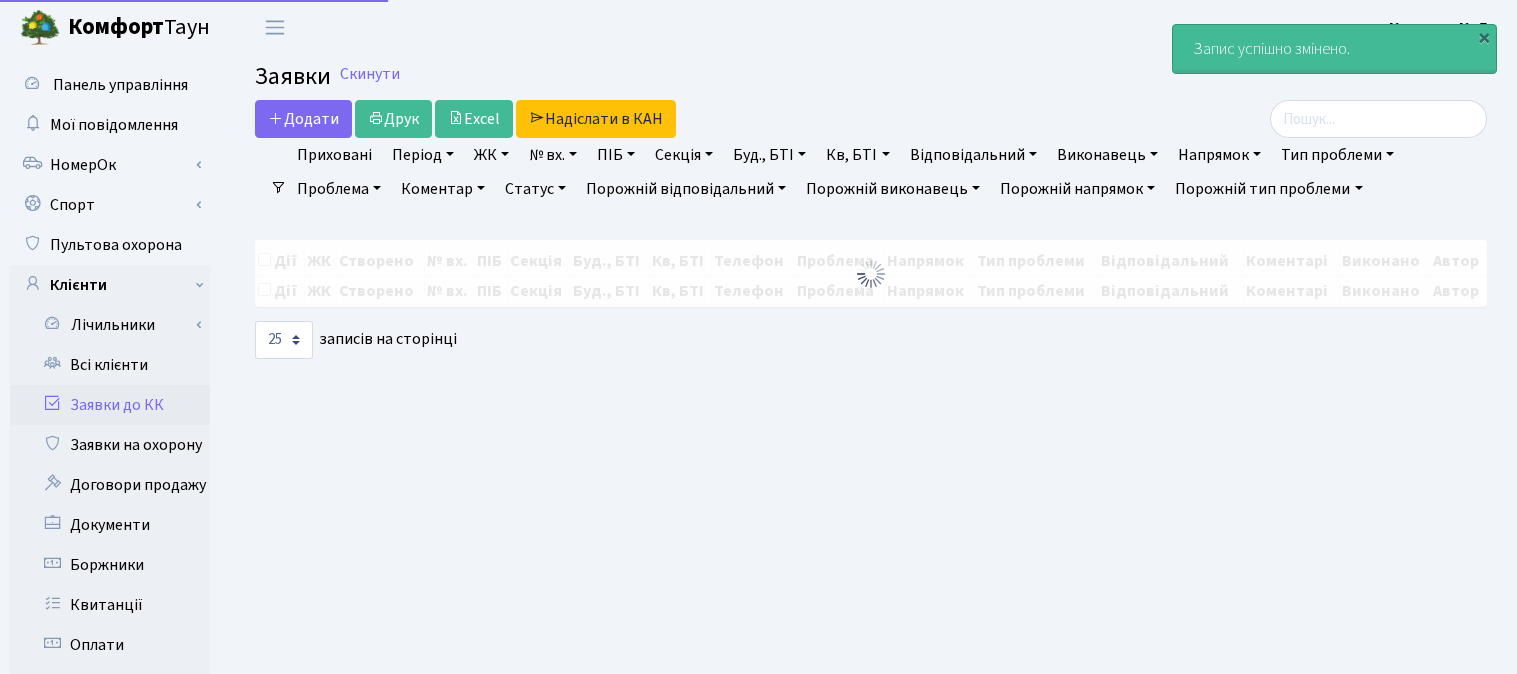 select on "25" 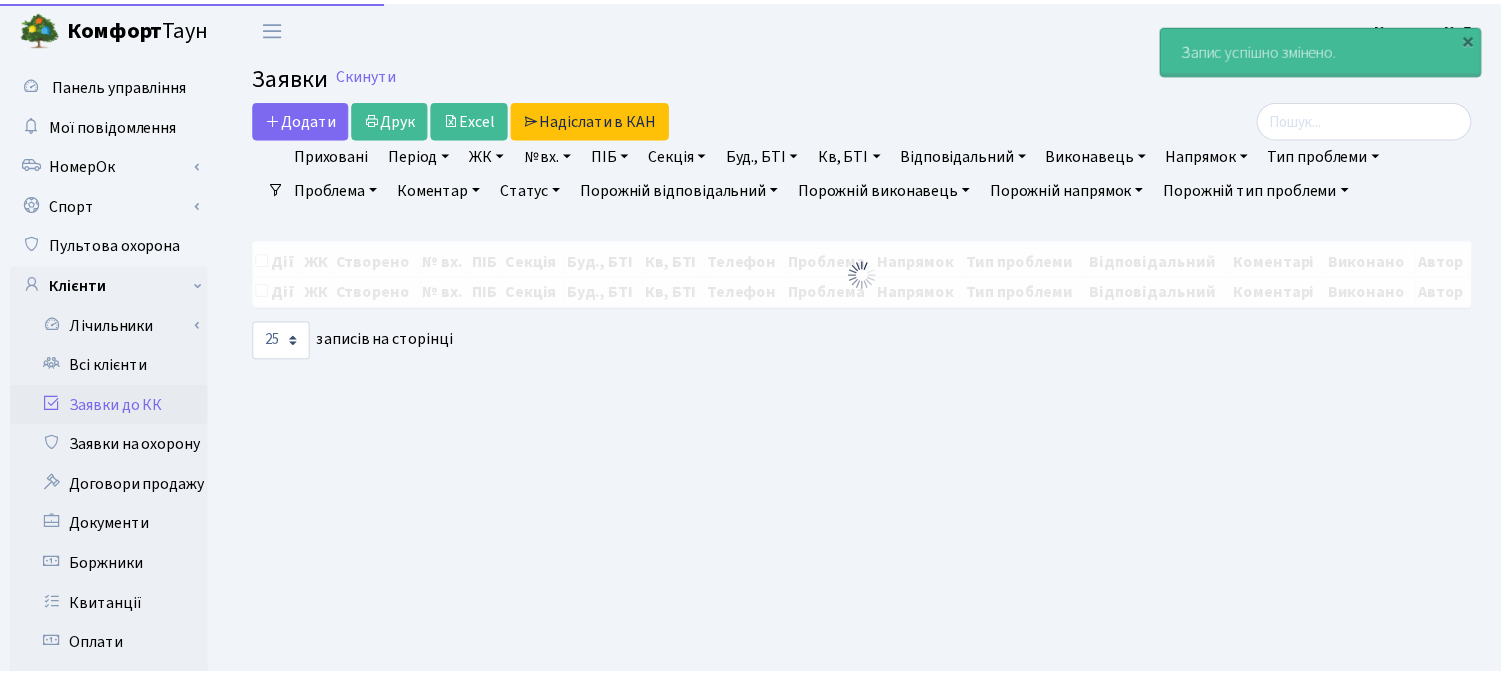 scroll, scrollTop: 0, scrollLeft: 0, axis: both 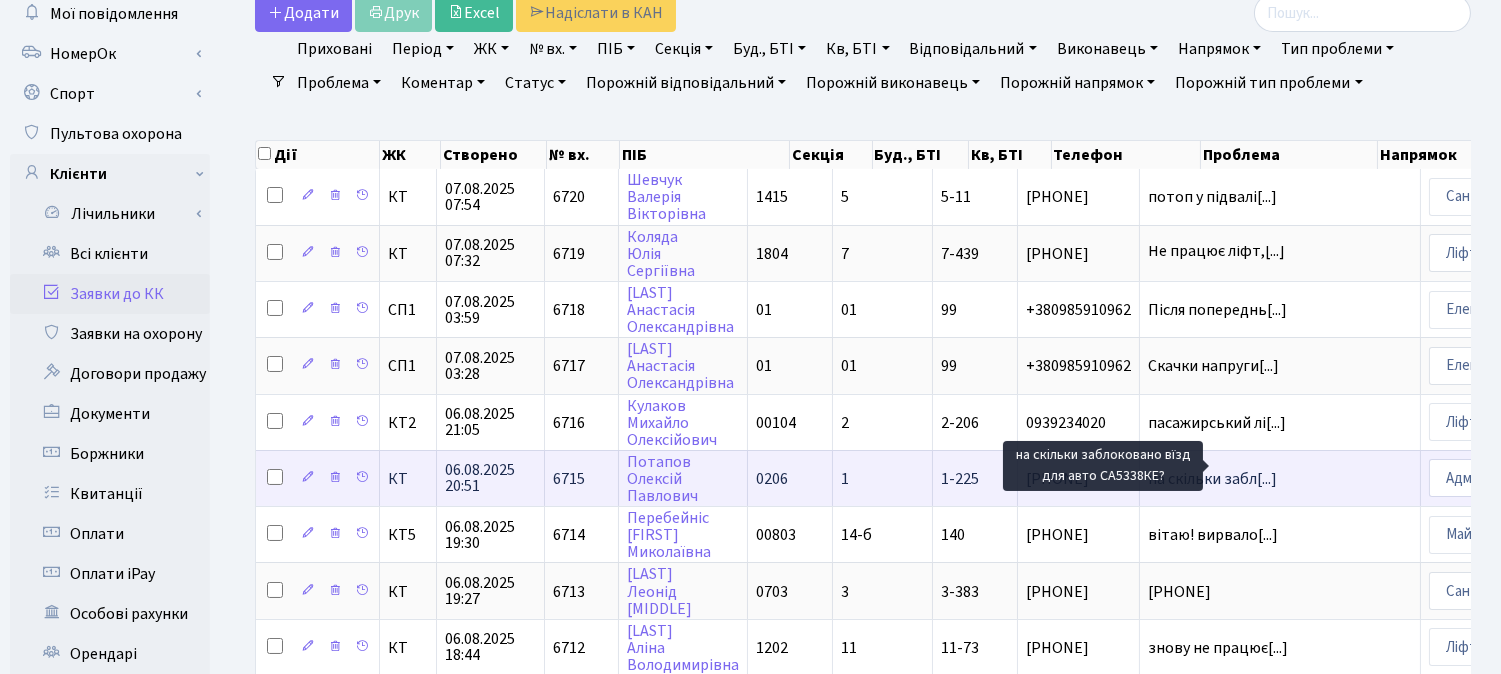 click on "на скільки забл[...]" at bounding box center [1212, 479] 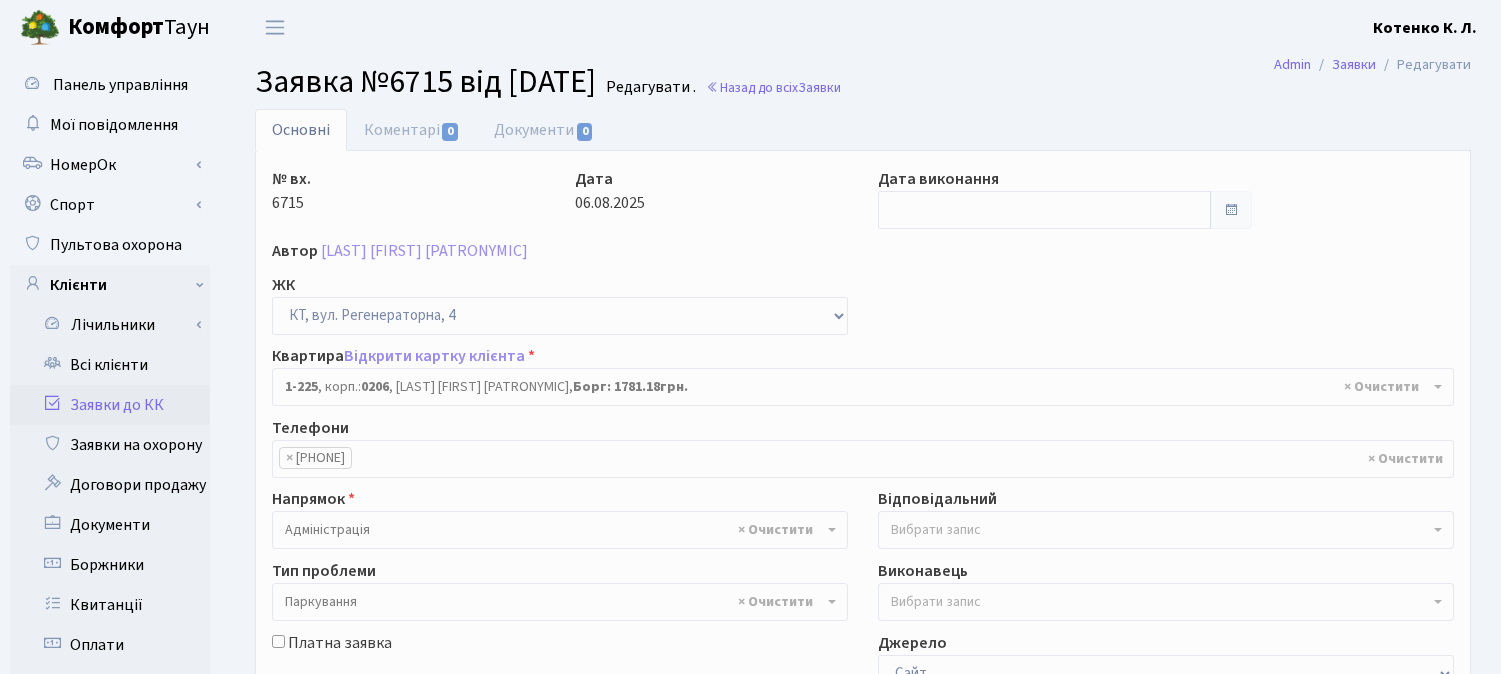 select on "225" 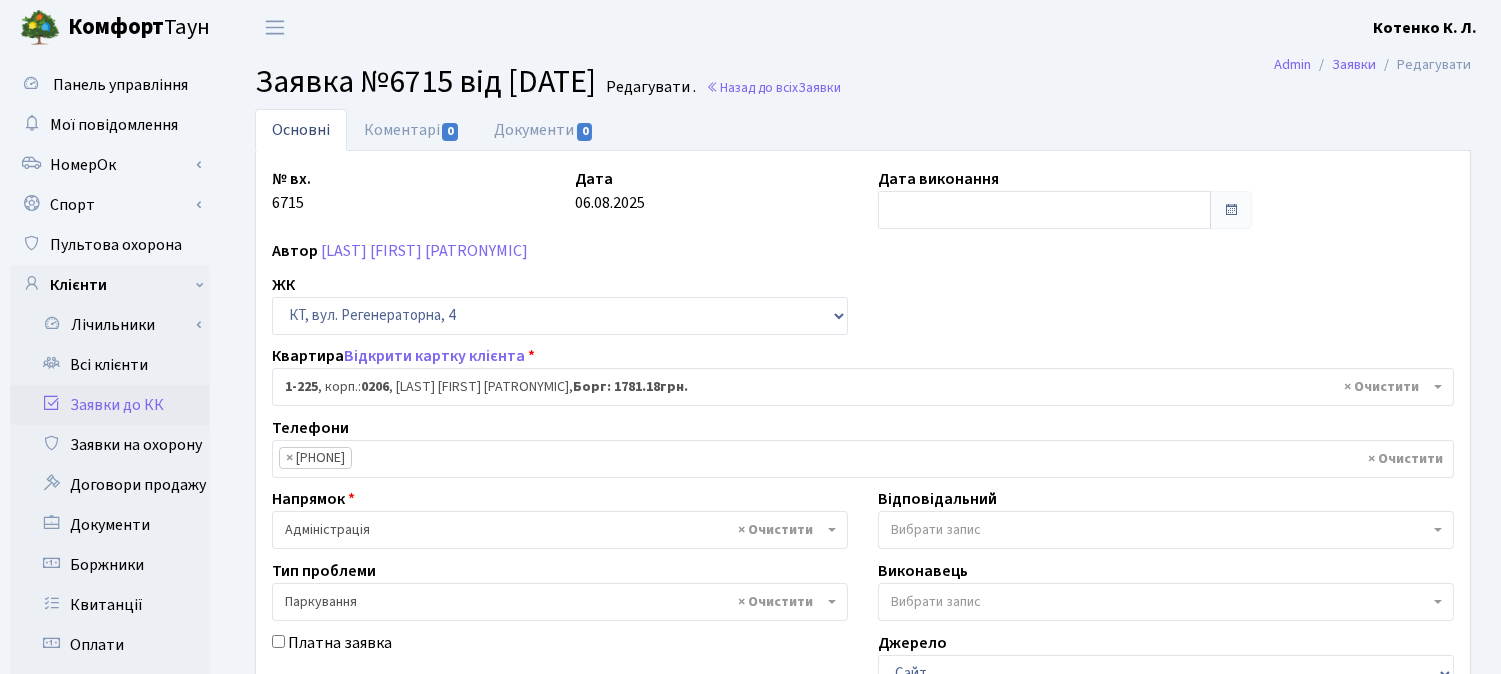 scroll, scrollTop: 0, scrollLeft: 0, axis: both 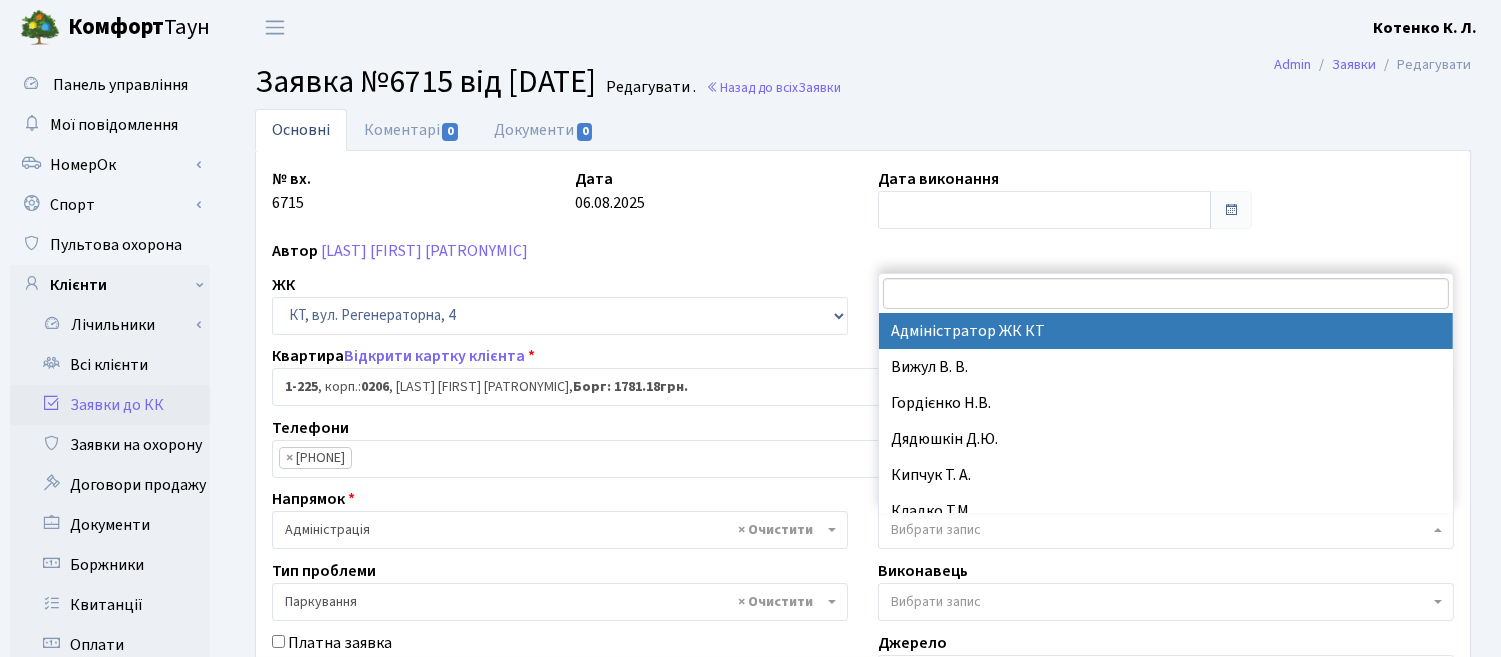 click on "Вибрати запис" at bounding box center [936, 530] 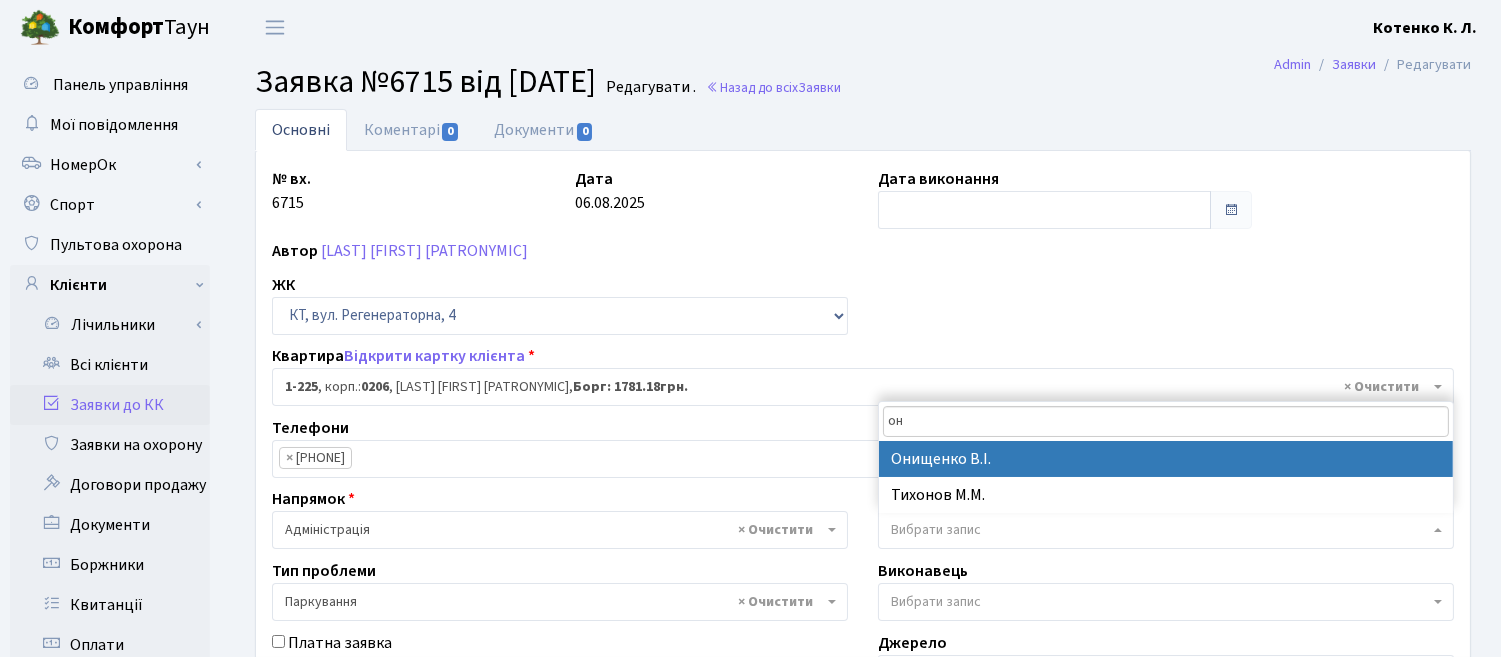 type on "он" 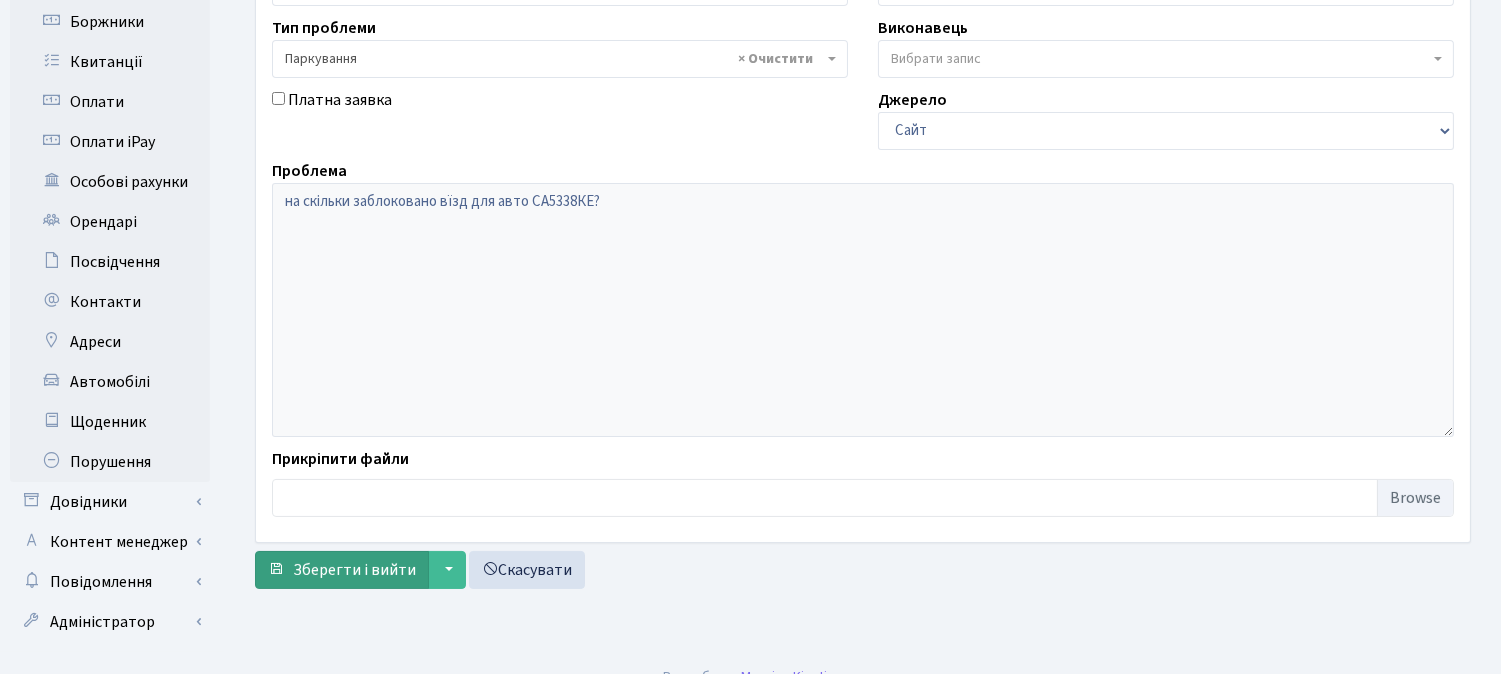 scroll, scrollTop: 570, scrollLeft: 0, axis: vertical 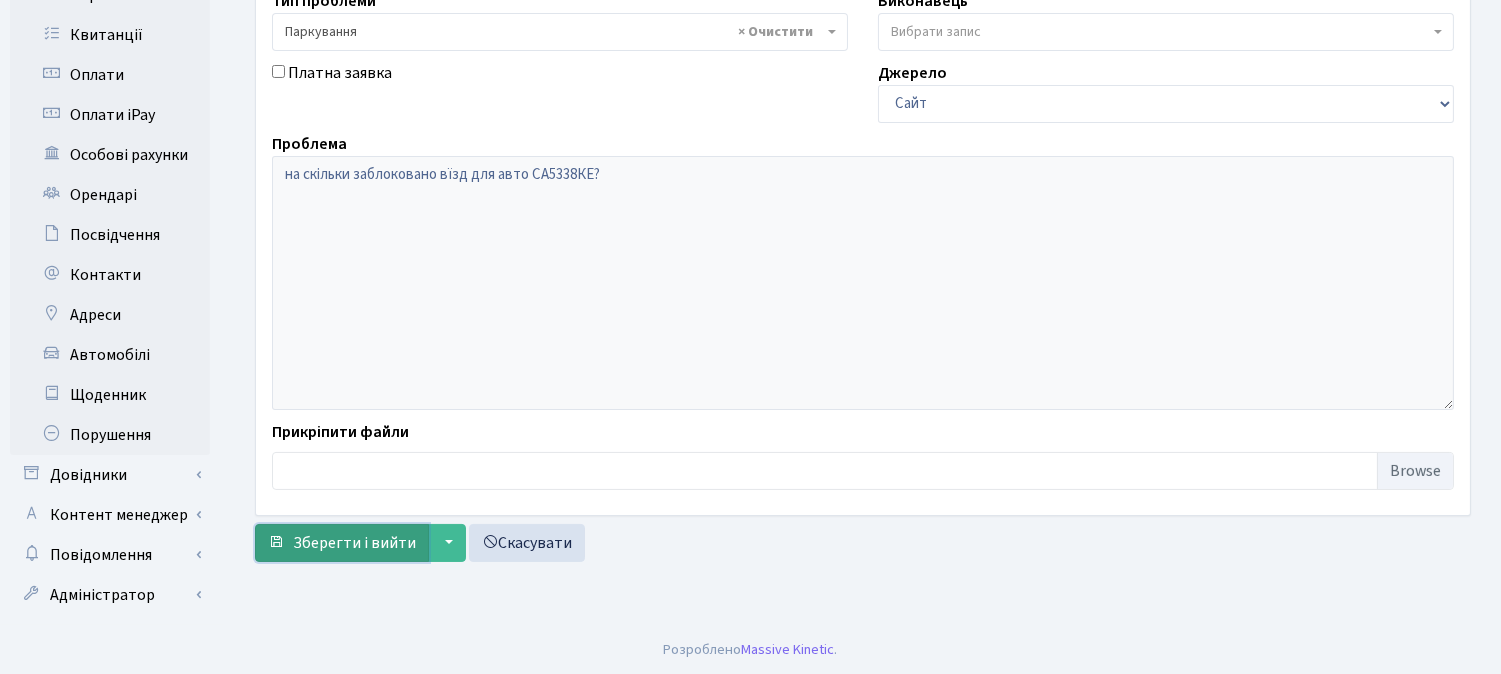 click on "Зберегти і вийти" at bounding box center [342, 543] 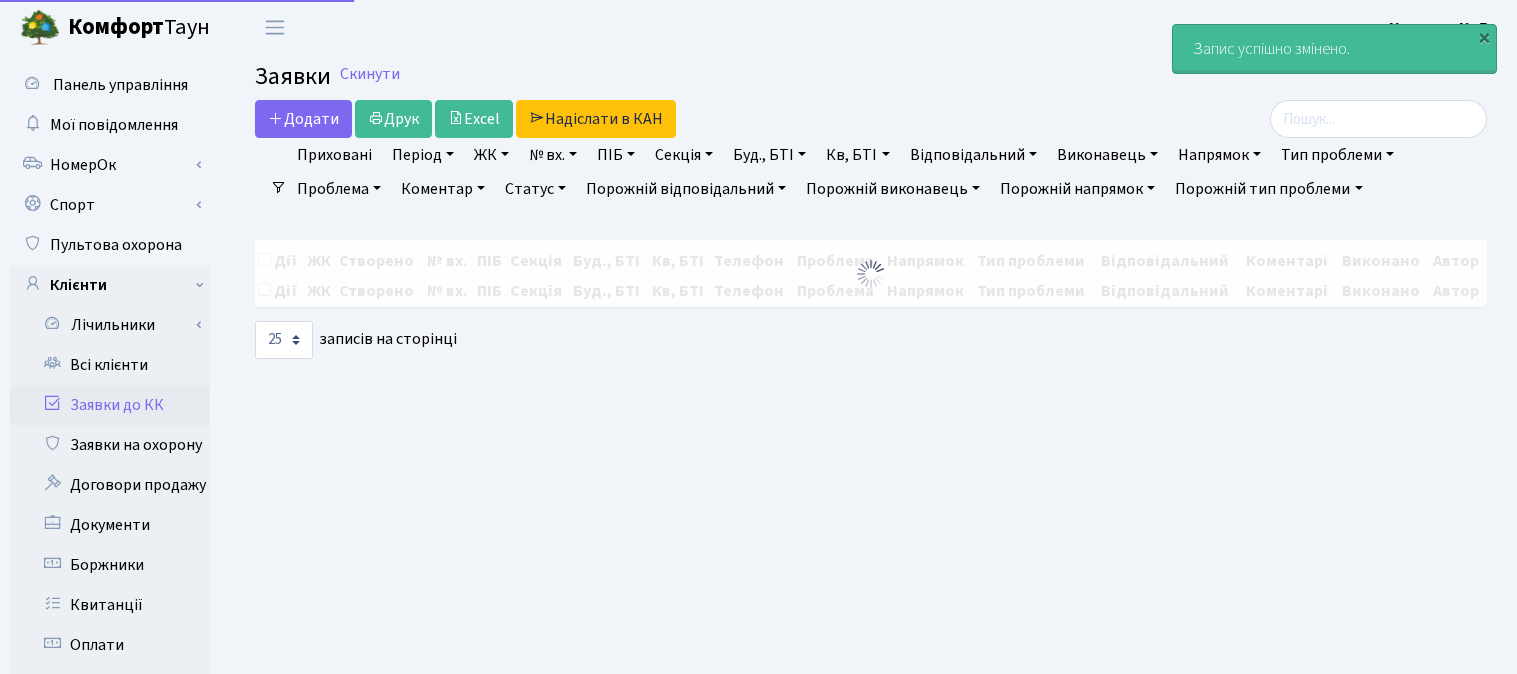 select on "25" 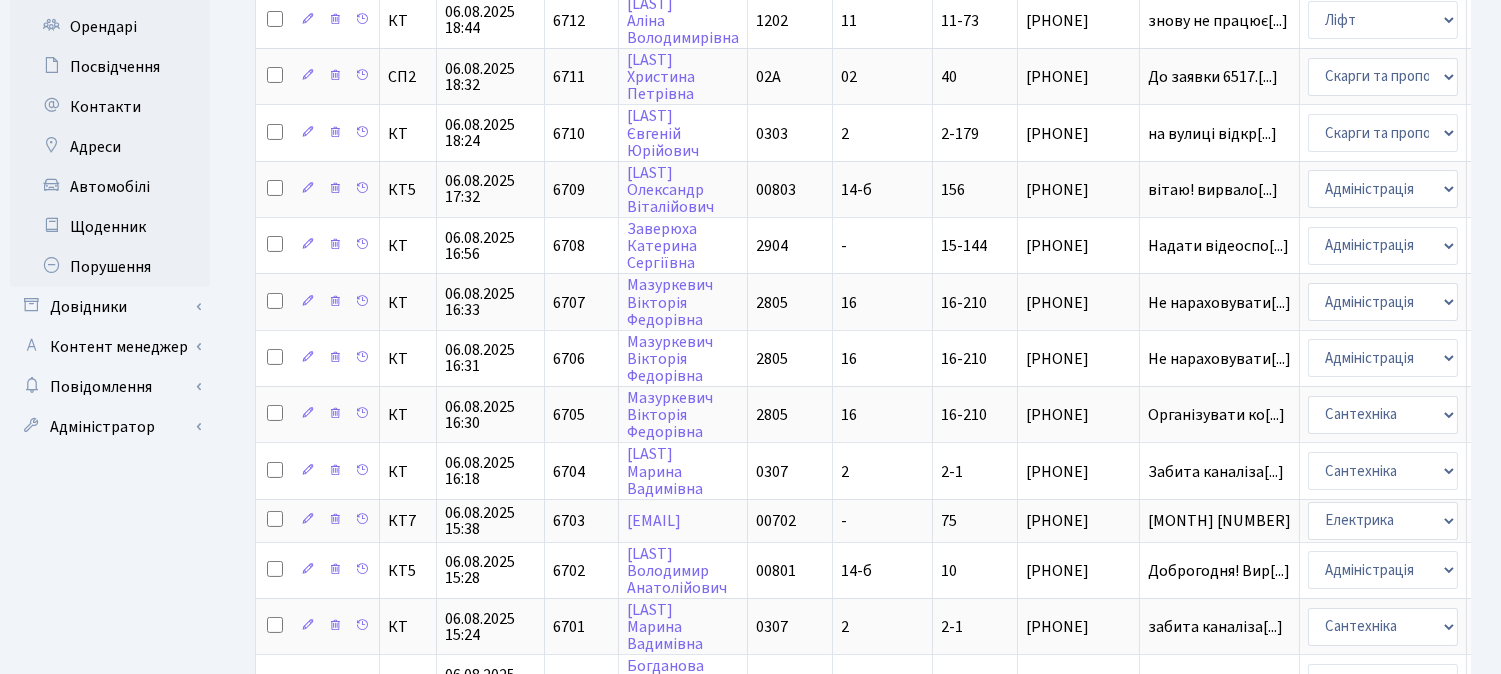 scroll, scrollTop: 1000, scrollLeft: 0, axis: vertical 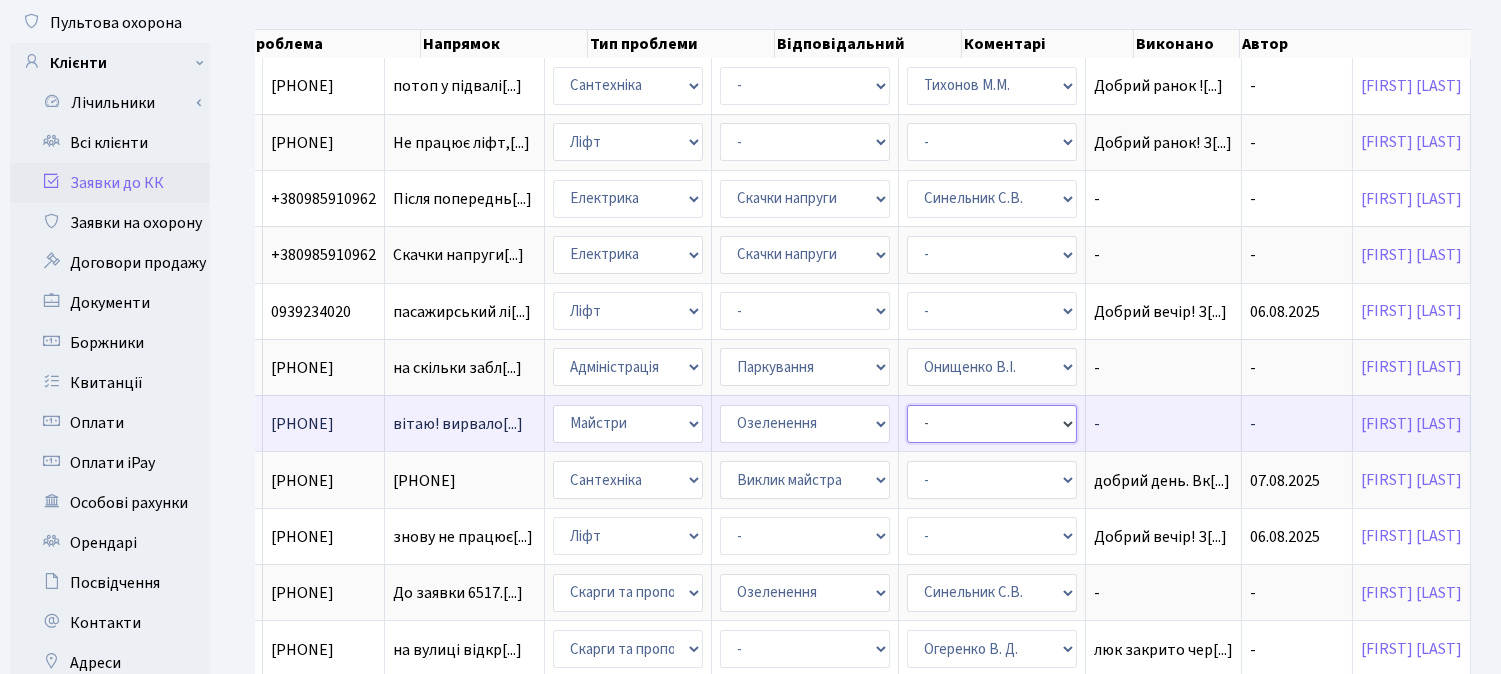 click on "-
Адміністратор ЖК КТ
Вижул В. В.
Гордієнко Н.В.
Дядюшкін Д.Ю.
Кипчук Т. А.
Кладко Т.М.
Клишко І.
Колесніков В.
Коровін О.Д. Корчун А. А." at bounding box center (992, 424) 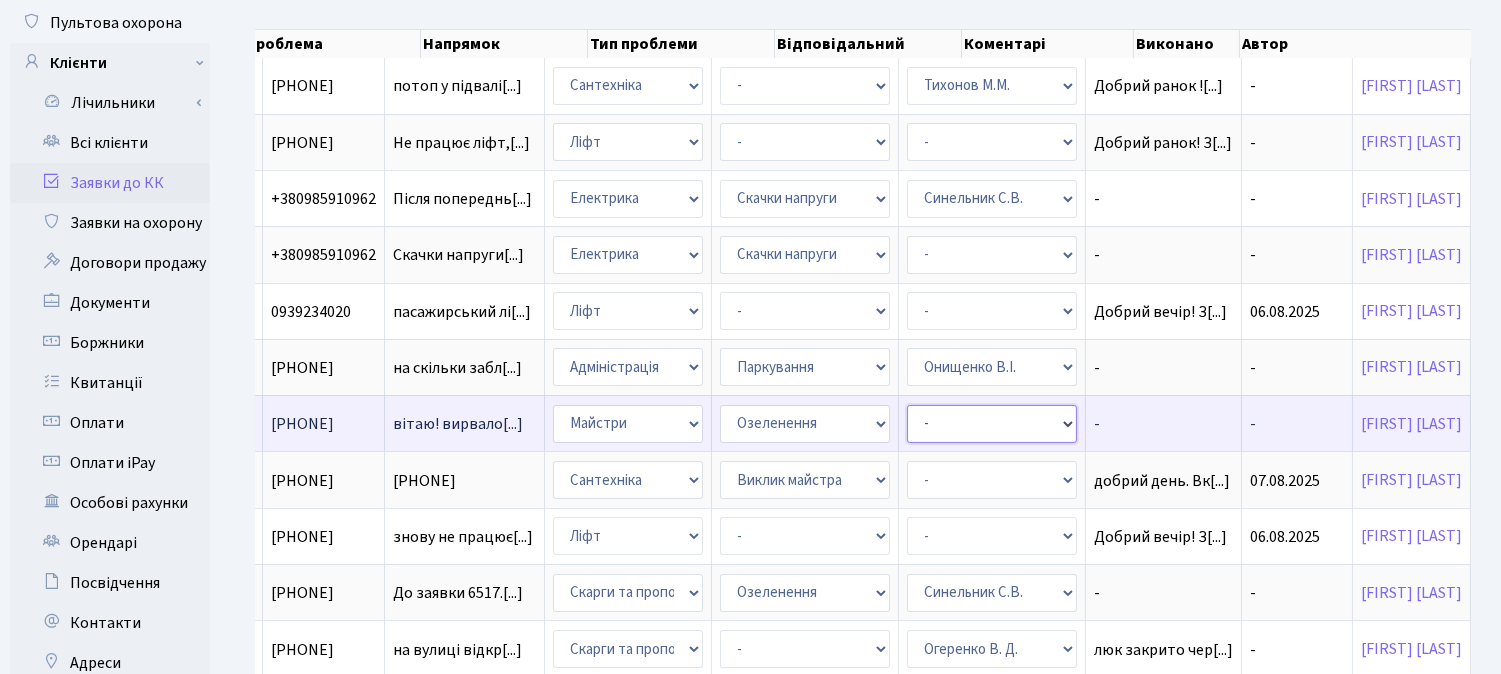 select on "25" 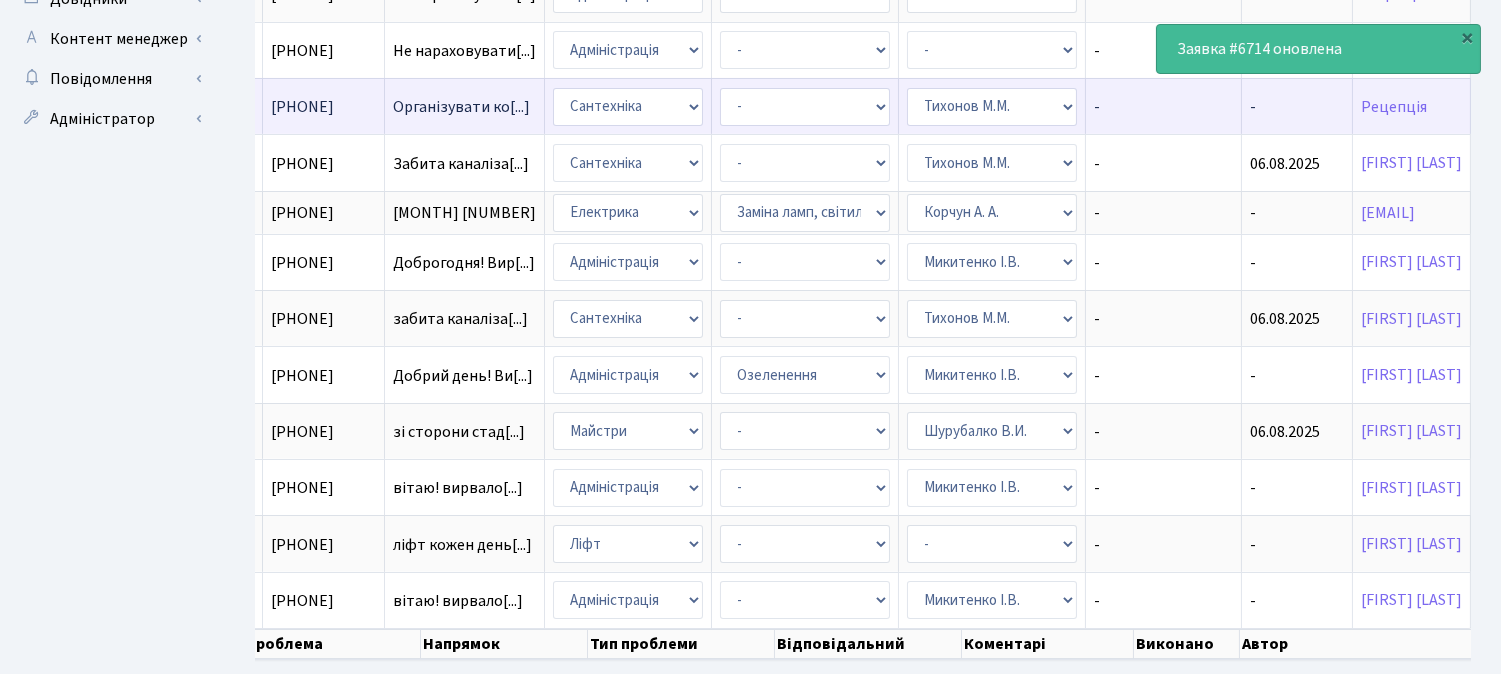 scroll, scrollTop: 1100, scrollLeft: 0, axis: vertical 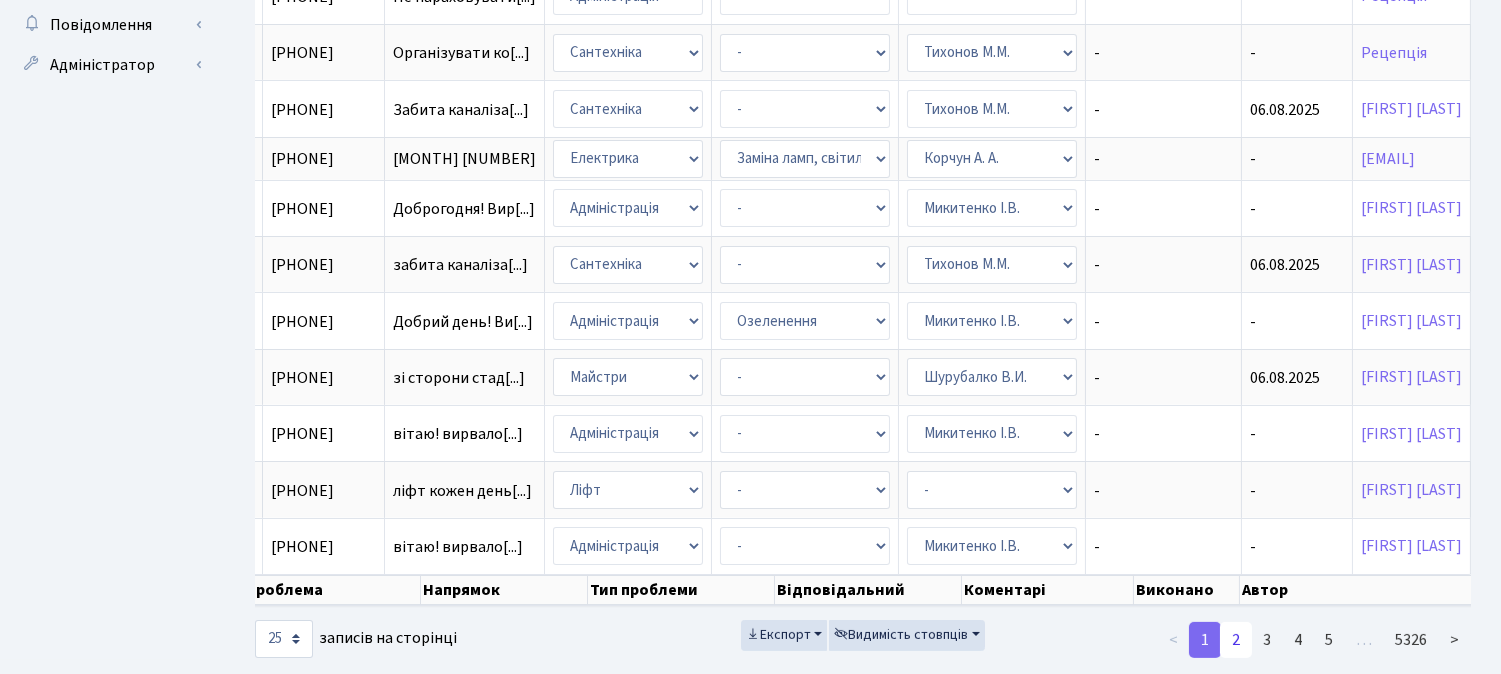 click on "2" at bounding box center [1236, 640] 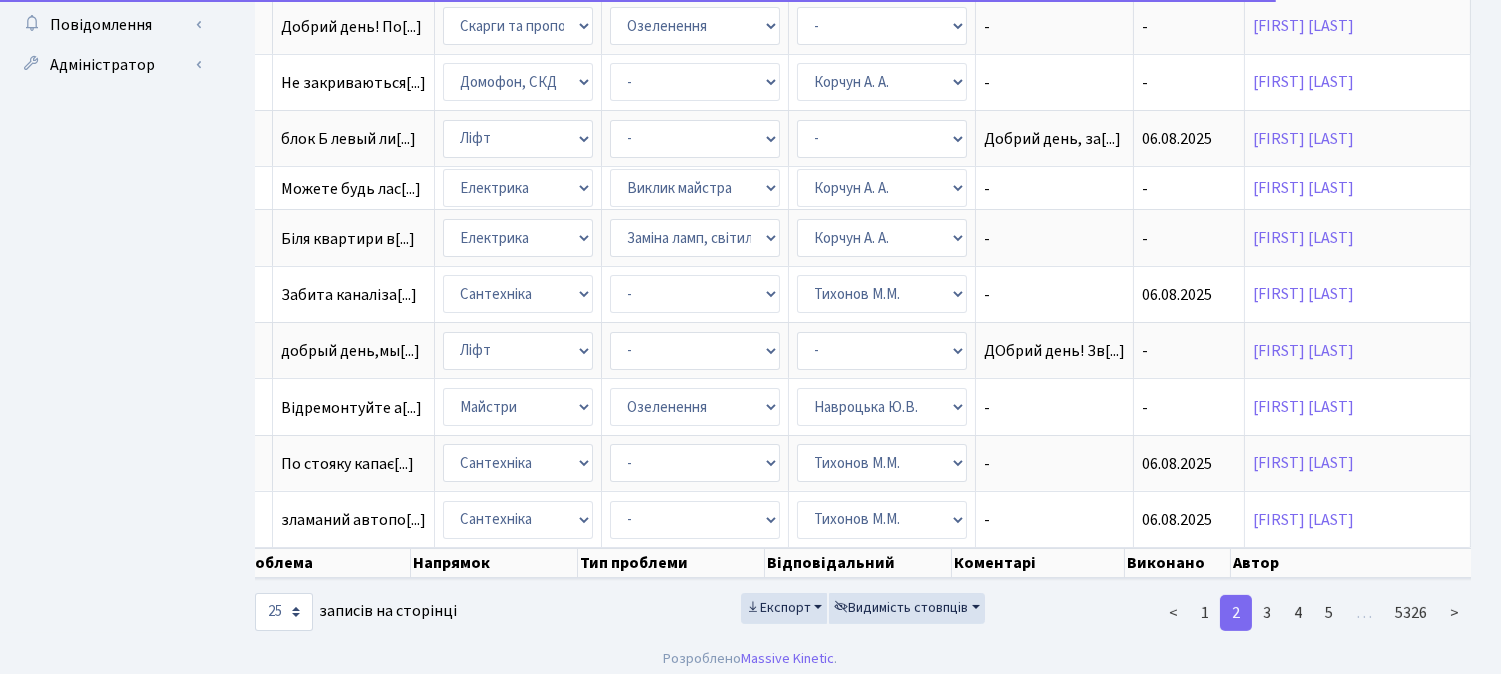 scroll, scrollTop: 1077, scrollLeft: 0, axis: vertical 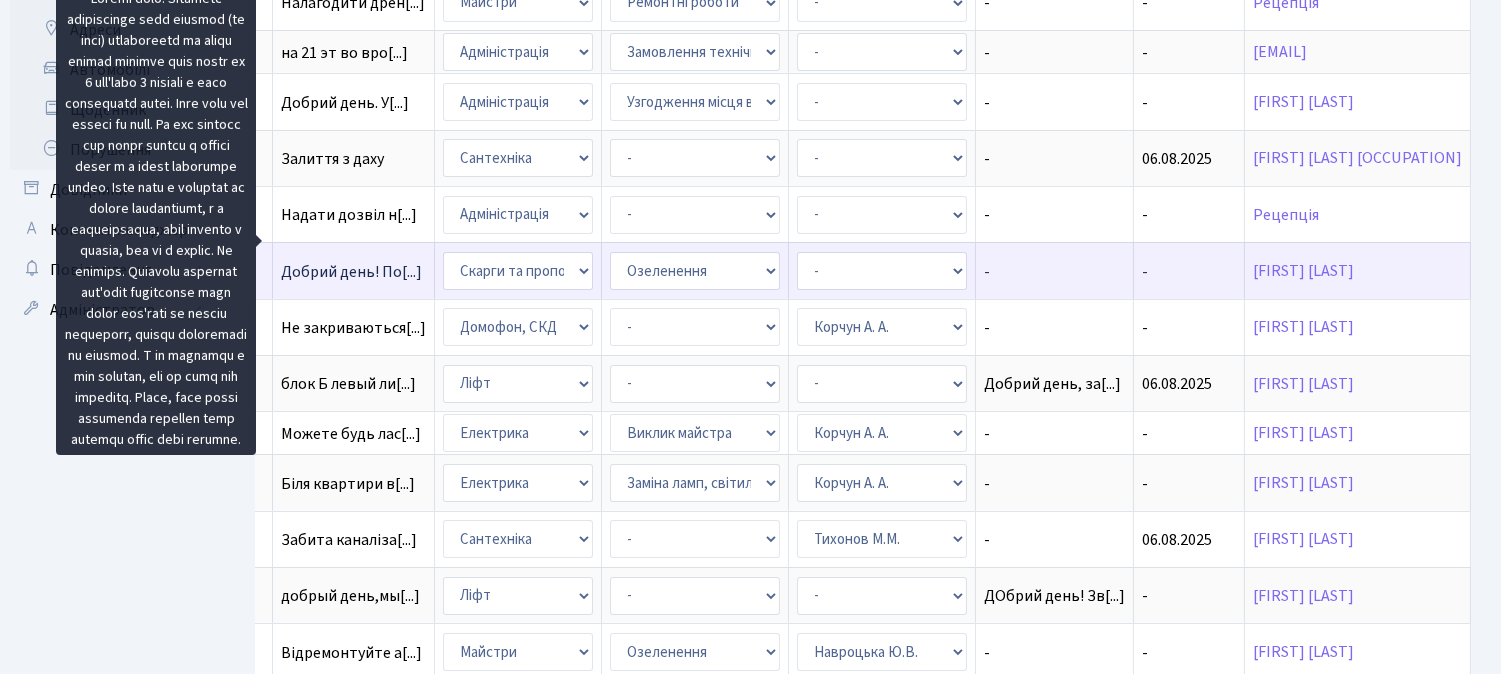 click on "Добрий день! По[...]" at bounding box center (351, 272) 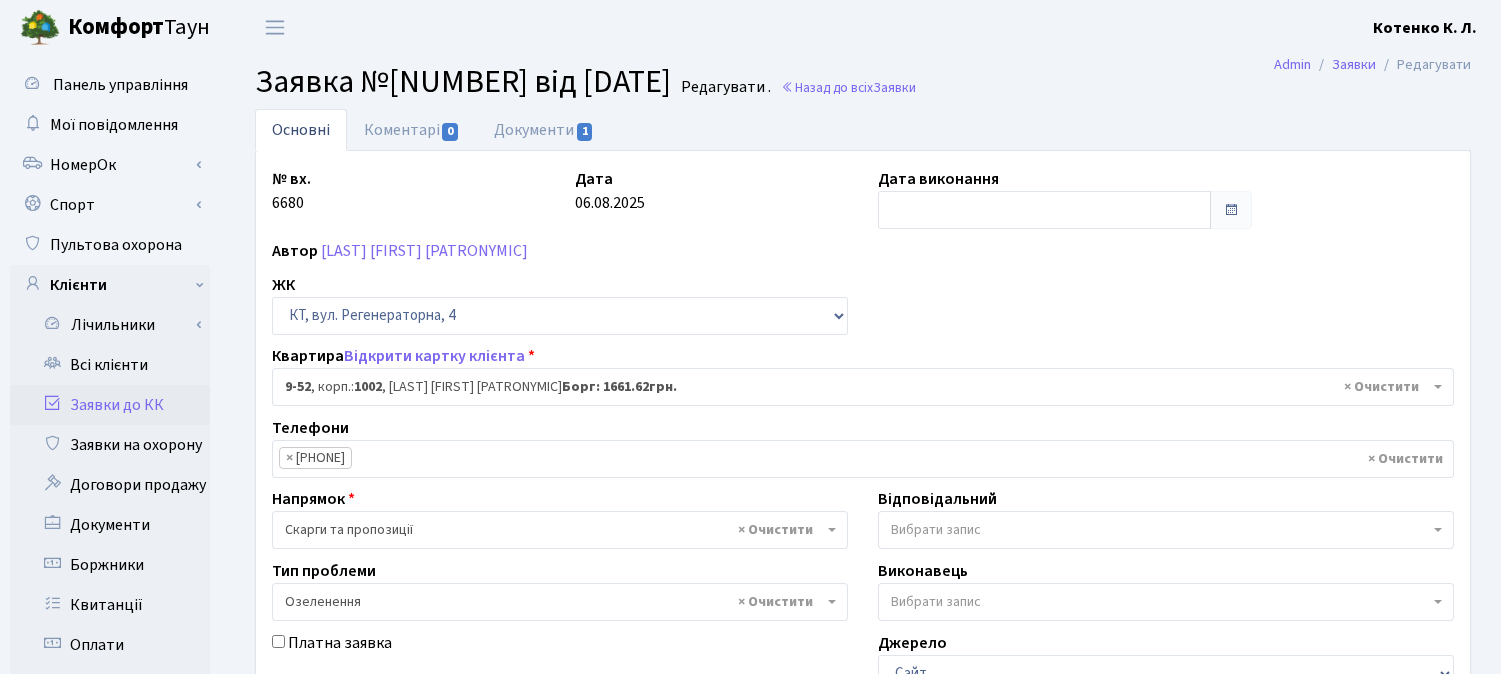 select on "6506" 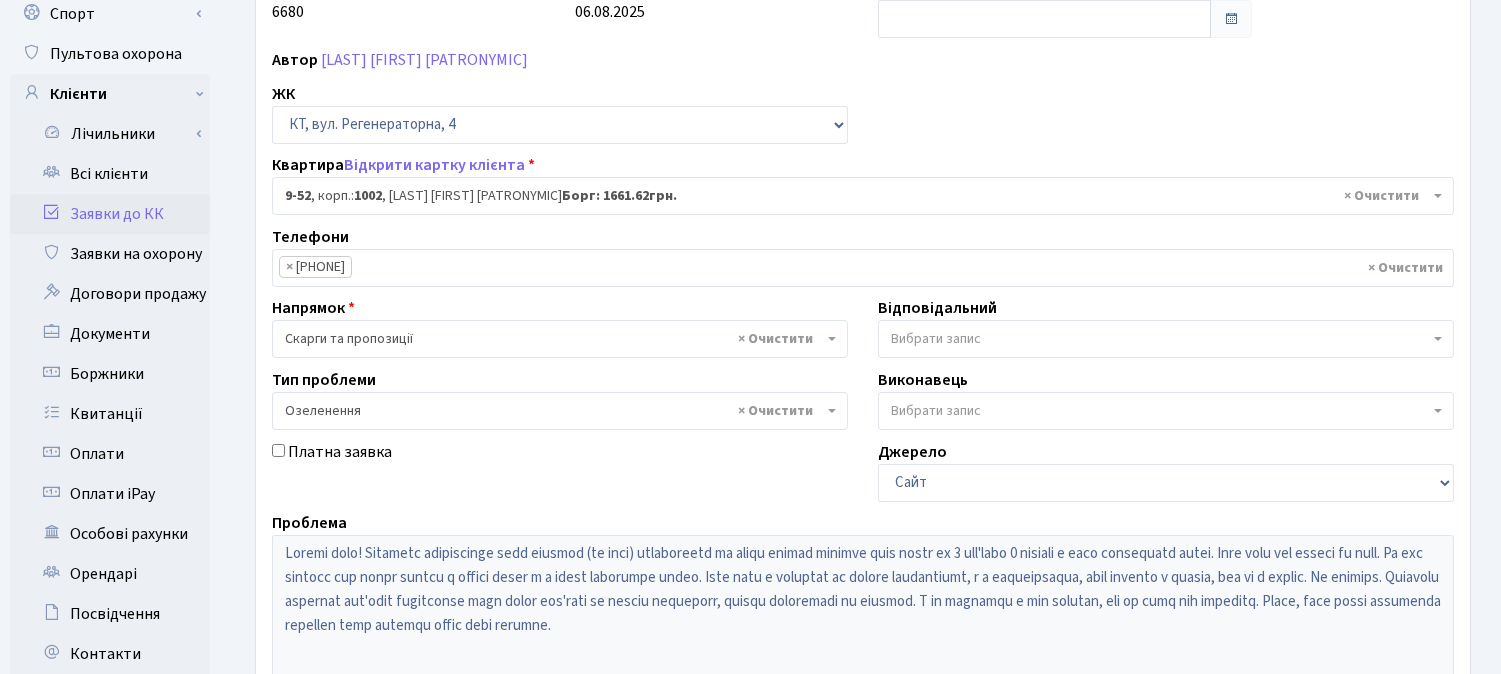 scroll, scrollTop: 222, scrollLeft: 0, axis: vertical 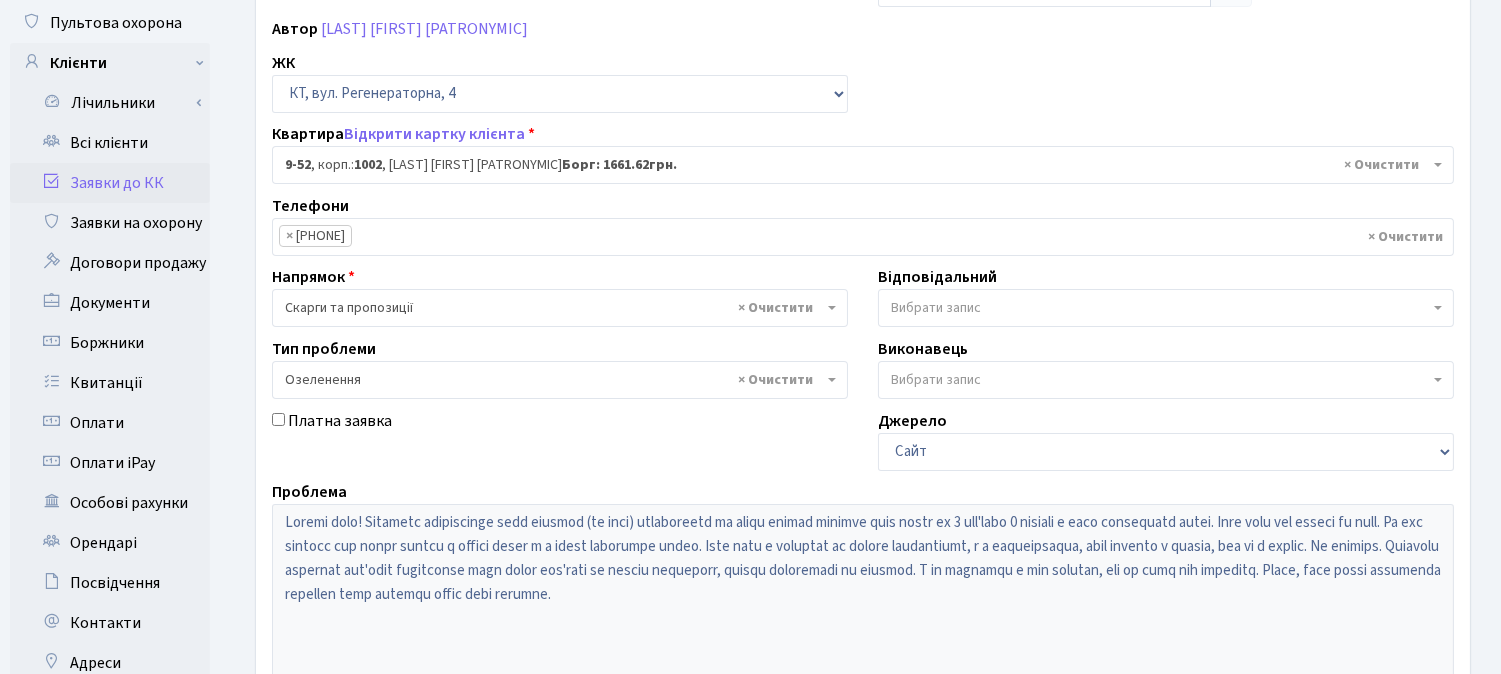 click on "Вибрати запис" at bounding box center [936, 308] 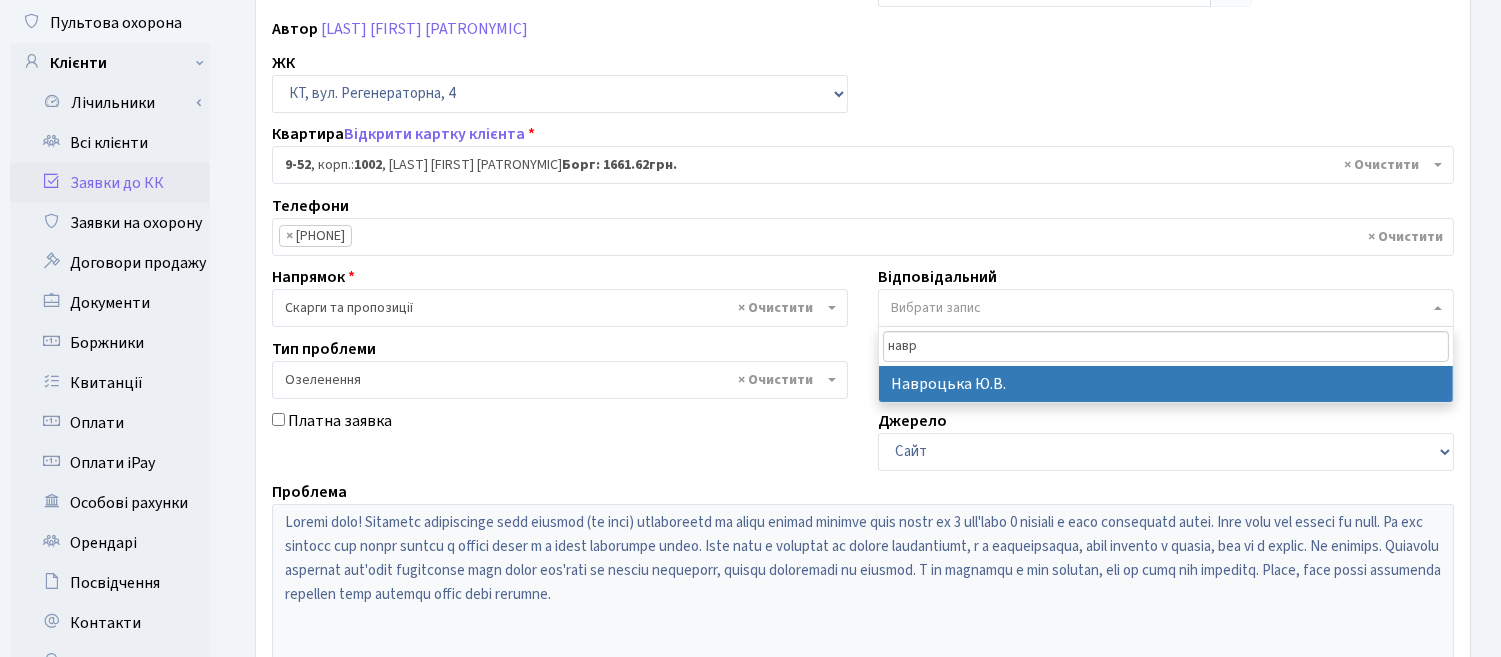type on "навр" 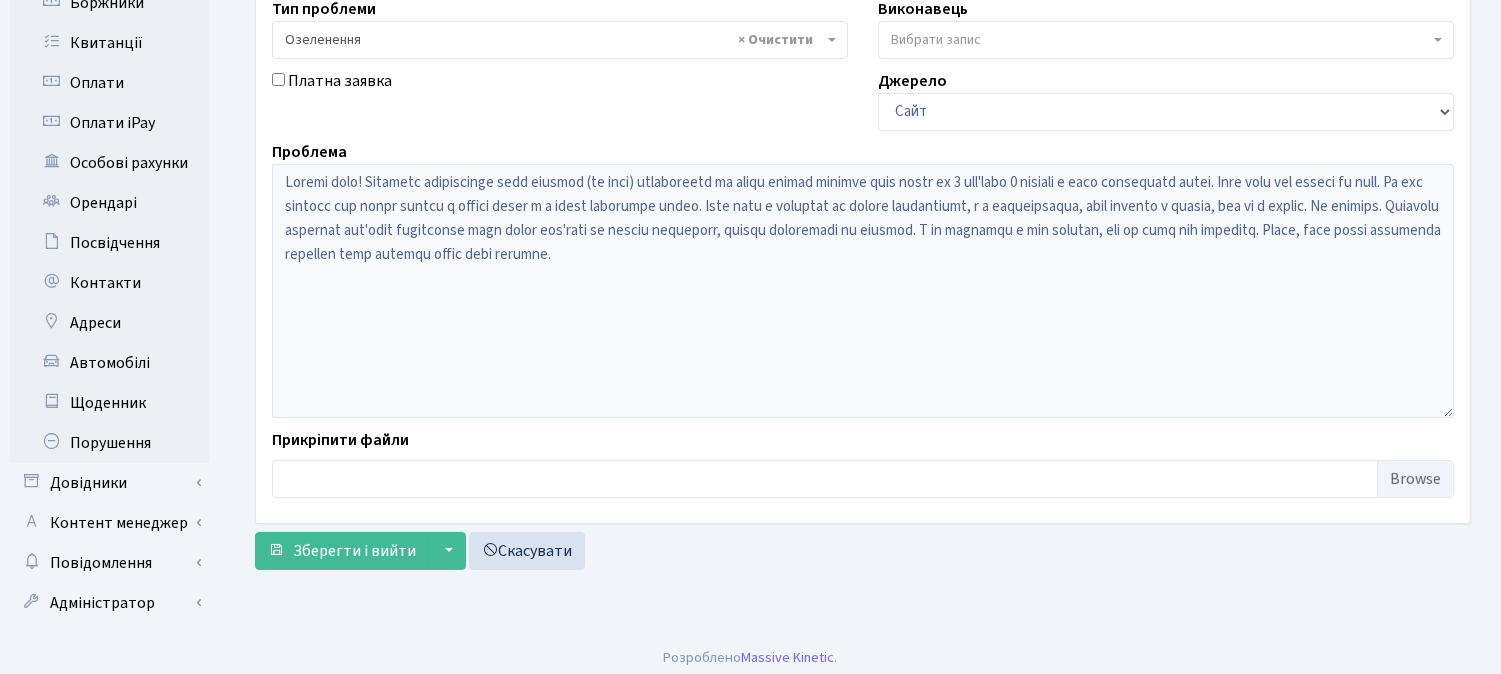 scroll, scrollTop: 570, scrollLeft: 0, axis: vertical 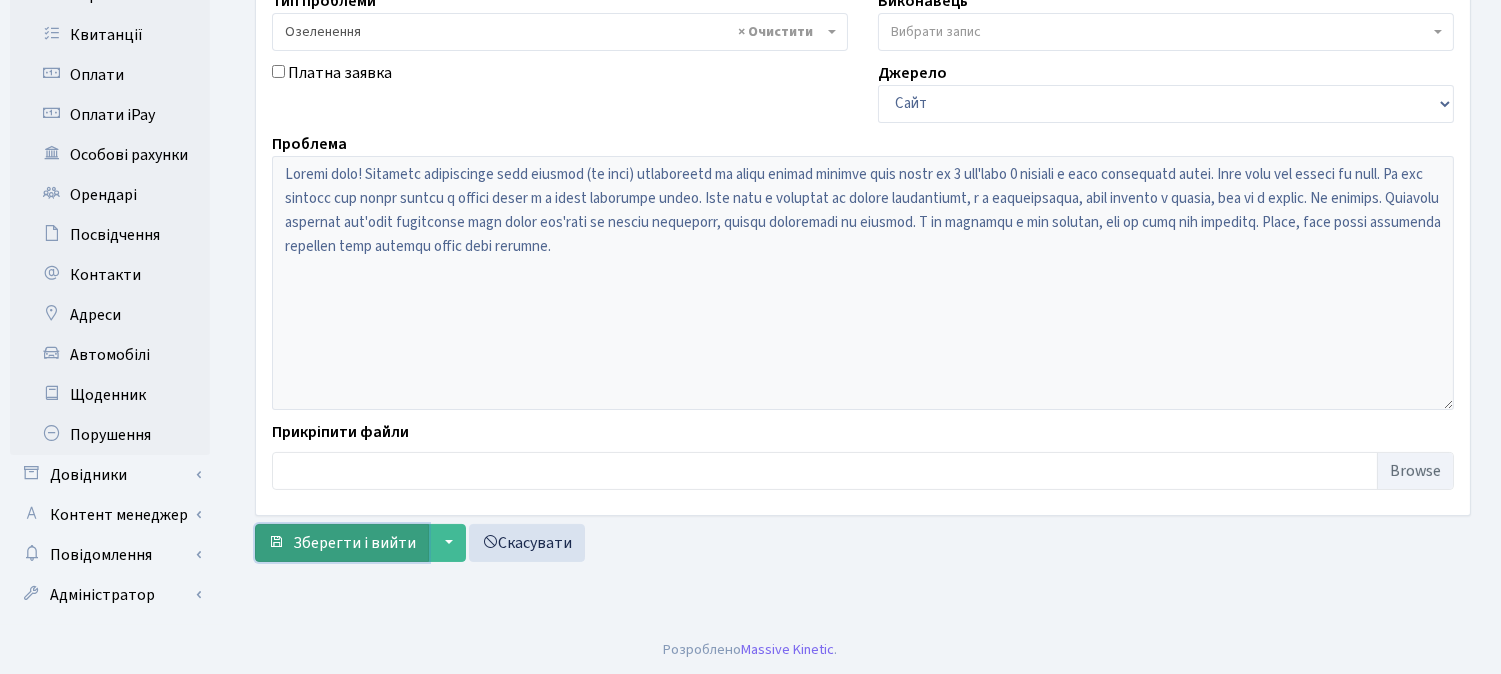 click on "Зберегти і вийти" at bounding box center [354, 543] 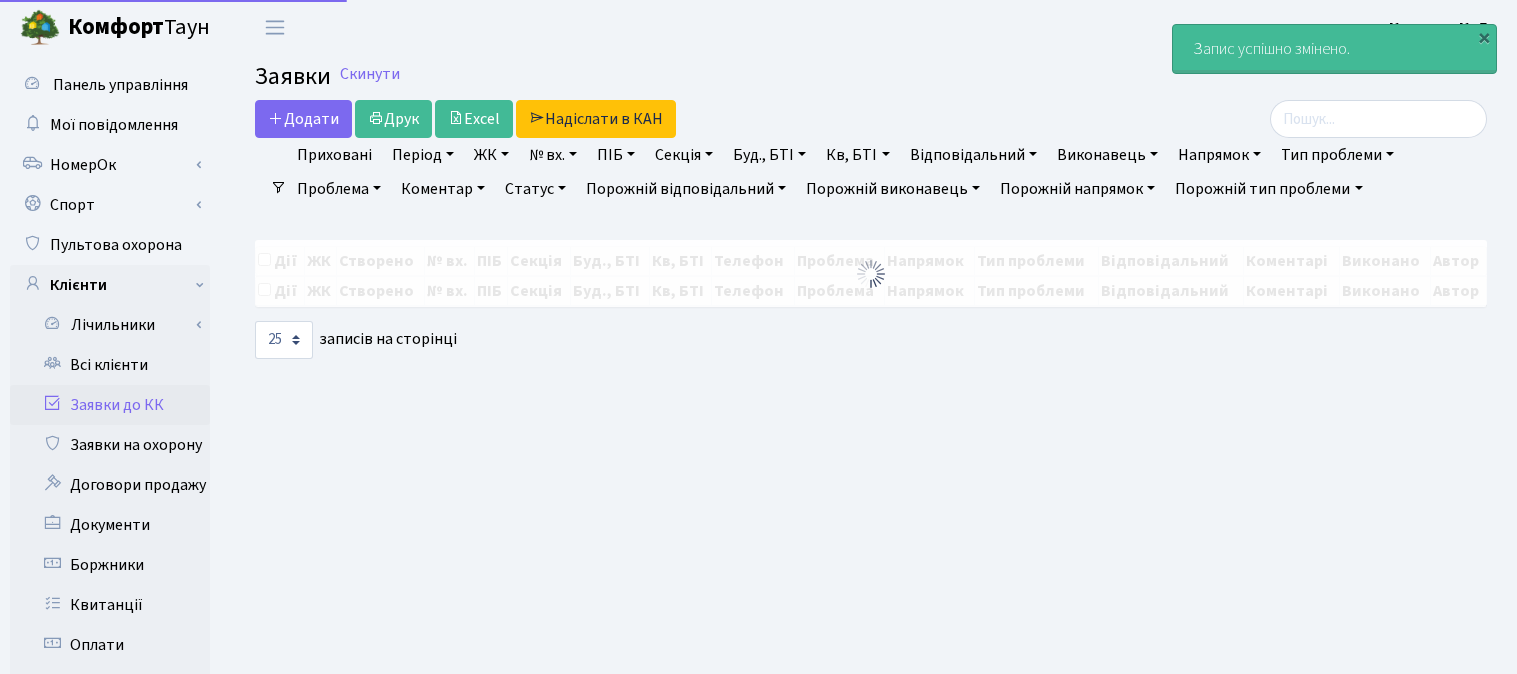 select on "25" 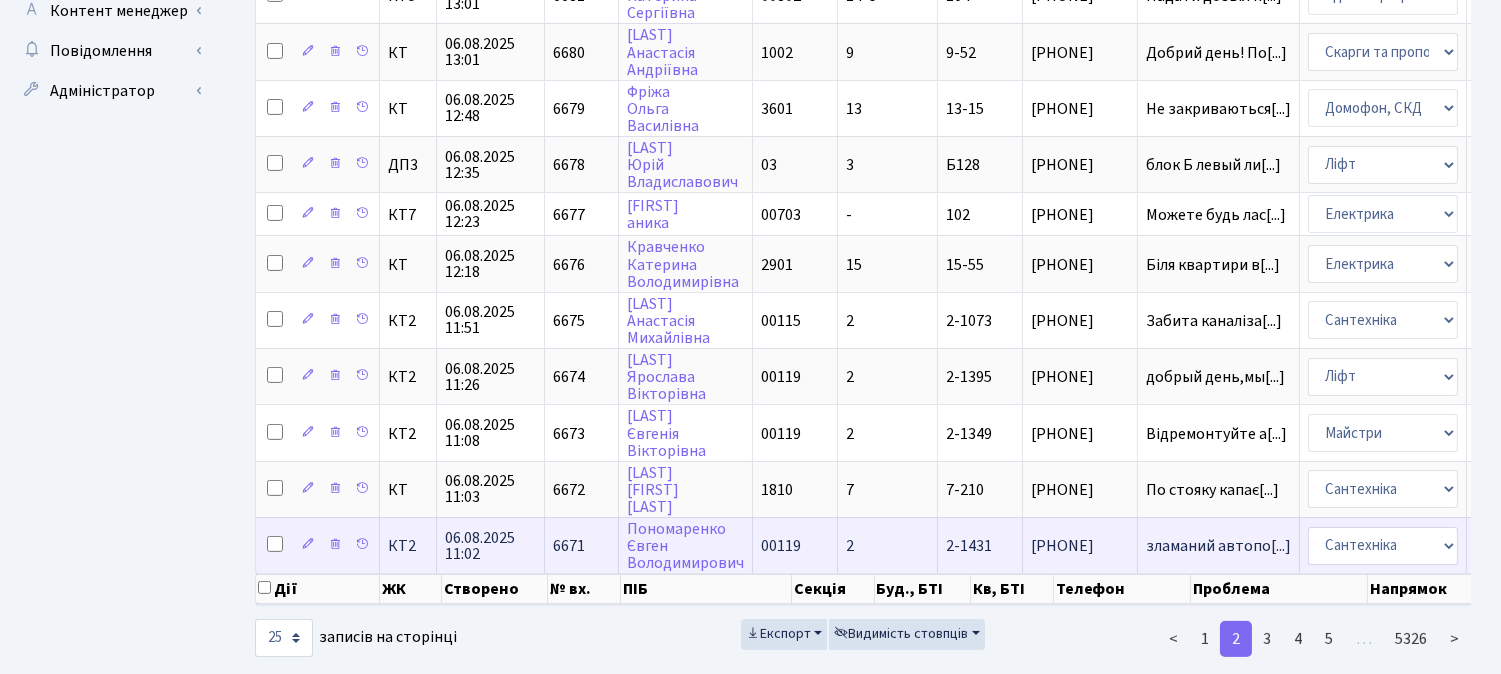 scroll, scrollTop: 1077, scrollLeft: 0, axis: vertical 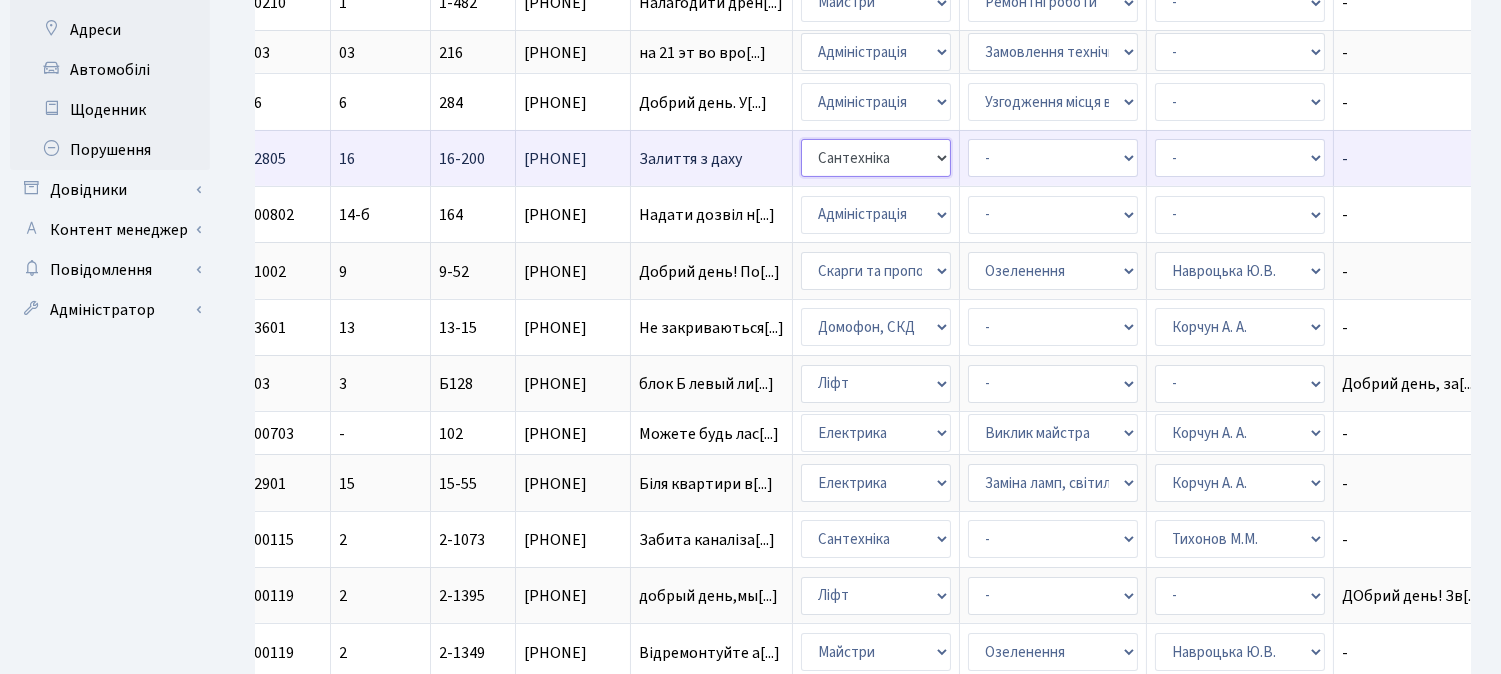 click on "-
Адміністрація
Домофон, СКД
Ліфт
Майстри
Сантехніка
Економічний відділ
Електрика
Пультова охорона квартир
Акти Скарги та пропозиції" at bounding box center [876, 158] 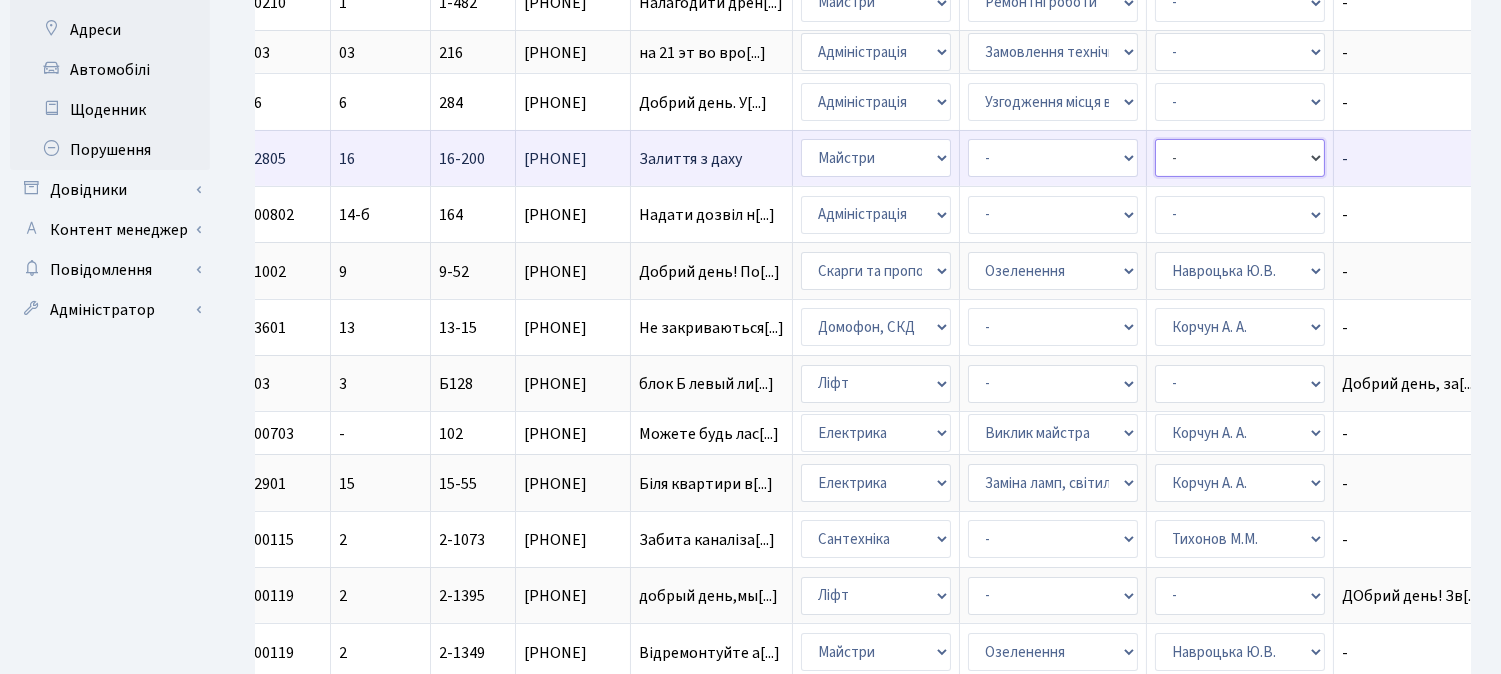 click on "-
Адміністратор ЖК КТ
Вижул В. В.
Гордієнко Н.В.
Дядюшкін Д.Ю.
Кипчук Т. А.
Кладко Т.М.
Клишко І.
Колесніков В.
Коровін О.Д. Корчун А. А." at bounding box center (1240, 158) 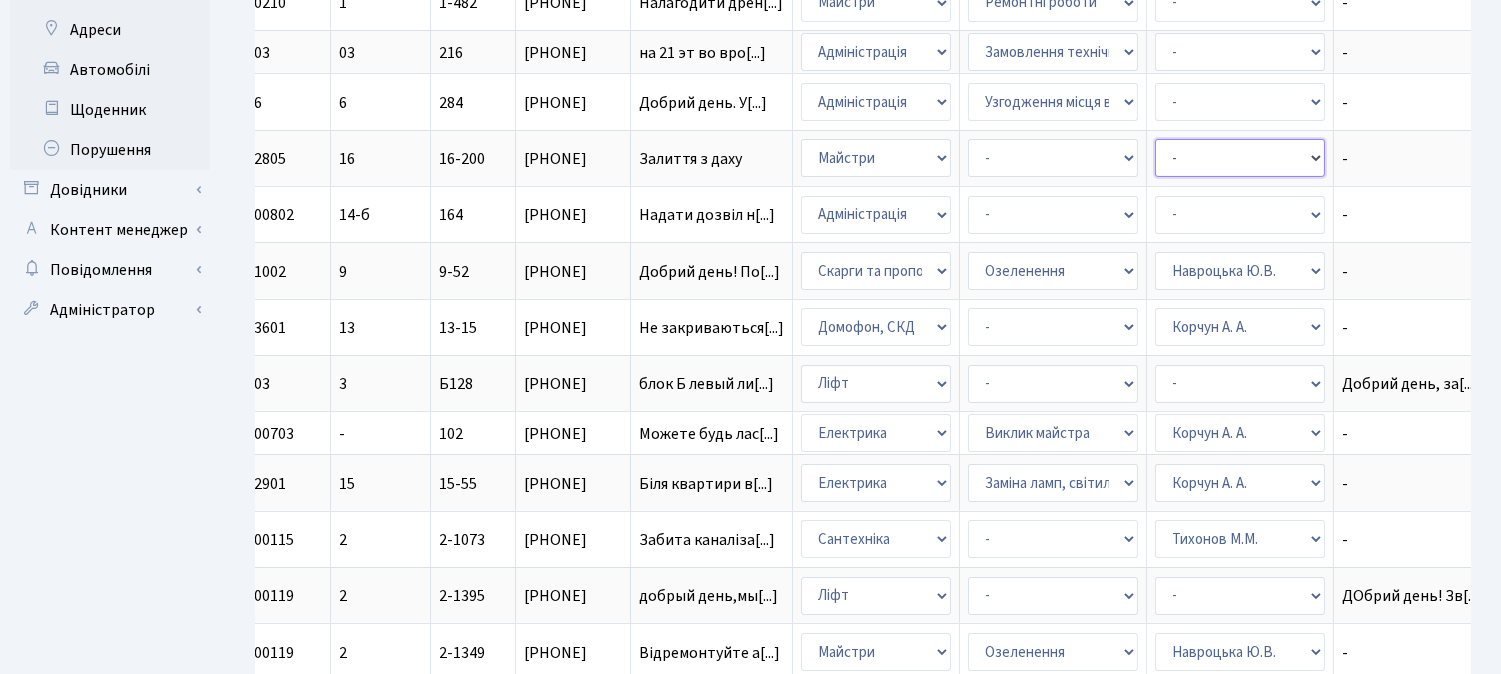 select on "26" 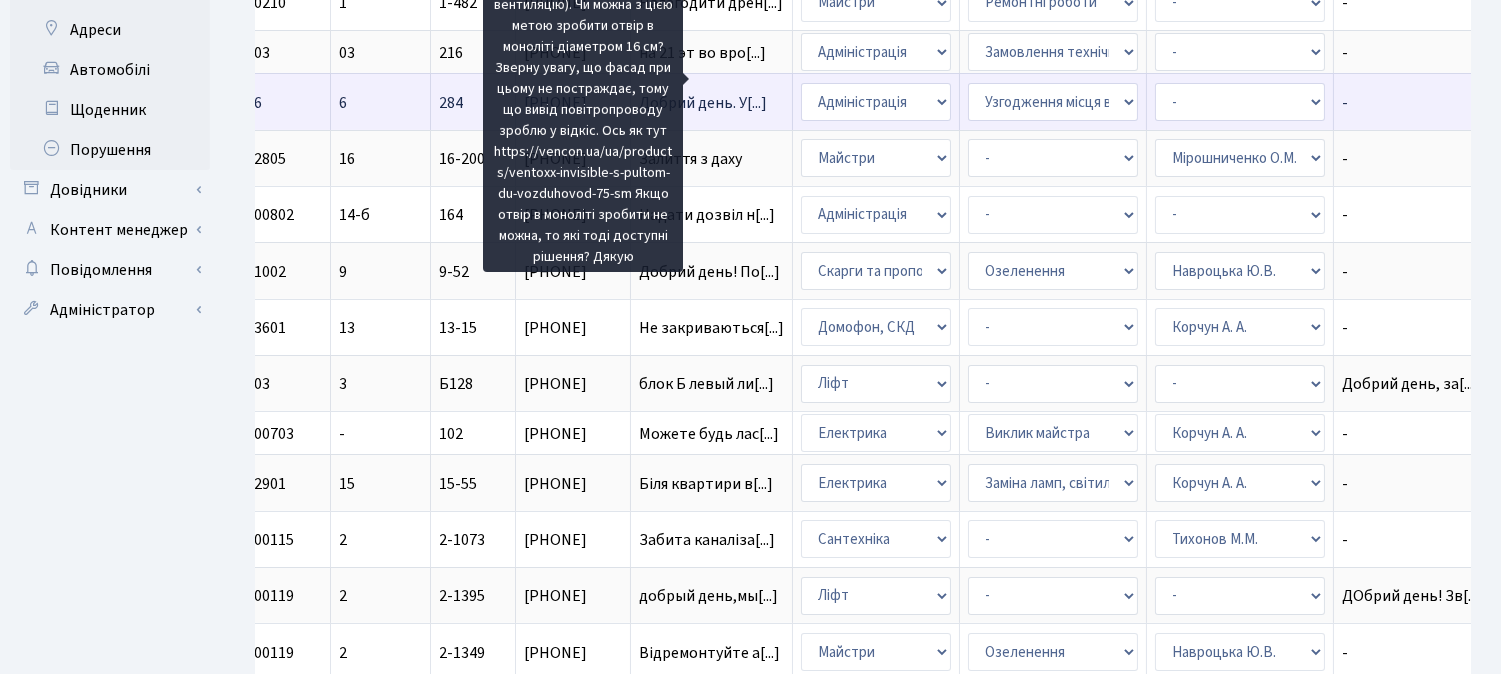 click on "Добрий день. У[...]" at bounding box center (703, 103) 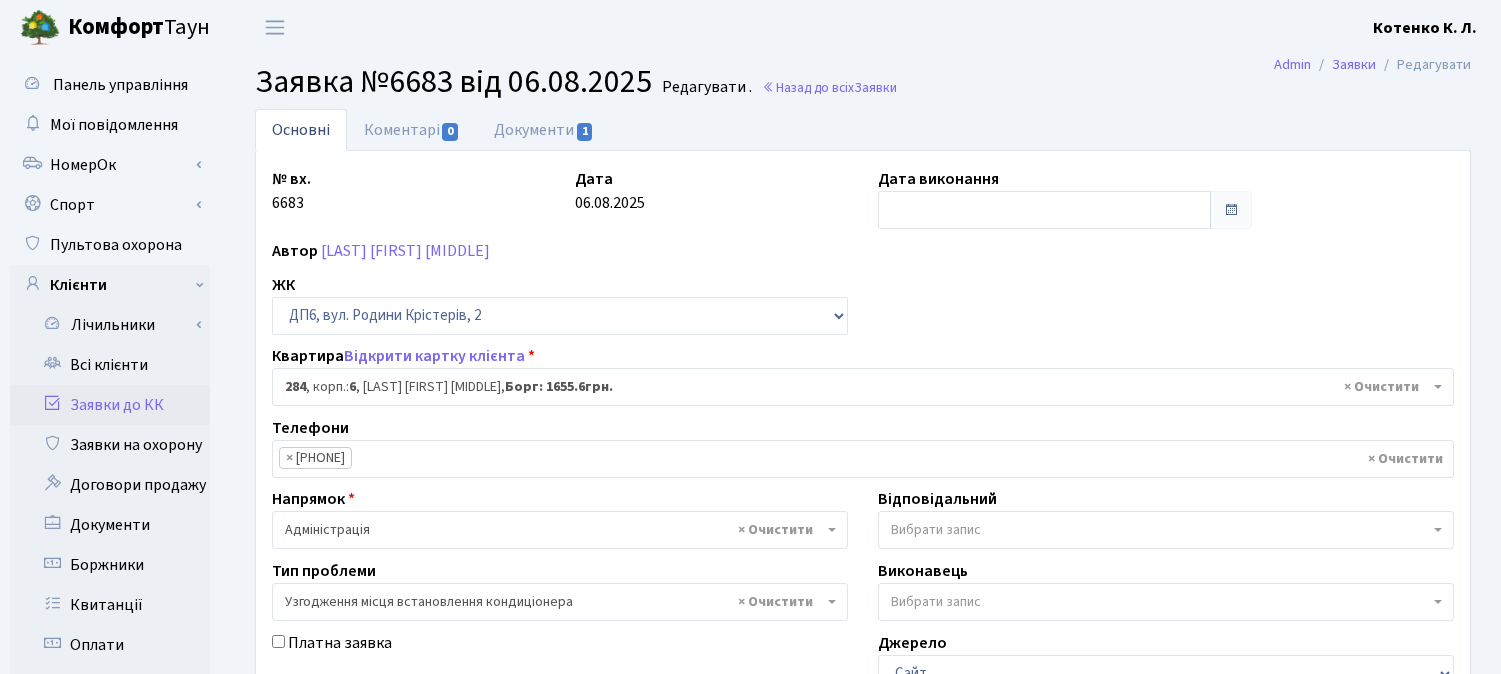 select on "46778" 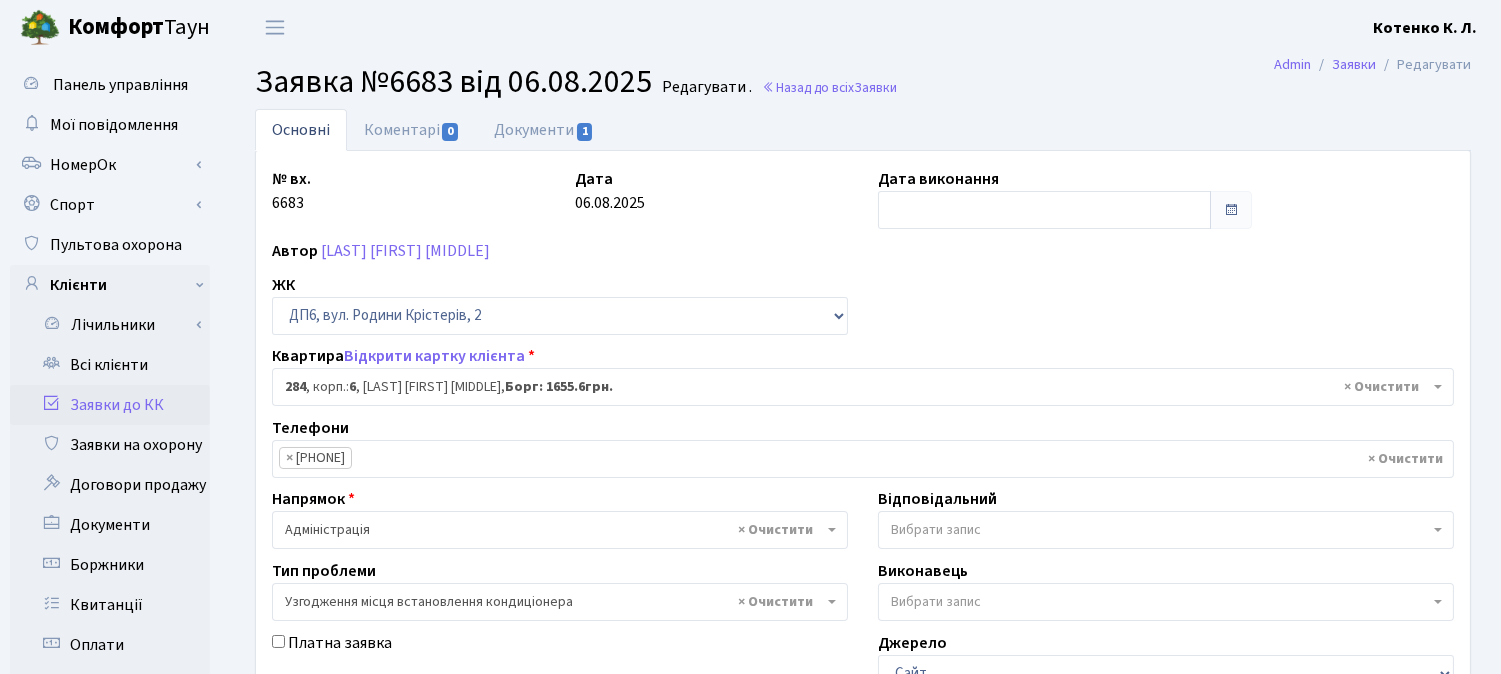 scroll, scrollTop: 0, scrollLeft: 0, axis: both 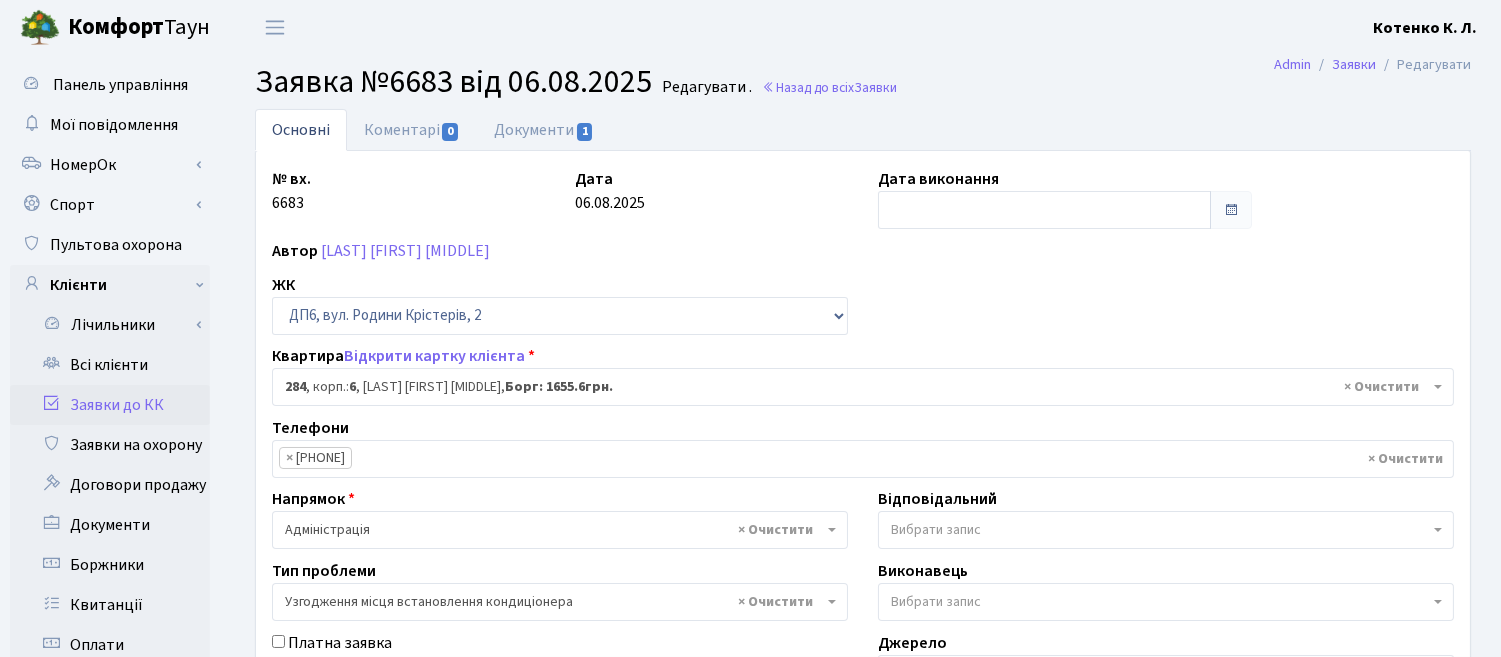 click on "Вибрати запис" at bounding box center (936, 530) 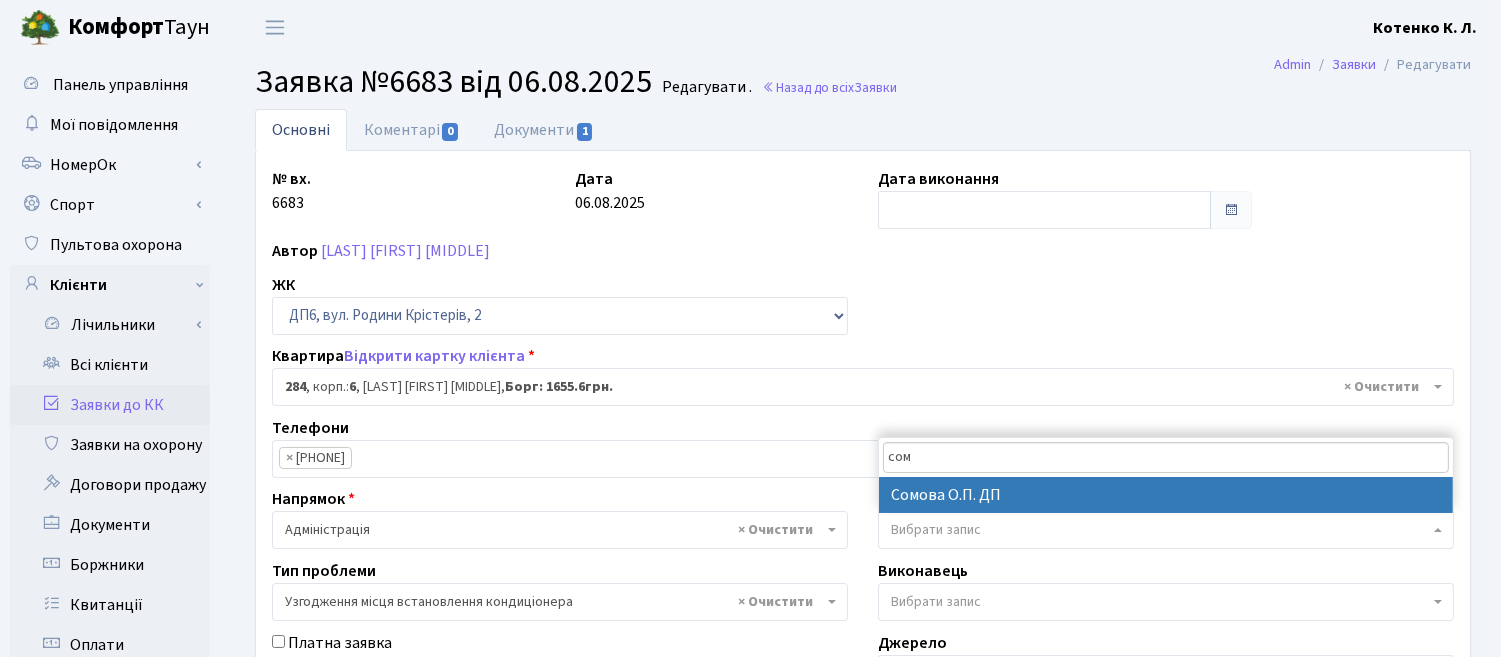 type on "сом" 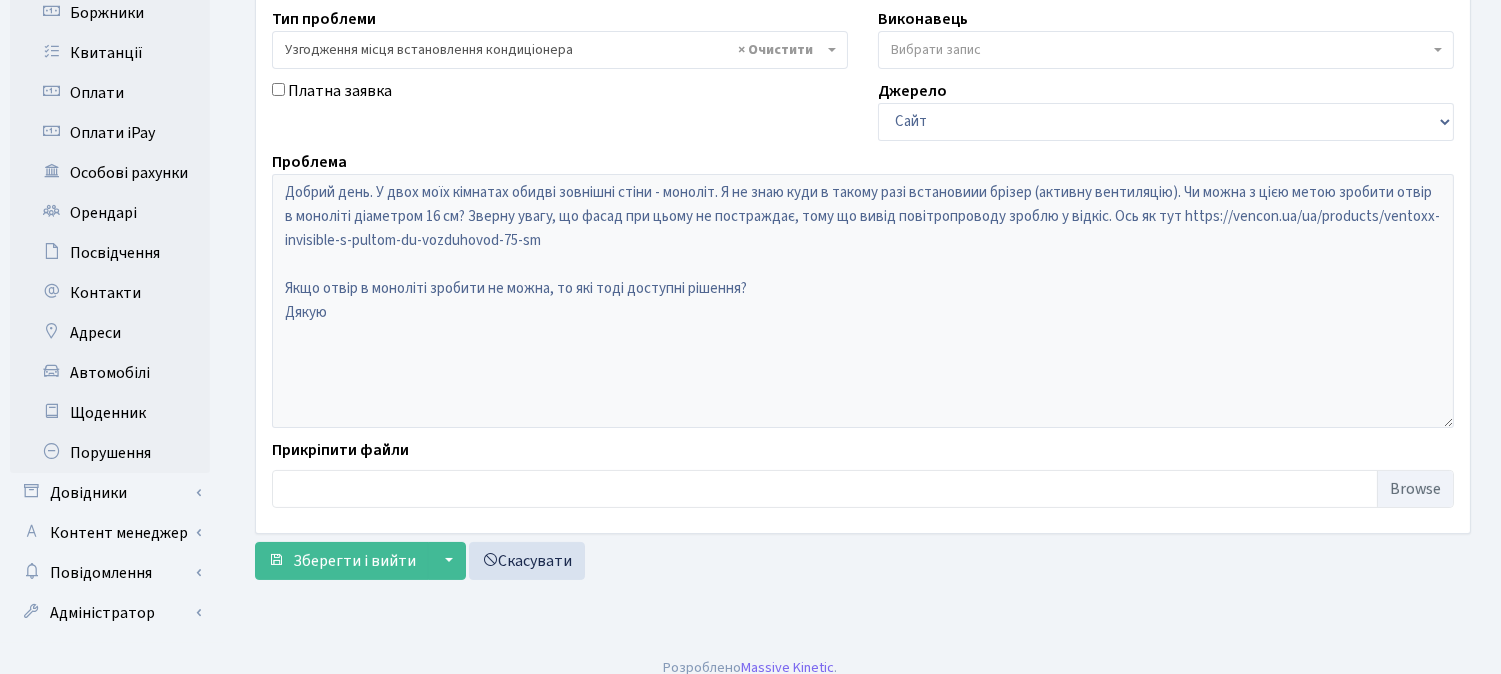 scroll, scrollTop: 555, scrollLeft: 0, axis: vertical 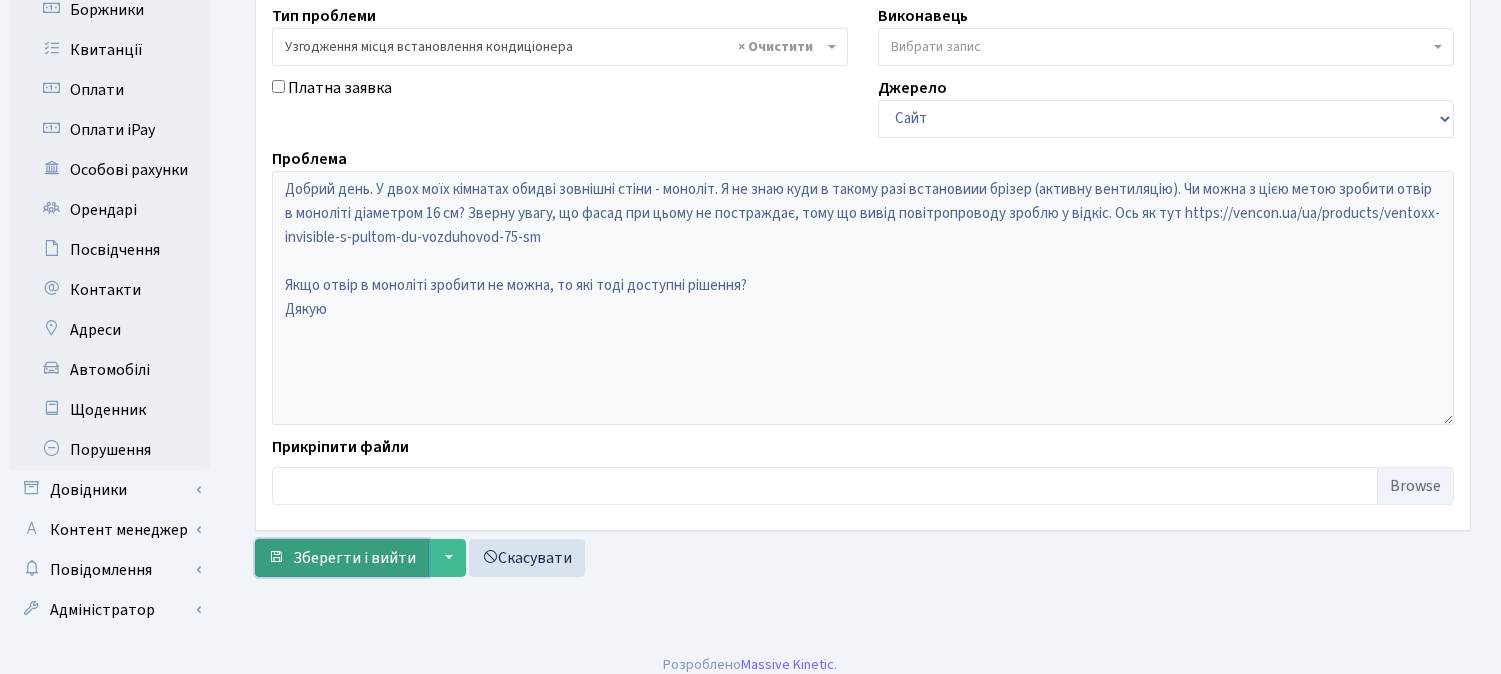 click on "Зберегти і вийти" at bounding box center (354, 558) 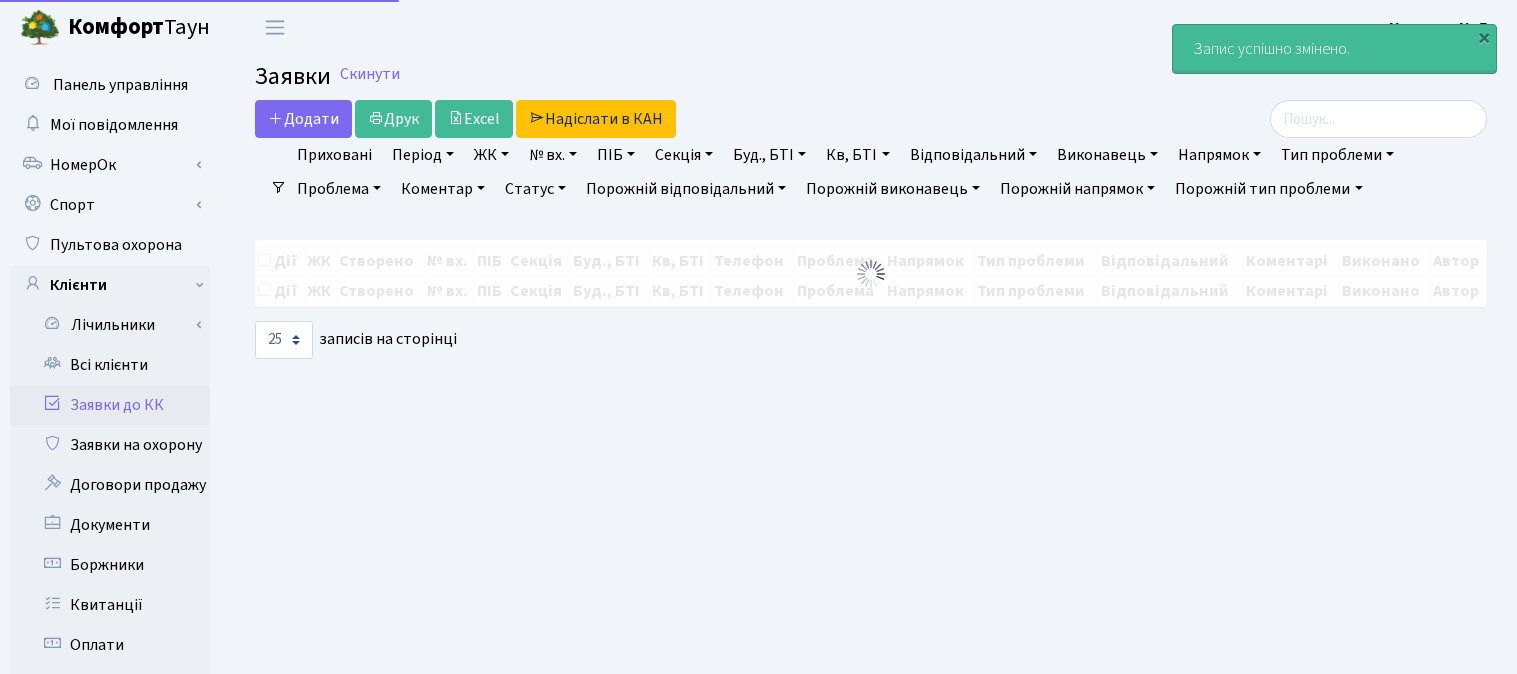 select on "25" 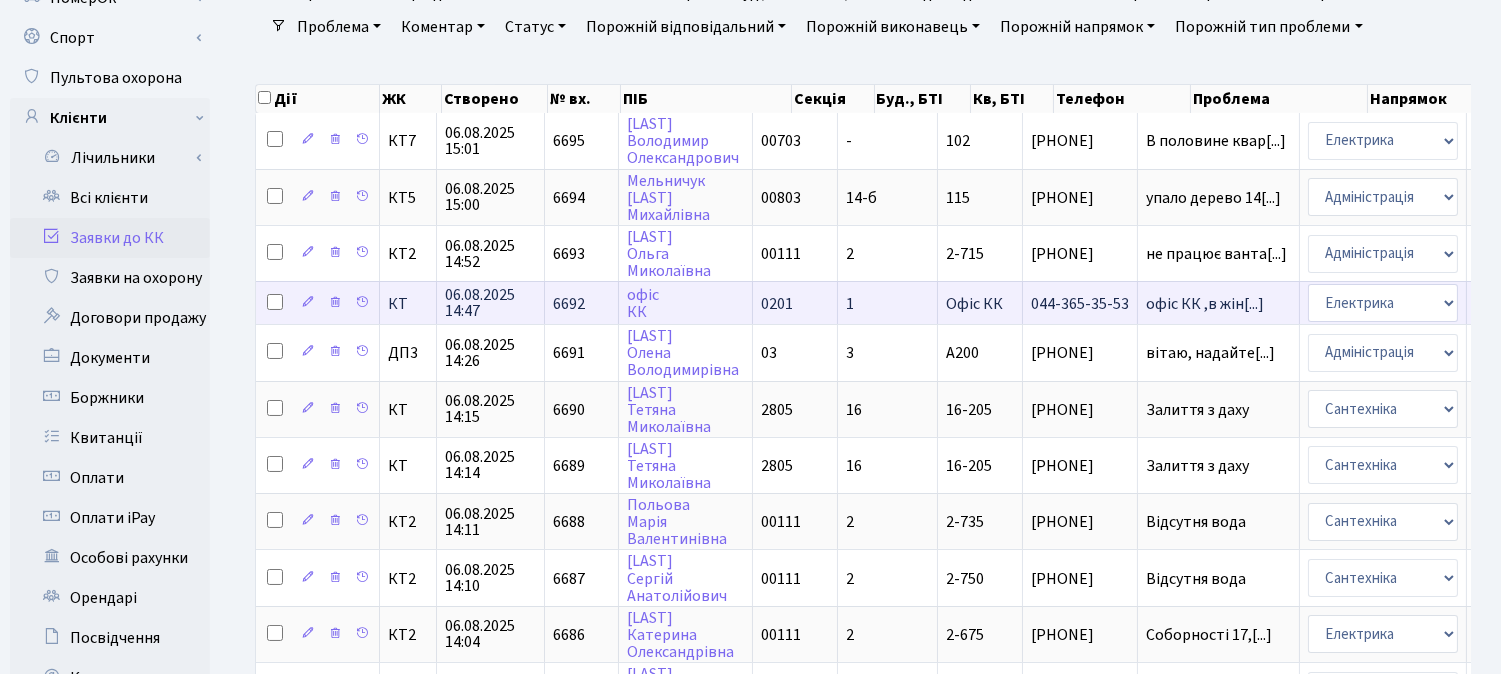 scroll, scrollTop: 0, scrollLeft: 0, axis: both 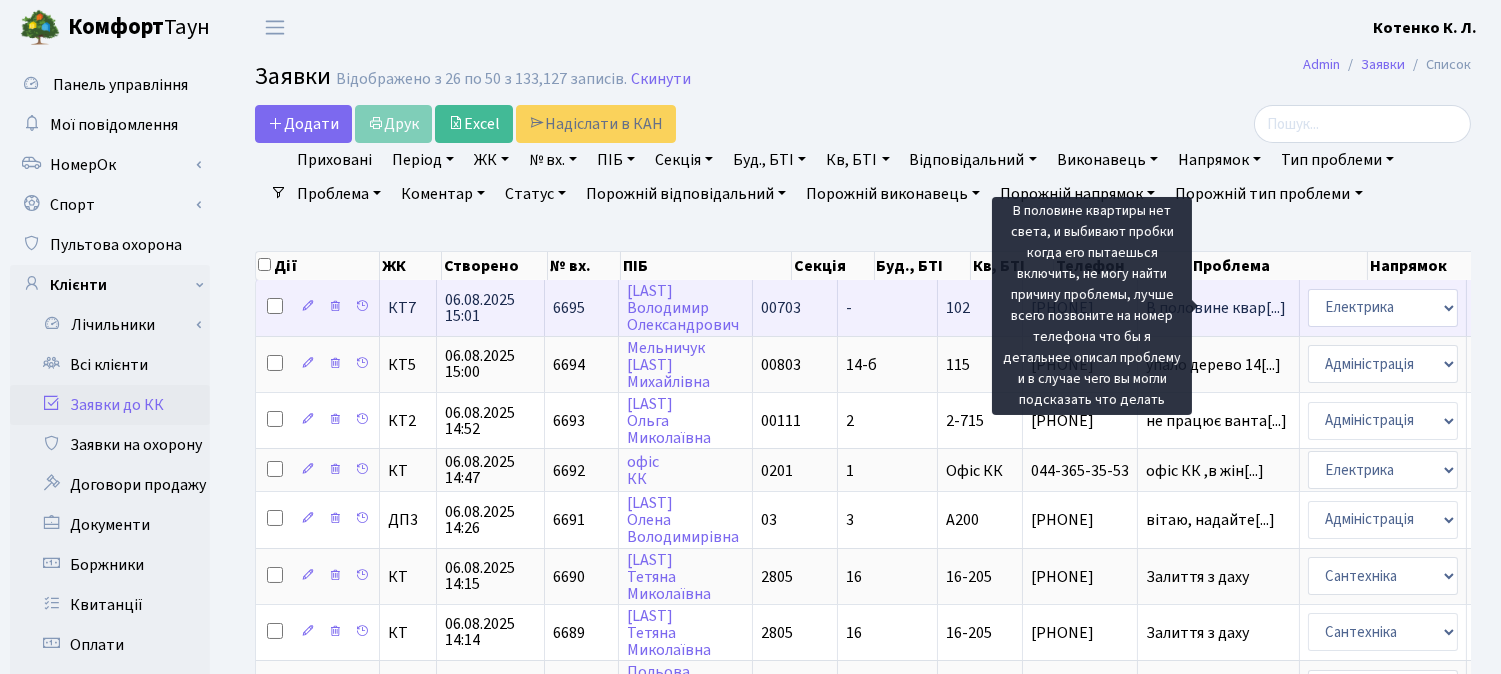 click on "В половине квар[...]" at bounding box center (1216, 308) 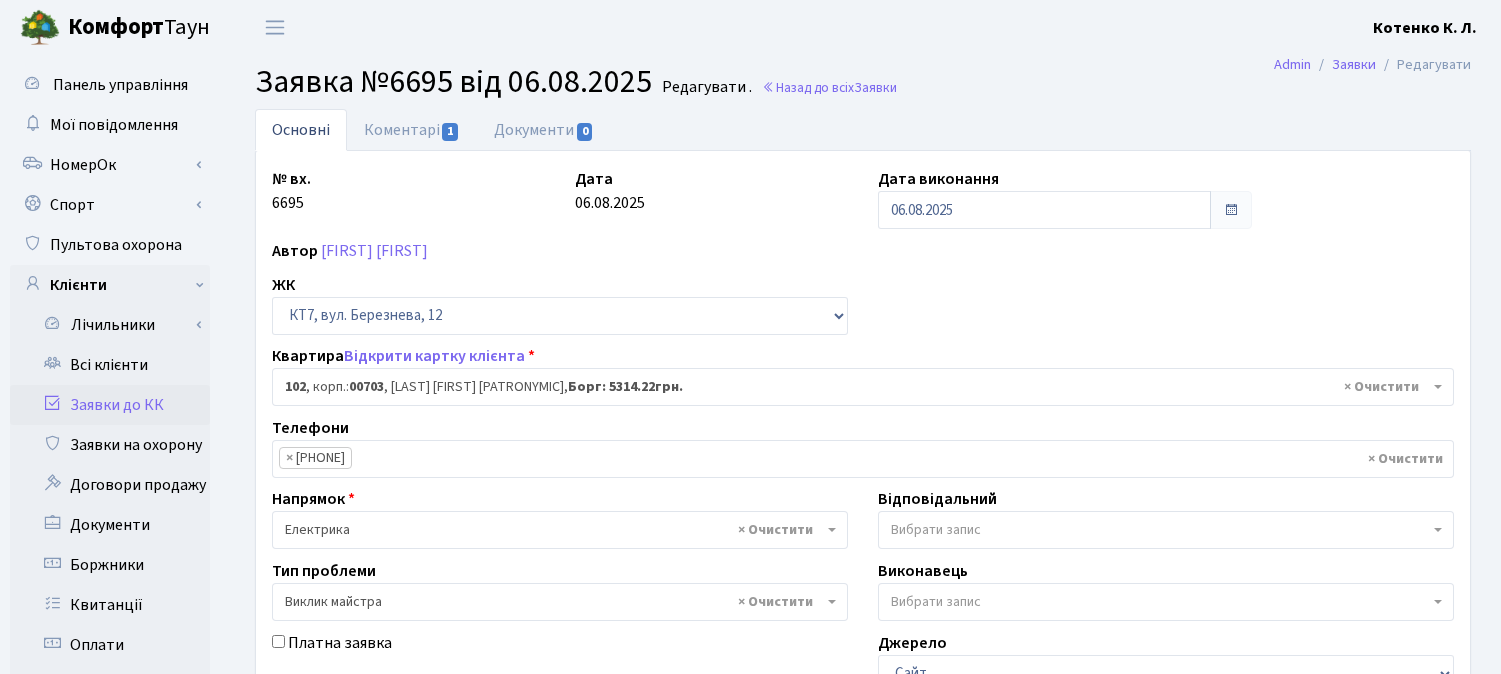 select on "18502" 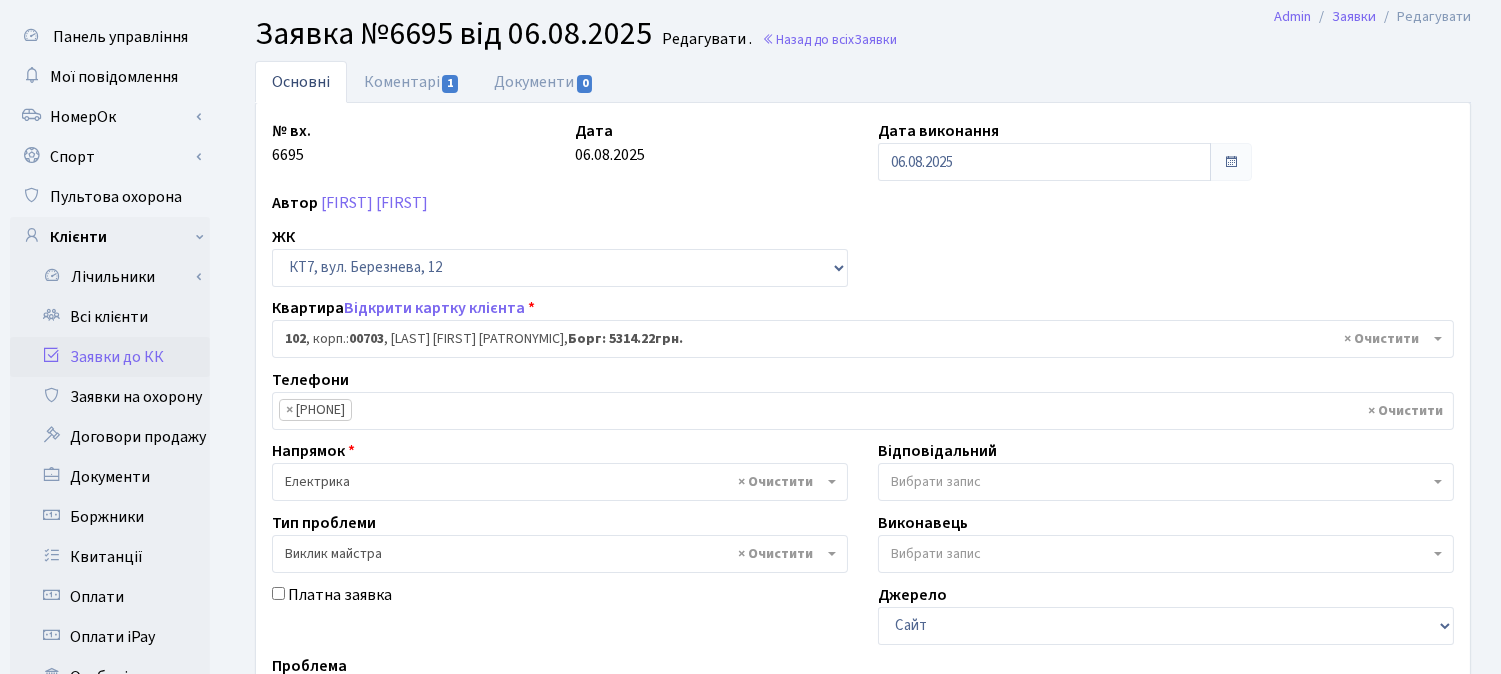 scroll, scrollTop: 0, scrollLeft: 0, axis: both 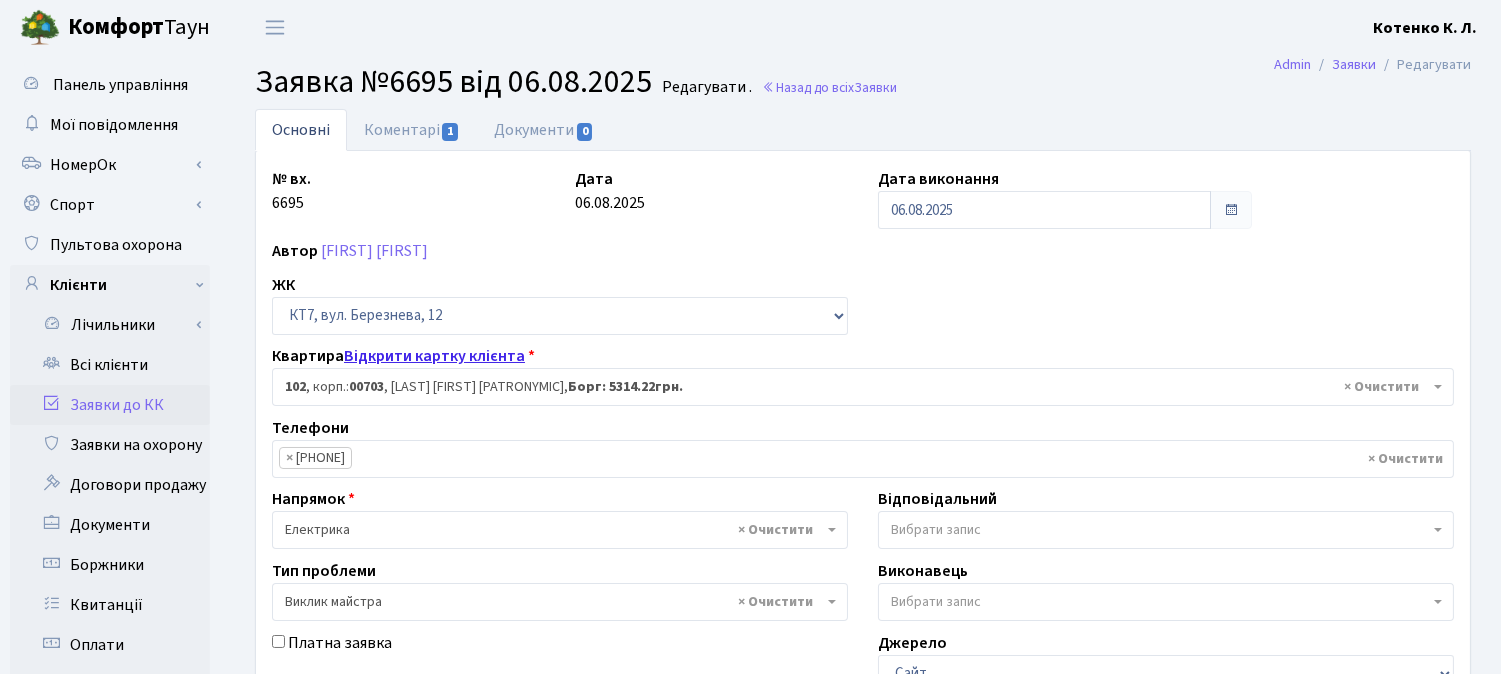 click on "Відкрити картку клієнта" at bounding box center [434, 356] 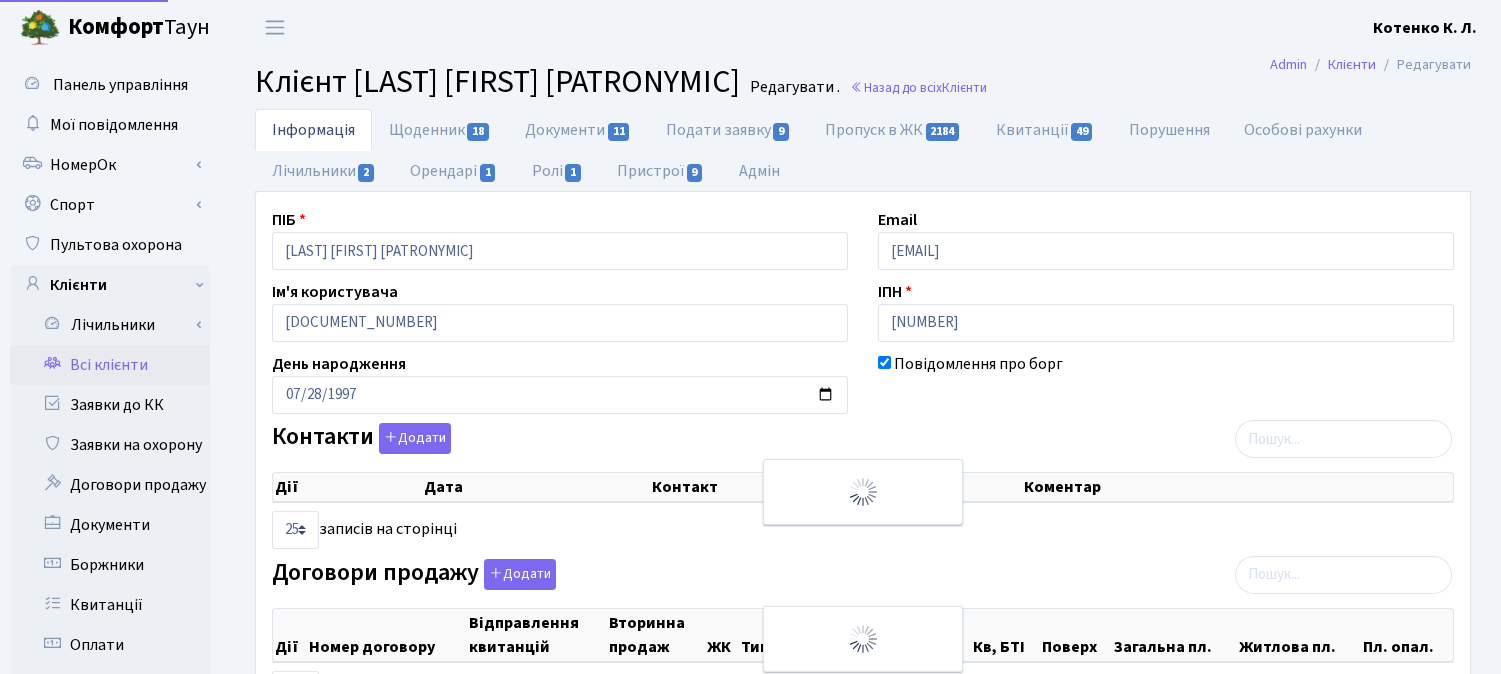 select on "25" 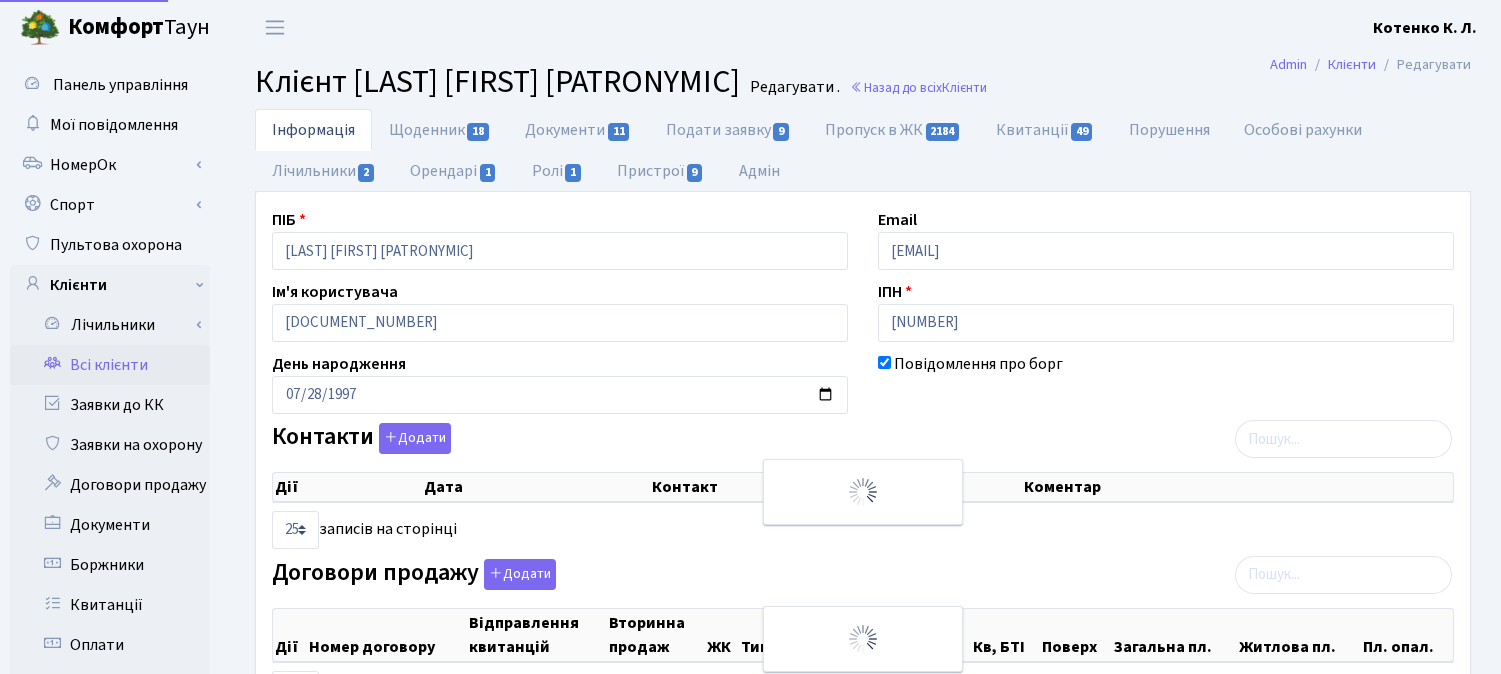 select on "25" 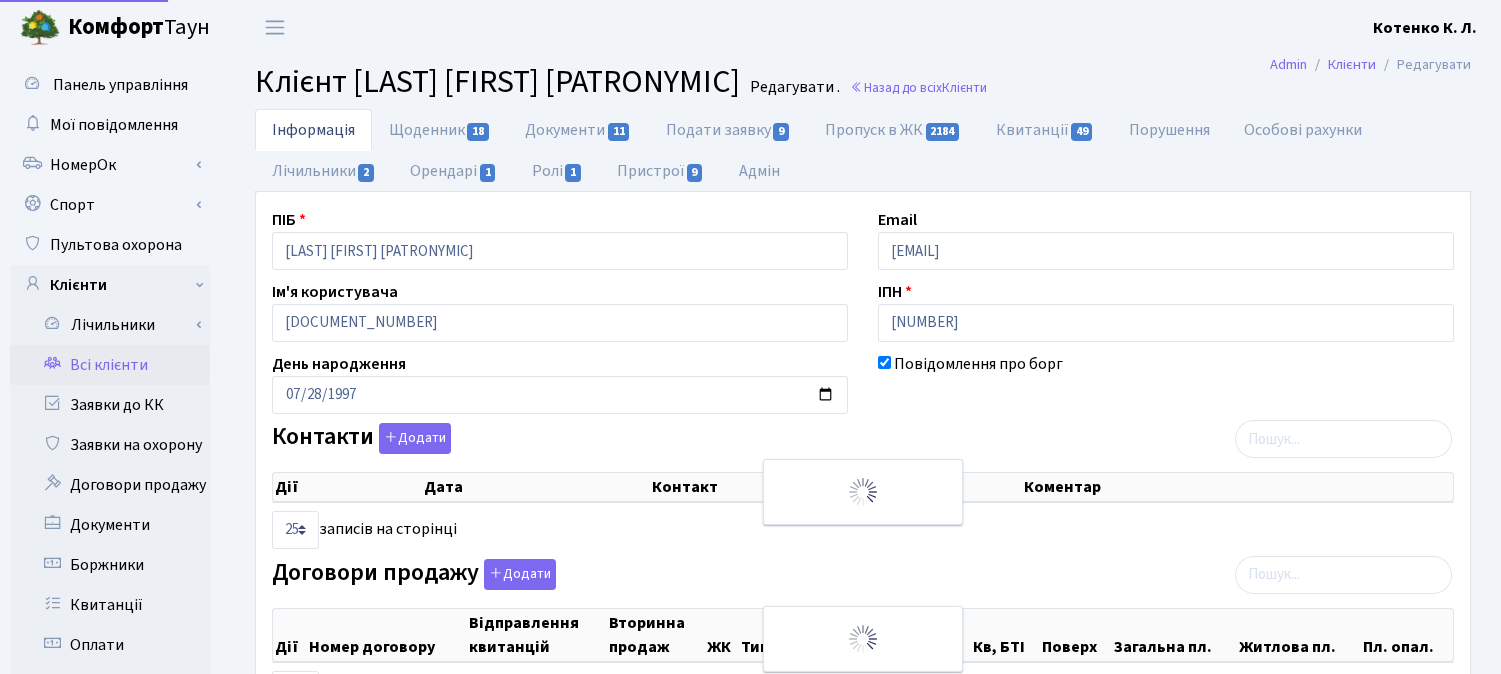 select on "25" 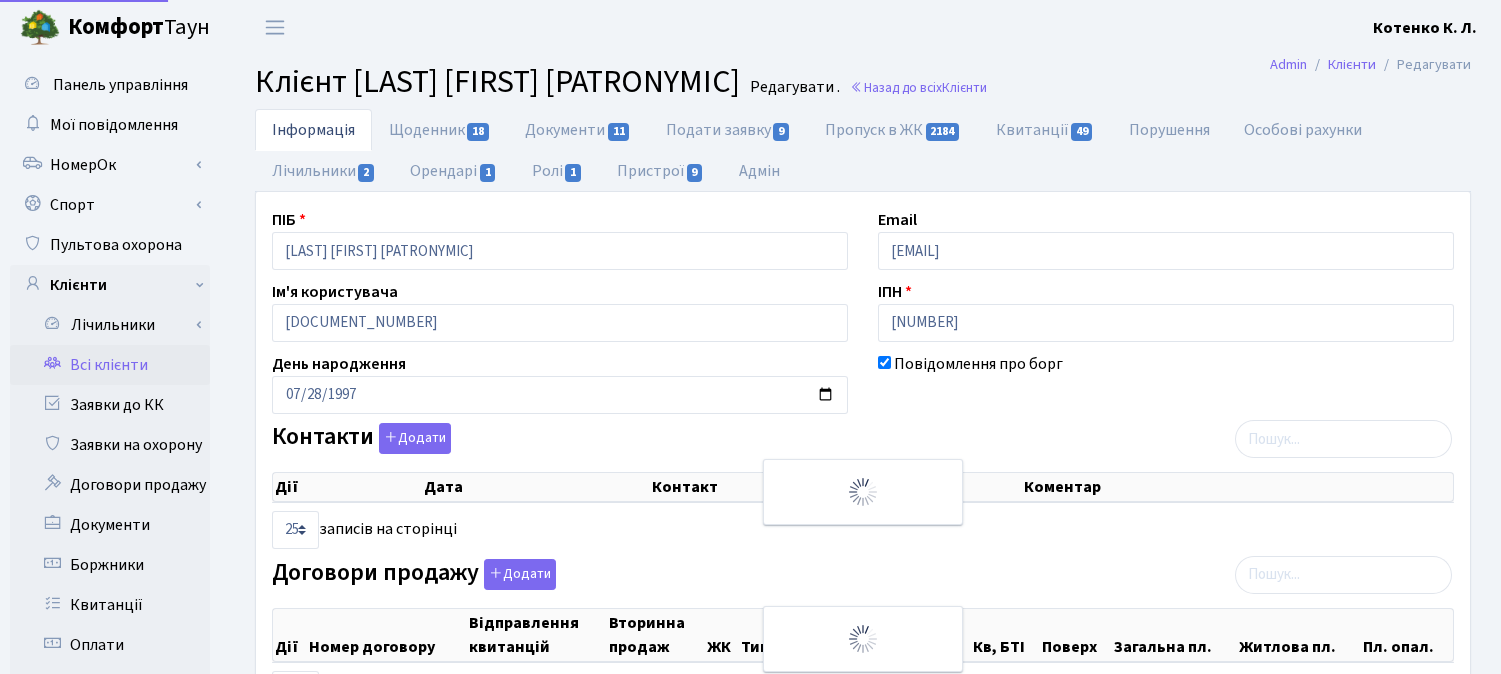 select on "25" 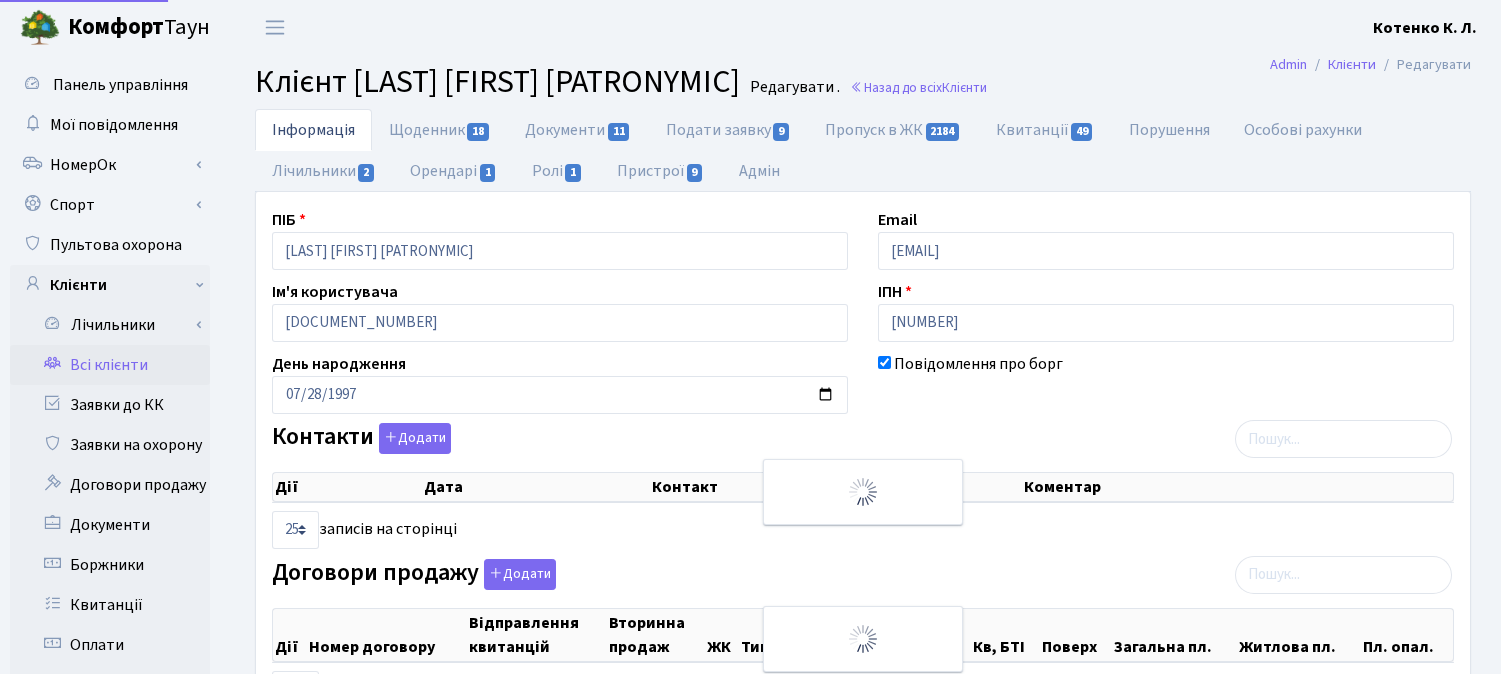 select on "25" 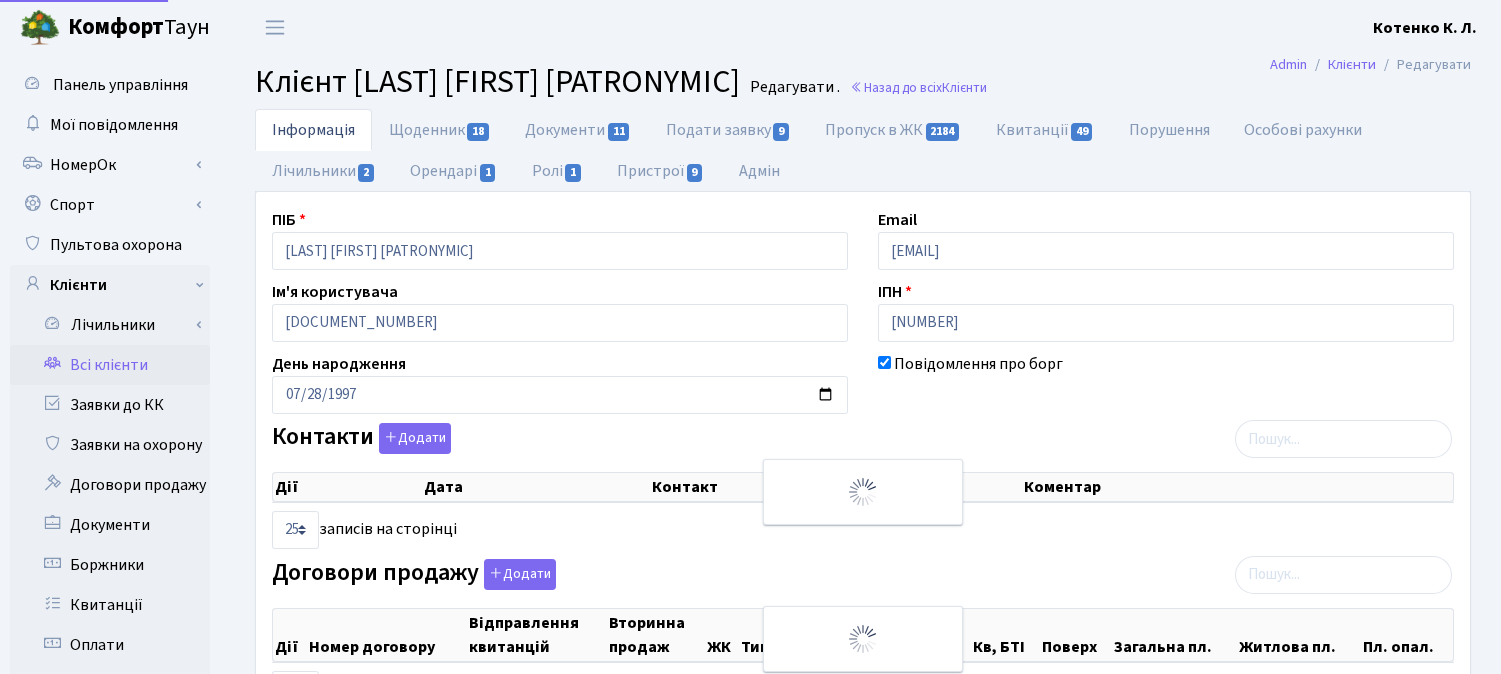 scroll, scrollTop: 0, scrollLeft: 0, axis: both 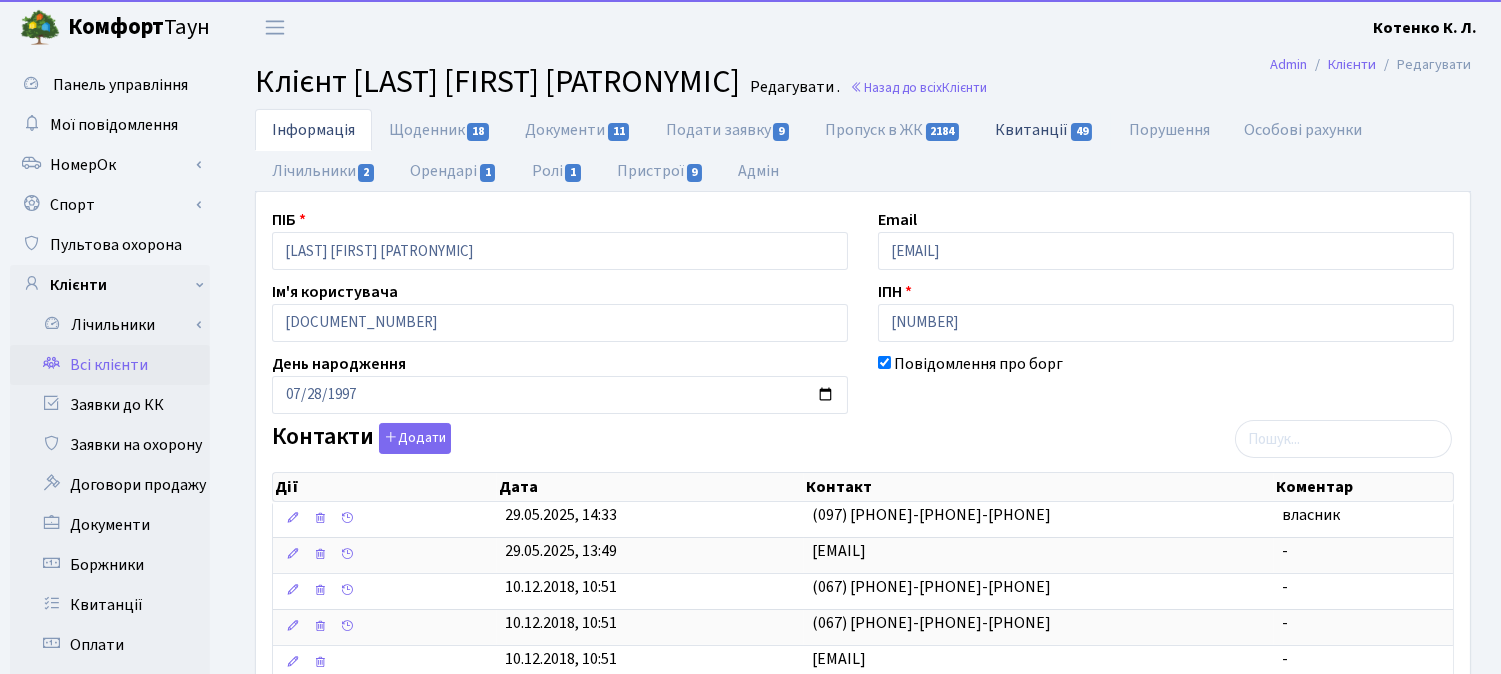 click on "Квитанції  49" at bounding box center [1045, 129] 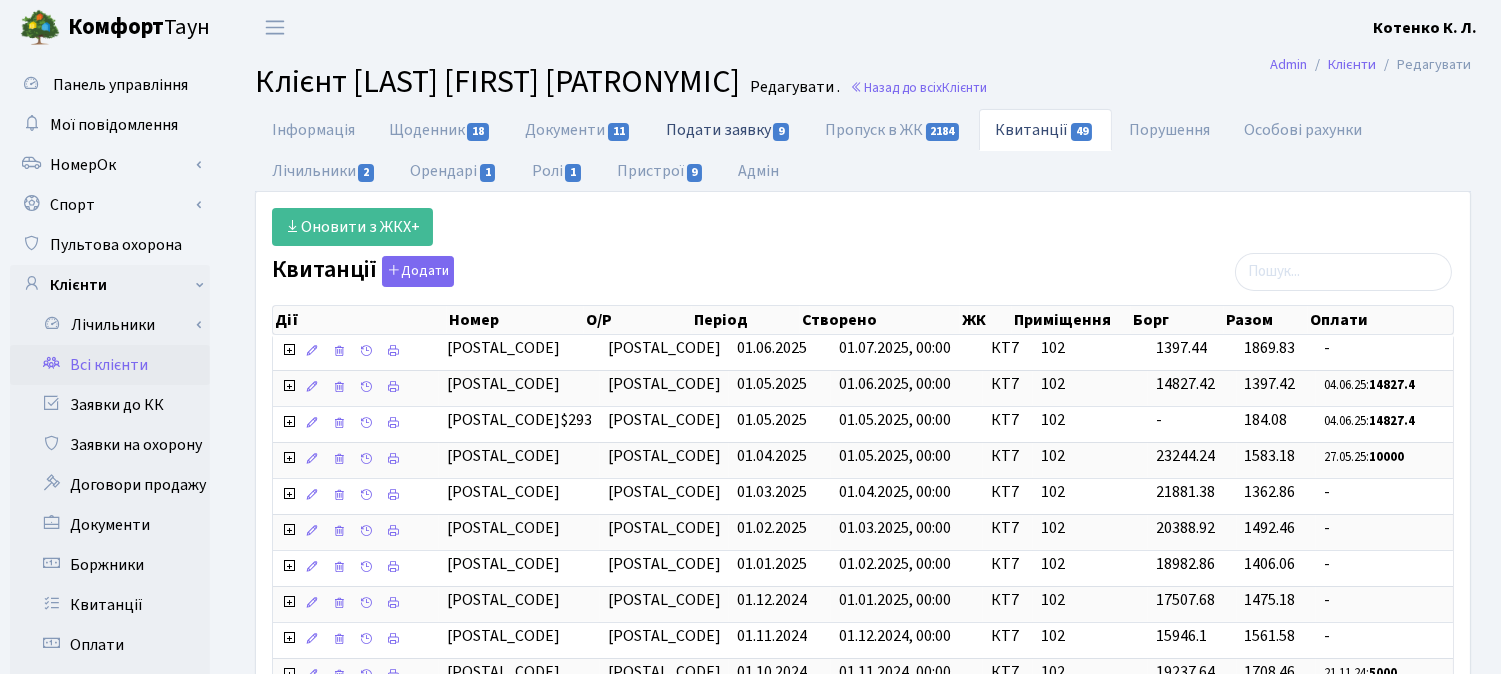 click on "Подати заявку  9" at bounding box center [728, 129] 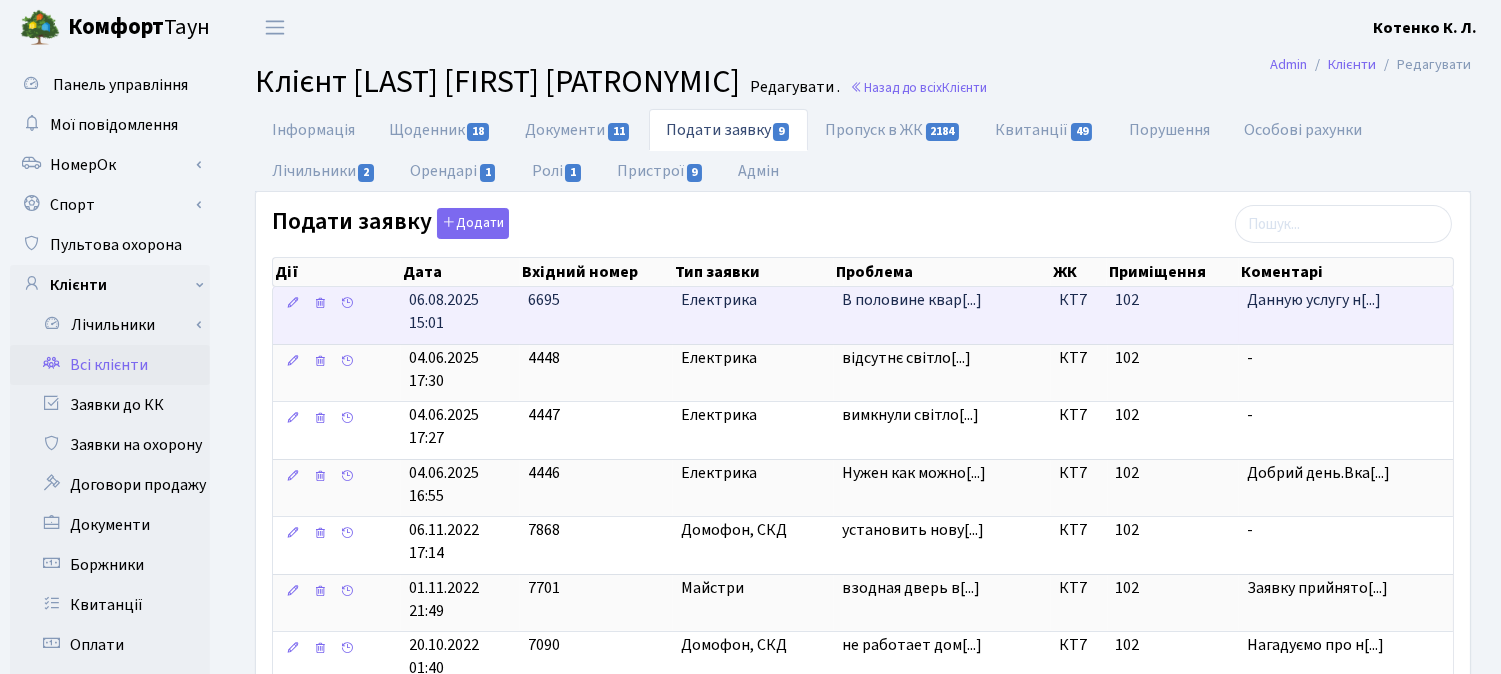 click on "102" at bounding box center (1174, 315) 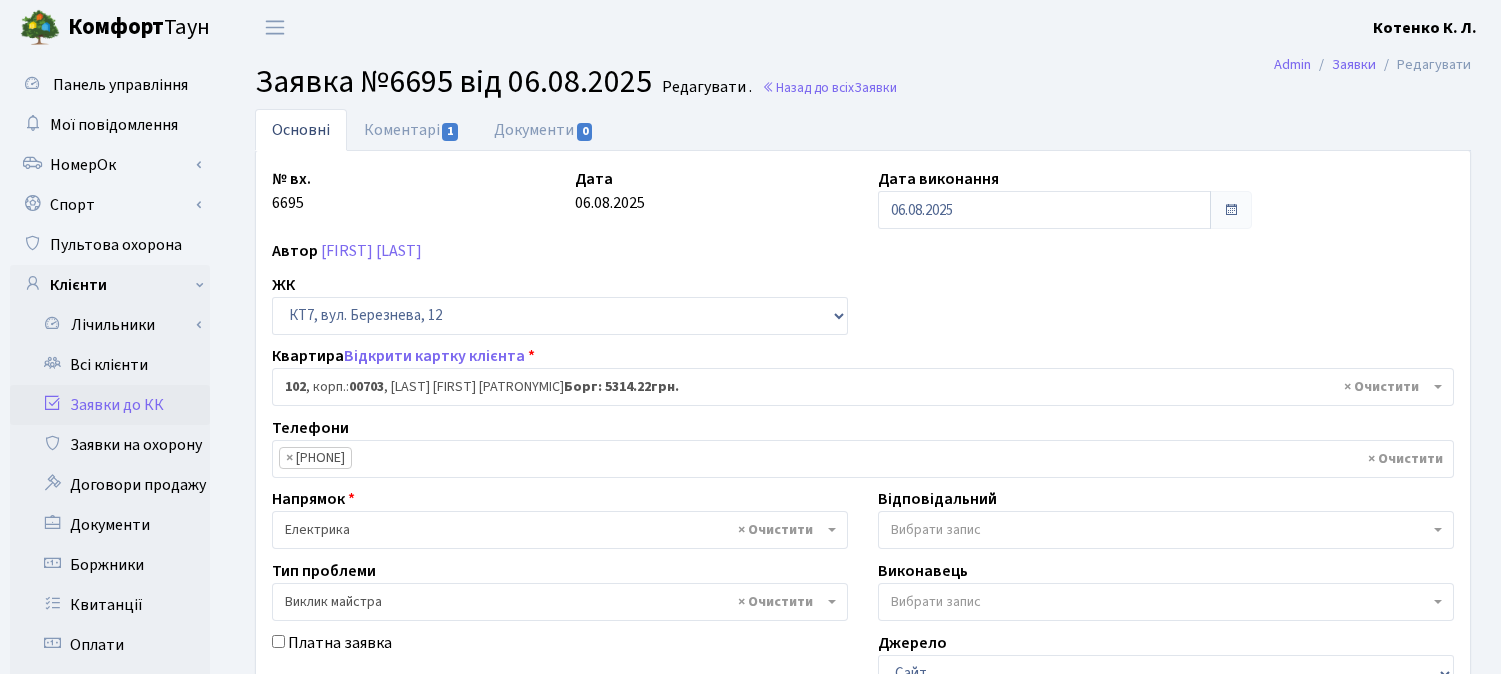 select on "18502" 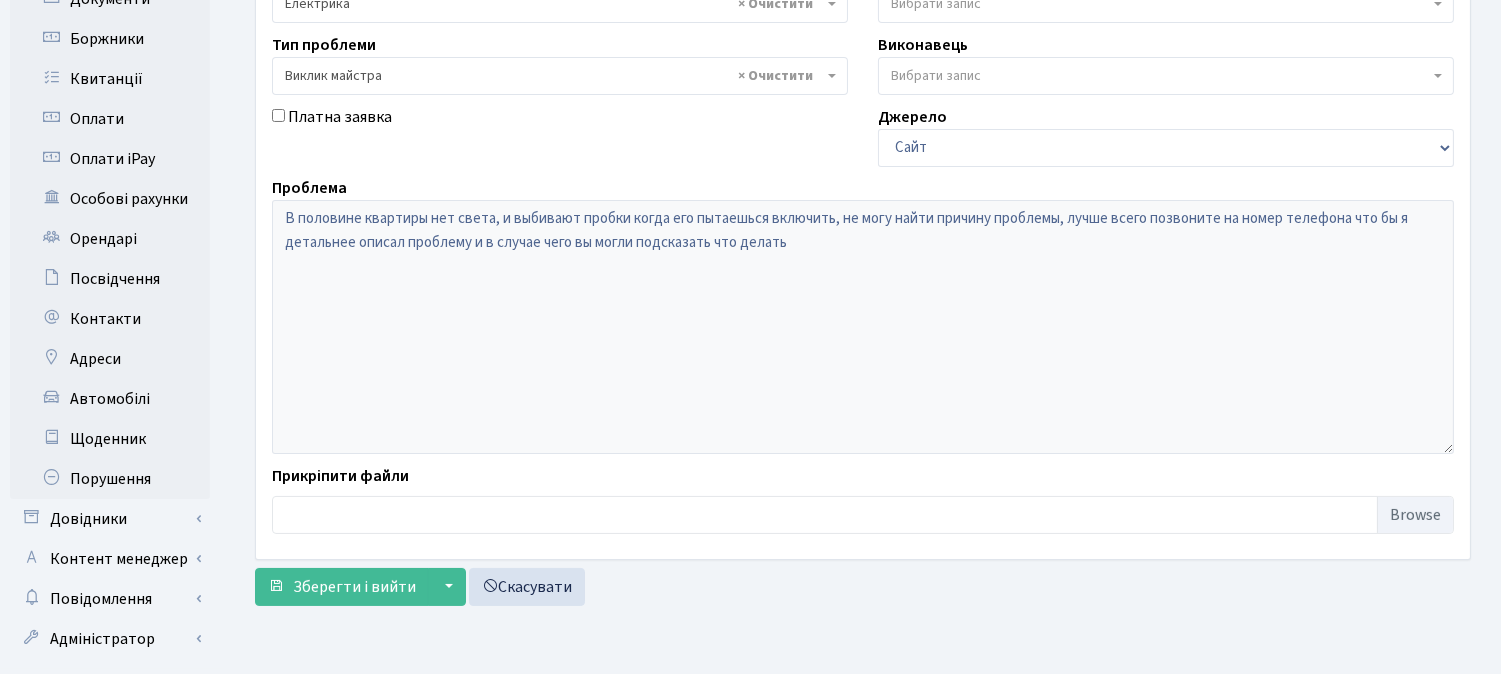 scroll, scrollTop: 555, scrollLeft: 0, axis: vertical 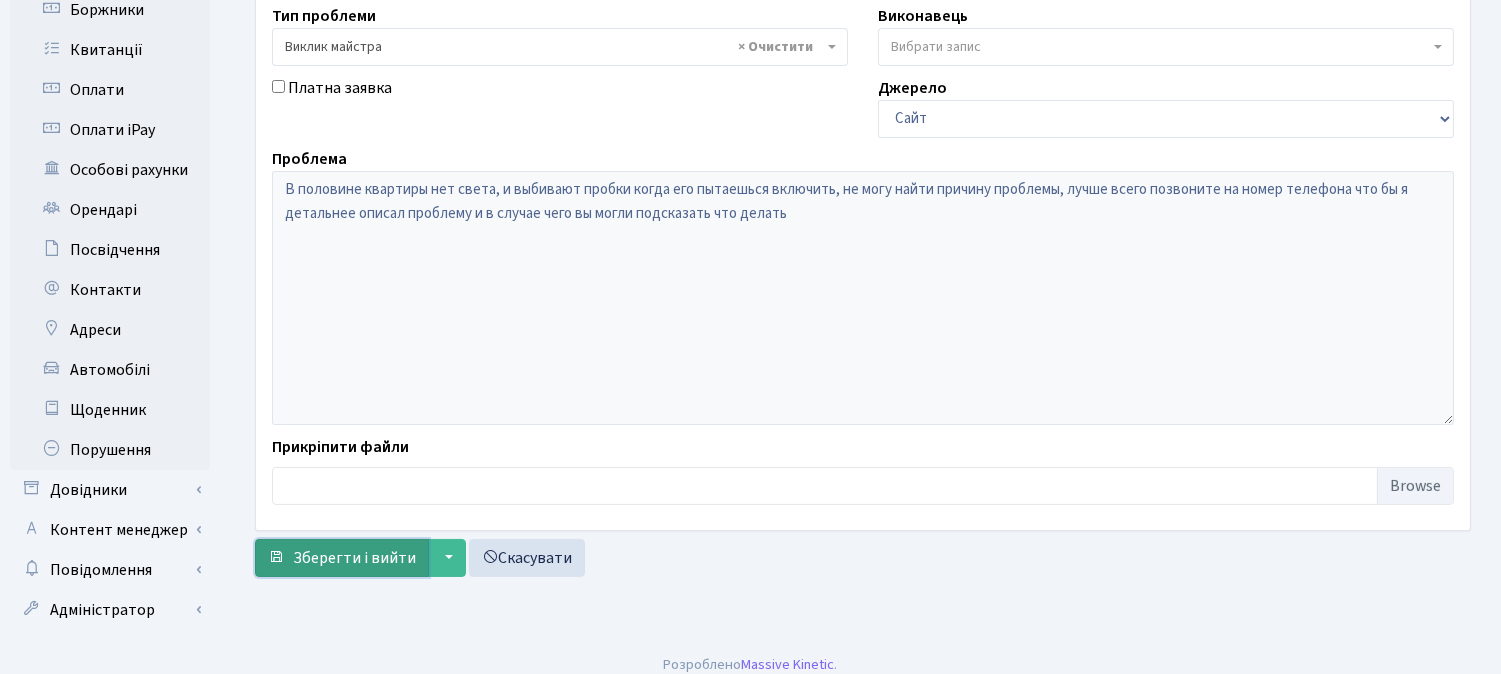 click on "Зберегти і вийти" at bounding box center [354, 558] 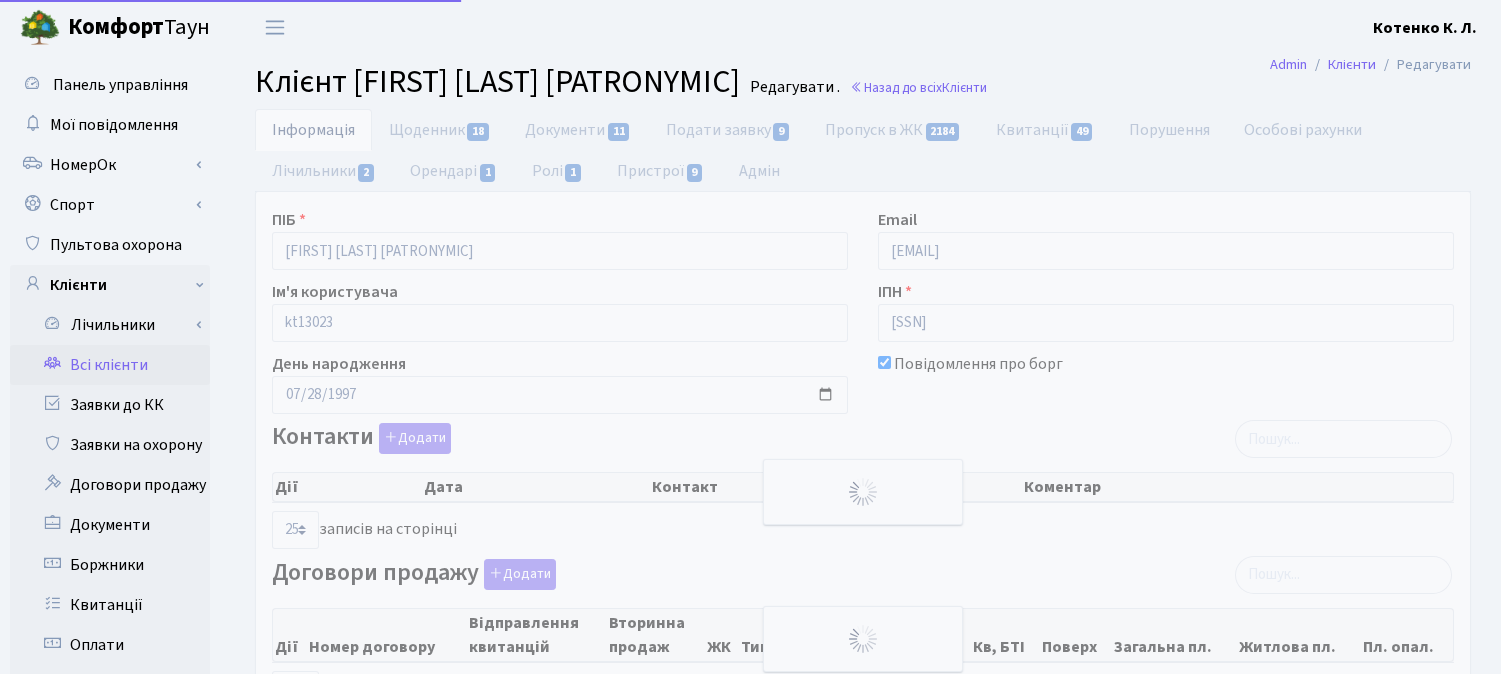 scroll, scrollTop: 0, scrollLeft: 0, axis: both 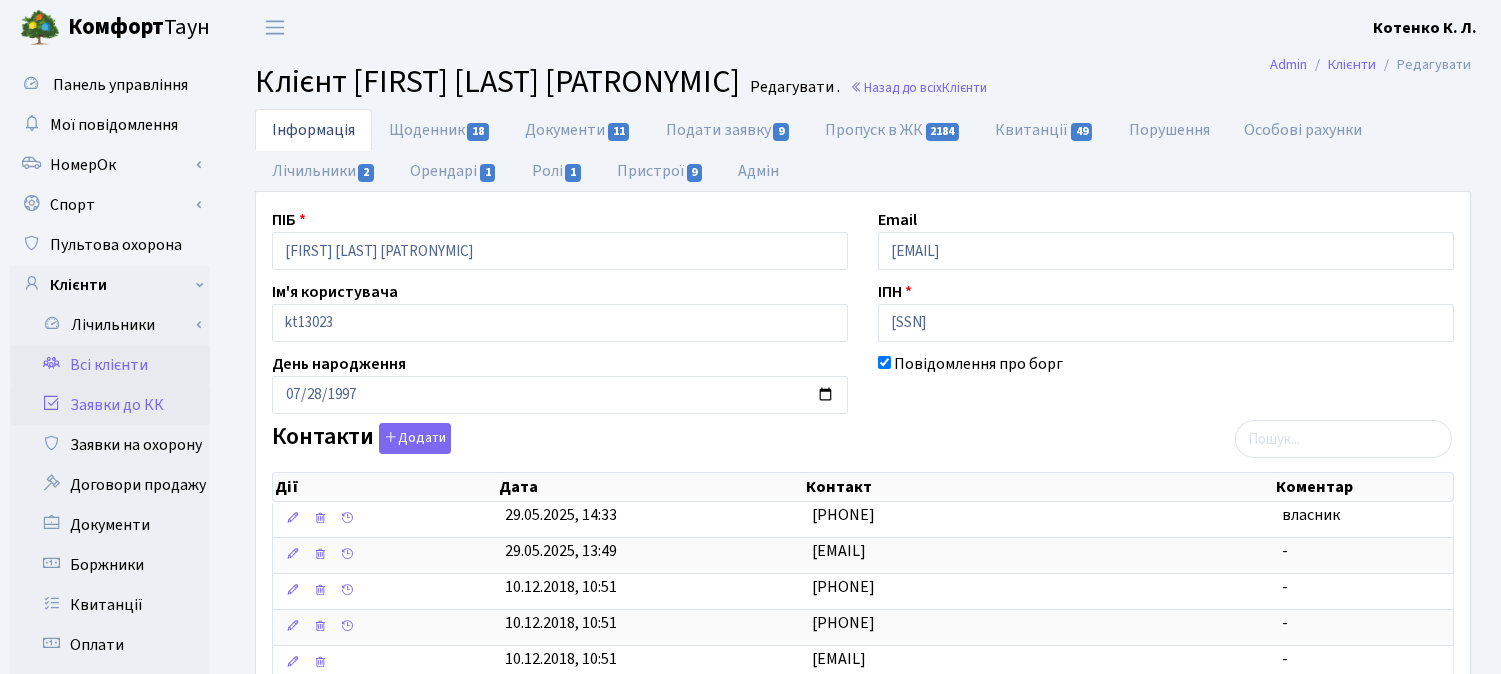 click on "Заявки до КК" at bounding box center [110, 405] 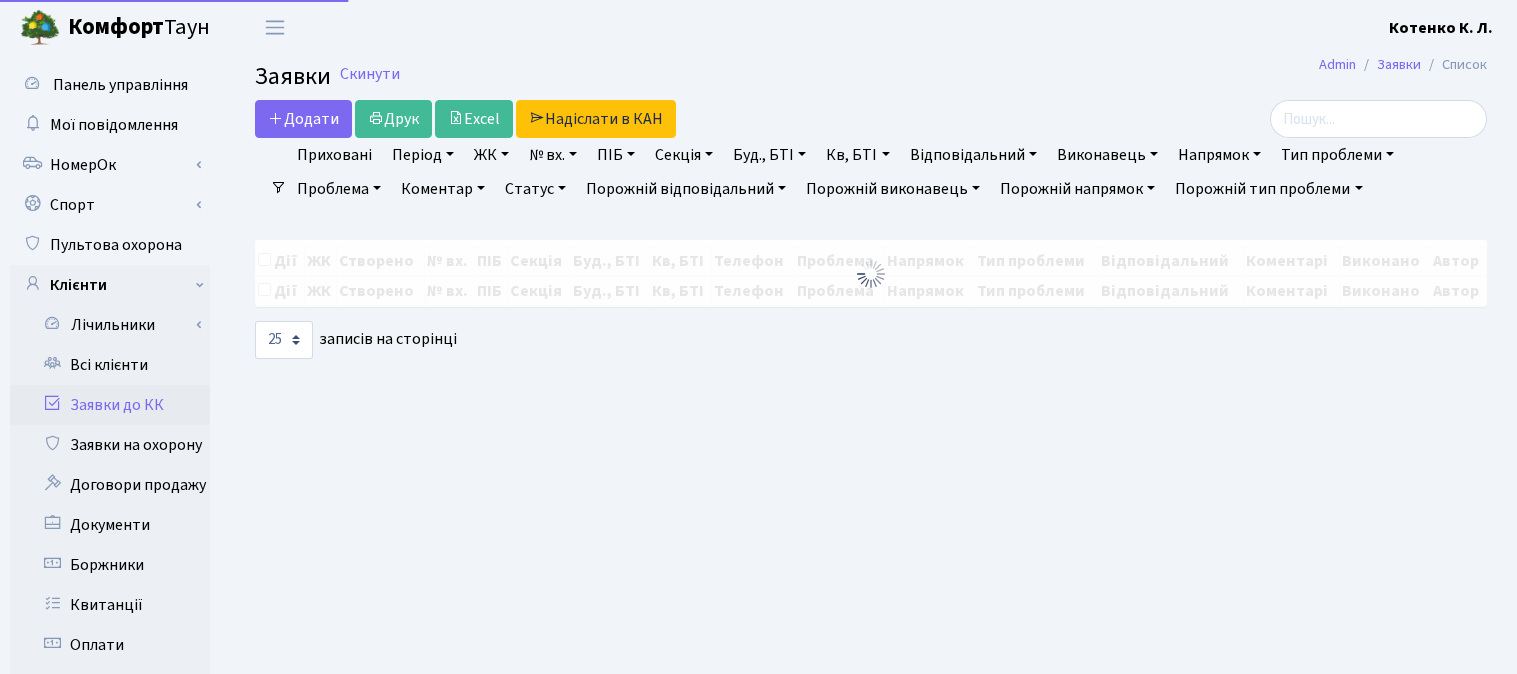 select on "25" 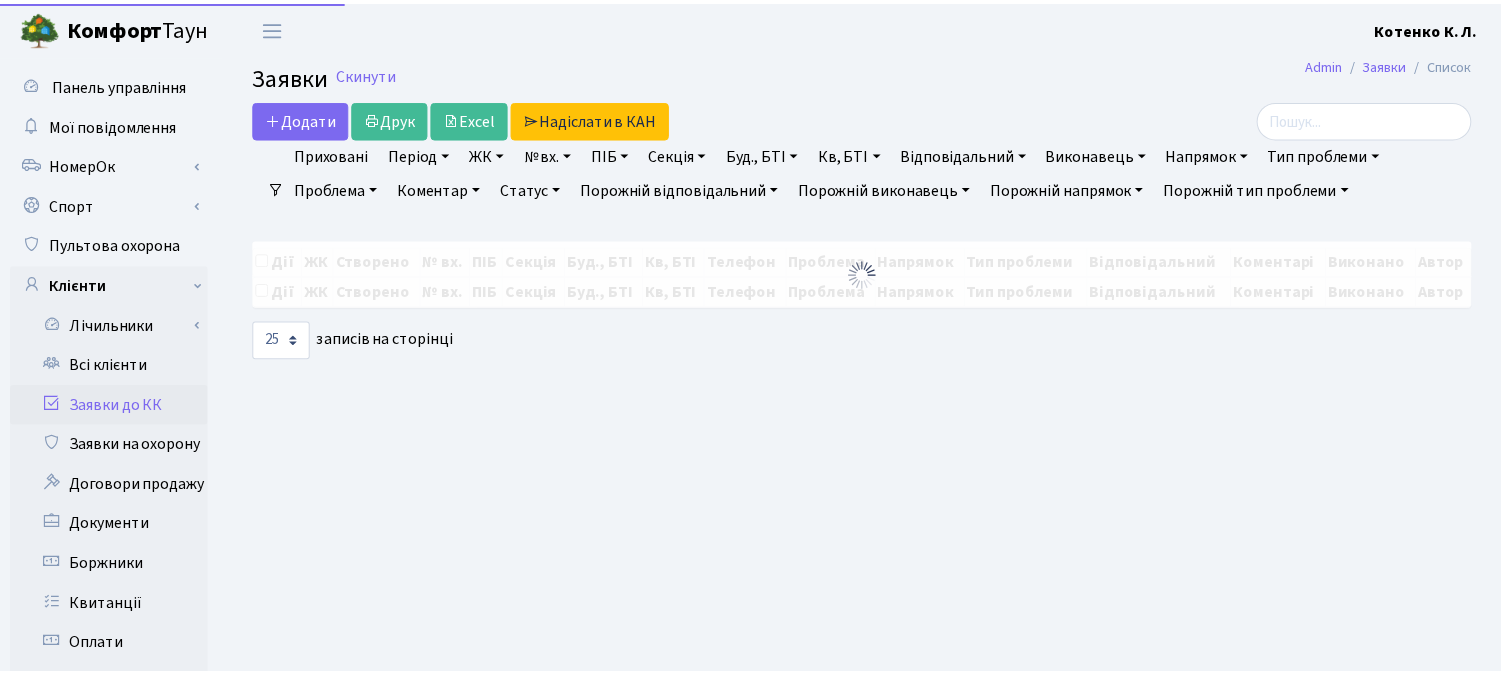 scroll, scrollTop: 0, scrollLeft: 0, axis: both 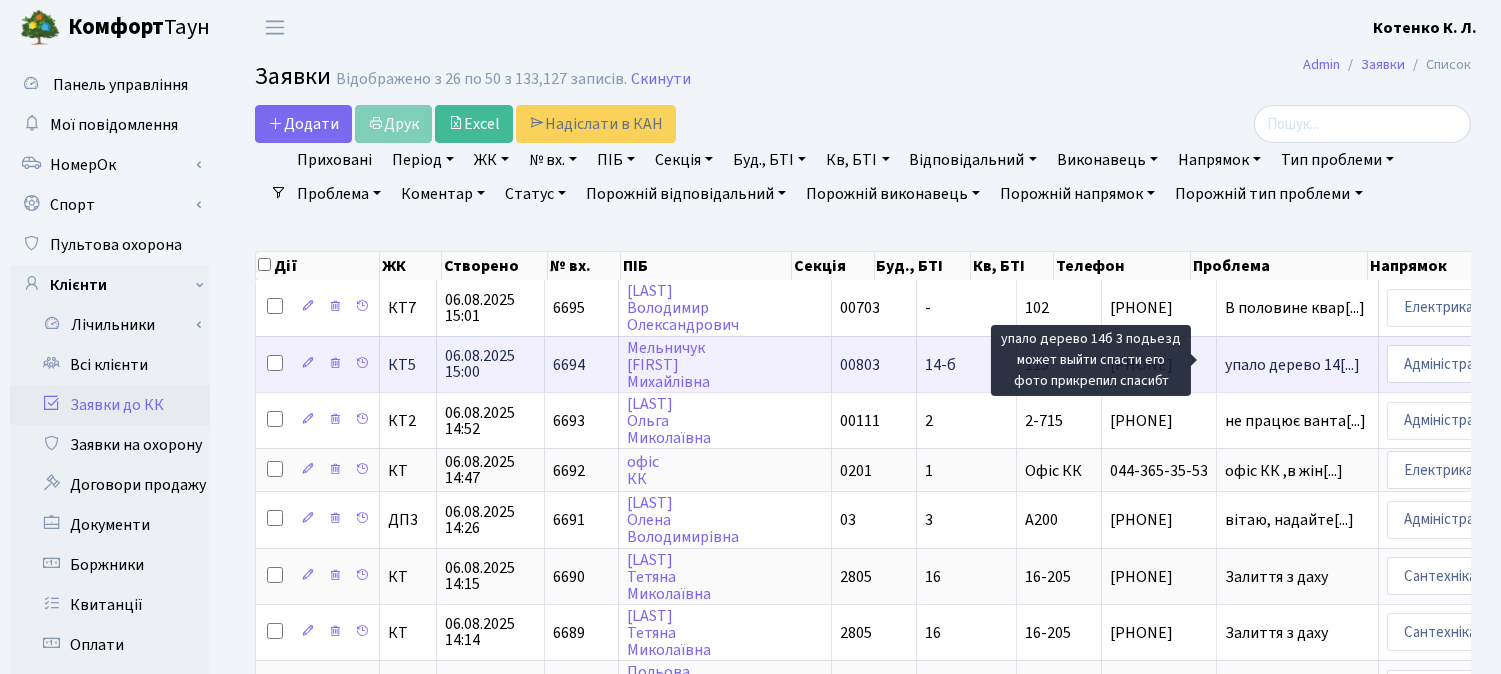 click on "упало дерево 14[...]" at bounding box center [1292, 365] 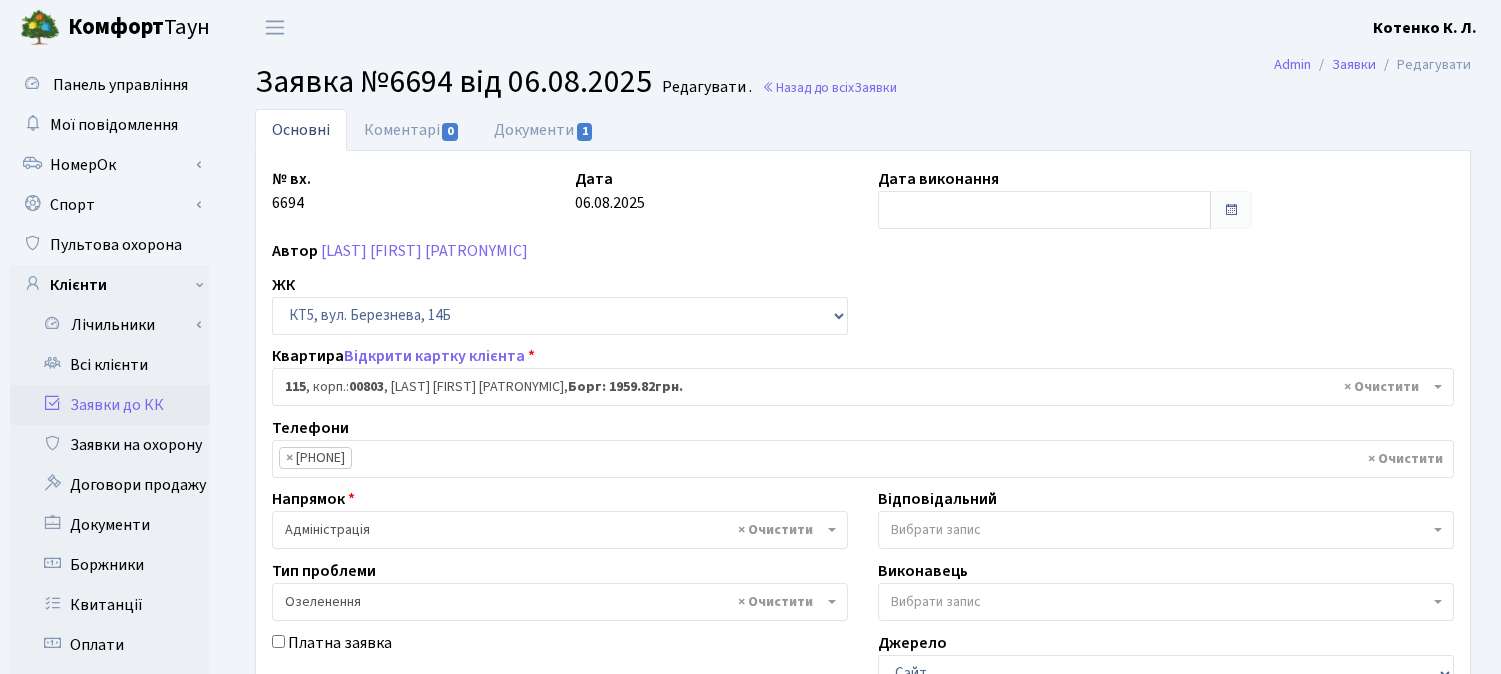 select on "17645" 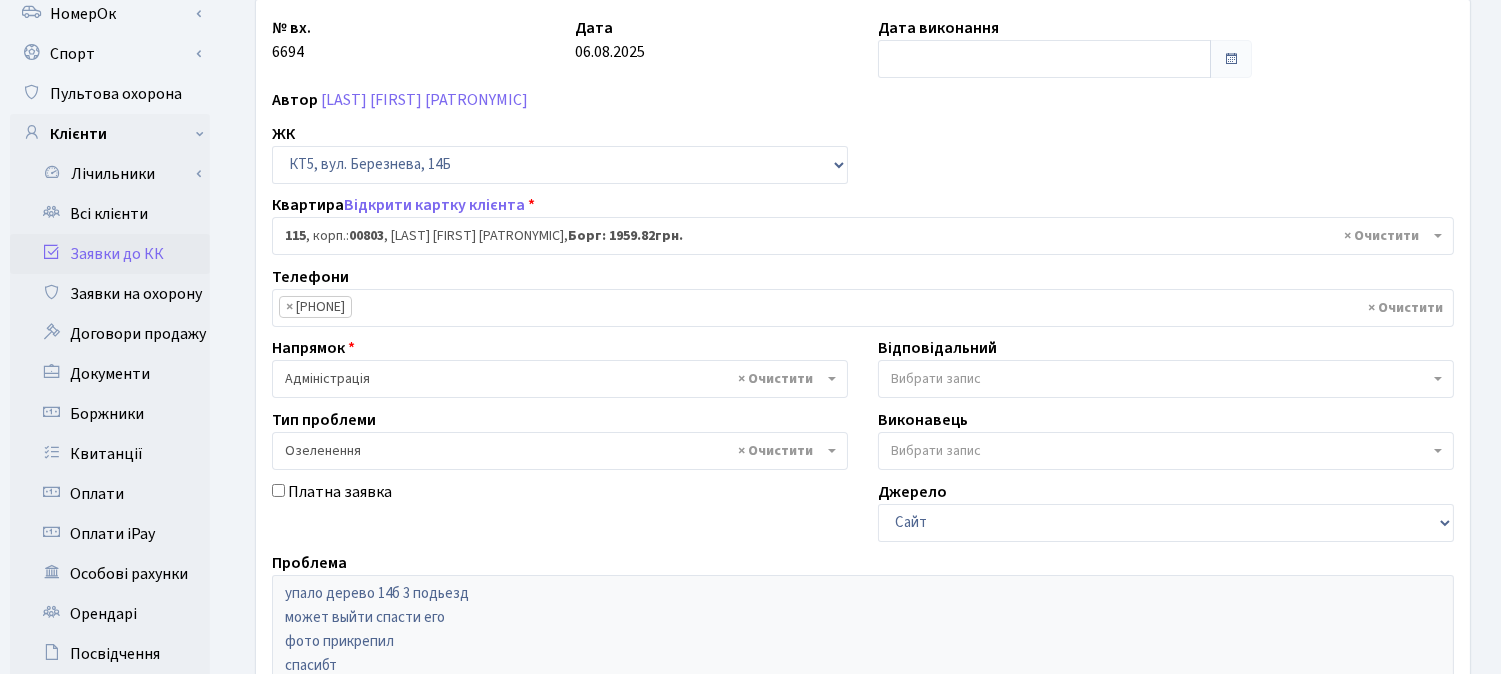 scroll, scrollTop: 222, scrollLeft: 0, axis: vertical 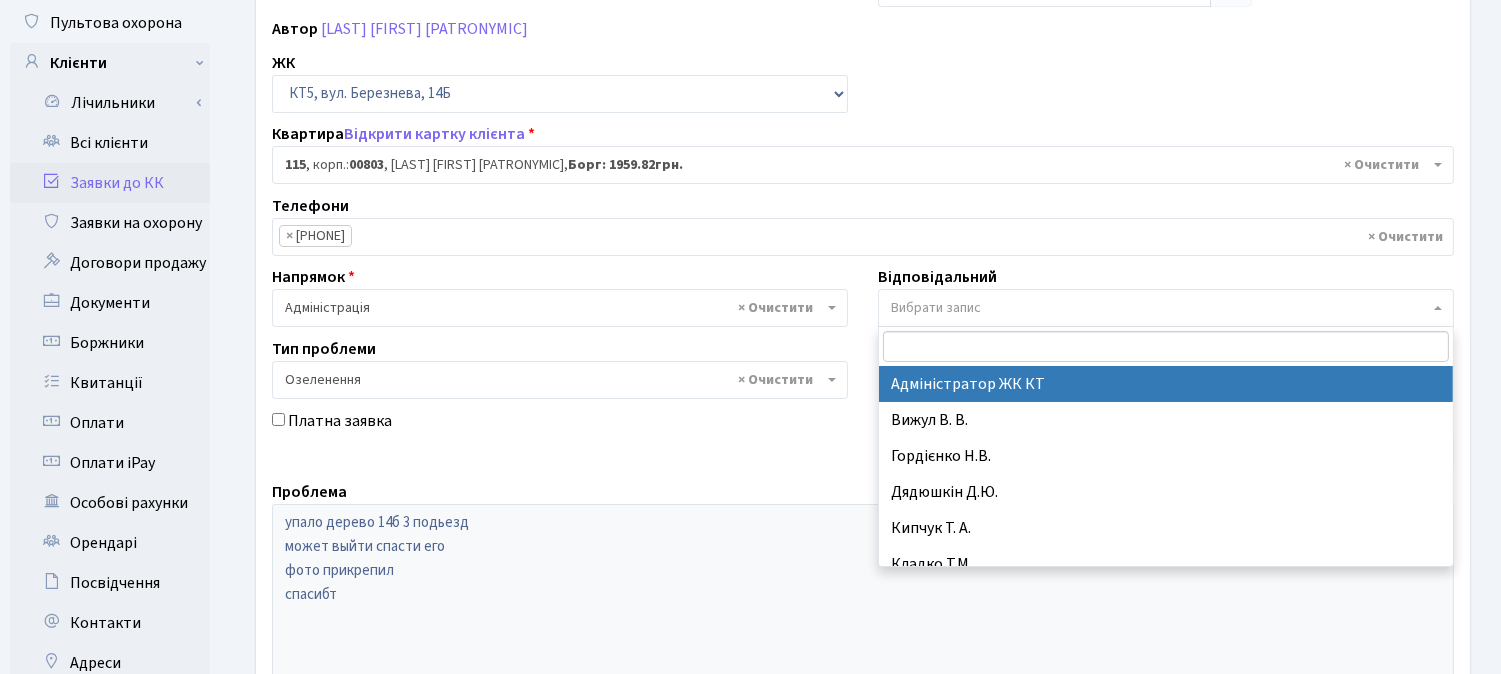 click on "Вибрати запис" at bounding box center [936, 308] 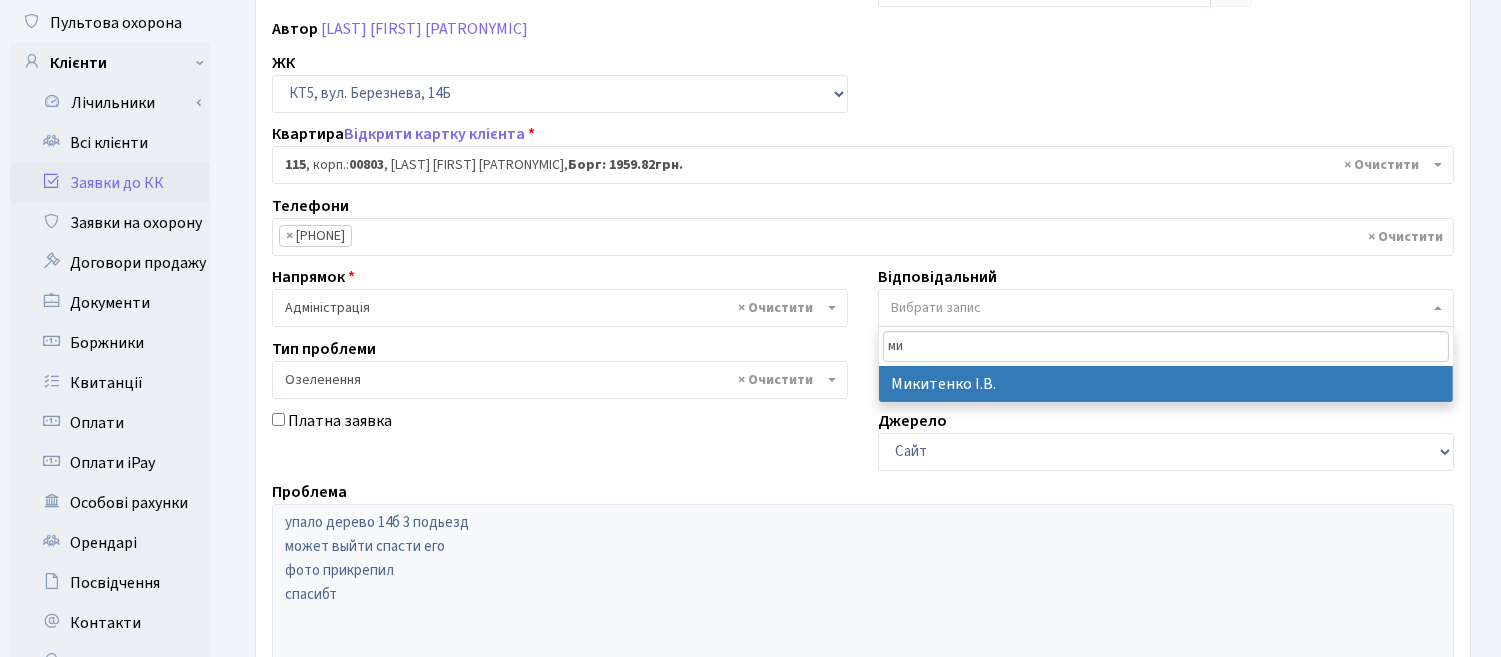 type on "мик" 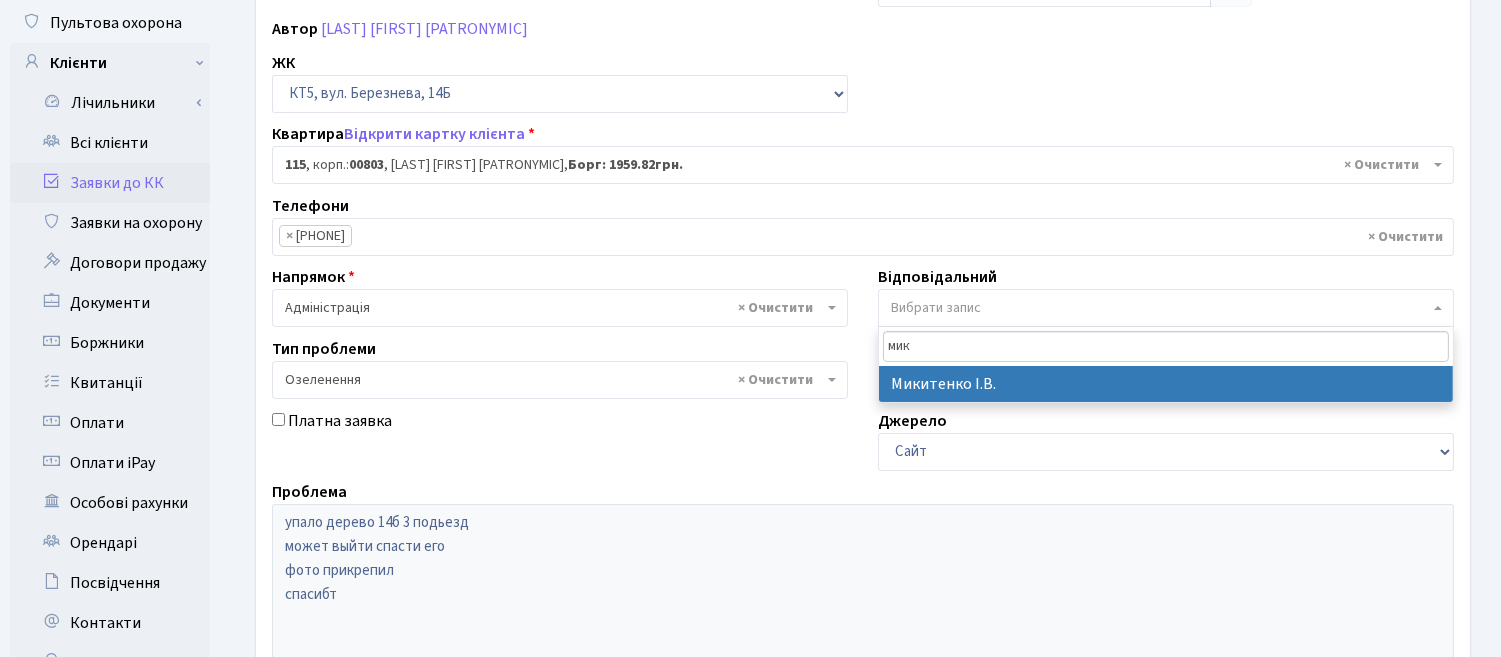 select on "25" 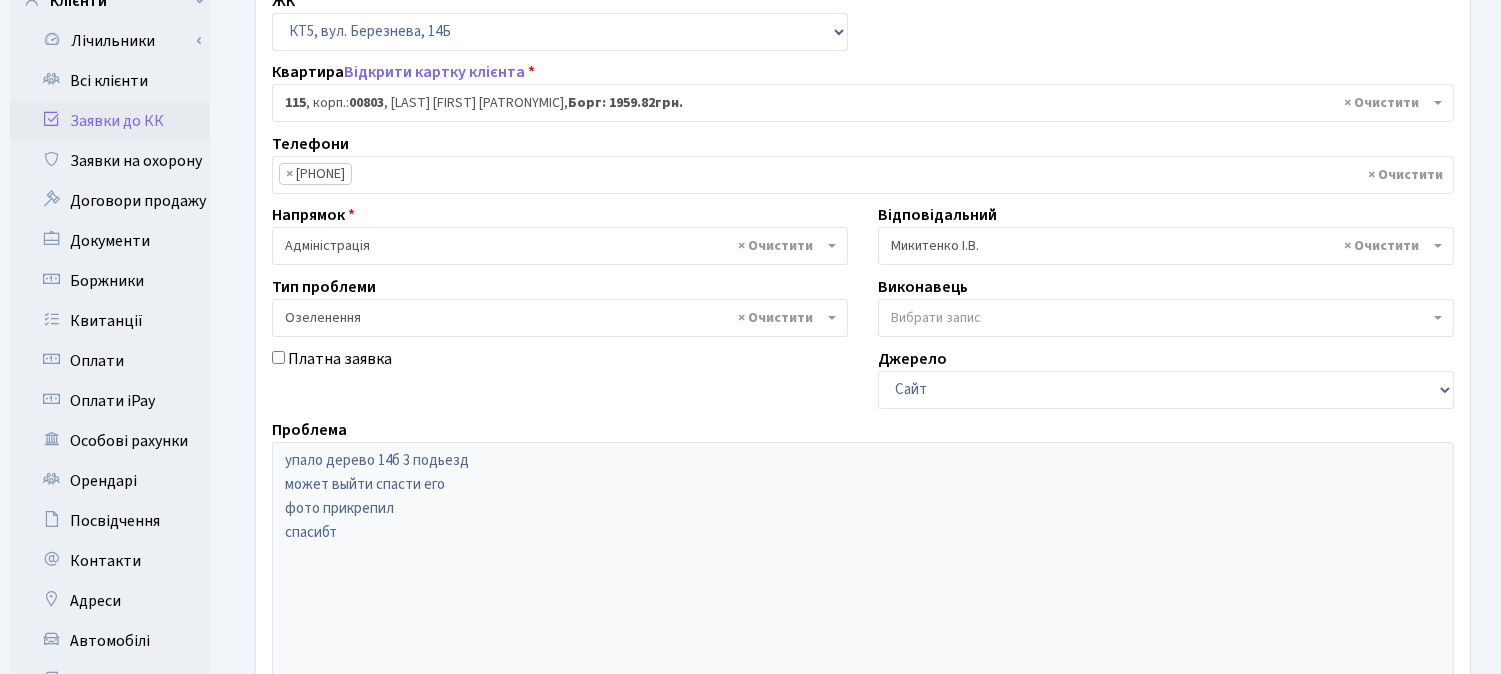 scroll, scrollTop: 570, scrollLeft: 0, axis: vertical 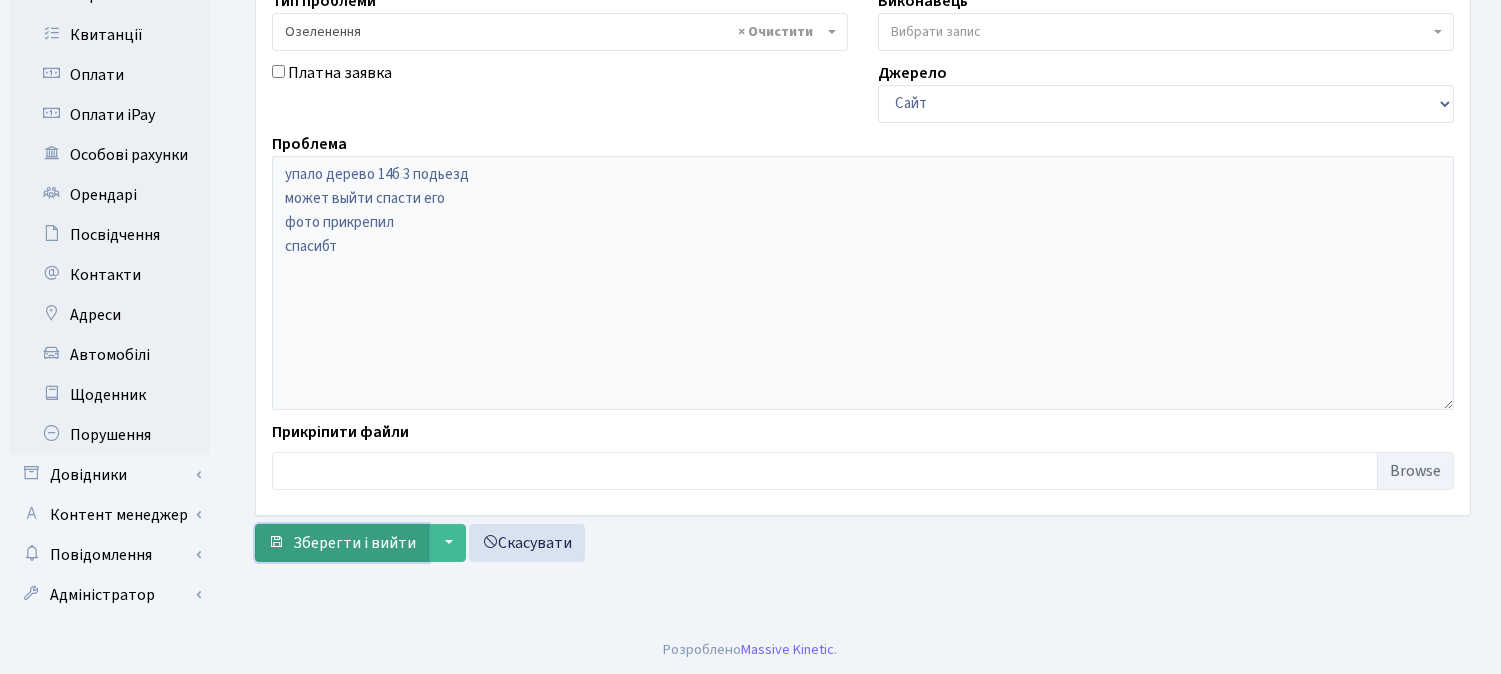click on "Зберегти і вийти" at bounding box center [354, 543] 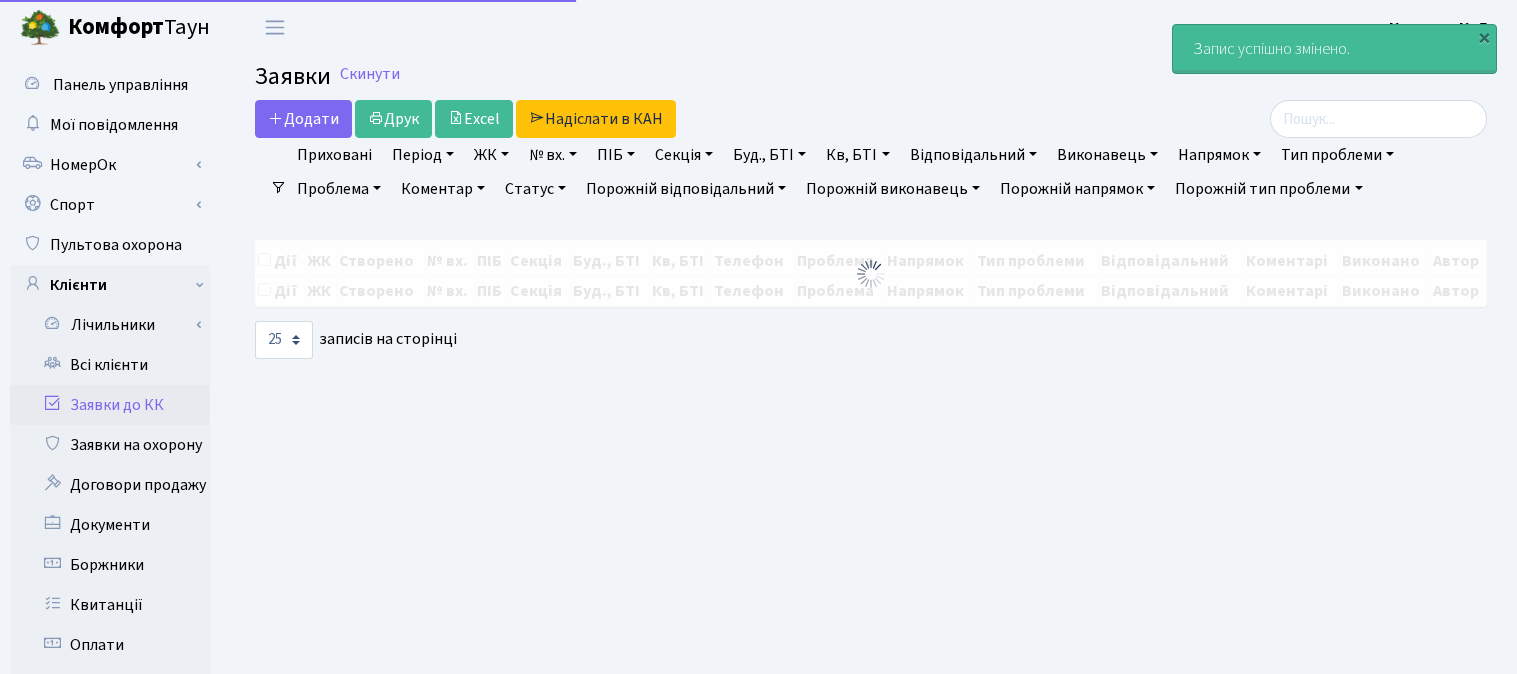 select on "25" 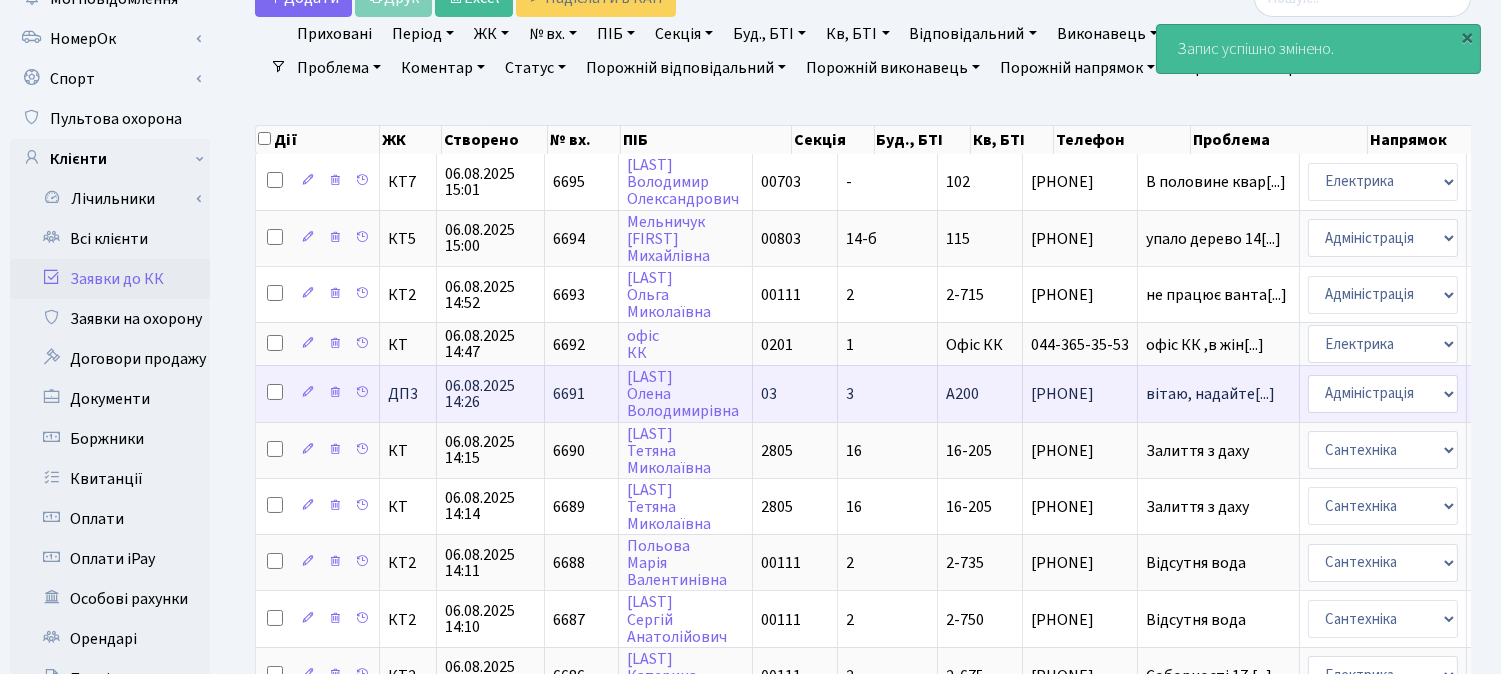 scroll, scrollTop: 222, scrollLeft: 0, axis: vertical 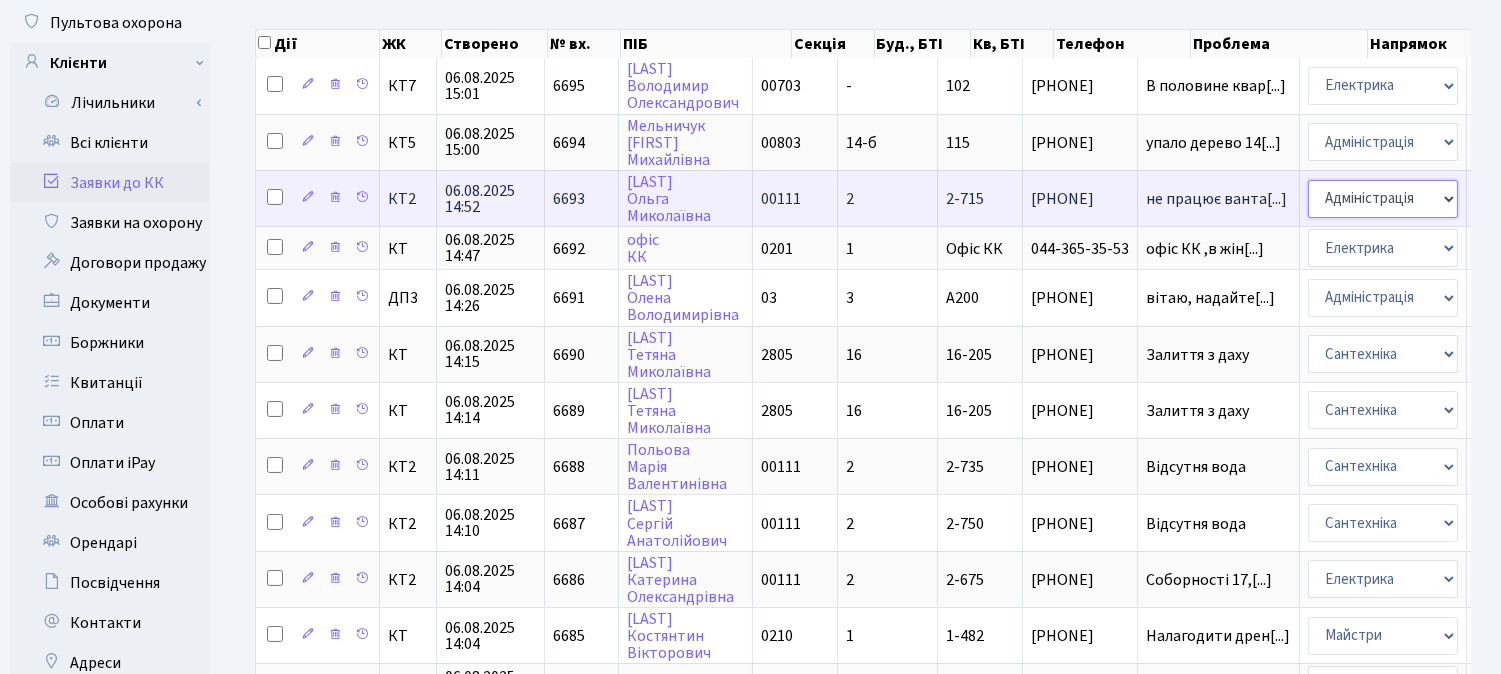 click on "-
Адміністрація
Домофон, СКД
Ліфт
Майстри
Сантехніка
Економічний відділ
Електрика
Пультова охорона квартир
Акти Скарги та пропозиції" at bounding box center [1383, 199] 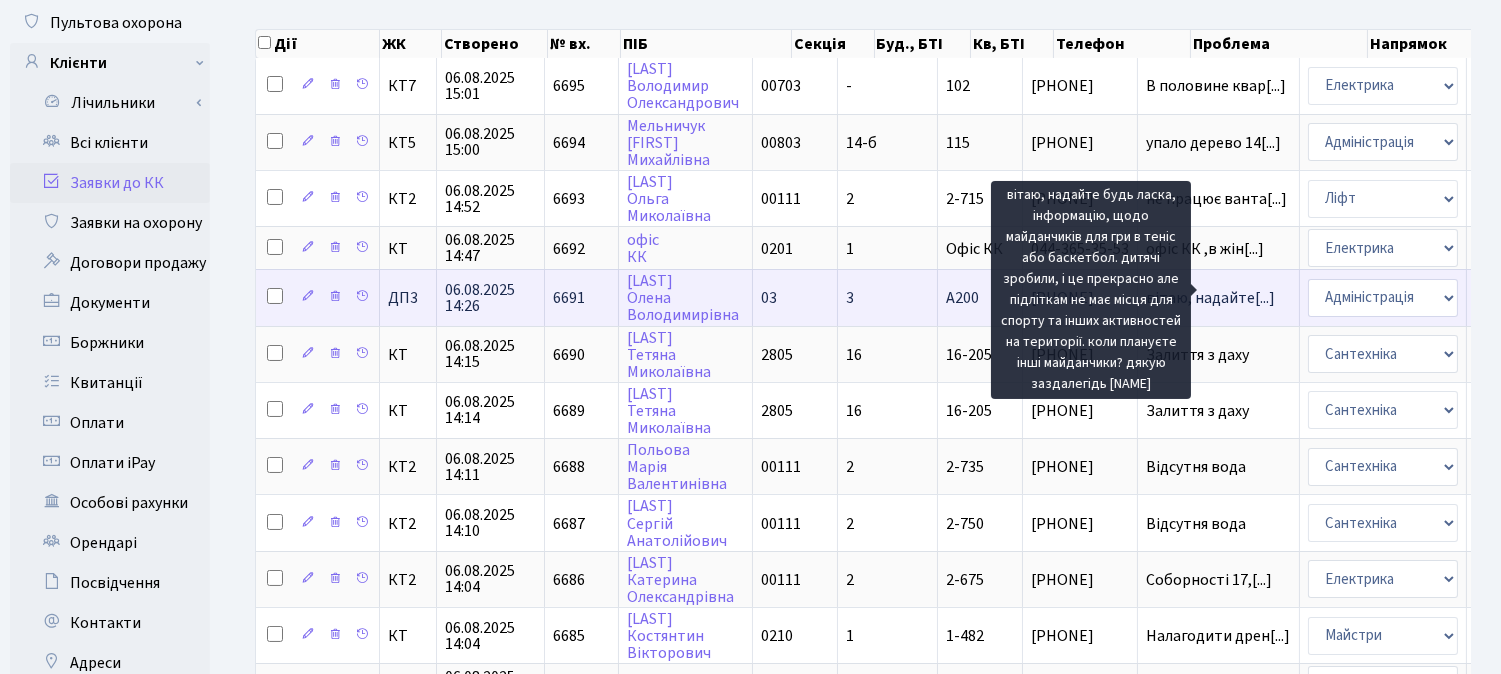 click on "вітаю, надайте[...]" at bounding box center (1210, 298) 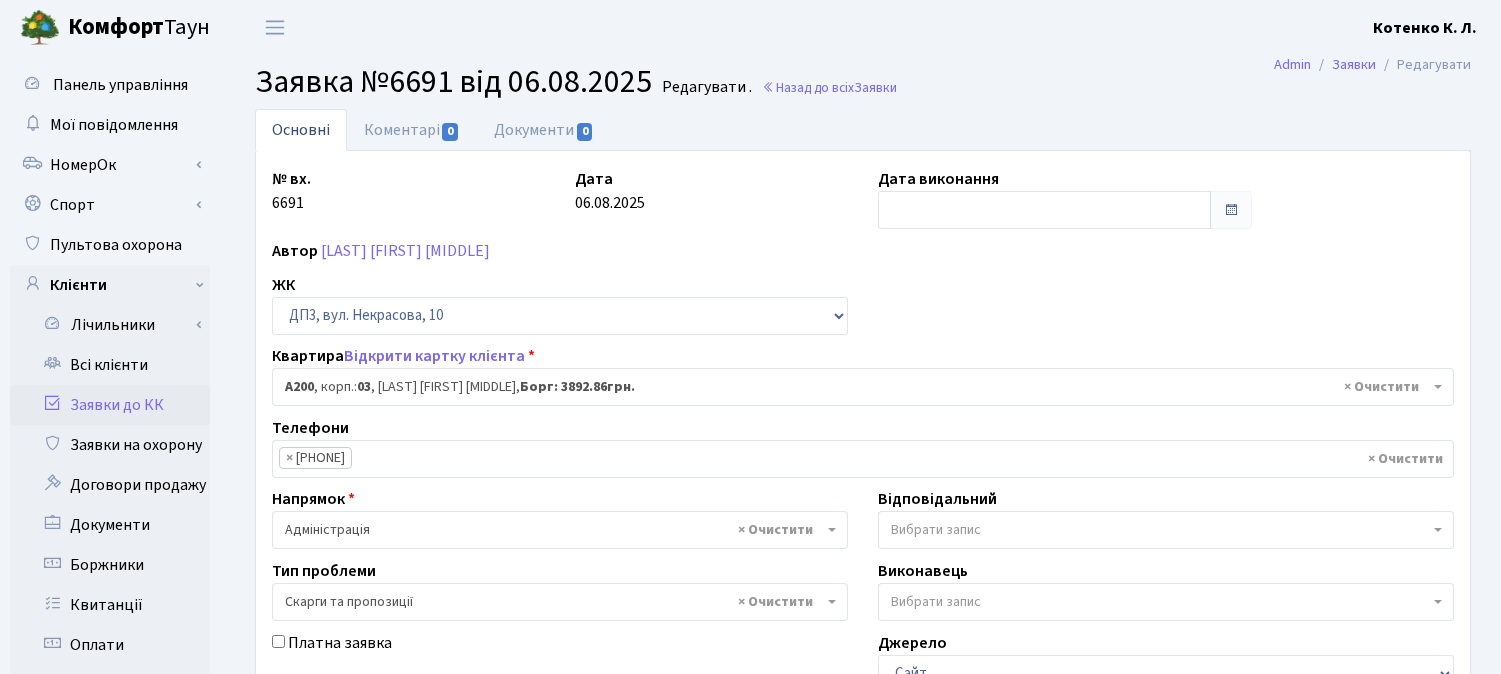 select on "32275" 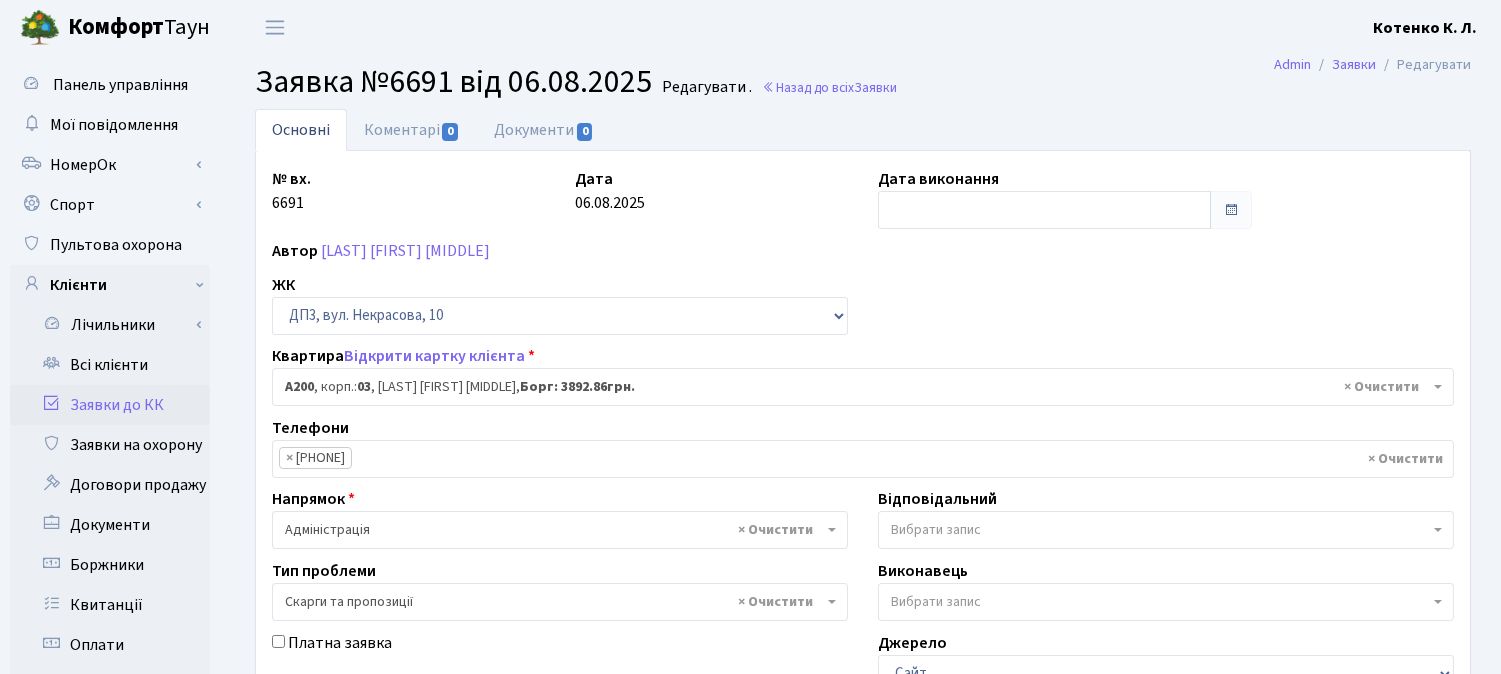 scroll, scrollTop: 0, scrollLeft: 0, axis: both 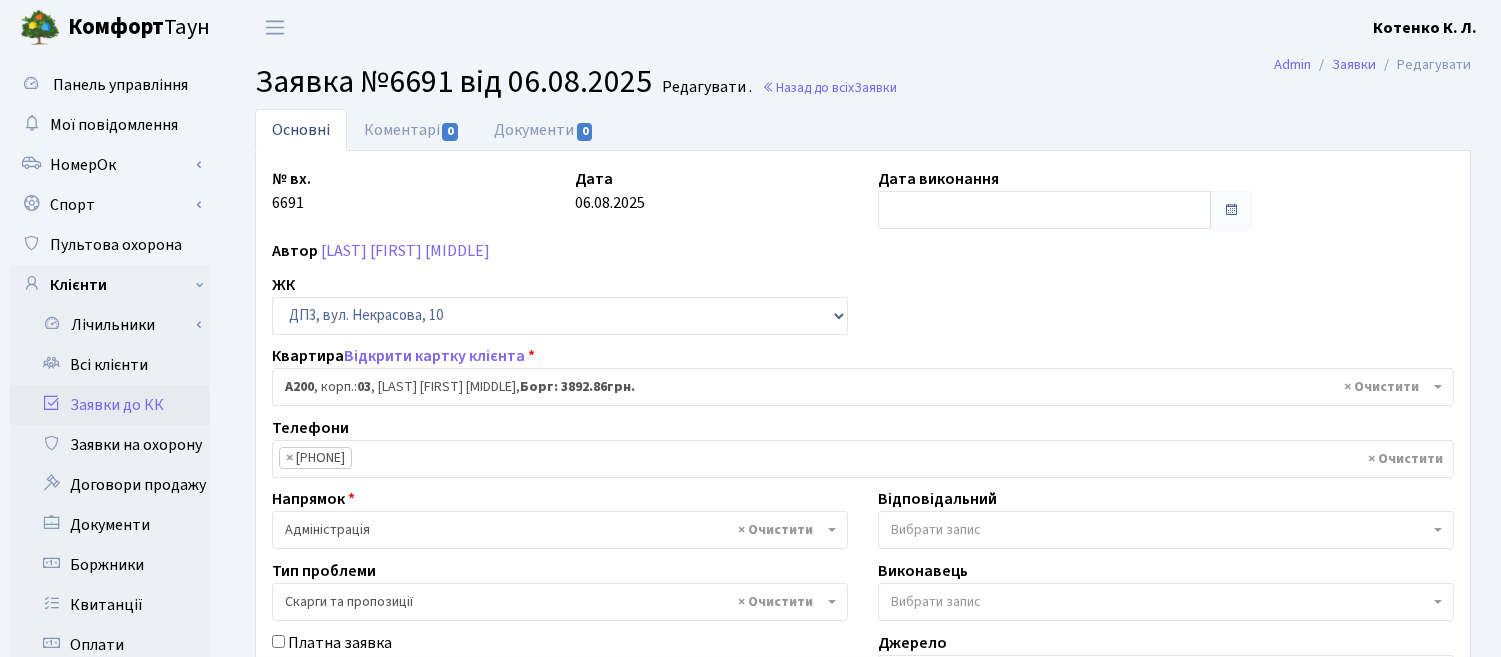 click on "Вибрати запис" at bounding box center (936, 530) 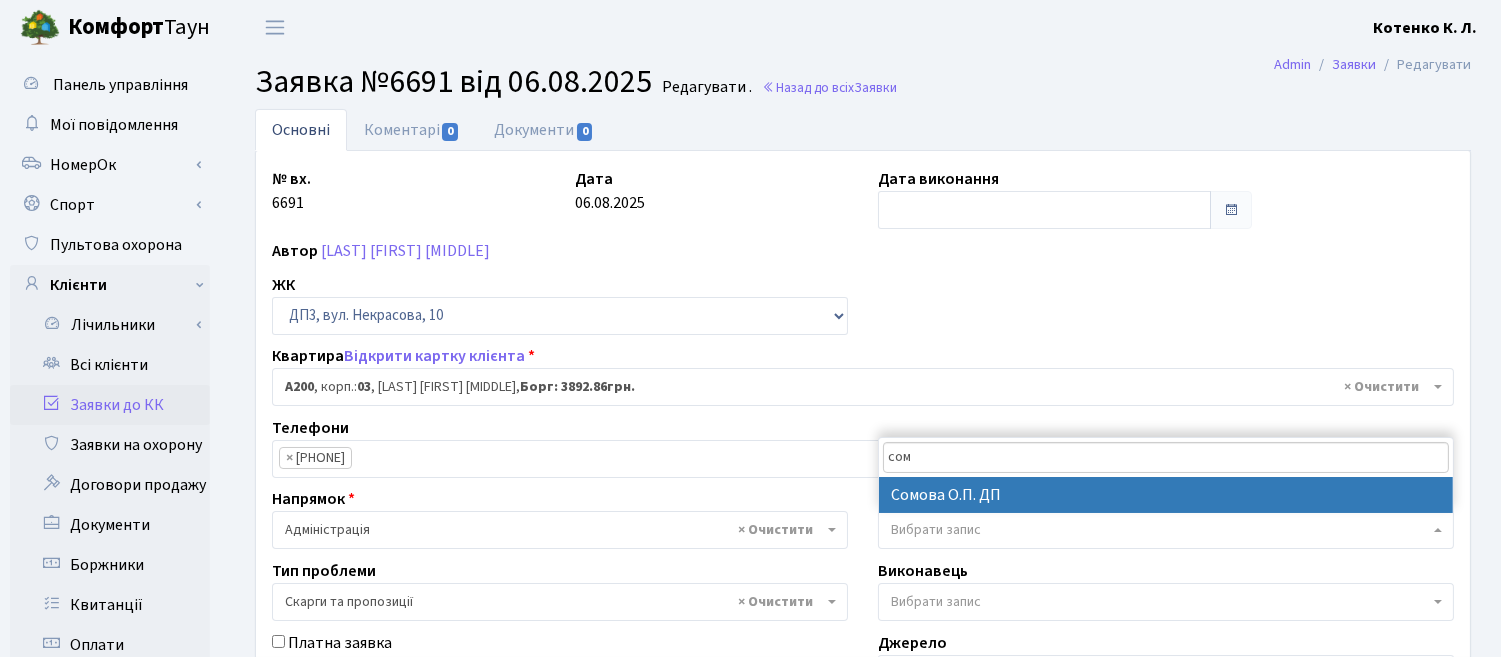 type on "сом" 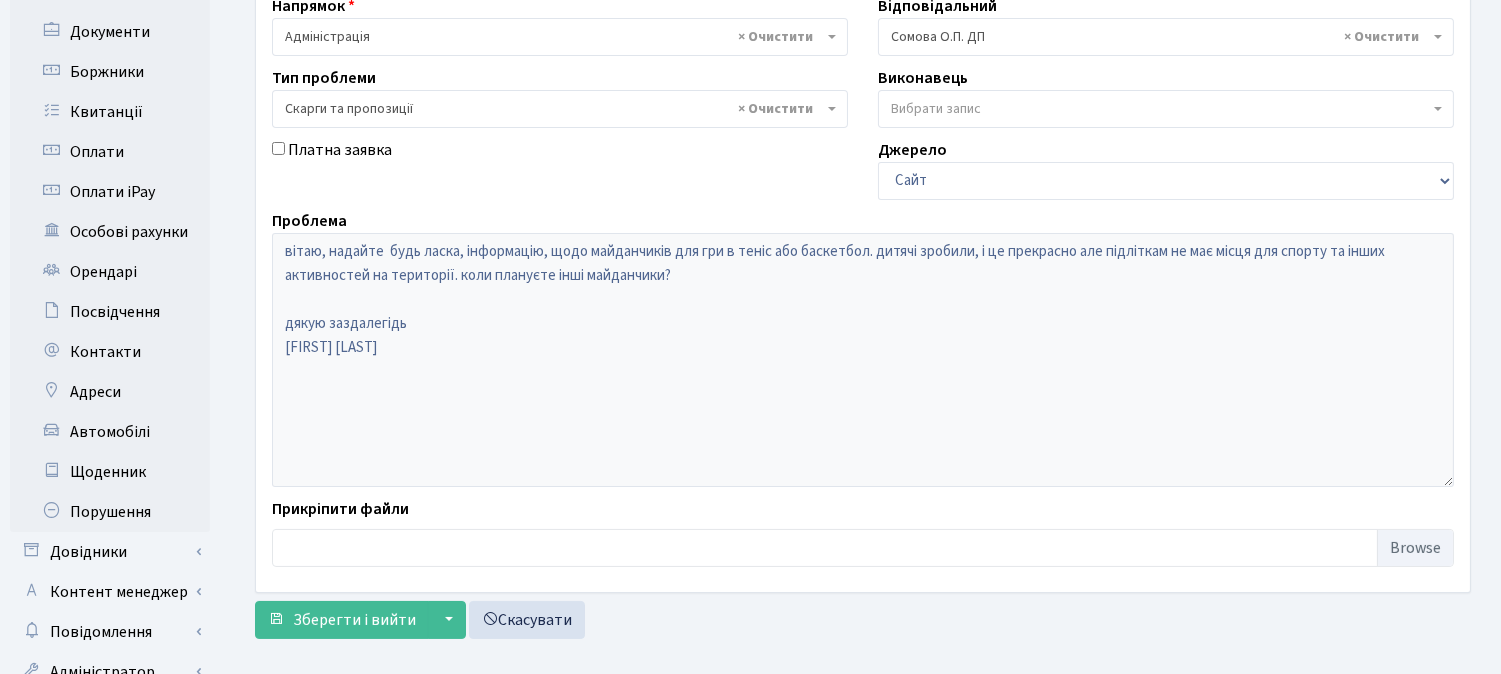 scroll, scrollTop: 555, scrollLeft: 0, axis: vertical 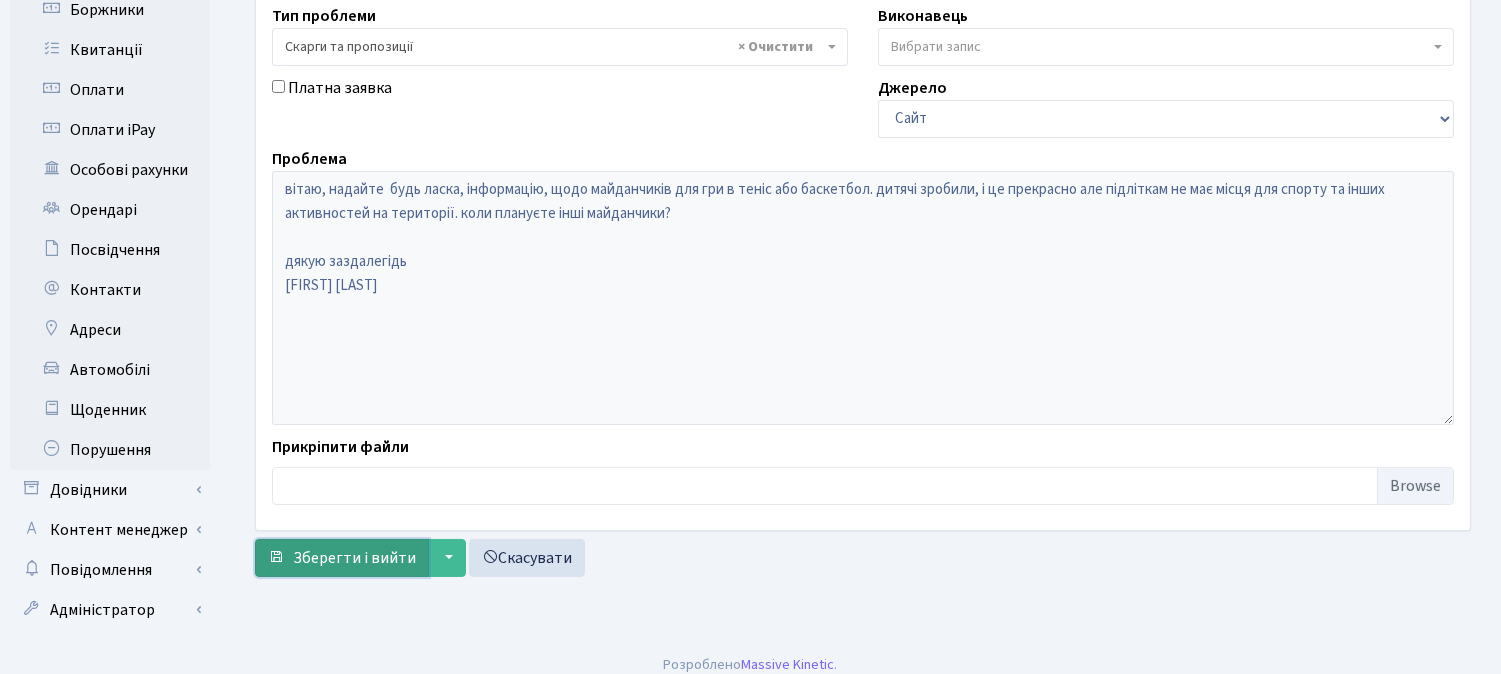click on "Зберегти і вийти" at bounding box center (342, 558) 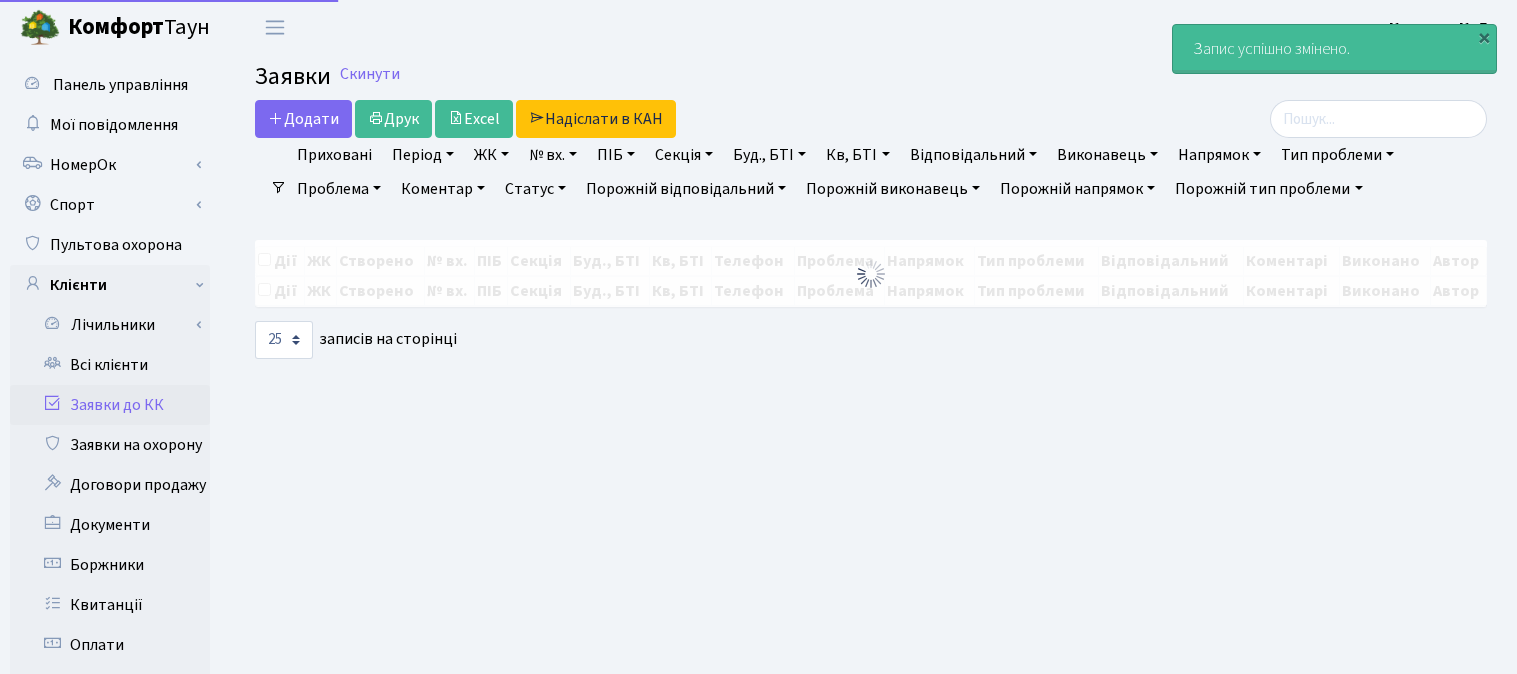 select on "25" 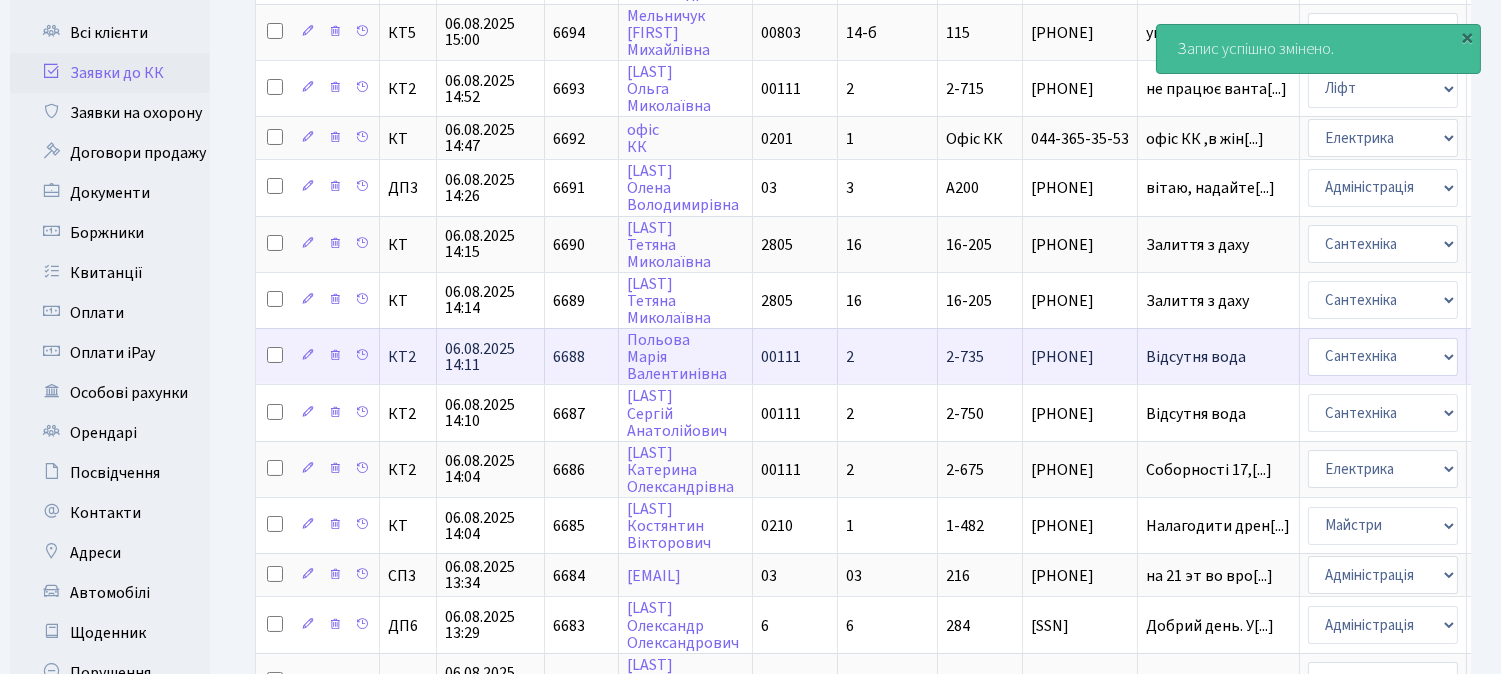 scroll, scrollTop: 333, scrollLeft: 0, axis: vertical 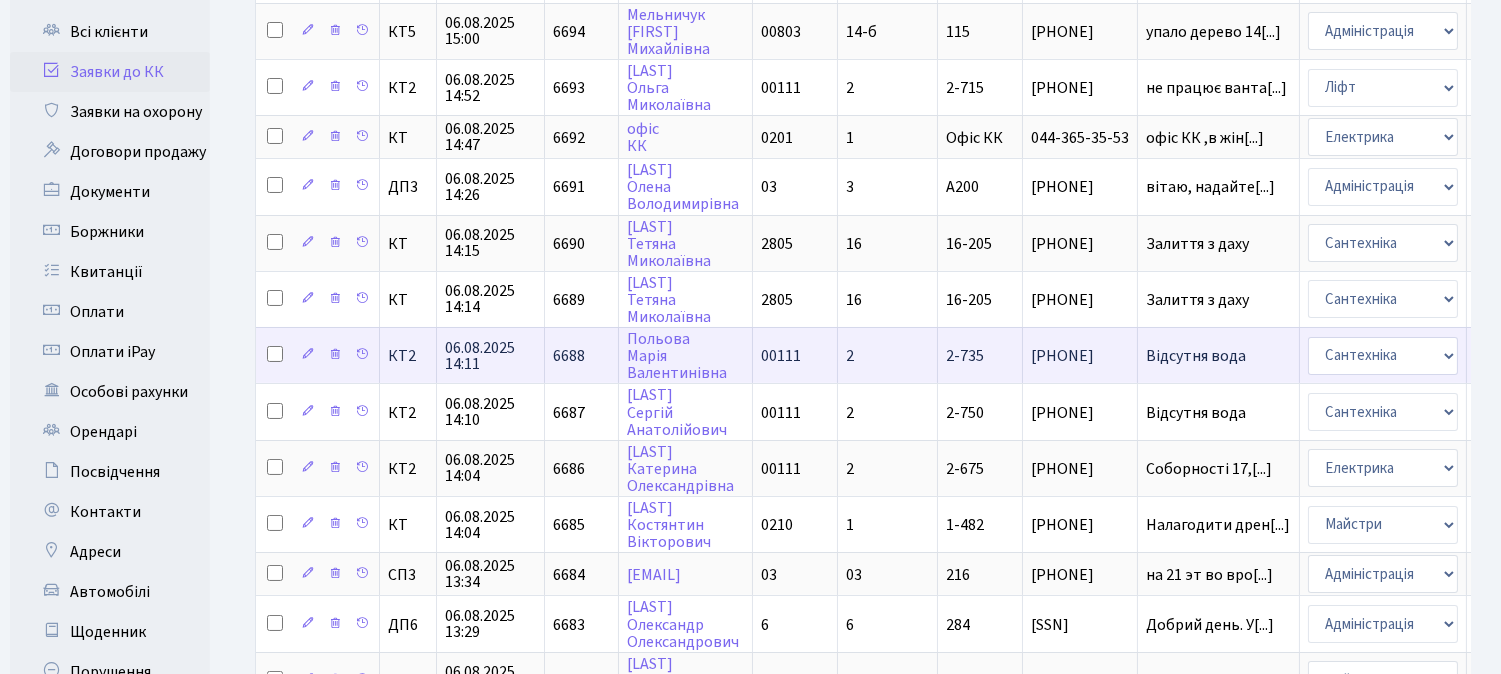 click on "Відсутня вода" at bounding box center [1218, 356] 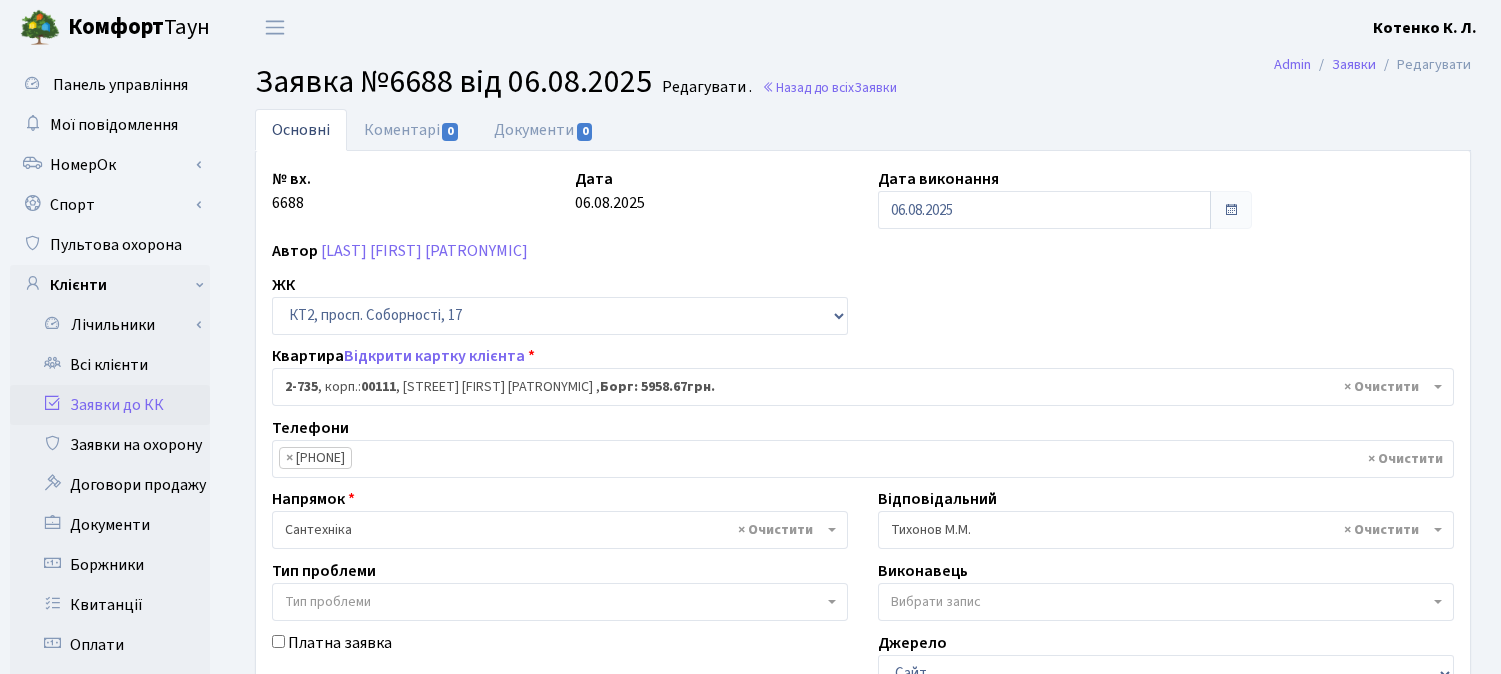 select on "15777" 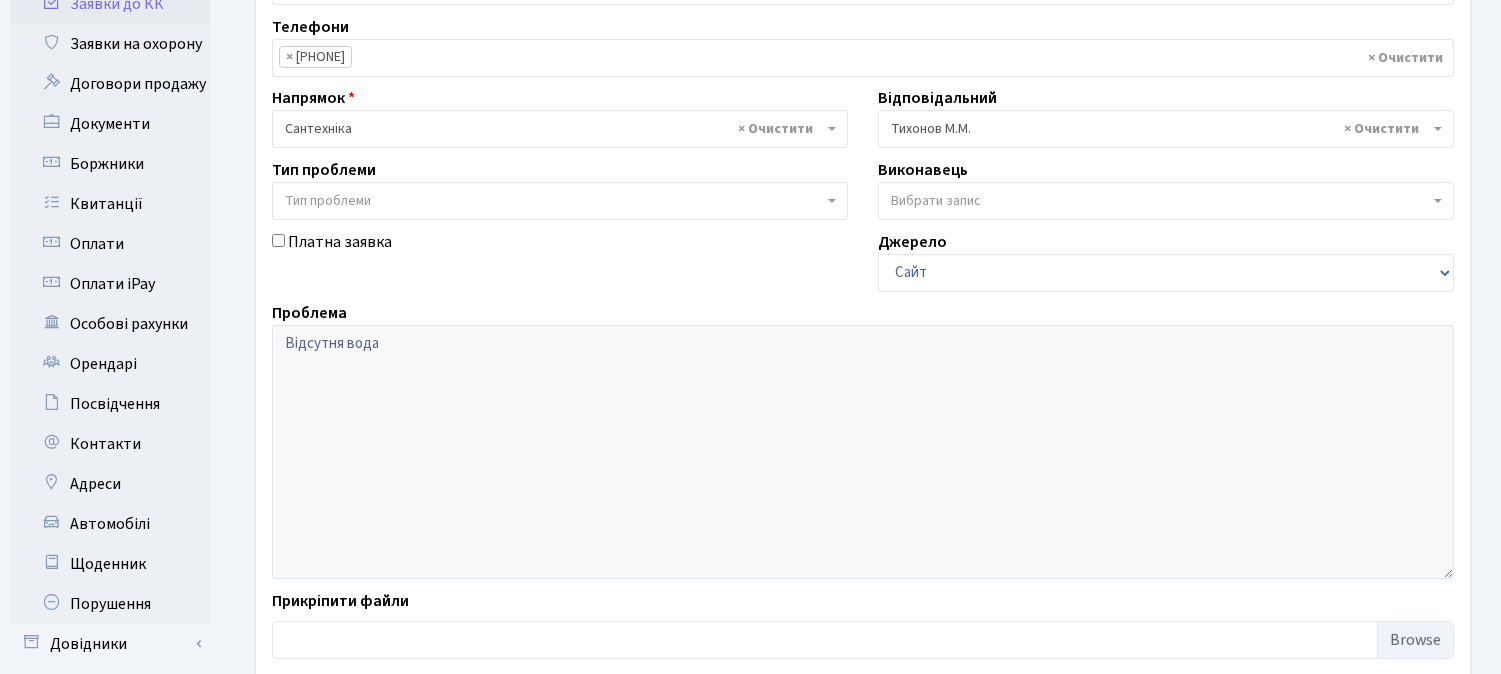 scroll, scrollTop: 570, scrollLeft: 0, axis: vertical 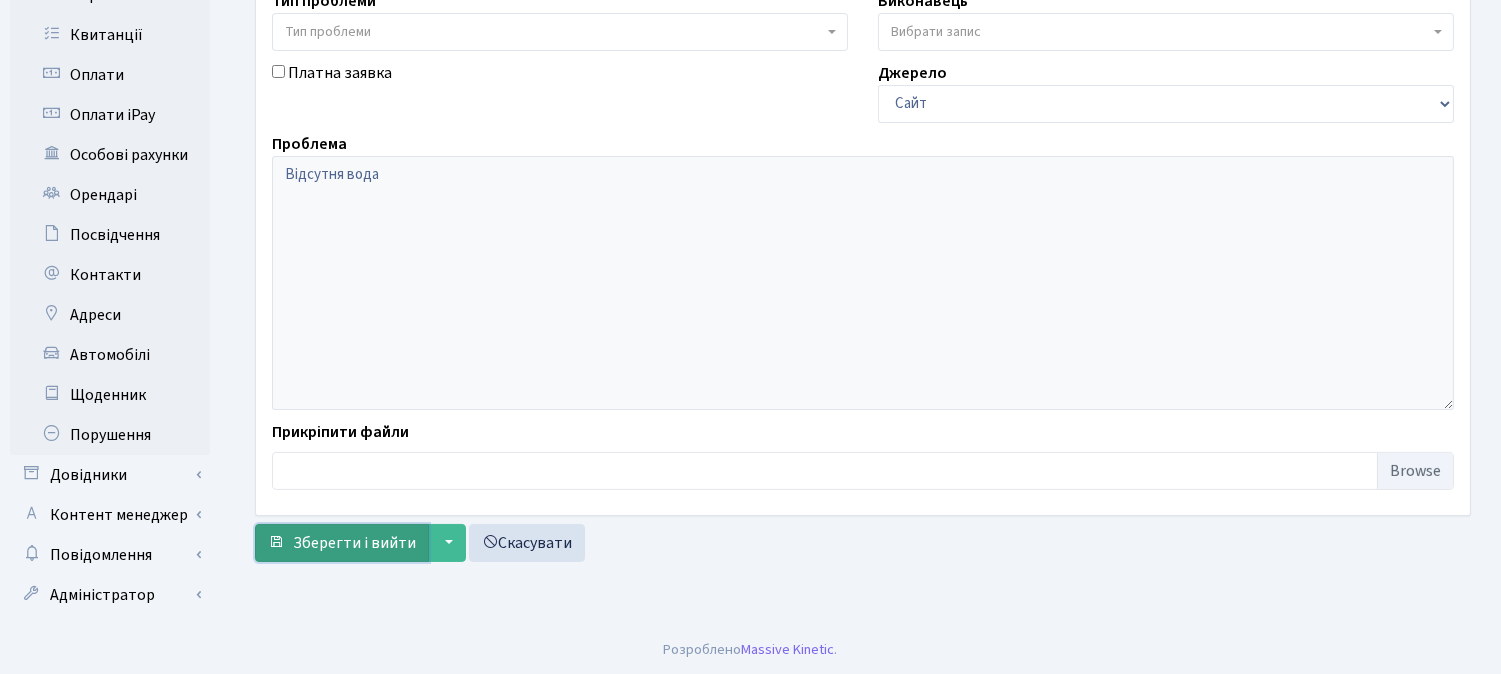click on "Зберегти і вийти" at bounding box center [354, 543] 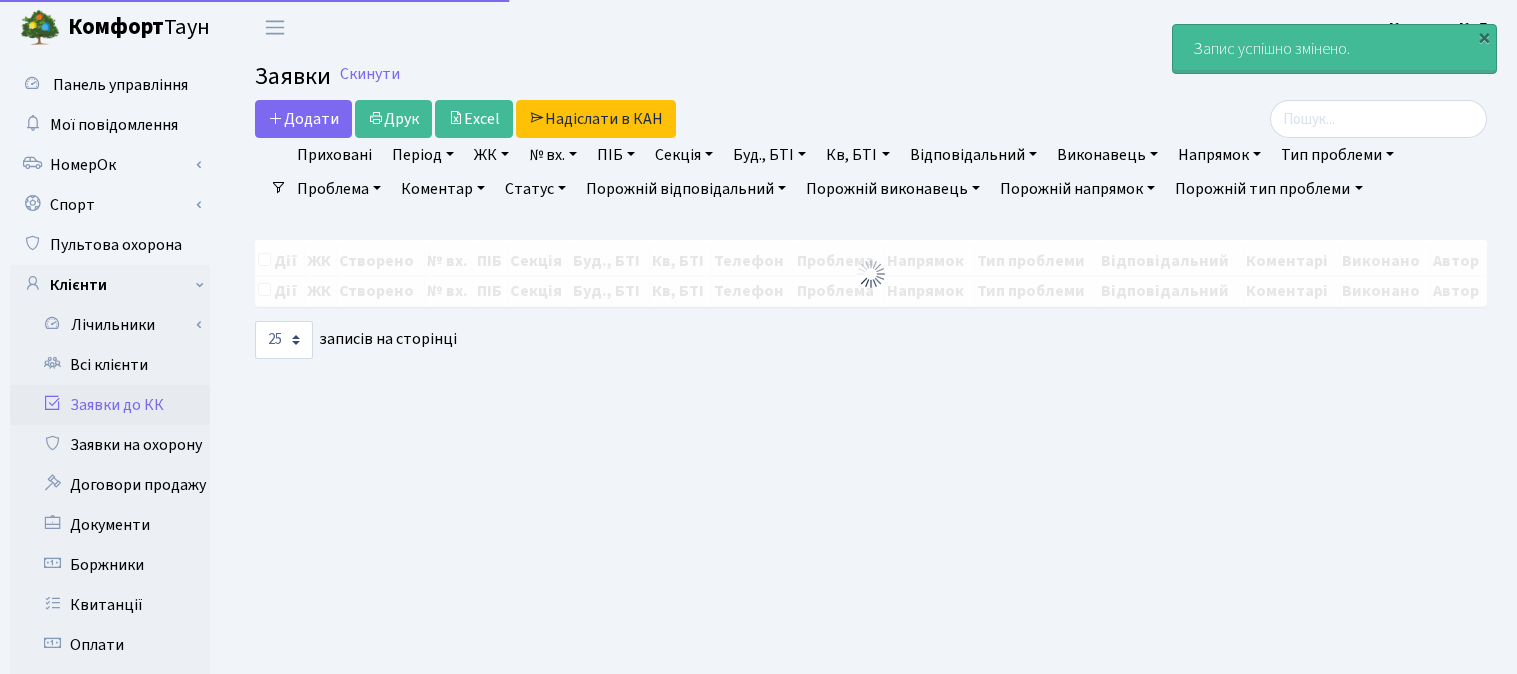 select on "25" 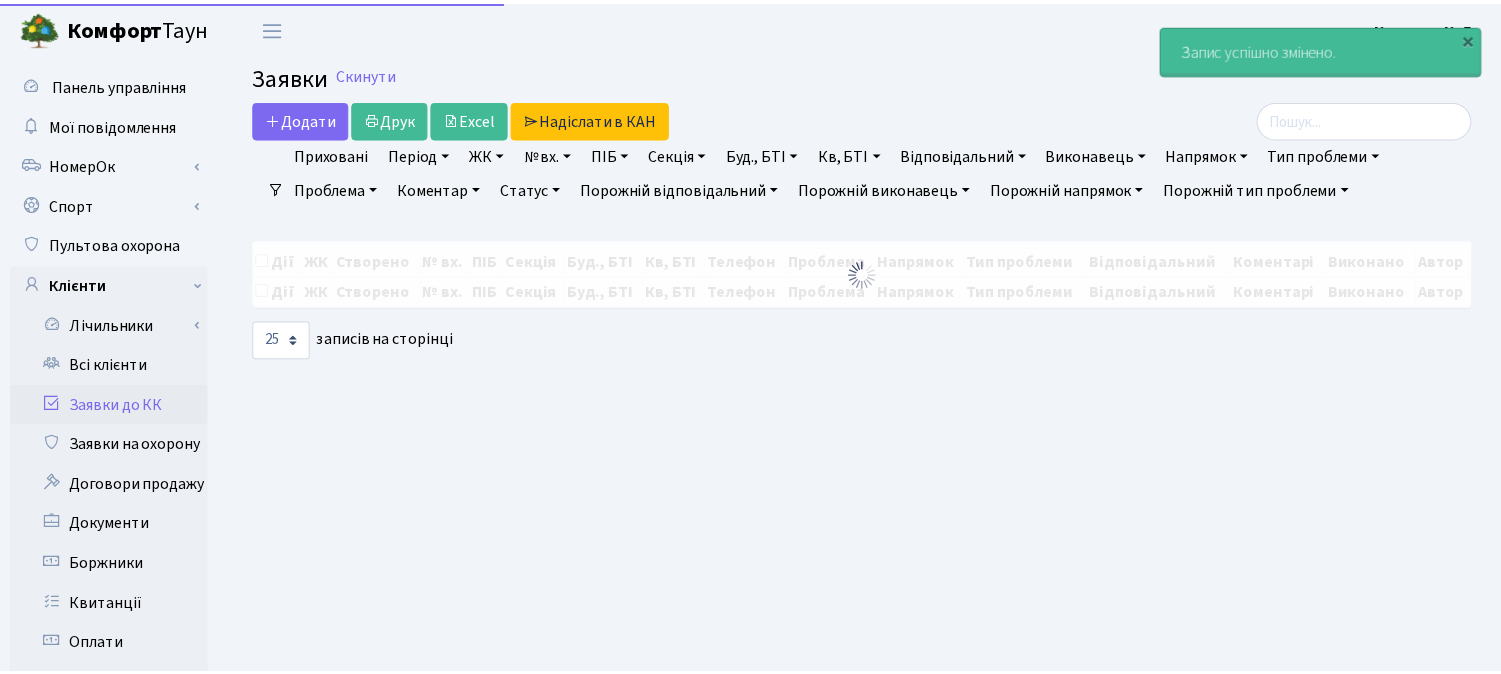 scroll, scrollTop: 0, scrollLeft: 0, axis: both 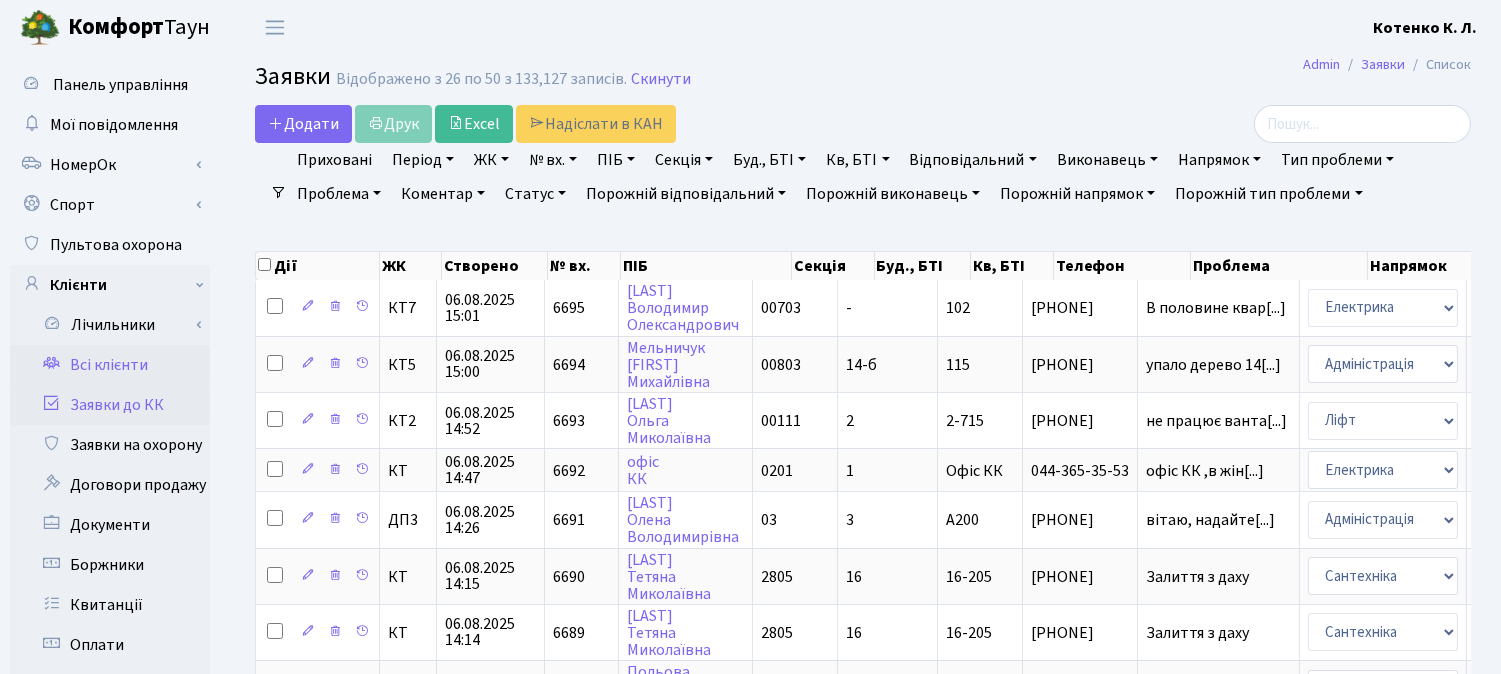 click on "Всі клієнти" at bounding box center [110, 365] 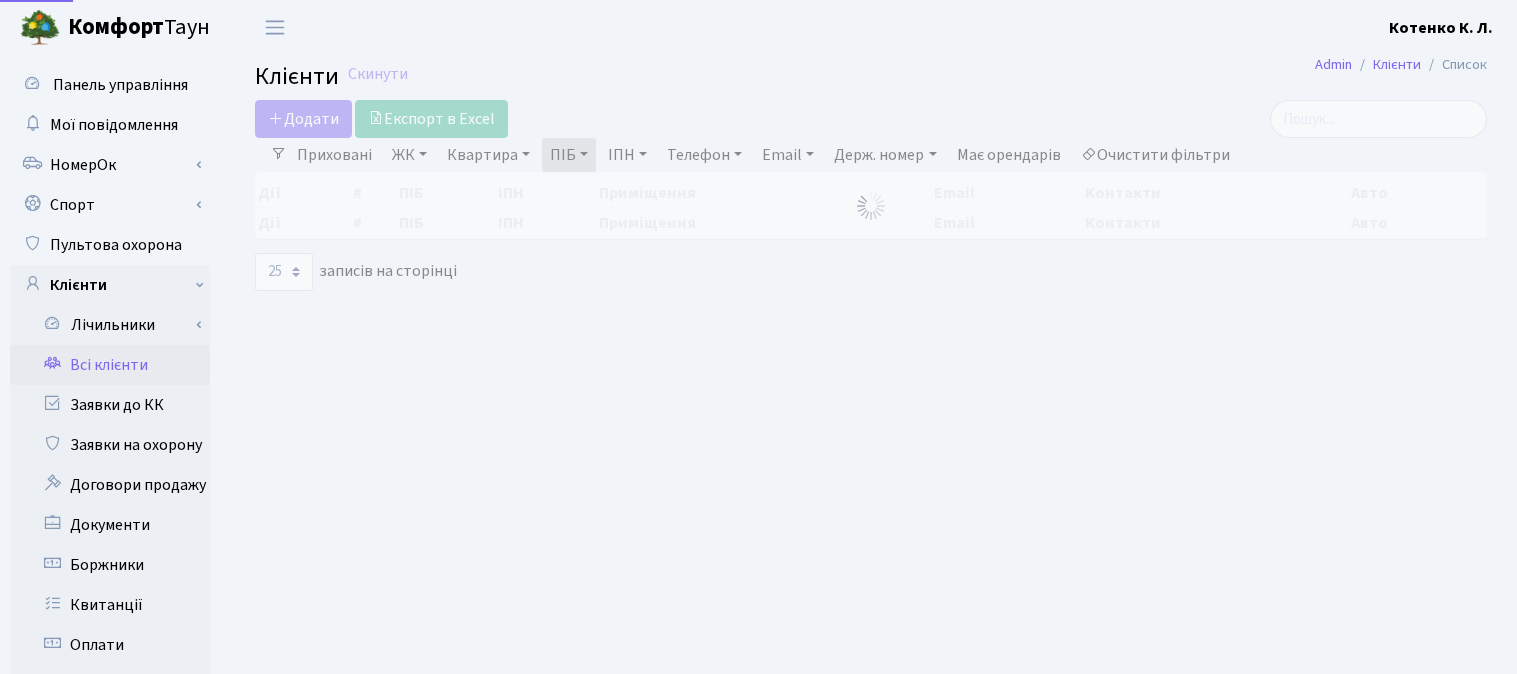 select on "25" 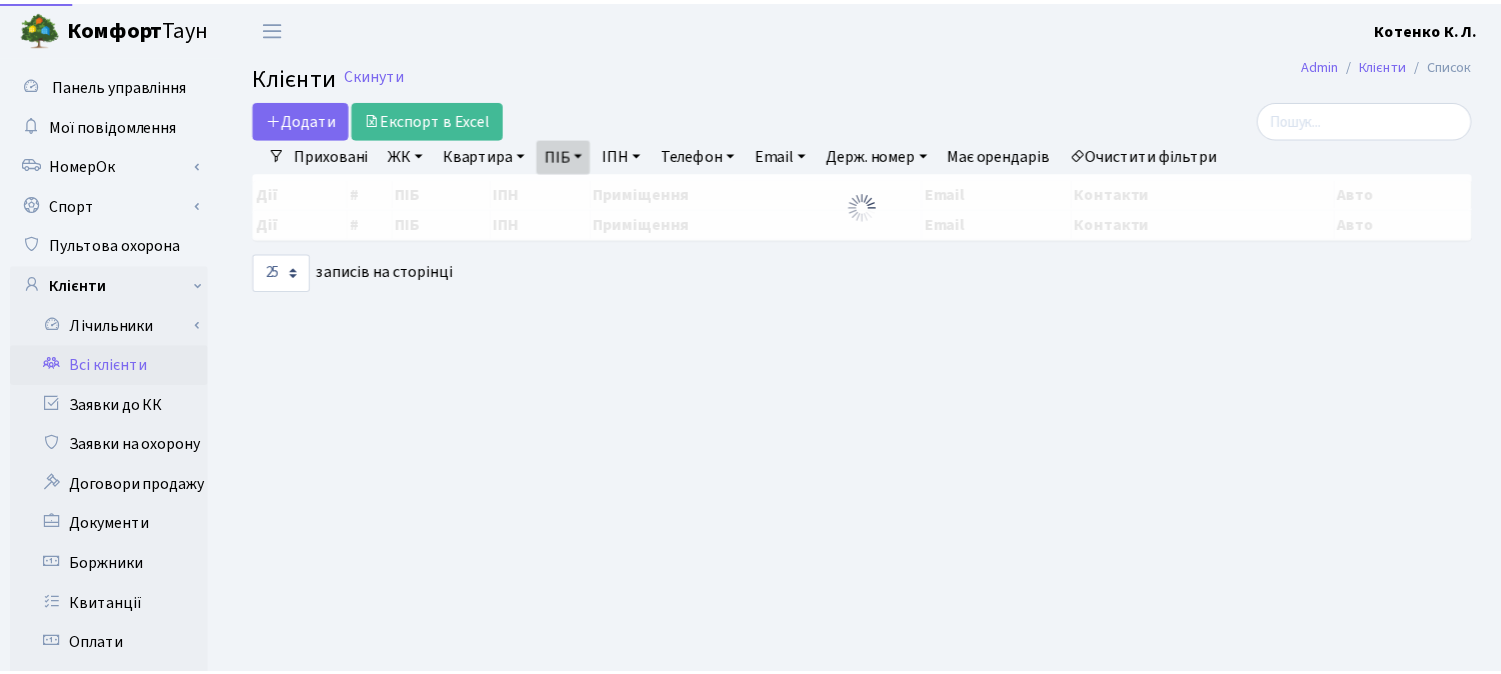 scroll, scrollTop: 0, scrollLeft: 0, axis: both 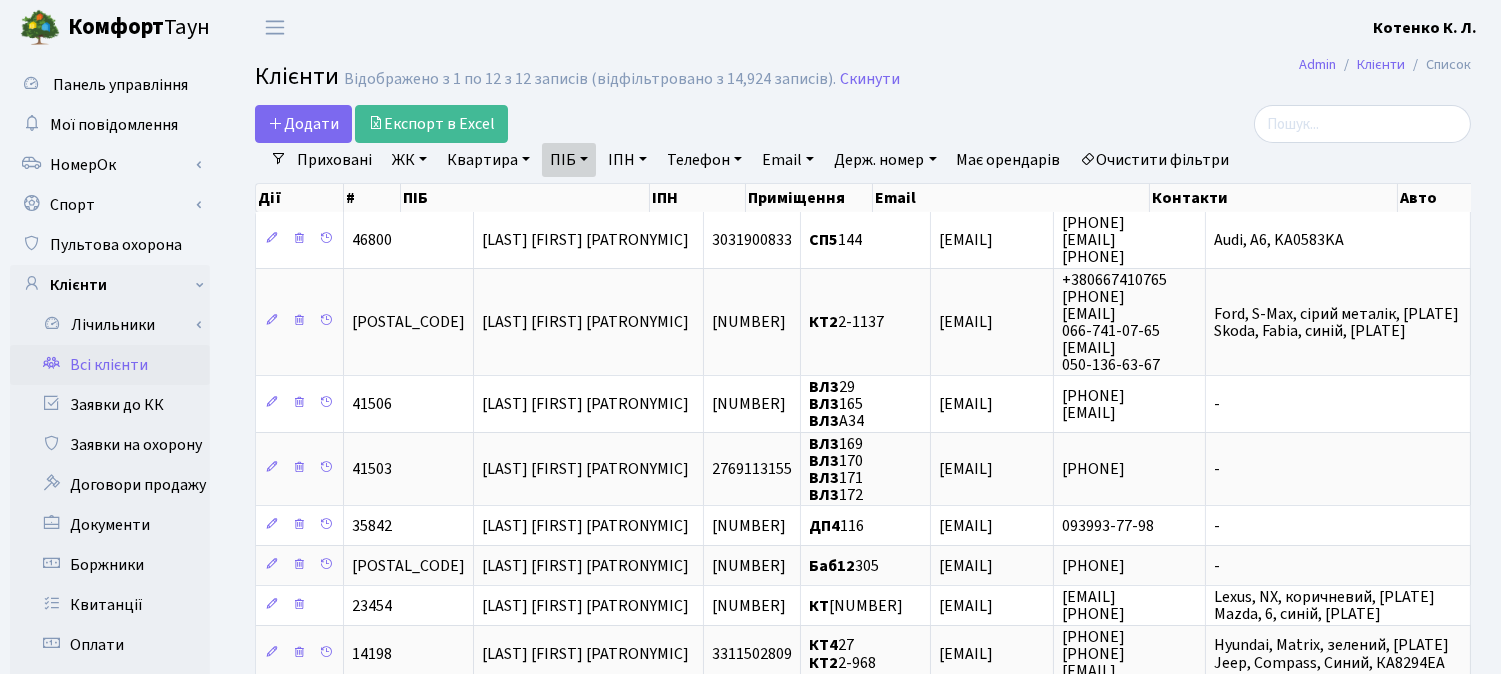 click on "Очистити фільтри" at bounding box center (1155, 160) 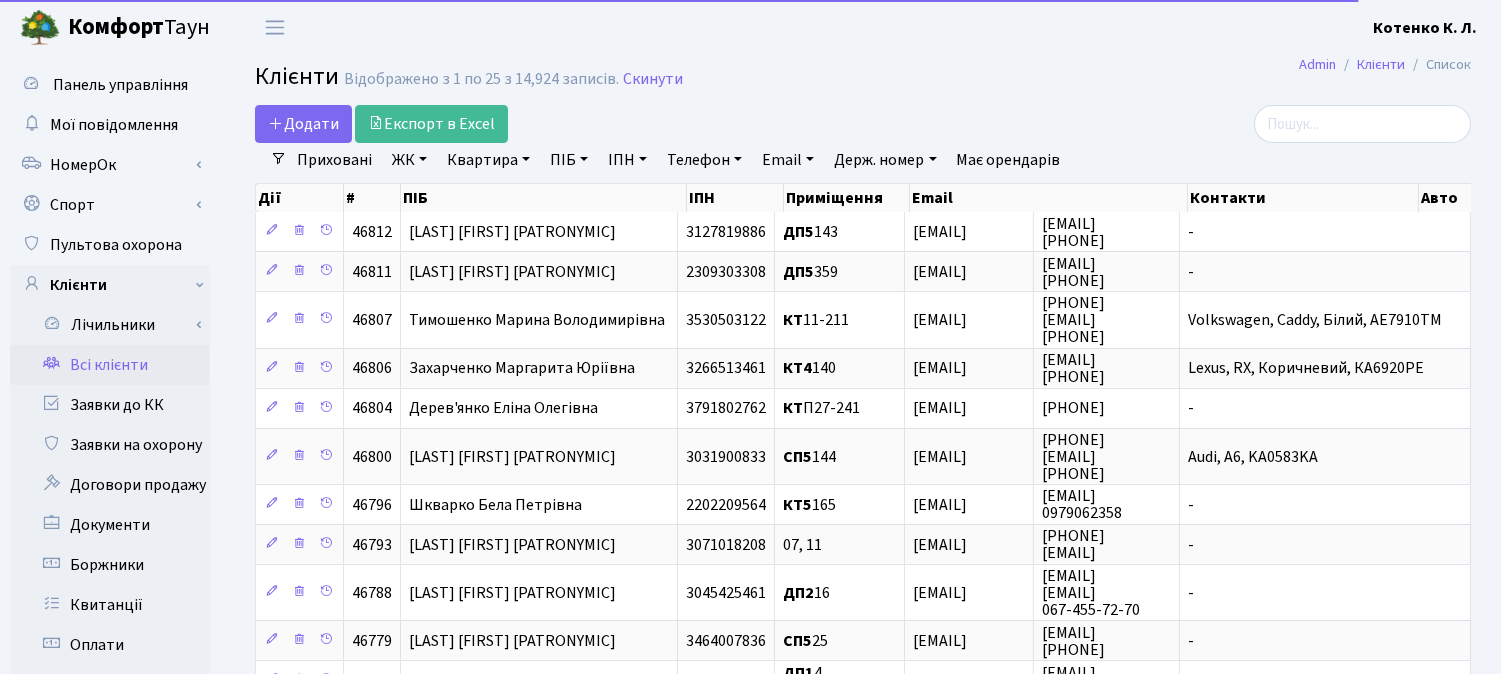 click on "Квартира" at bounding box center [488, 160] 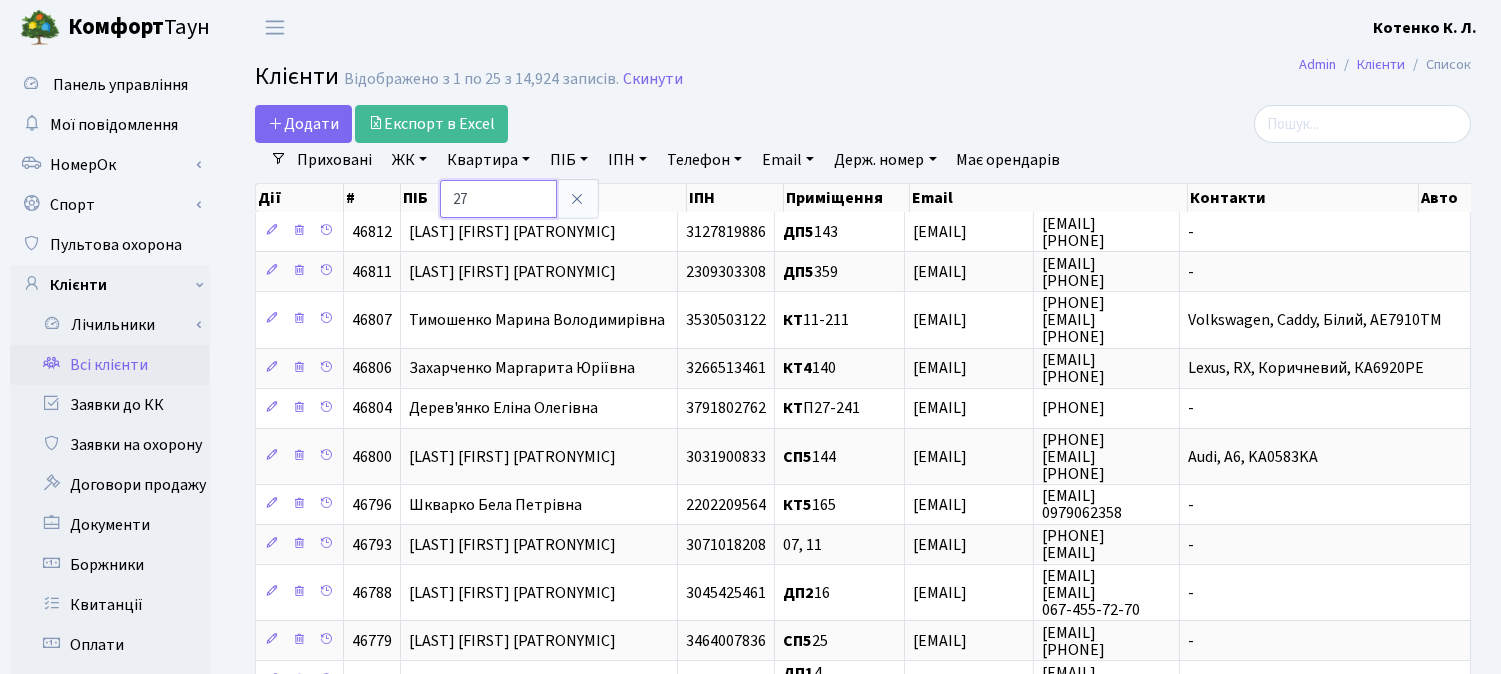 type on "27" 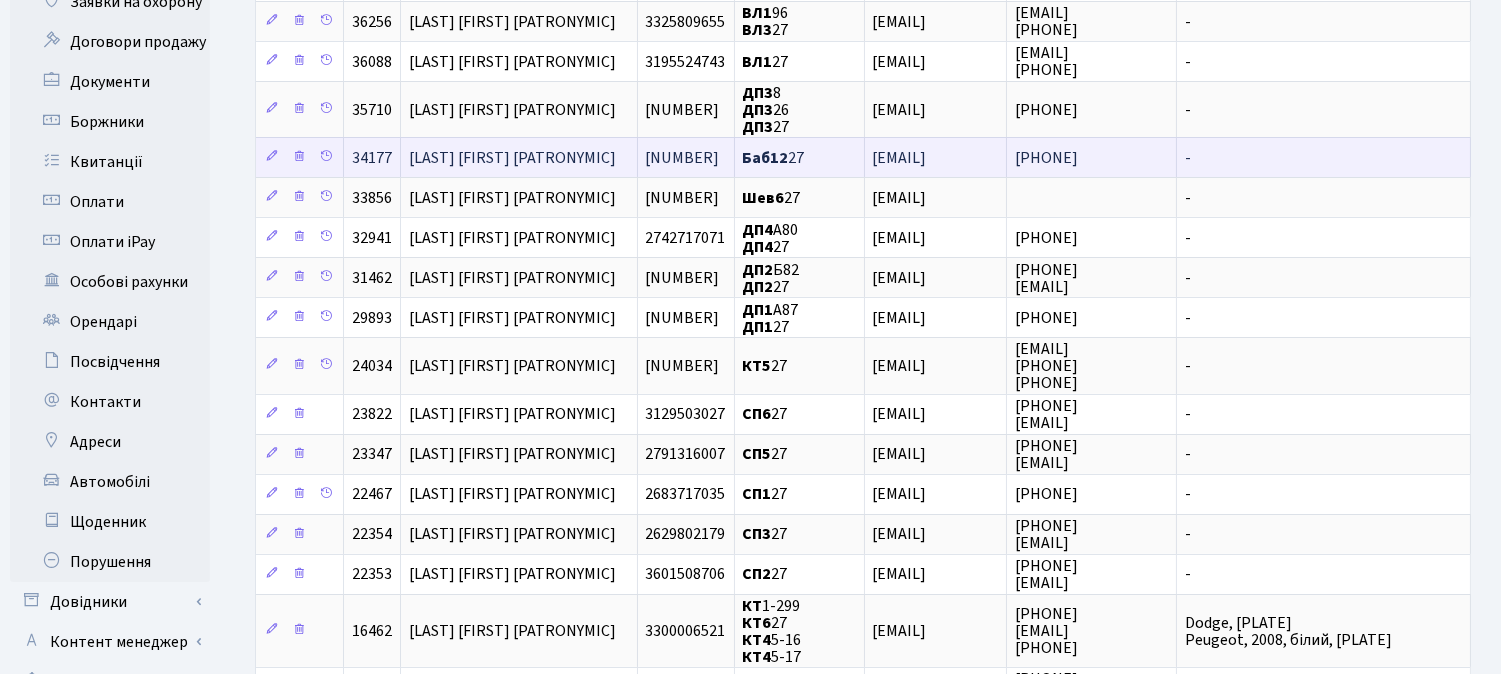 scroll, scrollTop: 444, scrollLeft: 0, axis: vertical 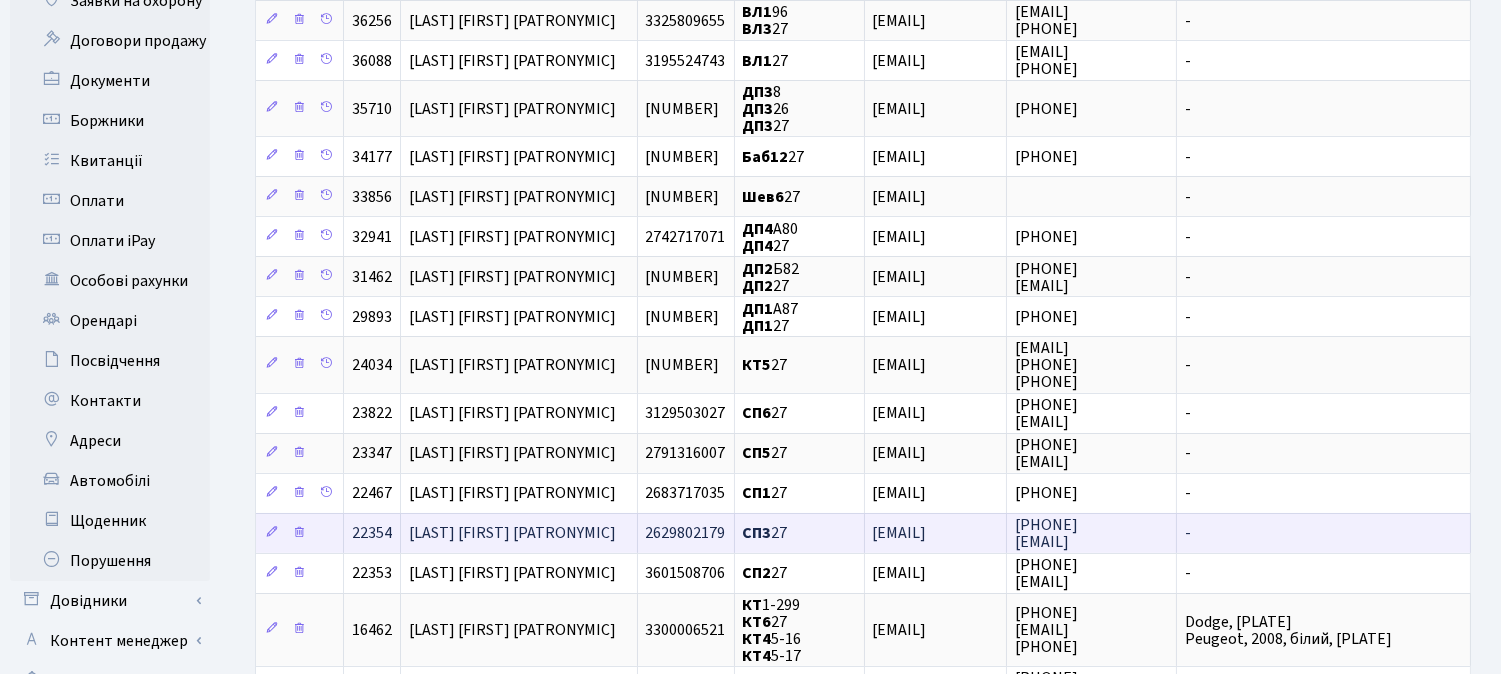 click on "[LAST] [FIRST] [PATRONYMIC]" at bounding box center [512, 534] 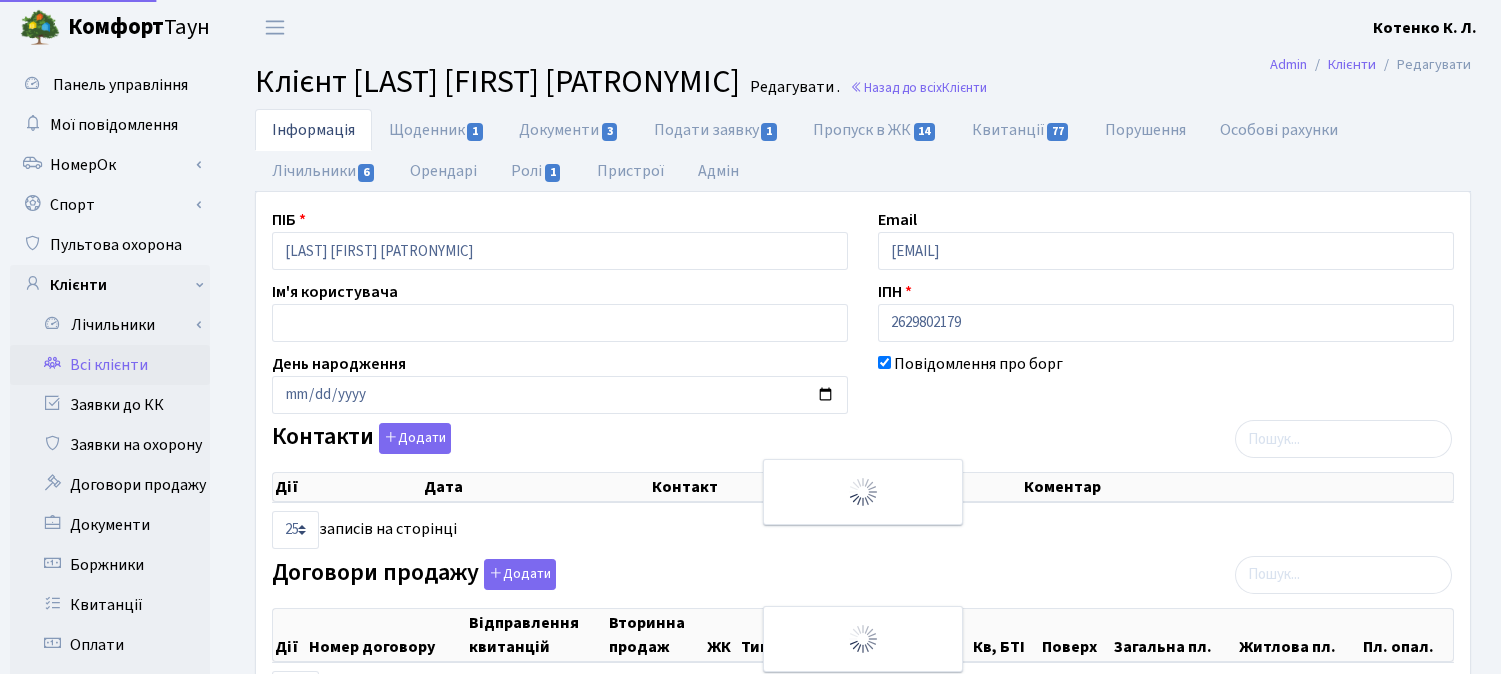 select on "25" 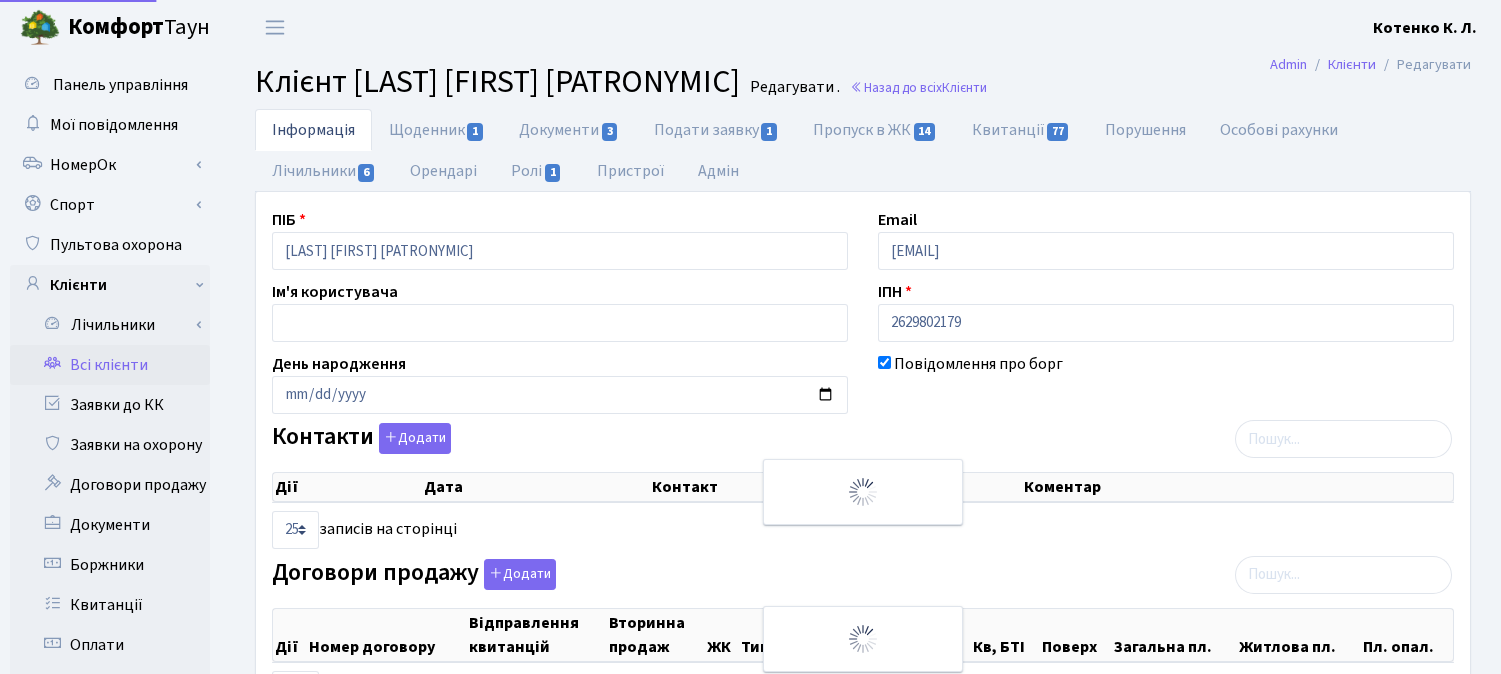 select on "25" 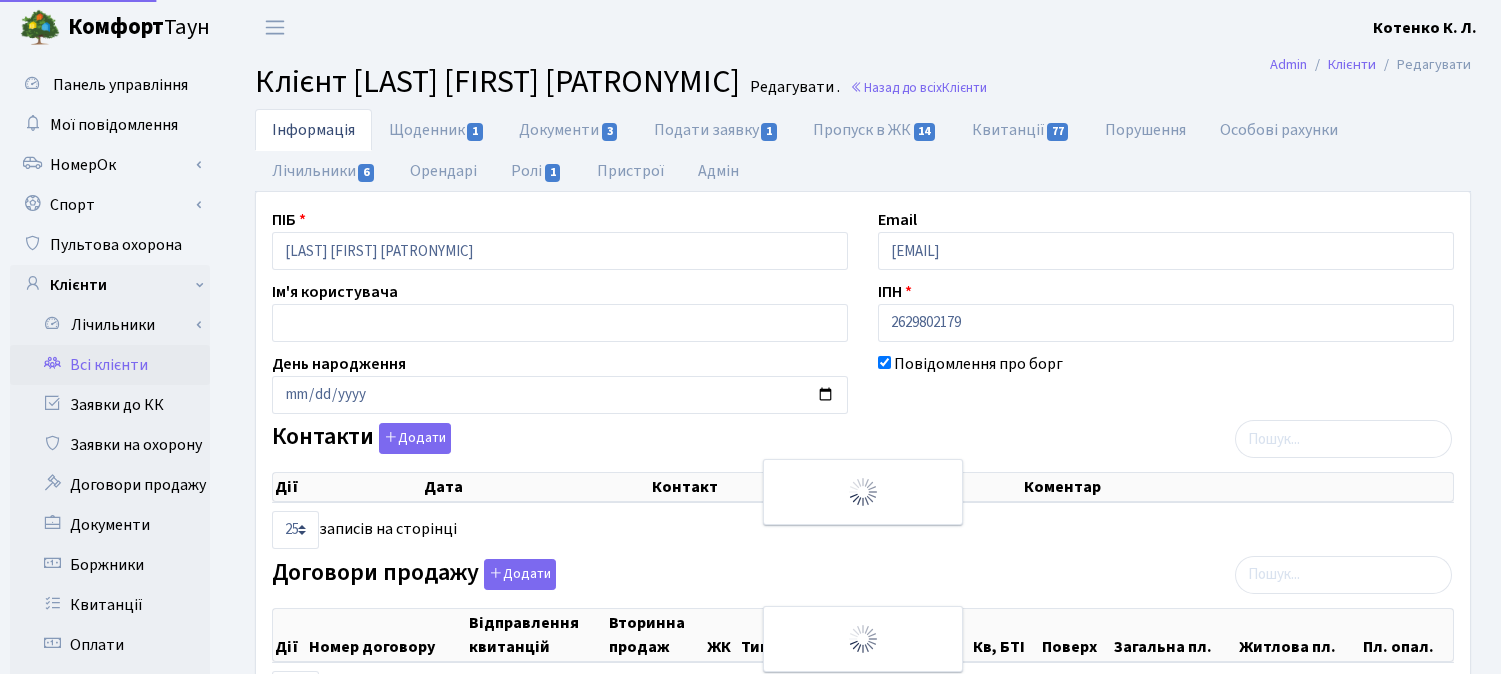 select on "25" 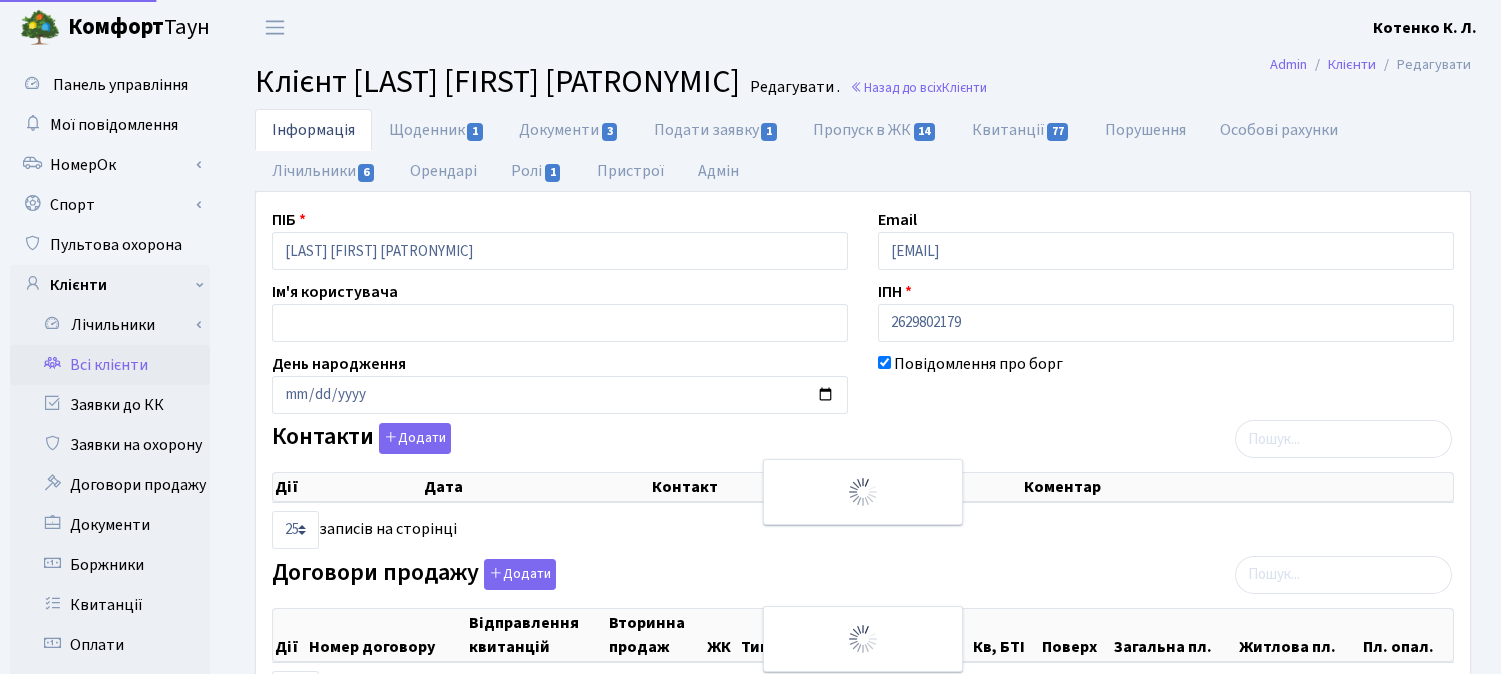 select on "25" 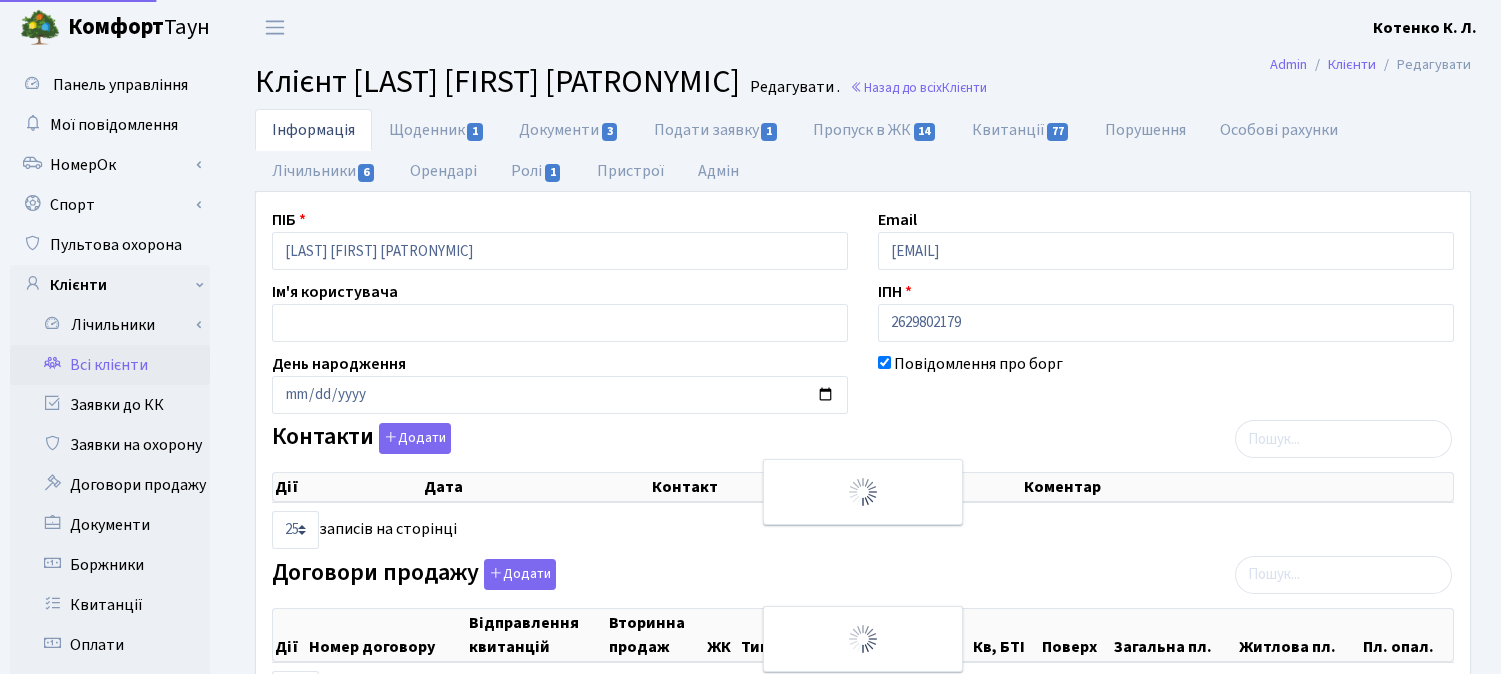 select on "25" 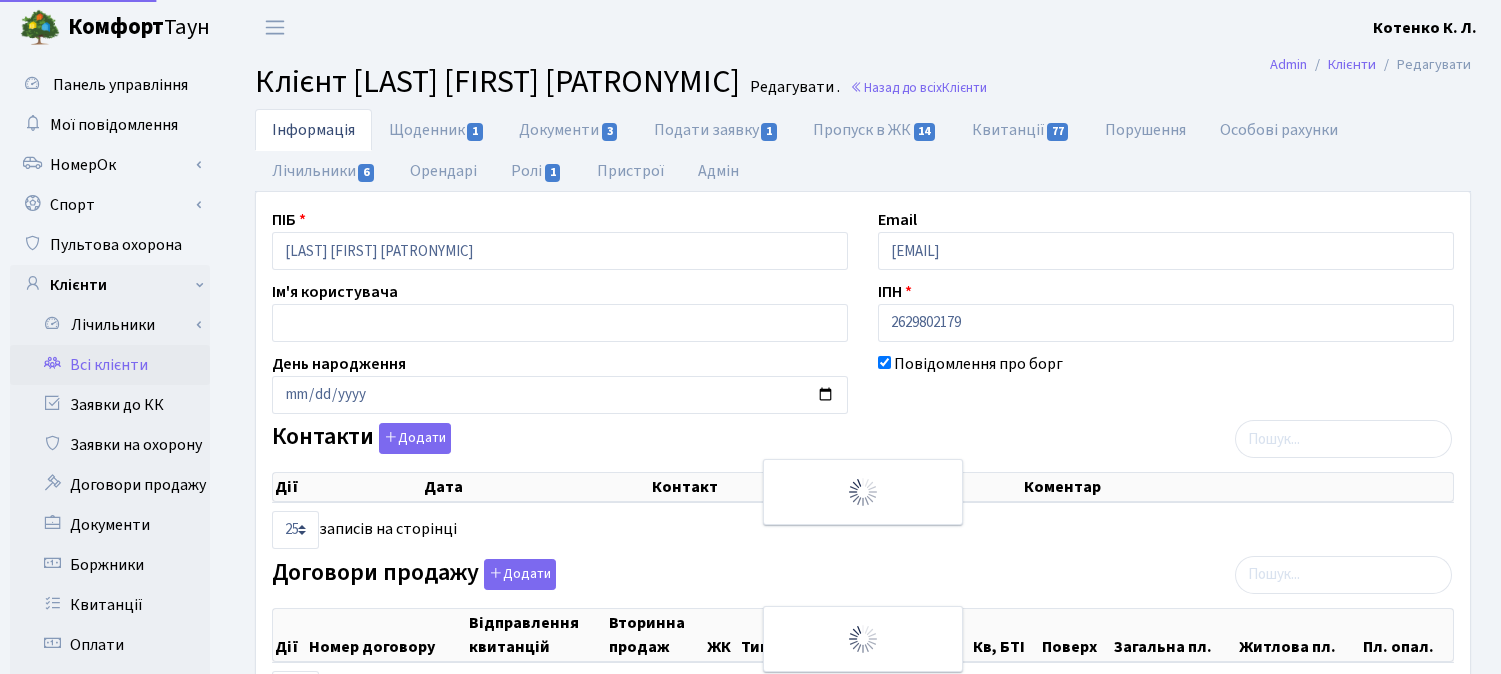 scroll, scrollTop: 0, scrollLeft: 0, axis: both 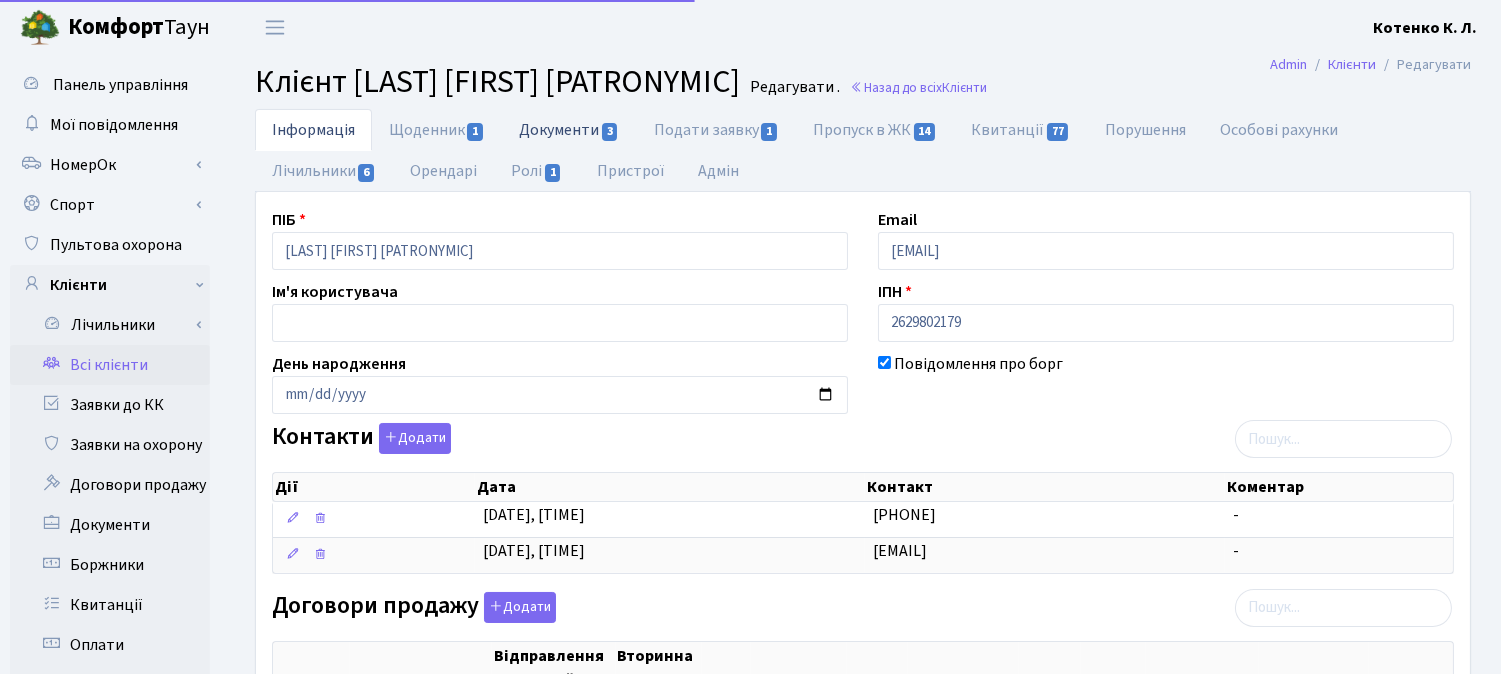 click on "Документи  3" at bounding box center [569, 129] 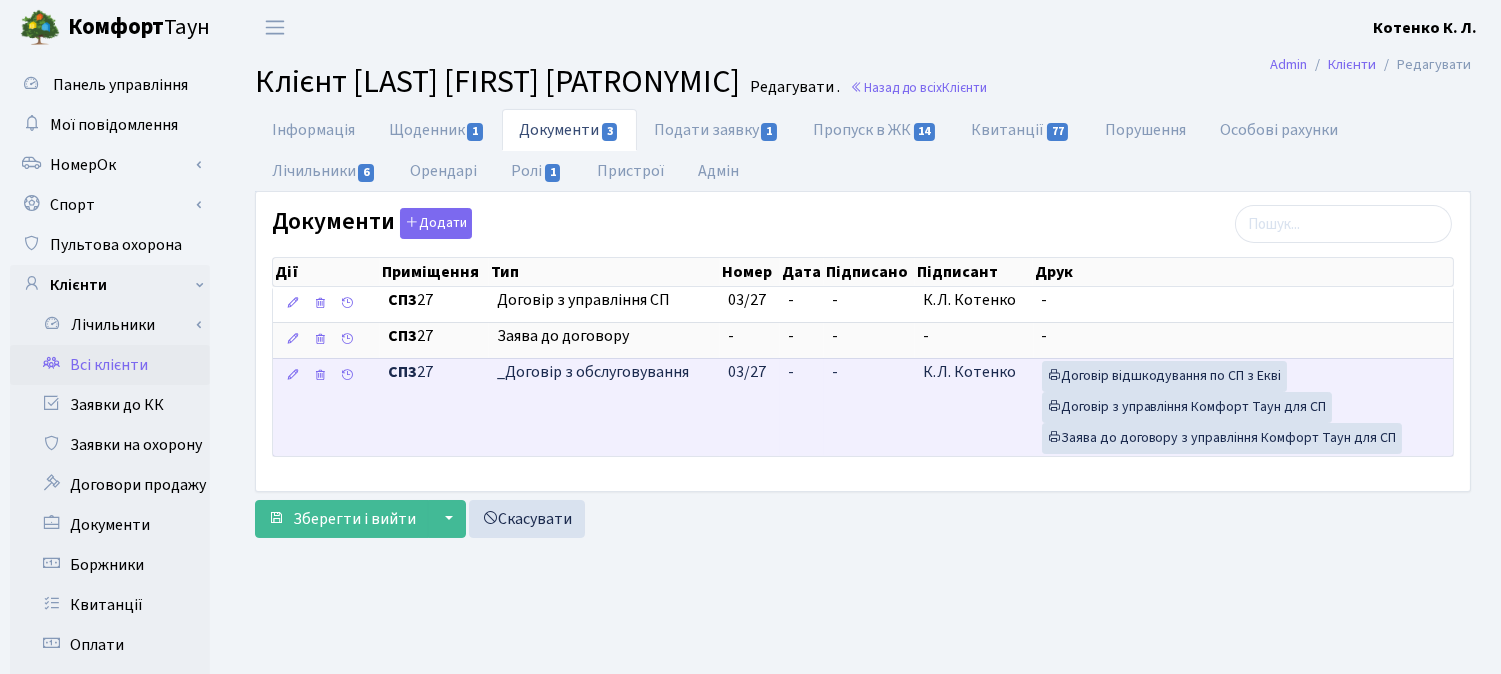 click on "-" at bounding box center (802, 407) 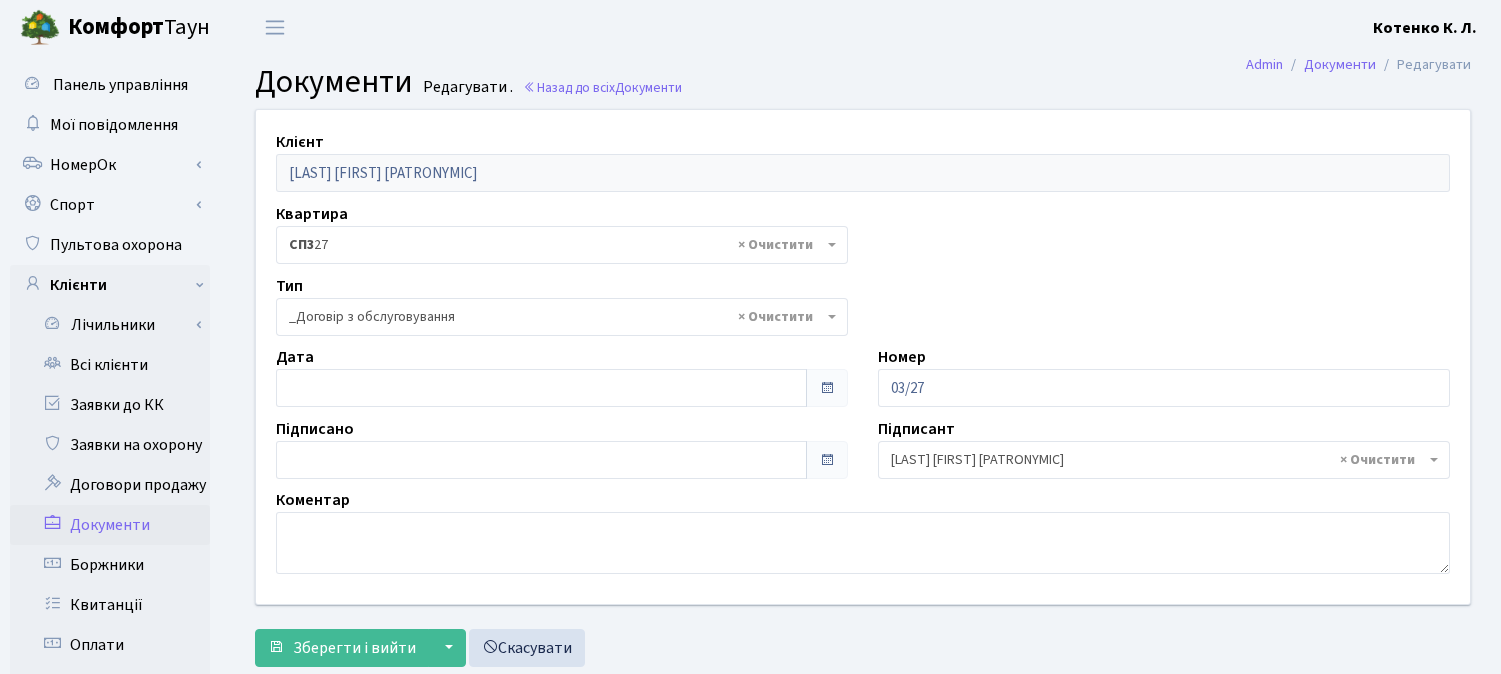 select on "289" 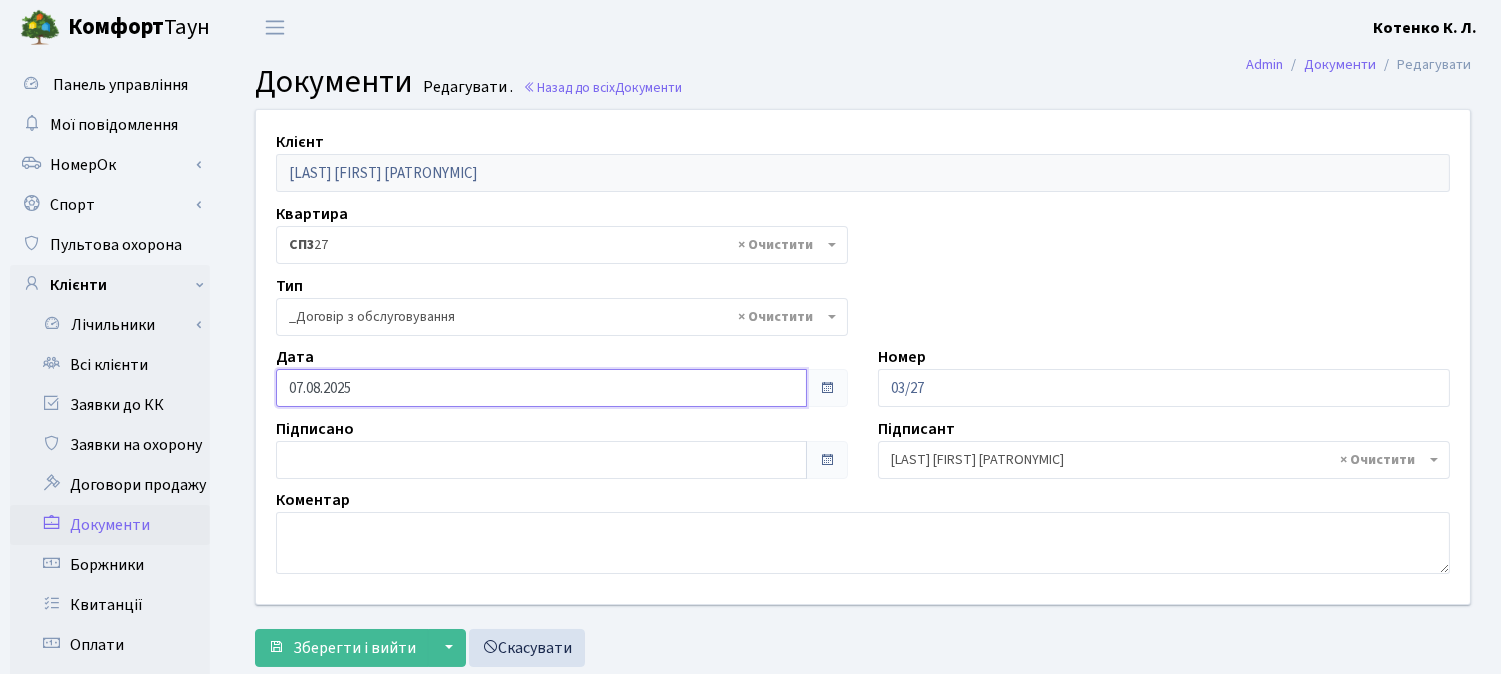click on "07.08.2025" at bounding box center (541, 388) 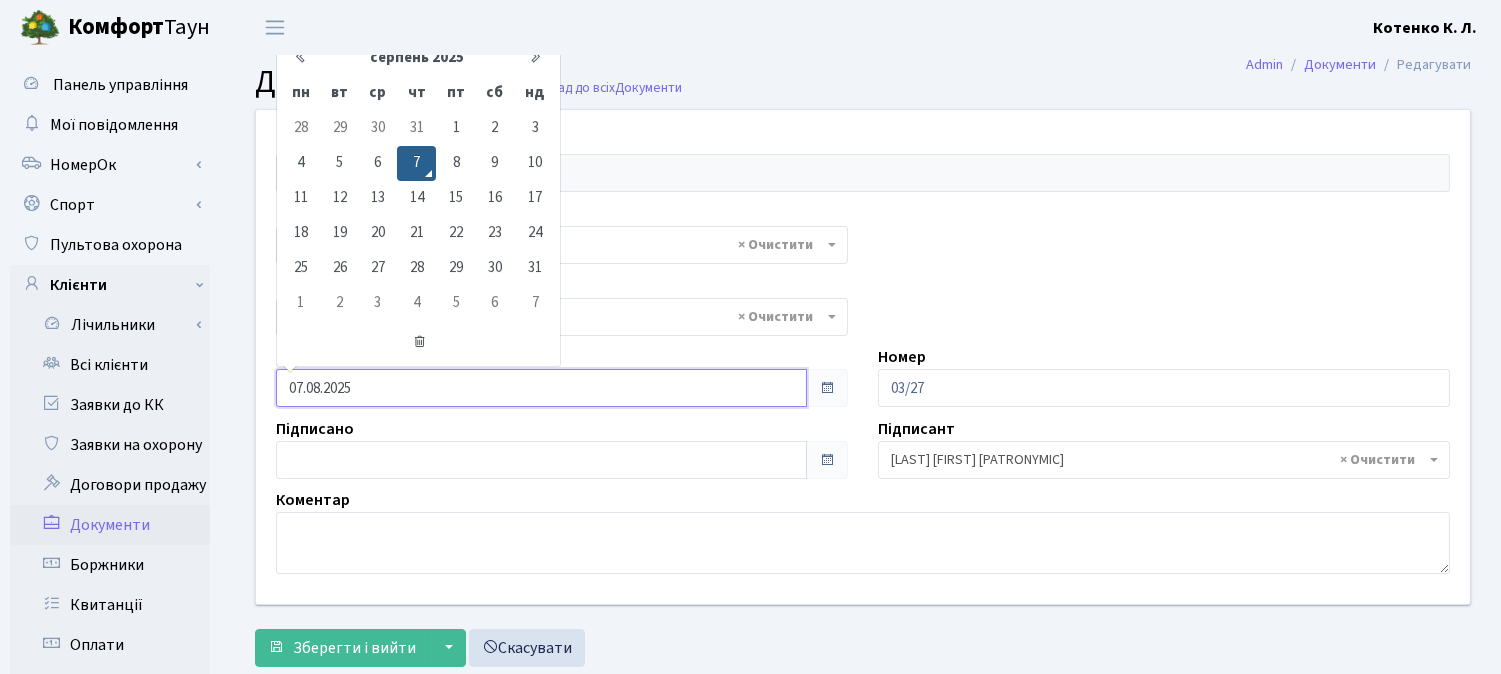 drag, startPoint x: 376, startPoint y: 392, endPoint x: 250, endPoint y: 388, distance: 126.06348 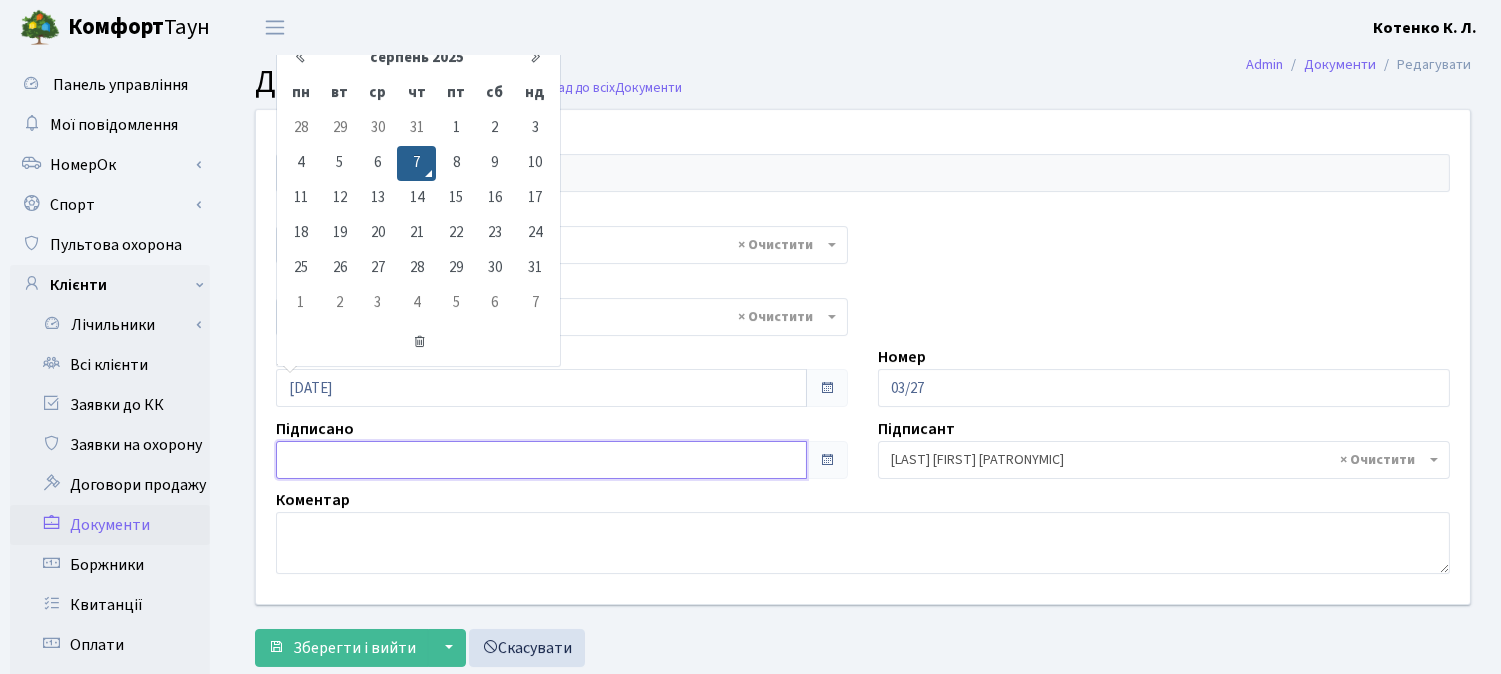 type on "[DD].[MM].[YYYY]" 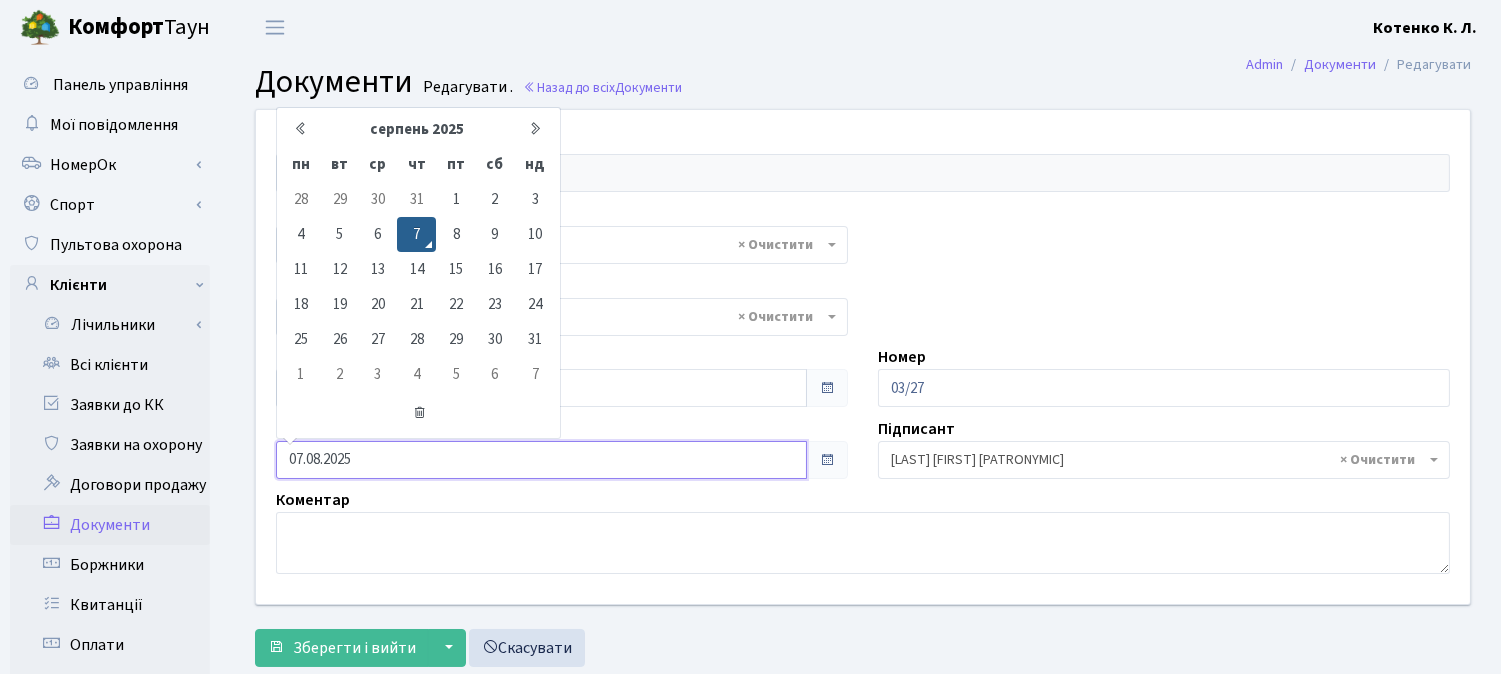 click on "07.08.2025" at bounding box center (541, 460) 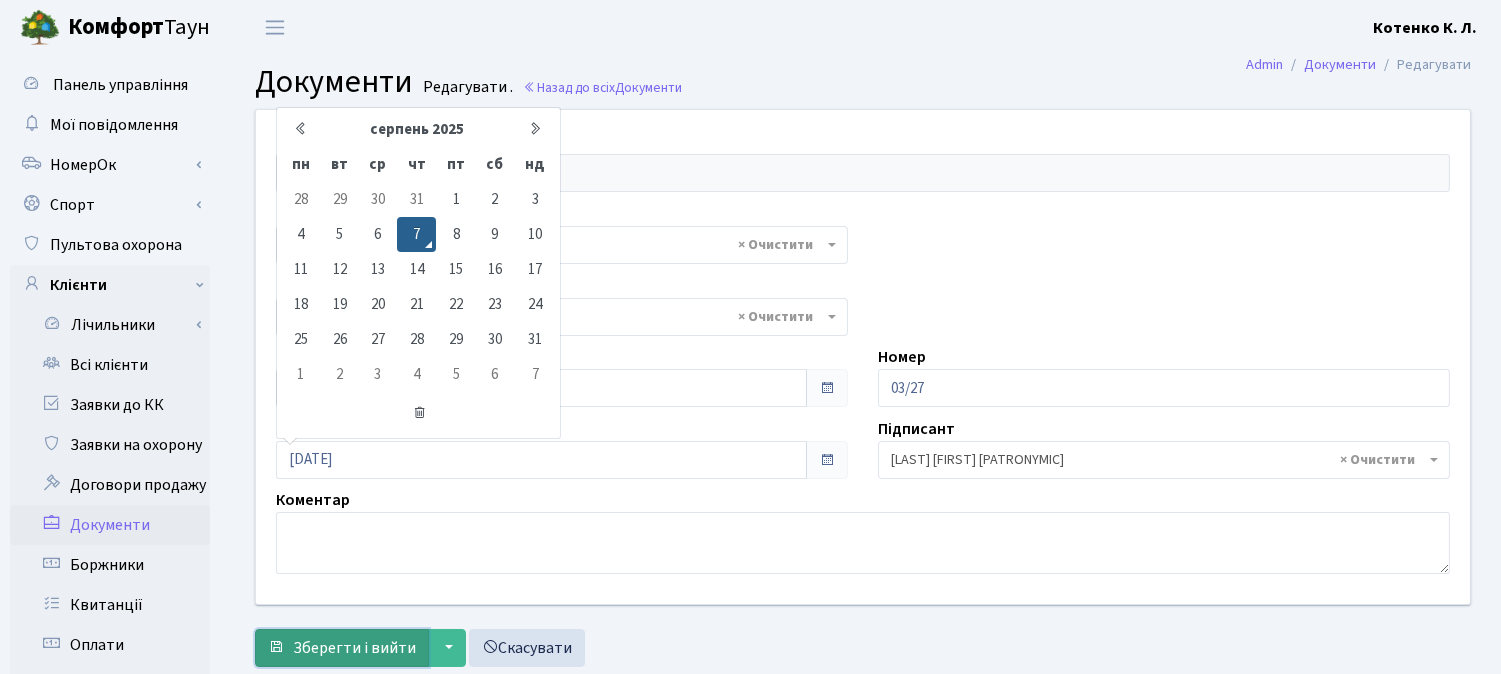 type on "[DD].[MM].[YYYY]" 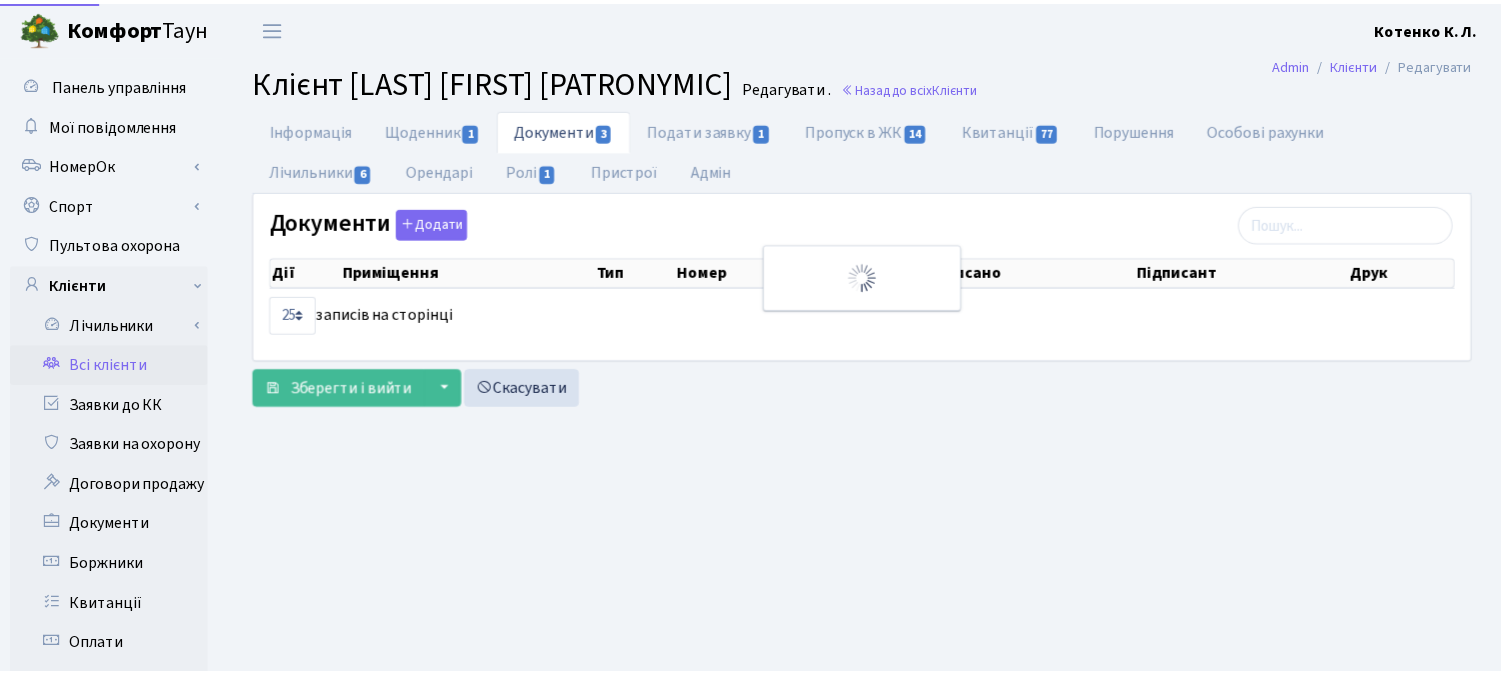 scroll, scrollTop: 0, scrollLeft: 0, axis: both 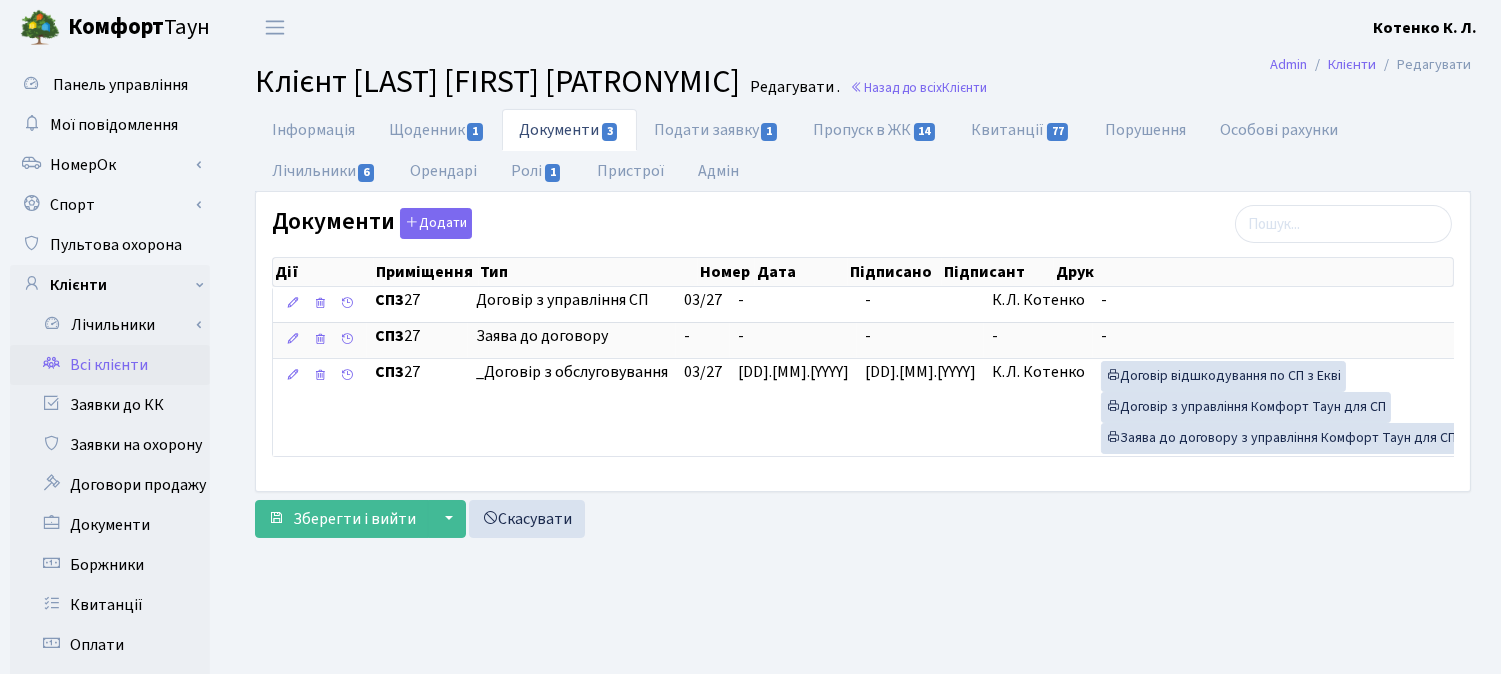 click on "Всі клієнти" at bounding box center [110, 365] 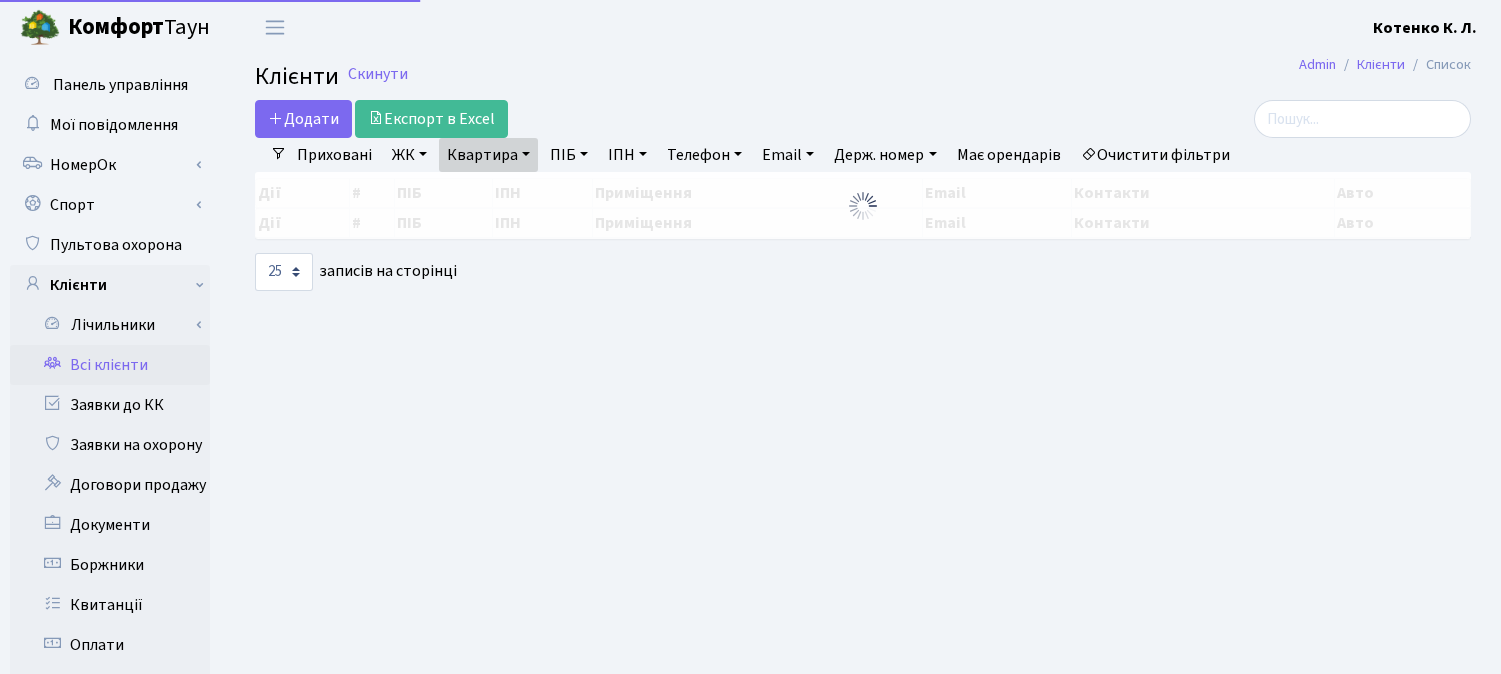 select on "25" 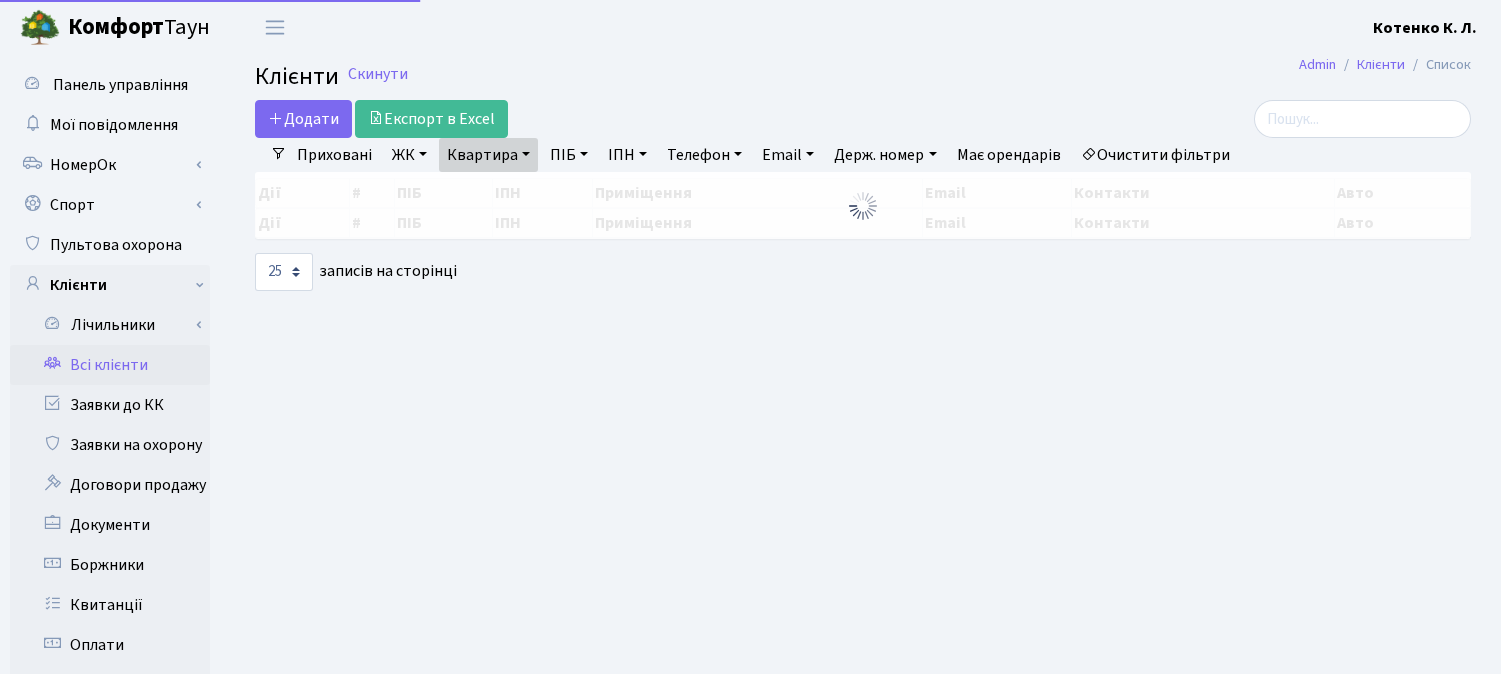scroll, scrollTop: 0, scrollLeft: 0, axis: both 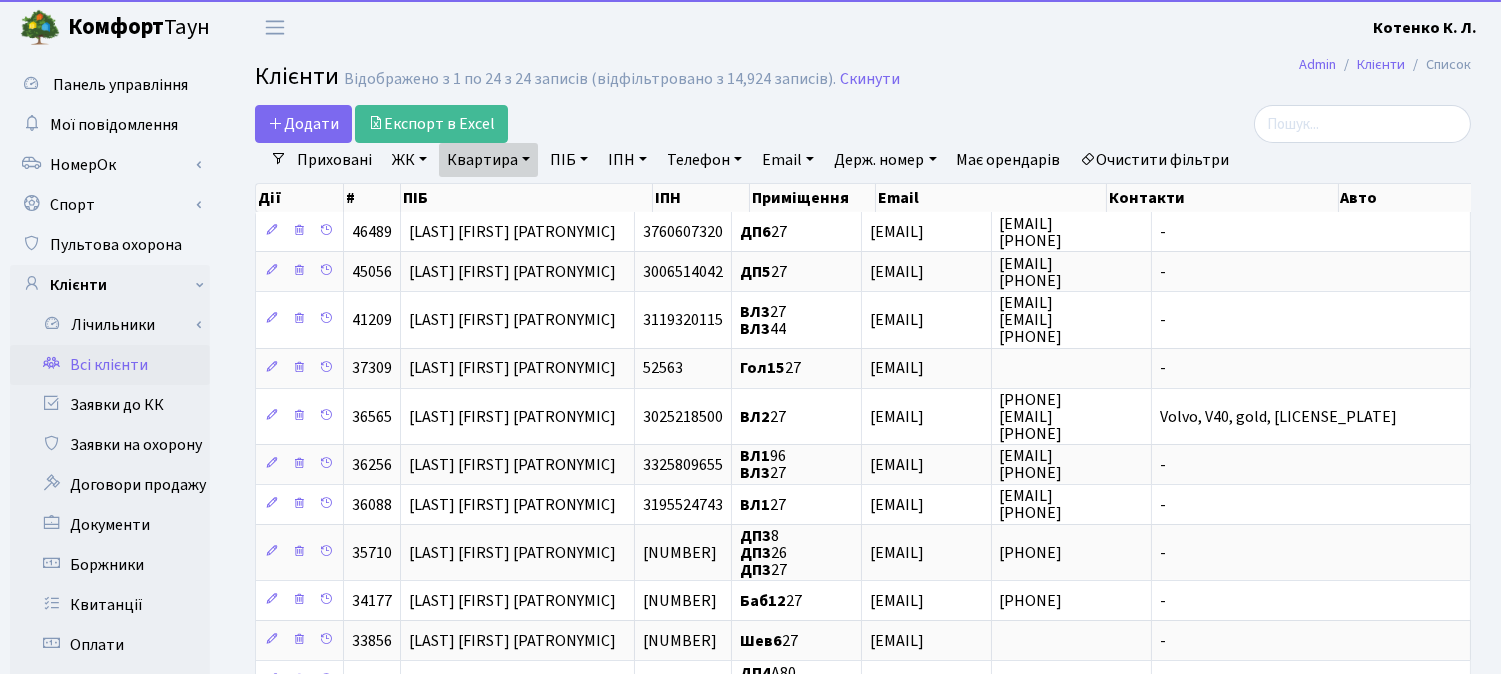 click on "Квартира" at bounding box center (488, 160) 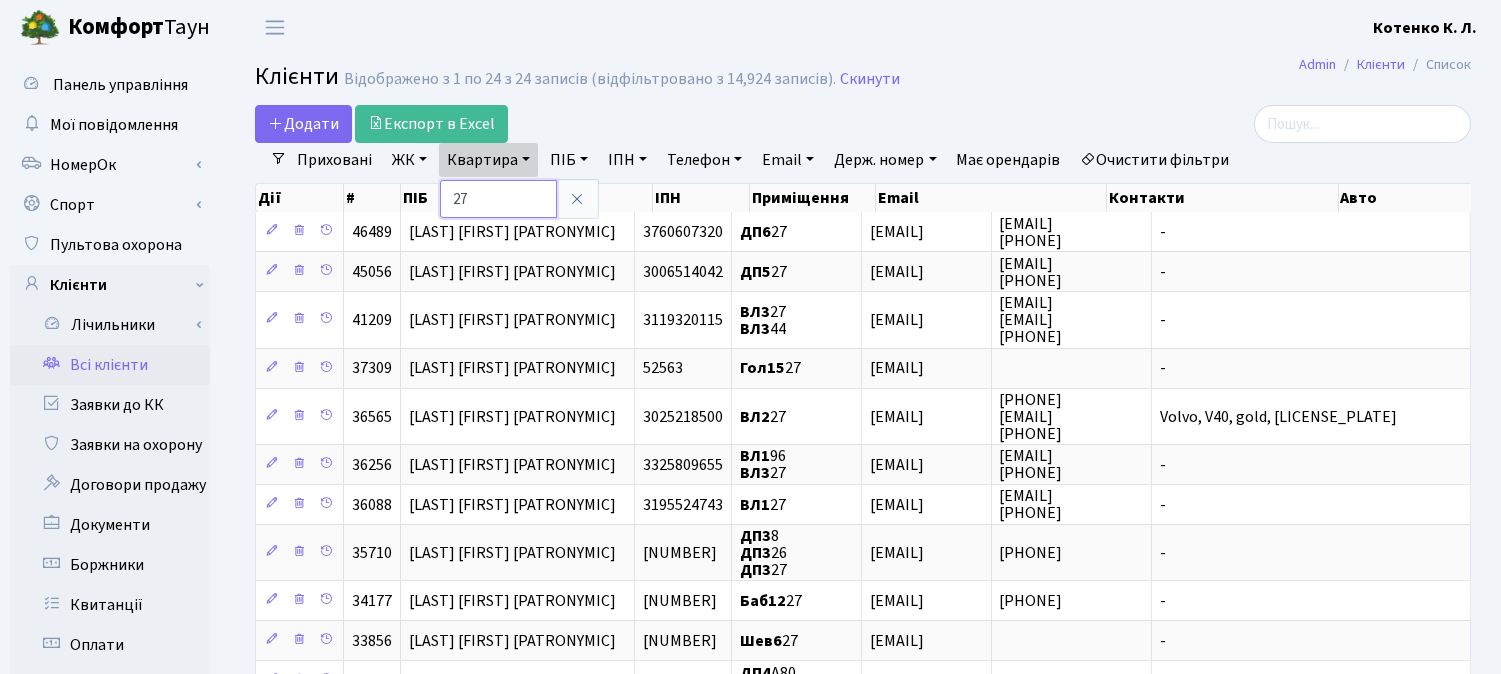 click on "27" at bounding box center [498, 199] 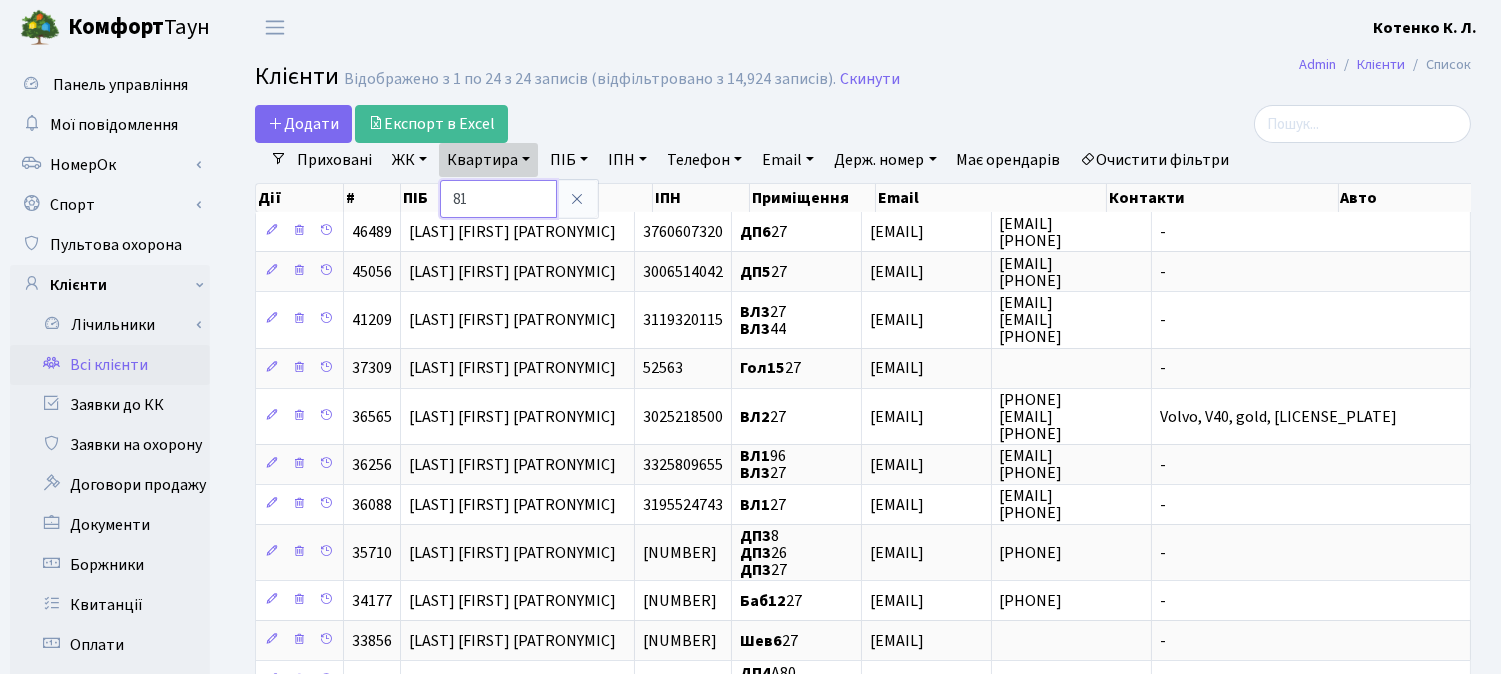 type on "81" 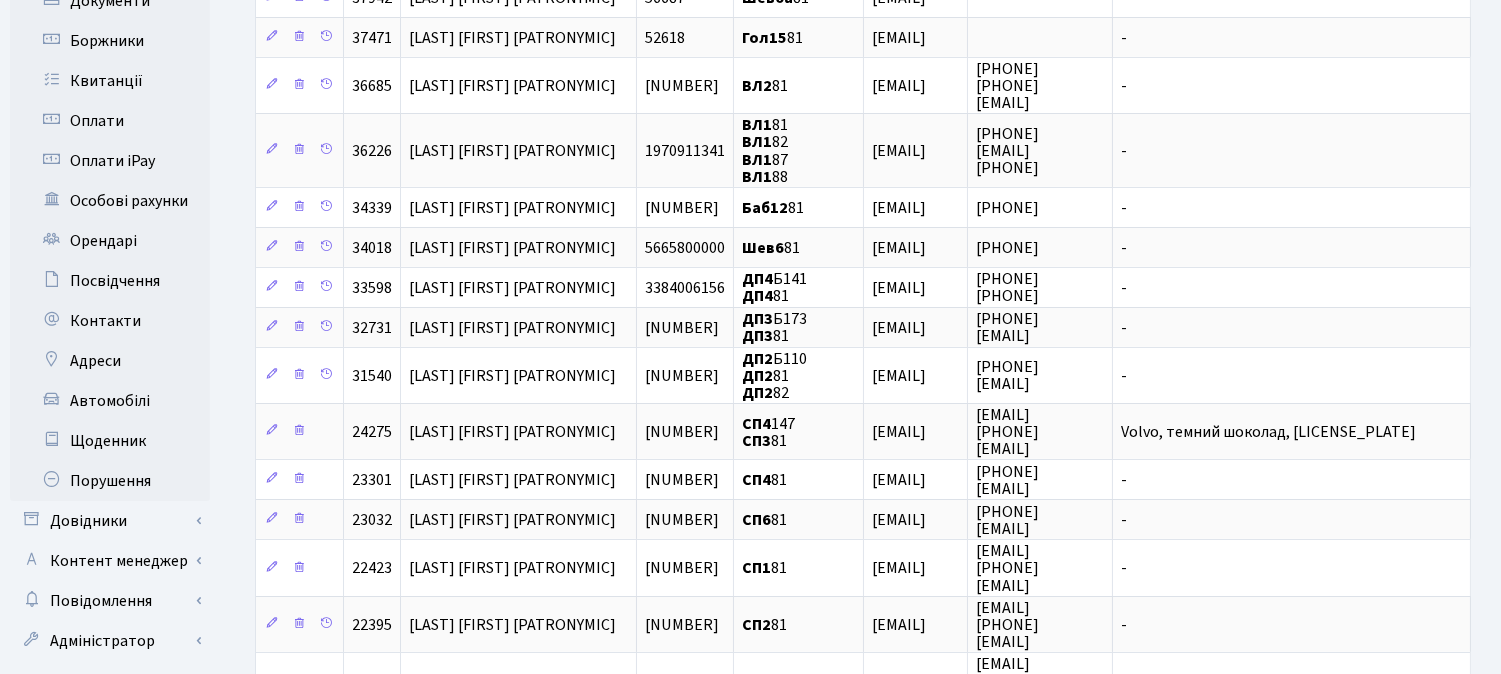 scroll, scrollTop: 555, scrollLeft: 0, axis: vertical 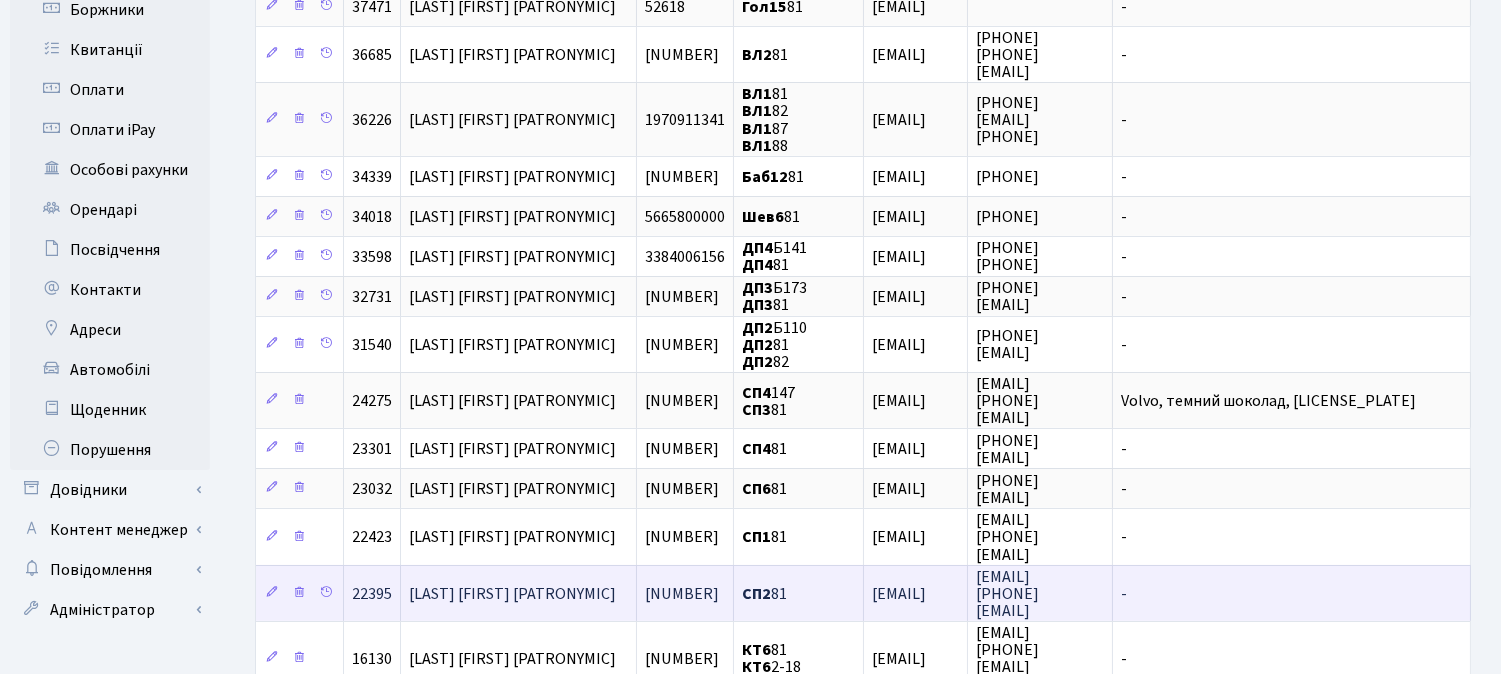click on "Абу-Фараш Юсеф Абдель-Рахман Мах…" at bounding box center [512, 594] 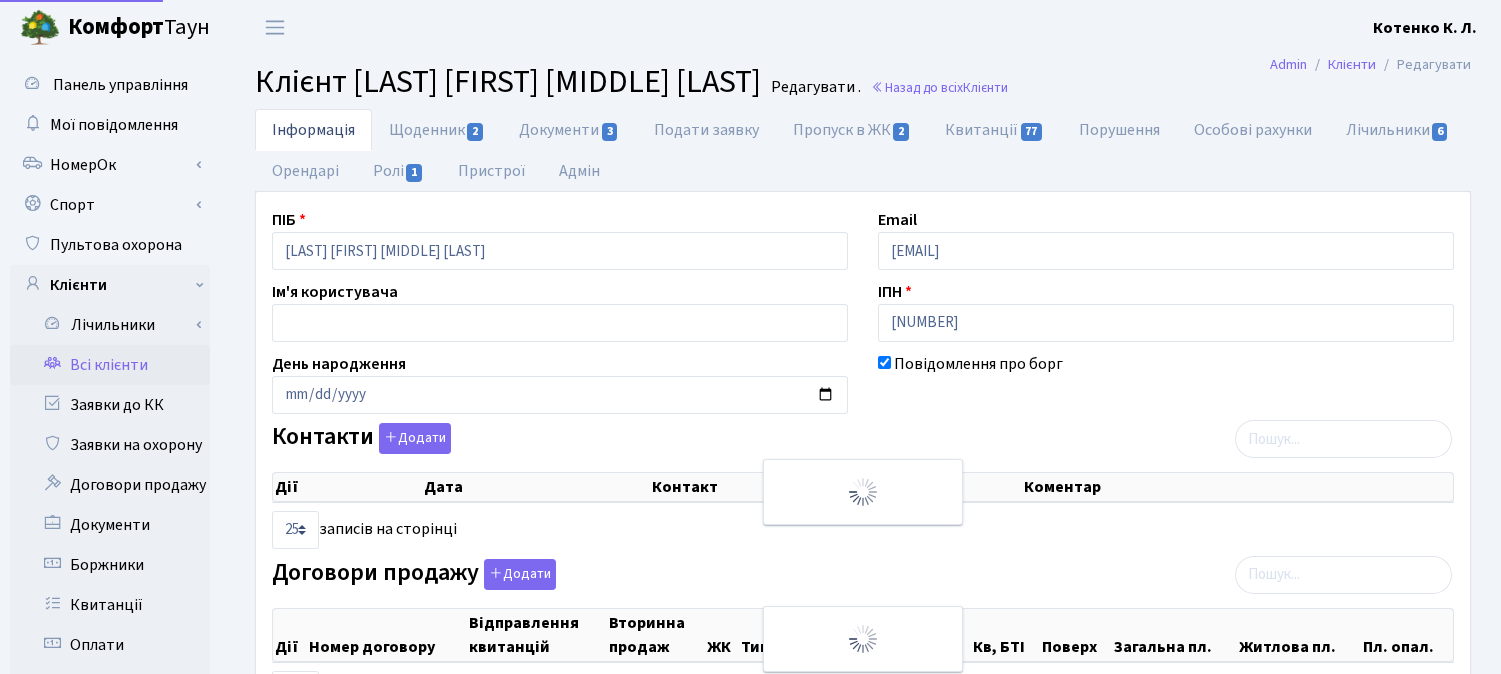 select on "25" 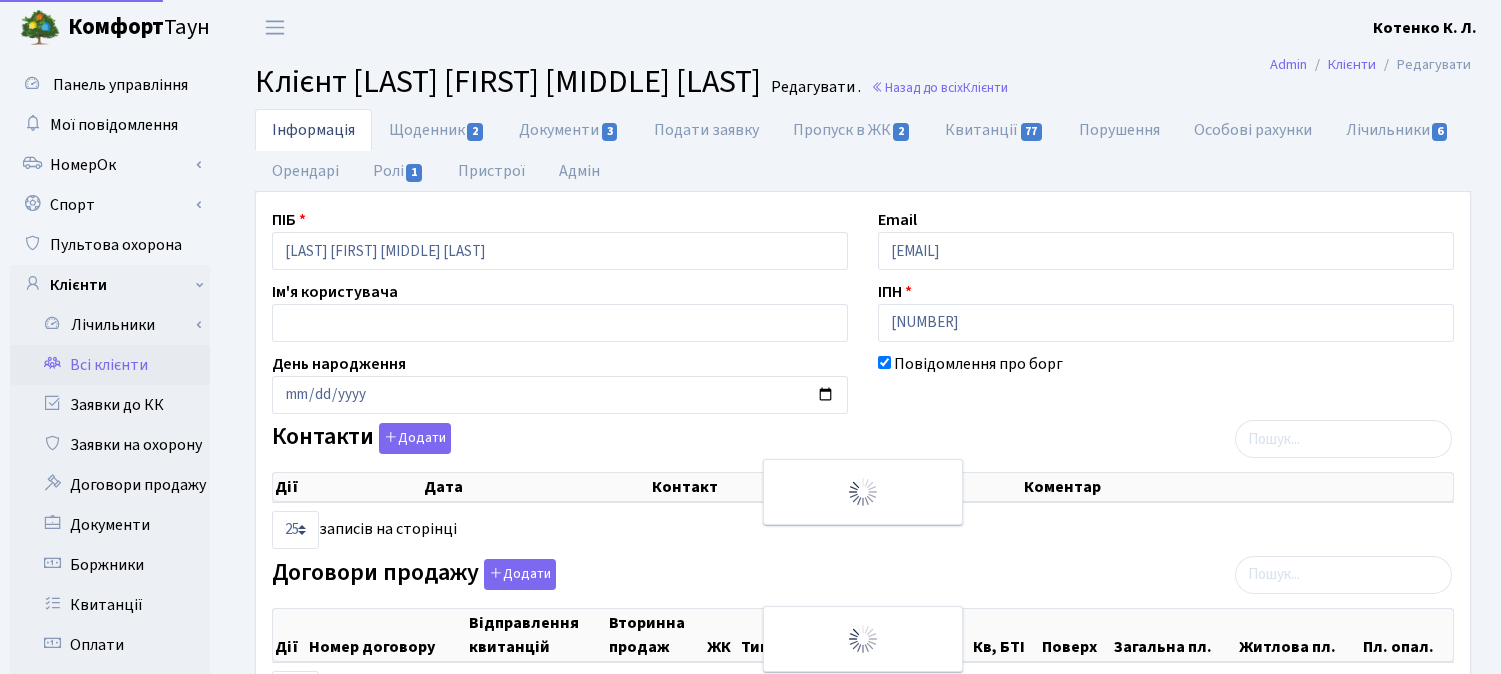 select on "25" 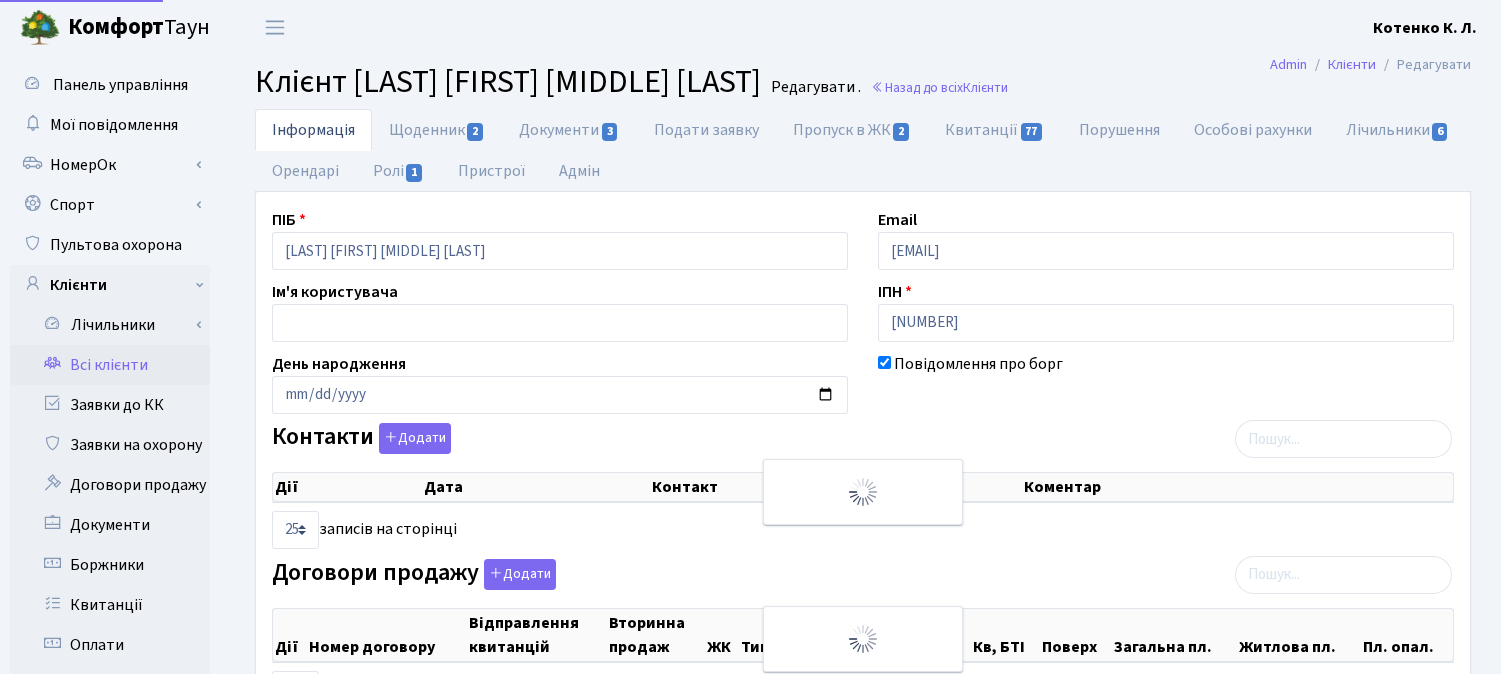 select on "25" 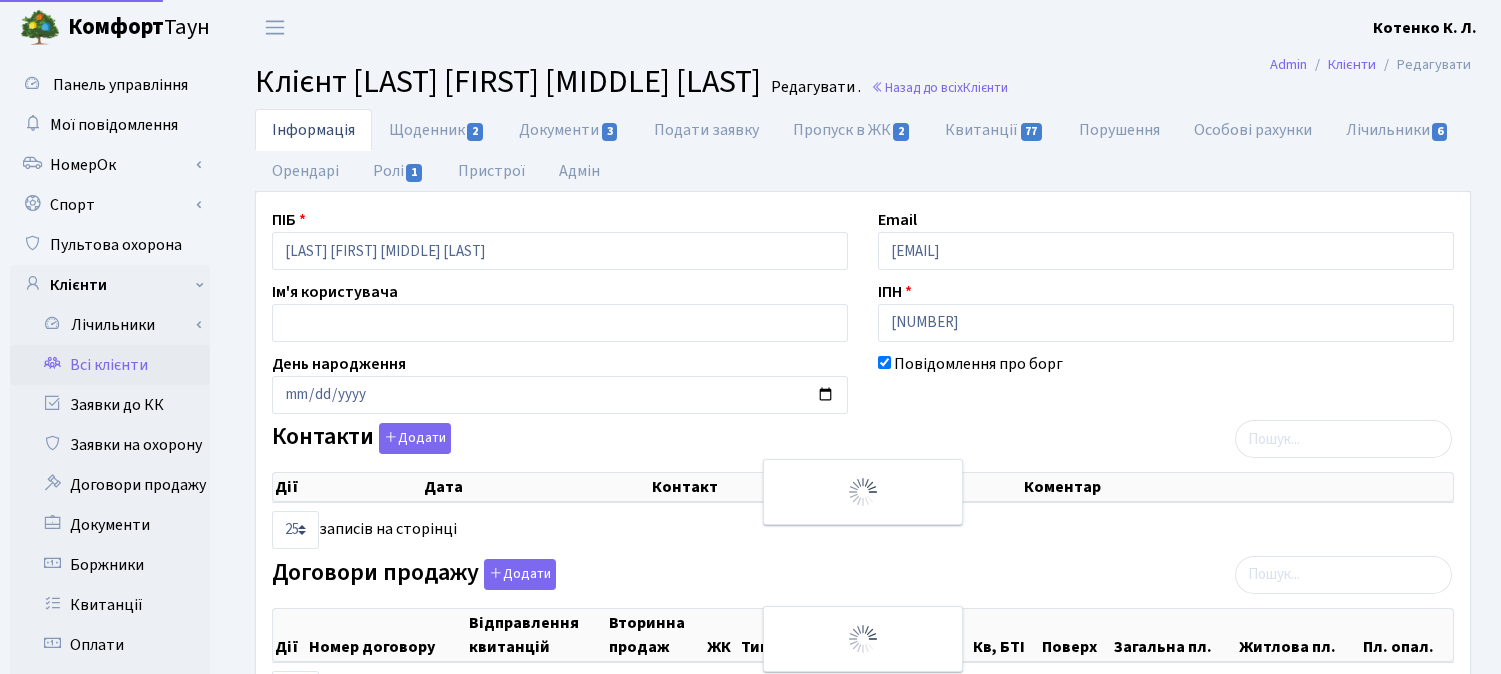 select on "25" 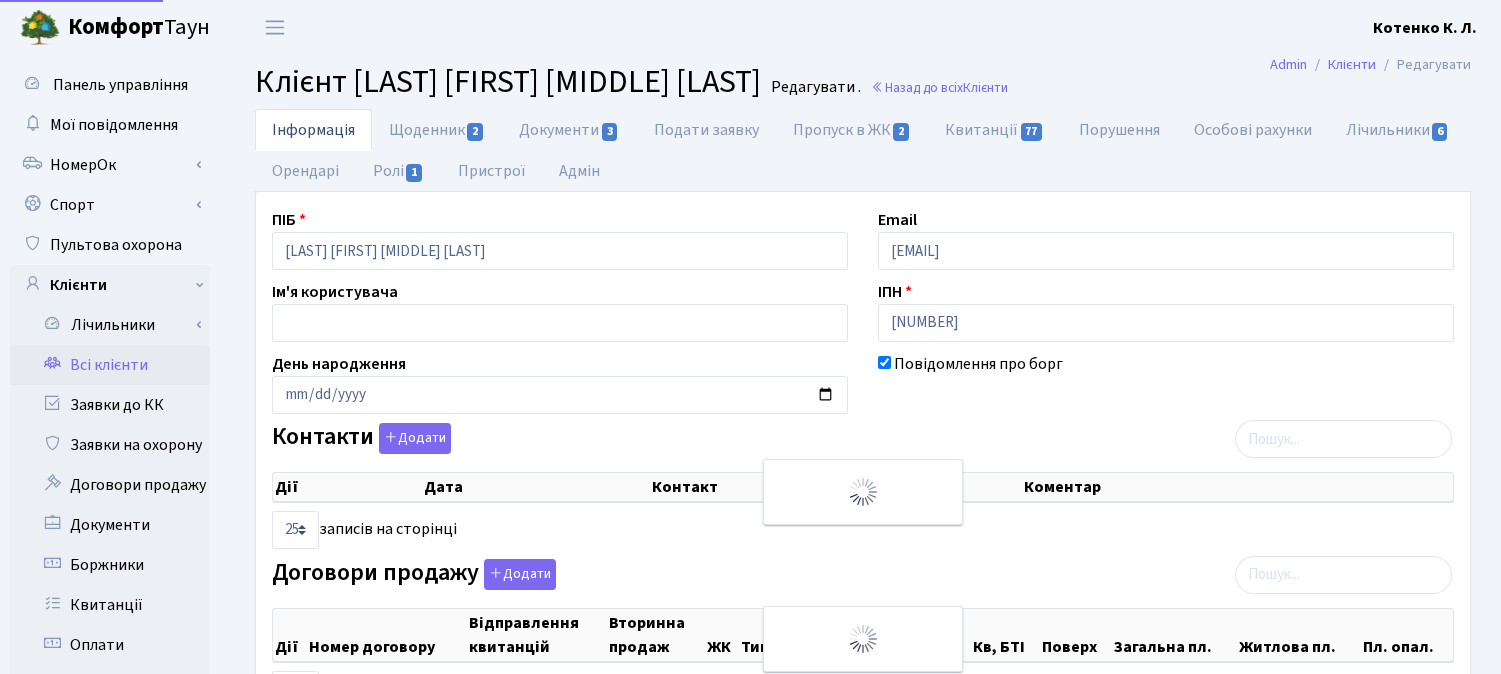 select on "25" 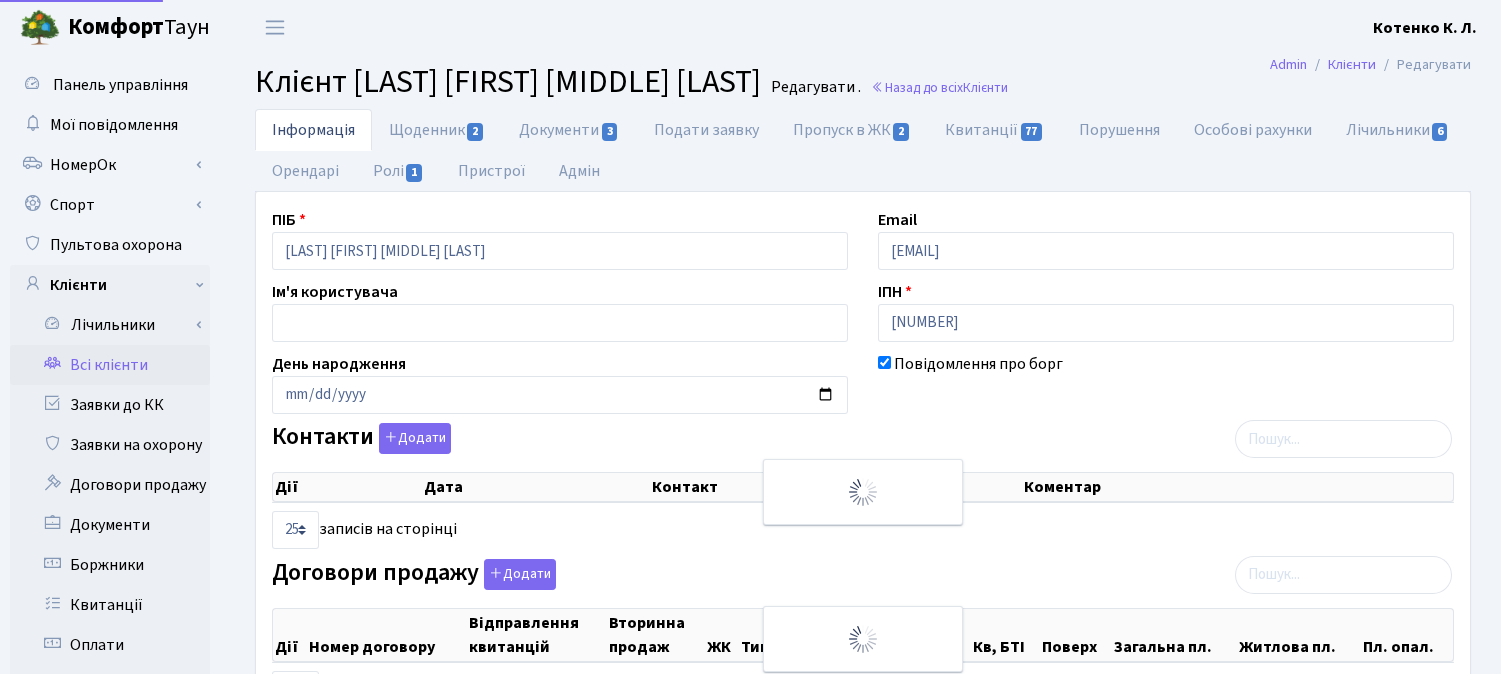 scroll, scrollTop: 0, scrollLeft: 0, axis: both 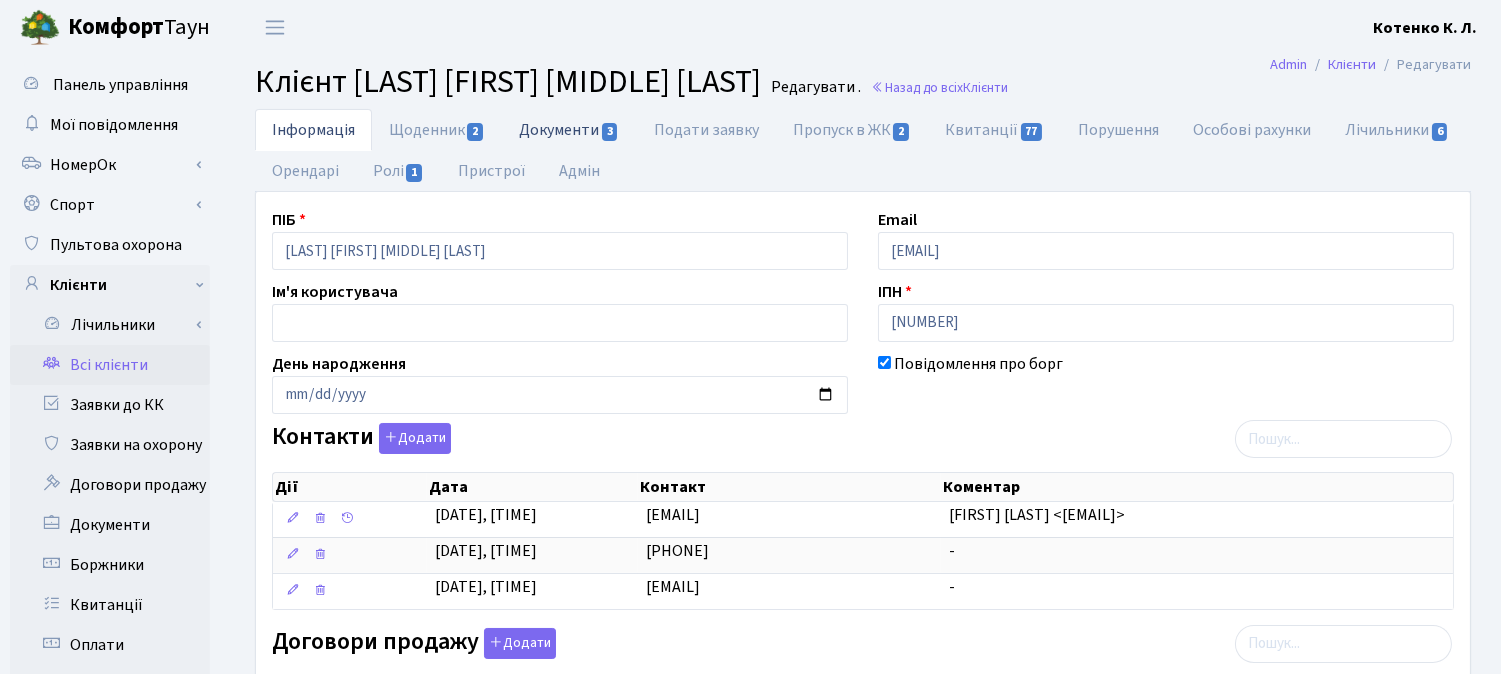 click on "Документи  3" at bounding box center (569, 129) 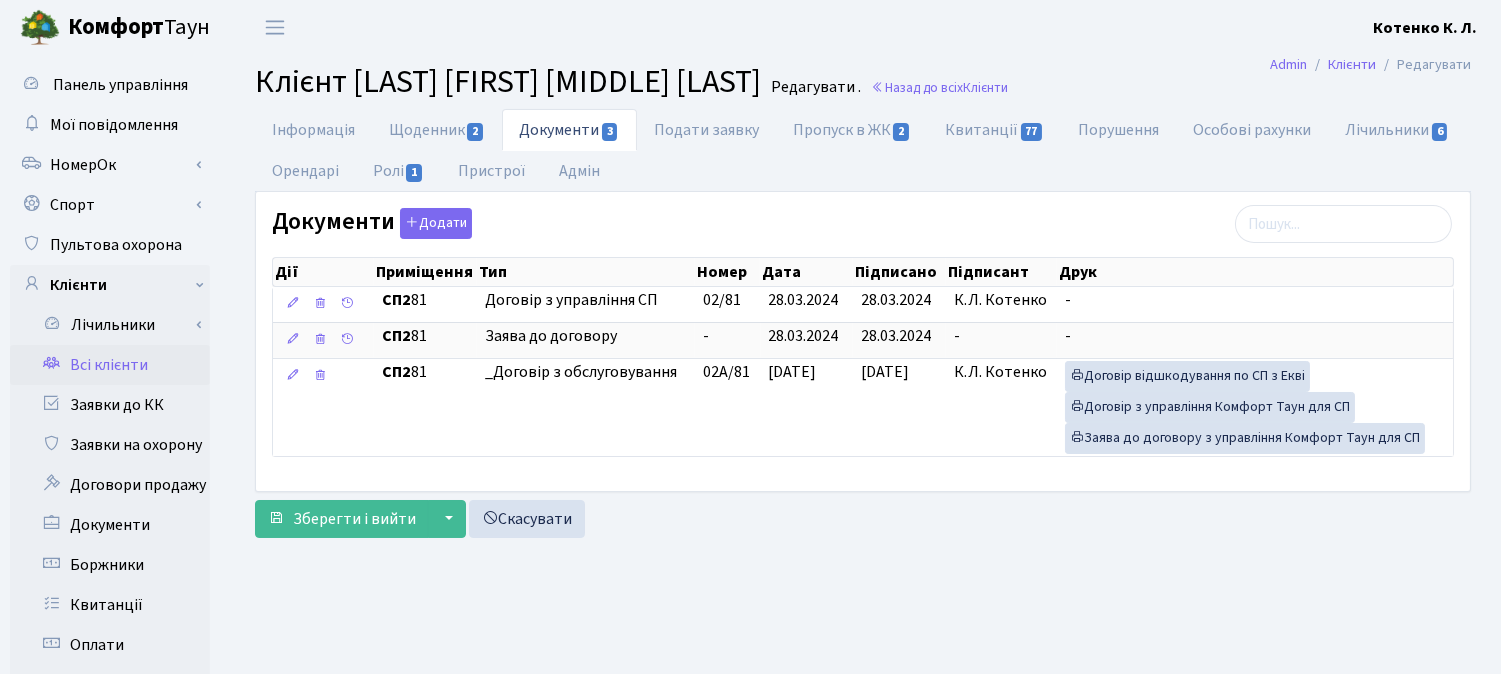 click on "Всі клієнти" at bounding box center [110, 365] 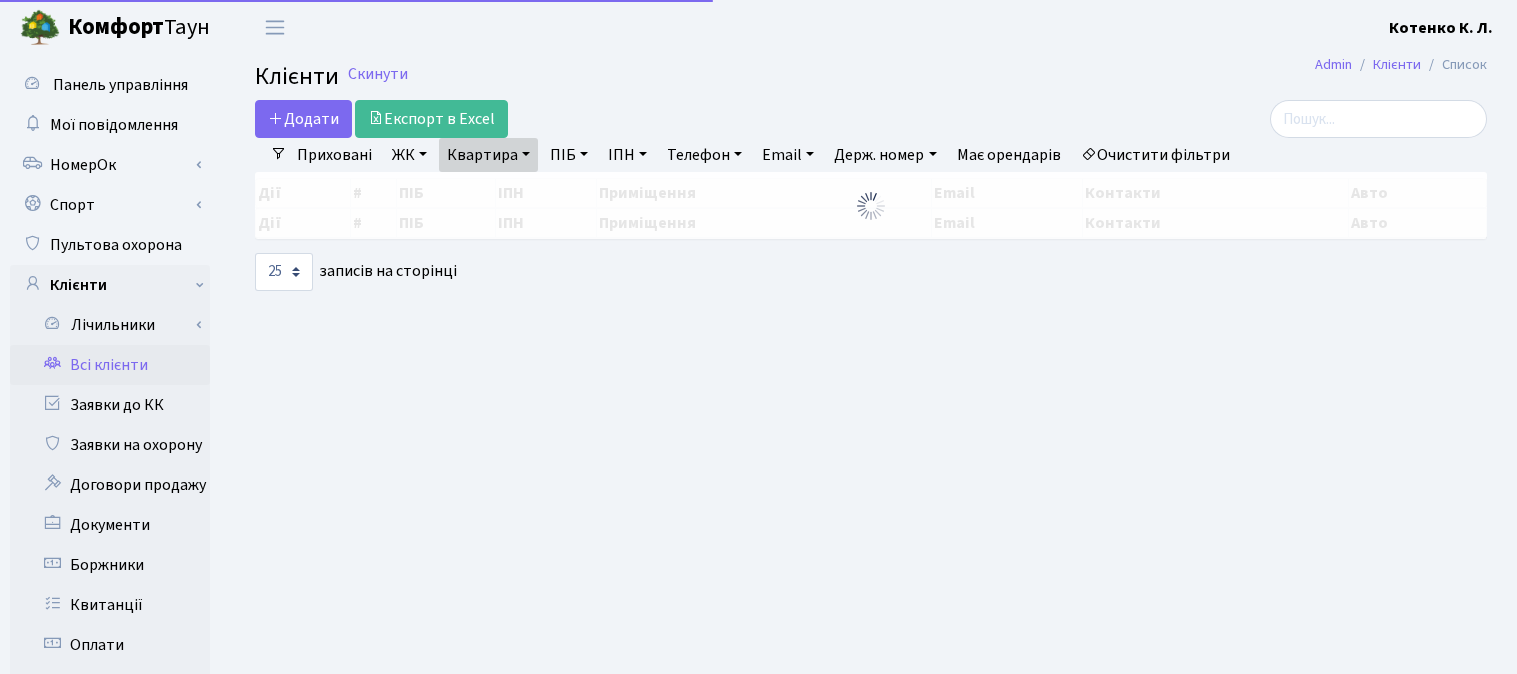 select on "25" 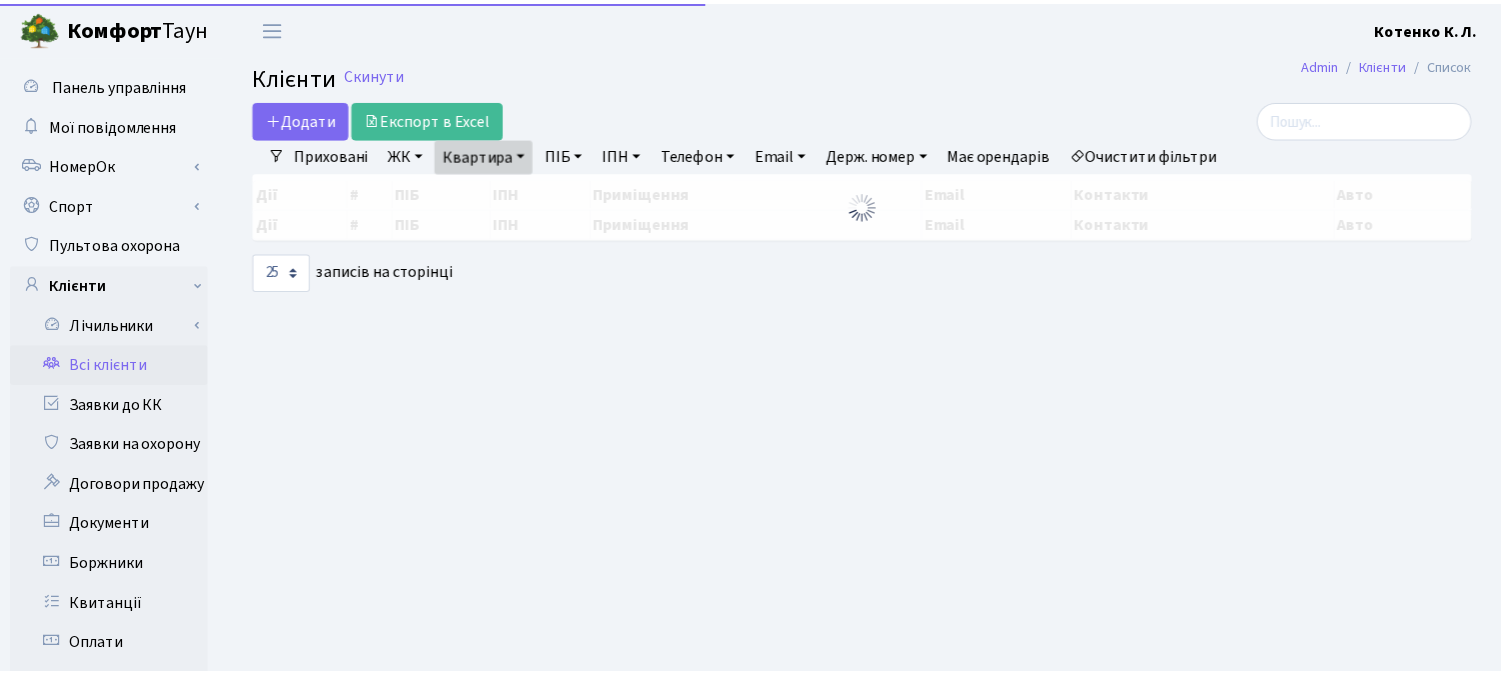 scroll, scrollTop: 0, scrollLeft: 0, axis: both 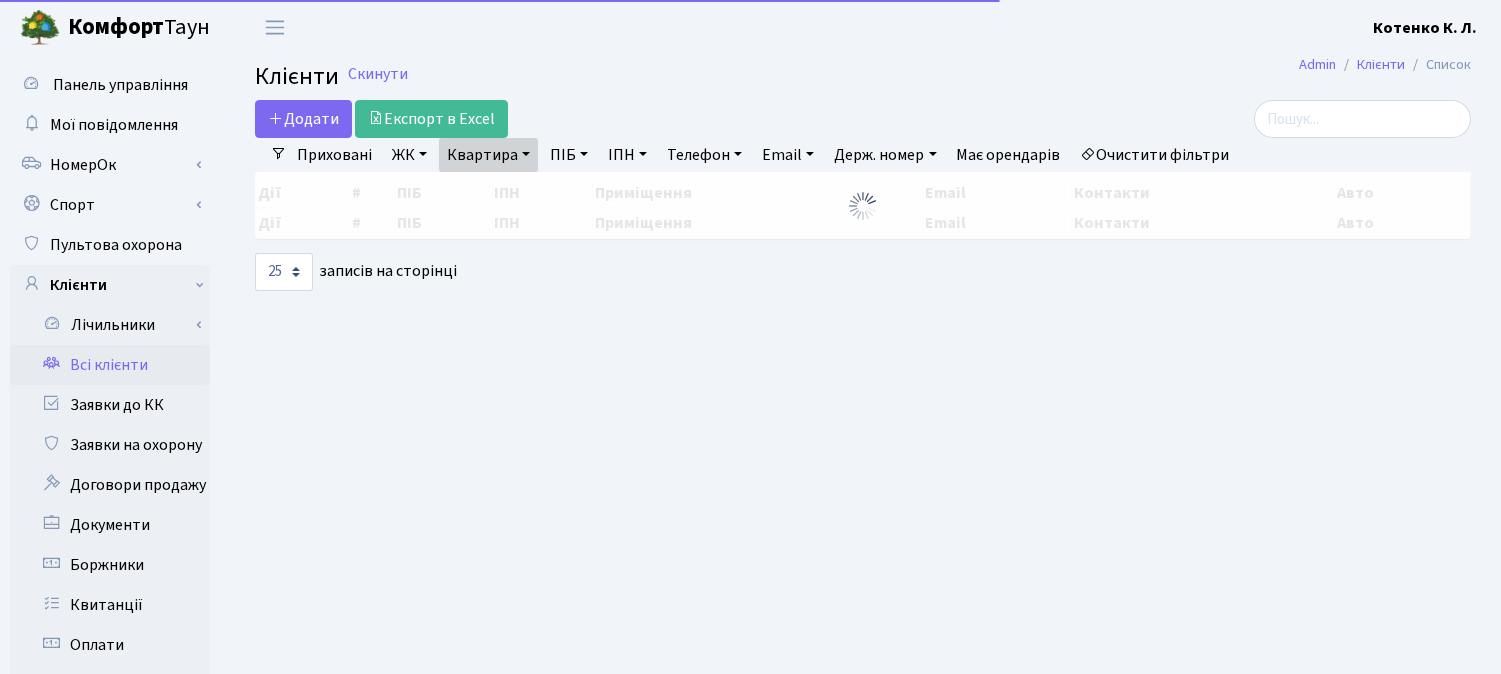 drag, startPoint x: 475, startPoint y: 161, endPoint x: 500, endPoint y: 182, distance: 32.649654 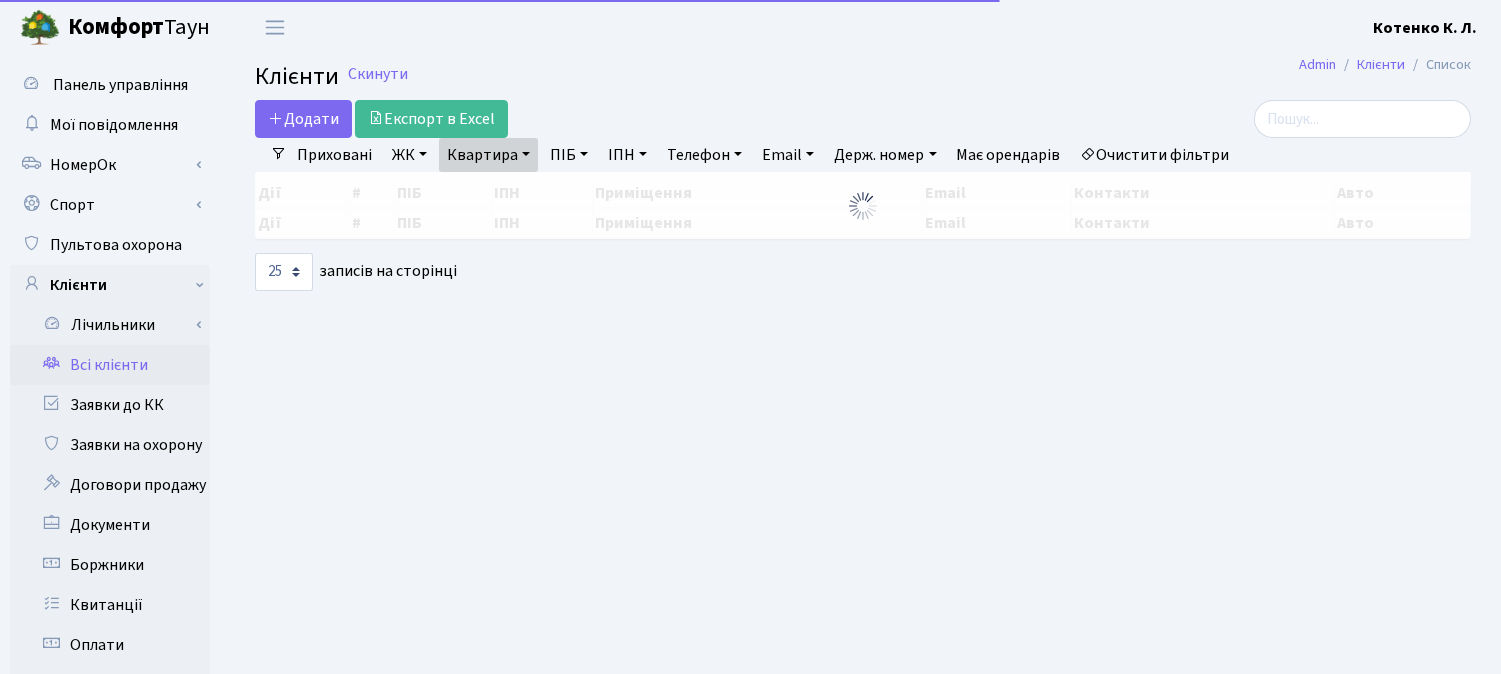 click on "Квартира" at bounding box center (488, 155) 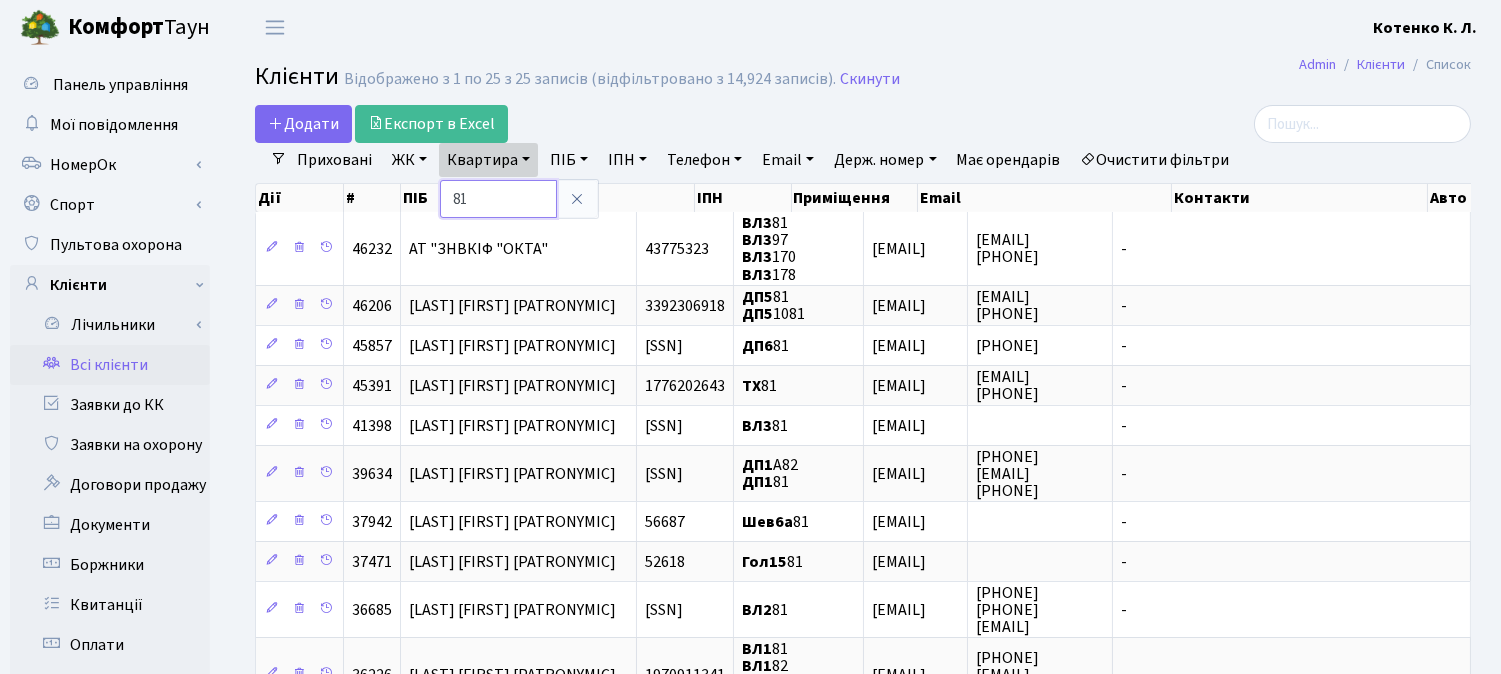 click on "81" at bounding box center (498, 199) 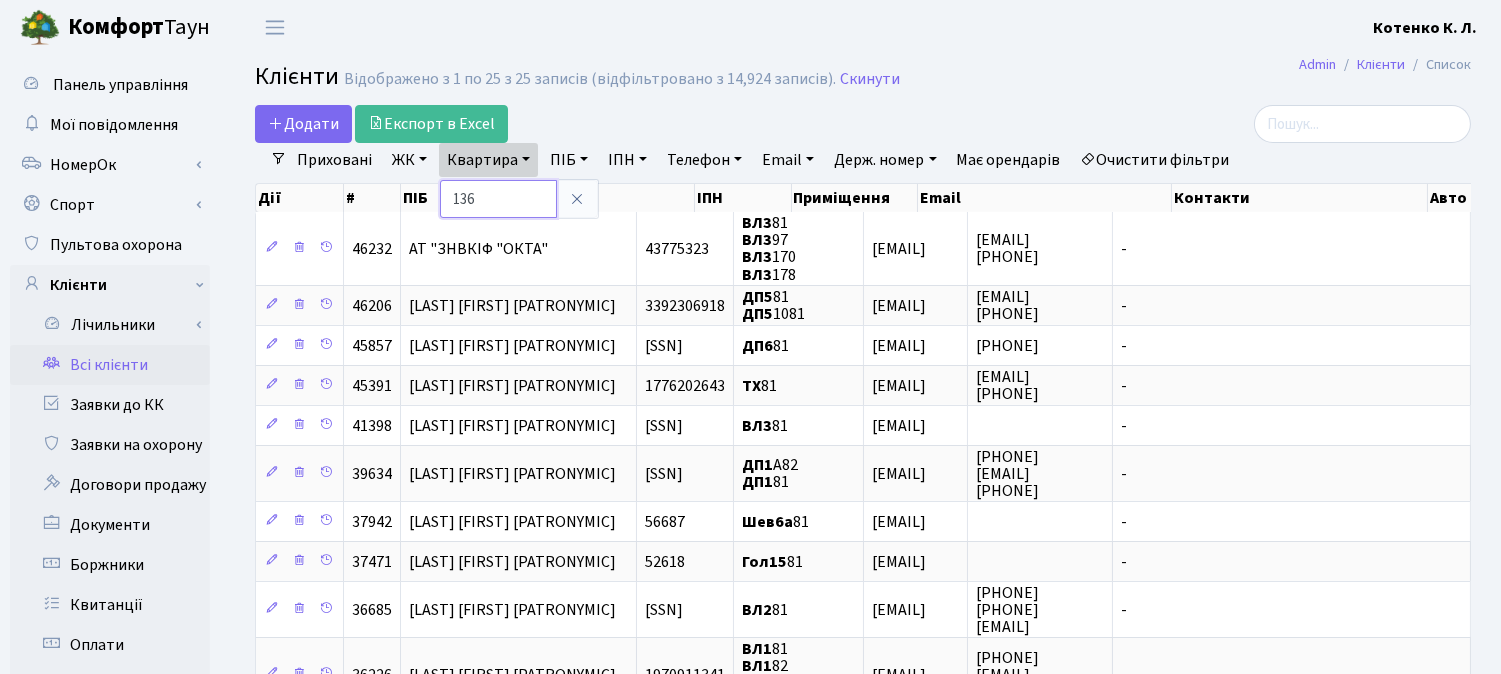 type on "136" 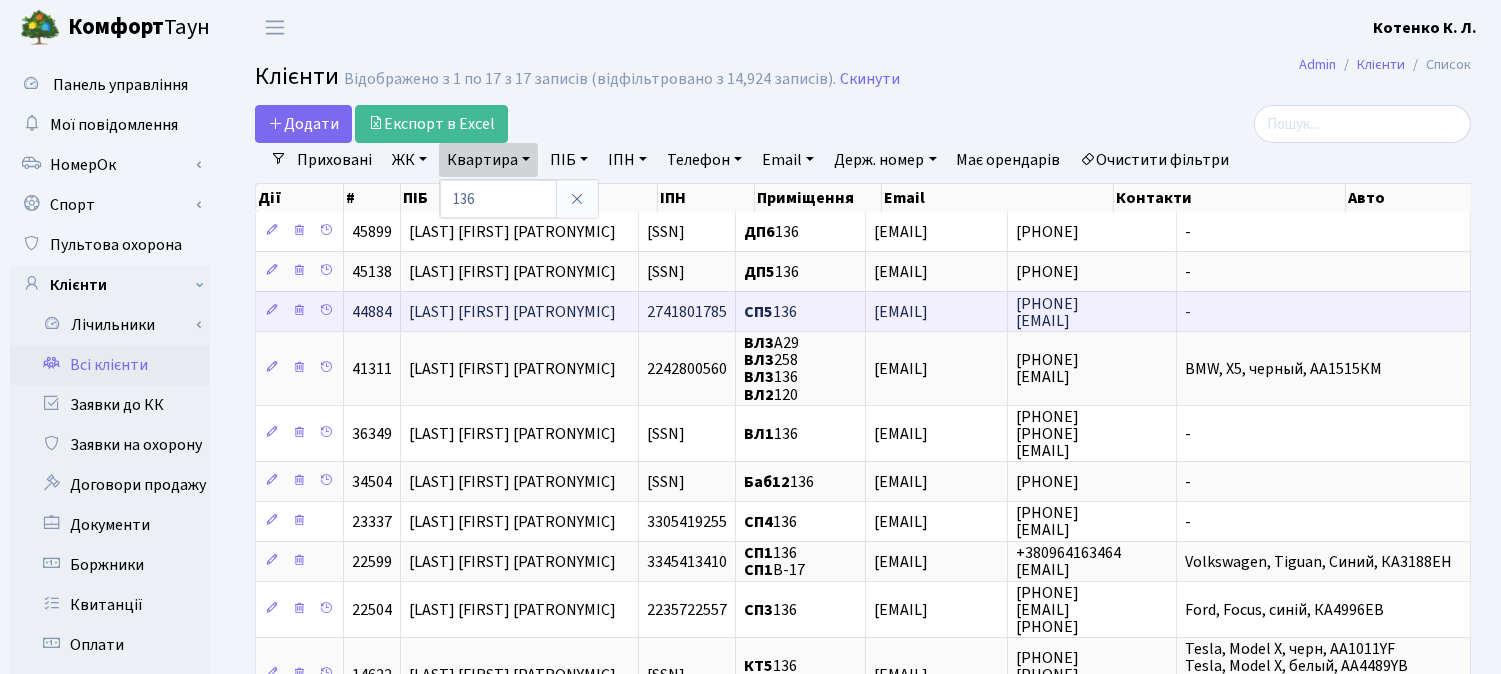 click on "[LAST] [FIRST] [PATRONYMIC]" at bounding box center (512, 312) 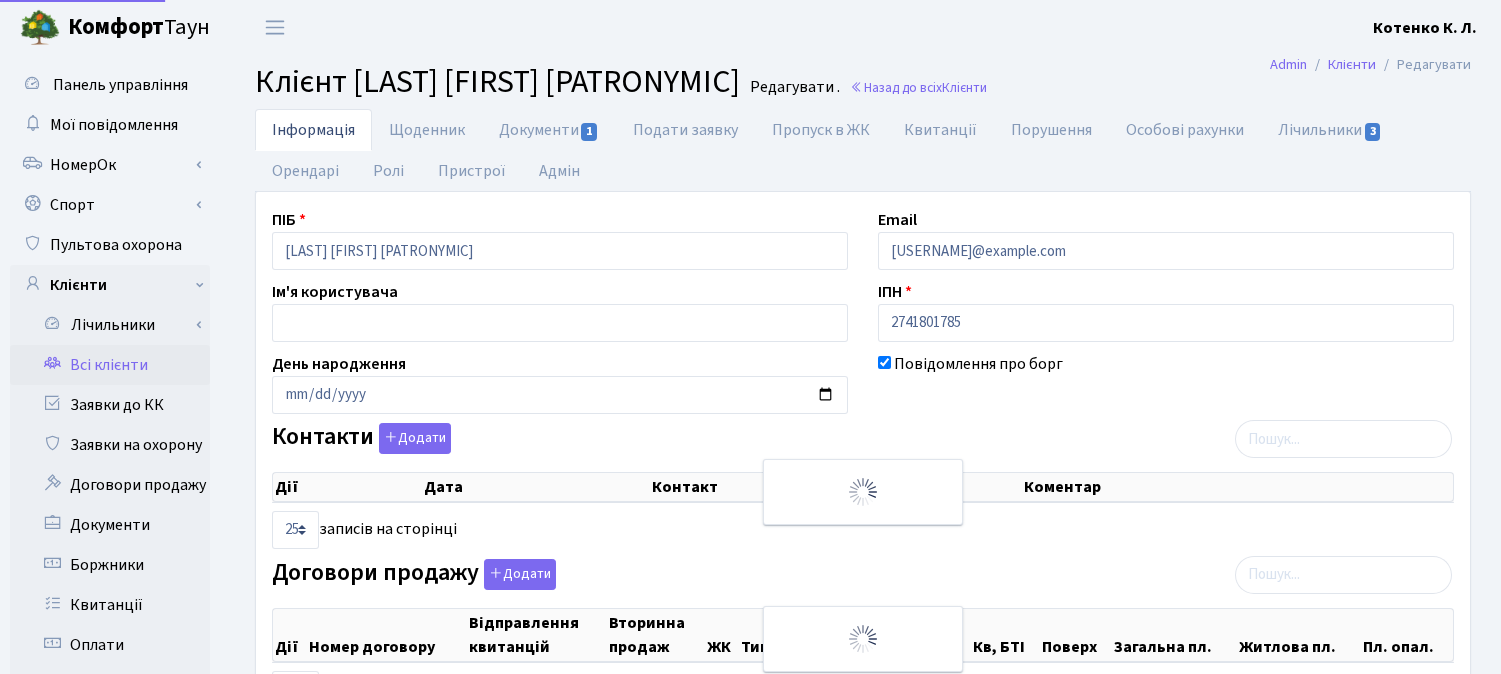 select on "25" 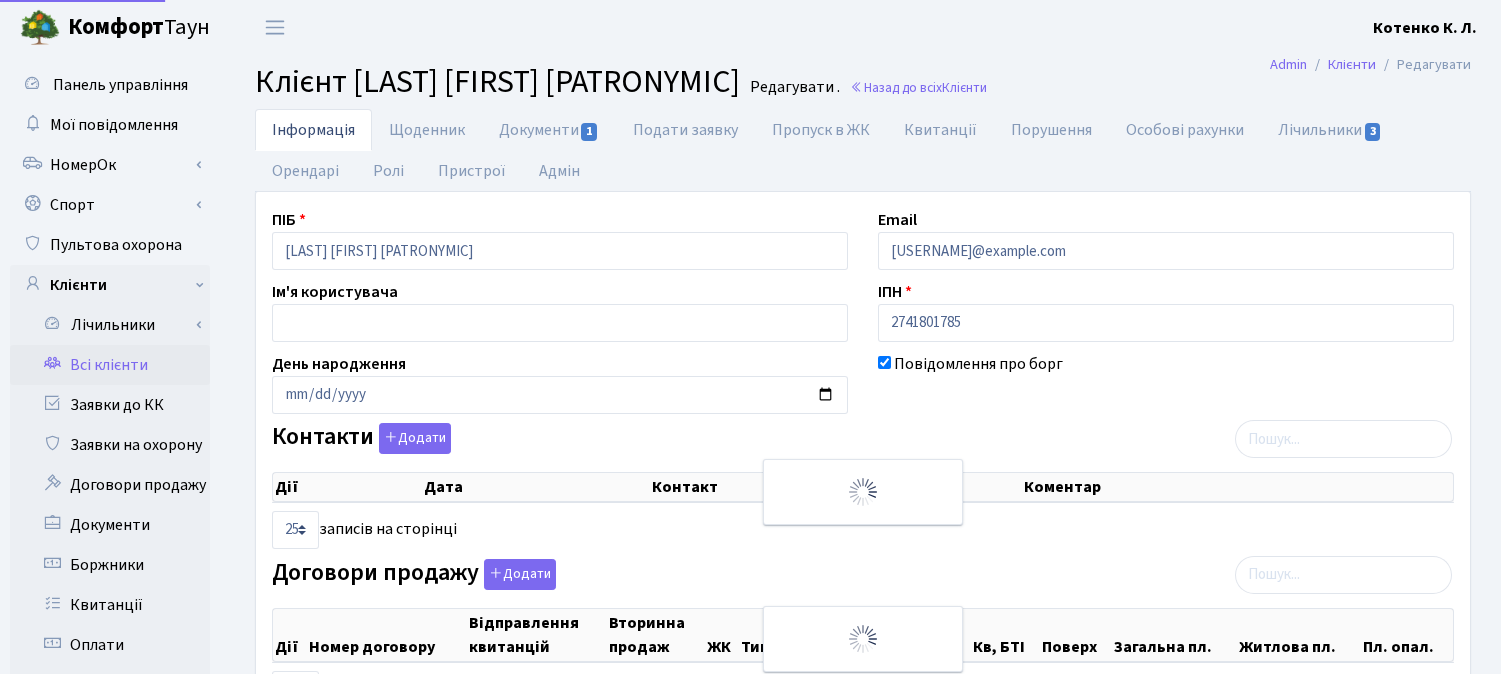 select on "25" 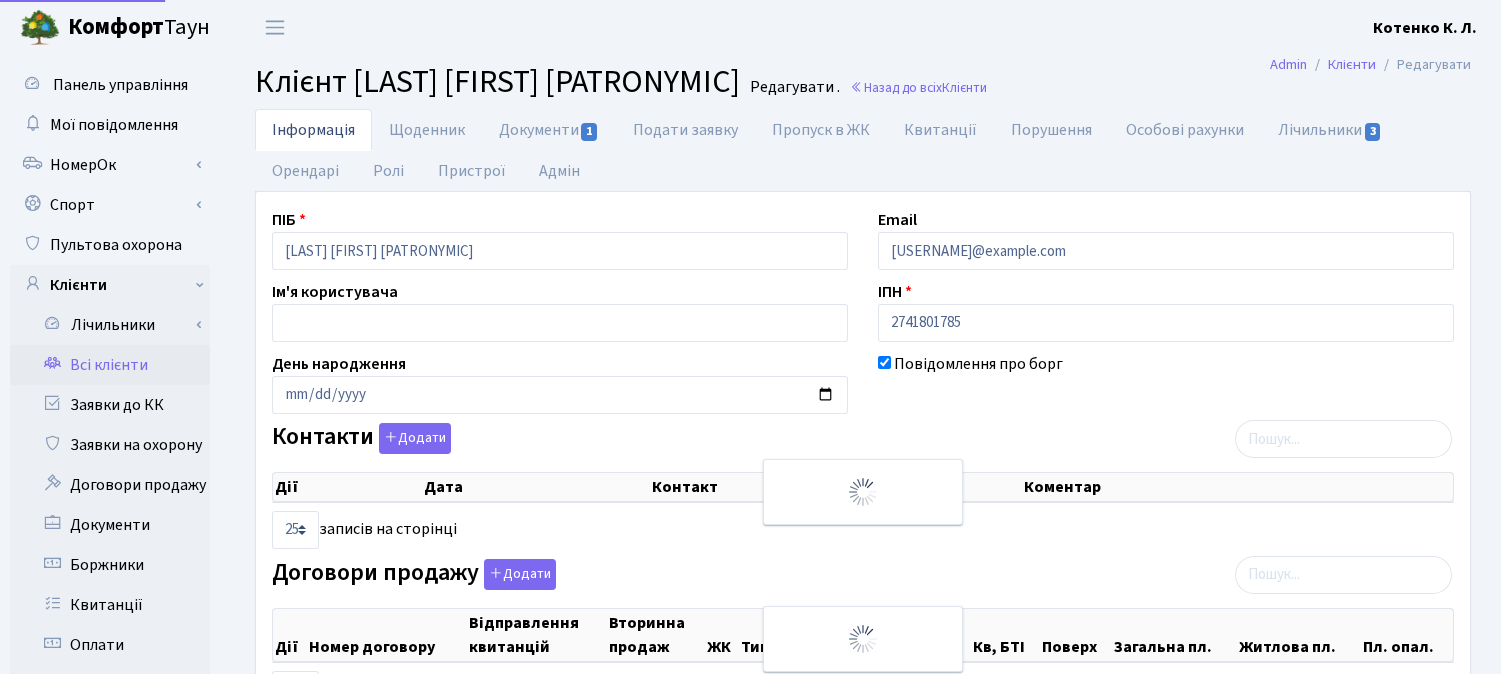select on "25" 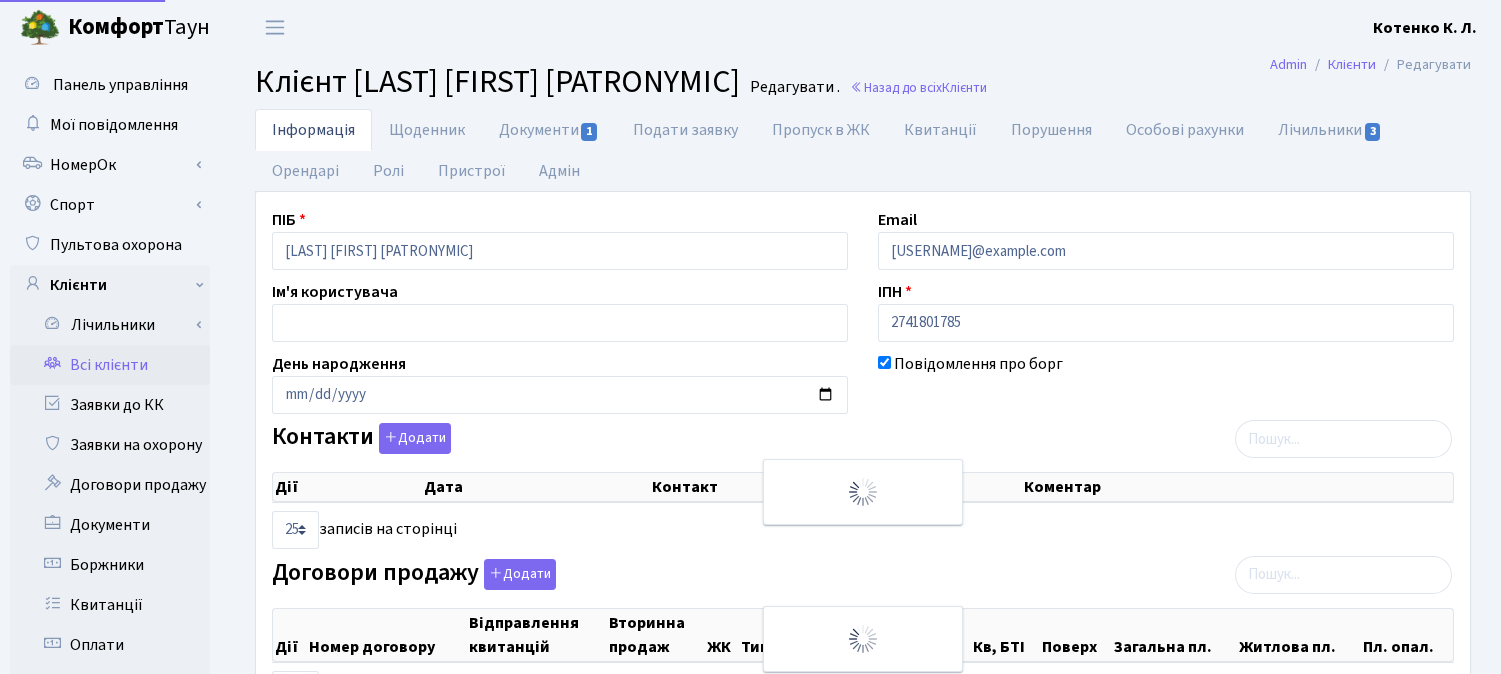 select on "25" 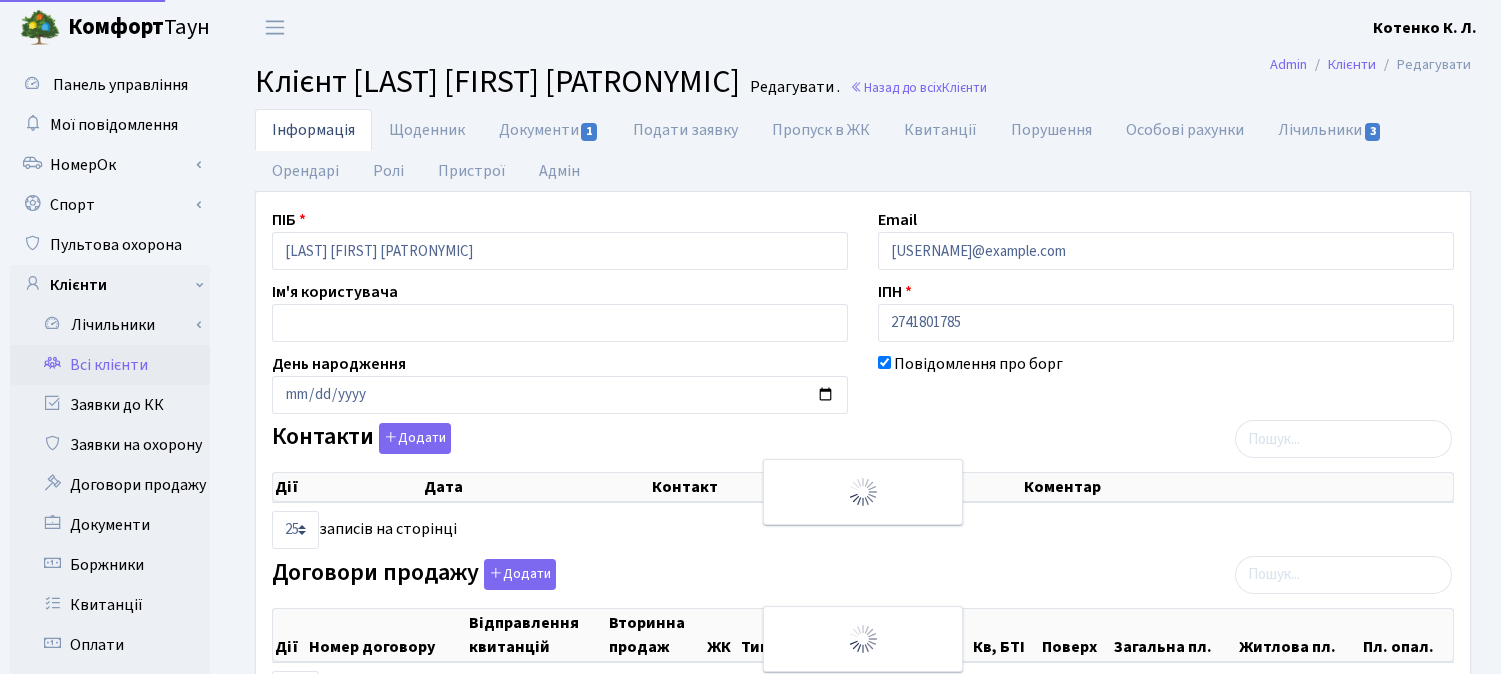 select on "25" 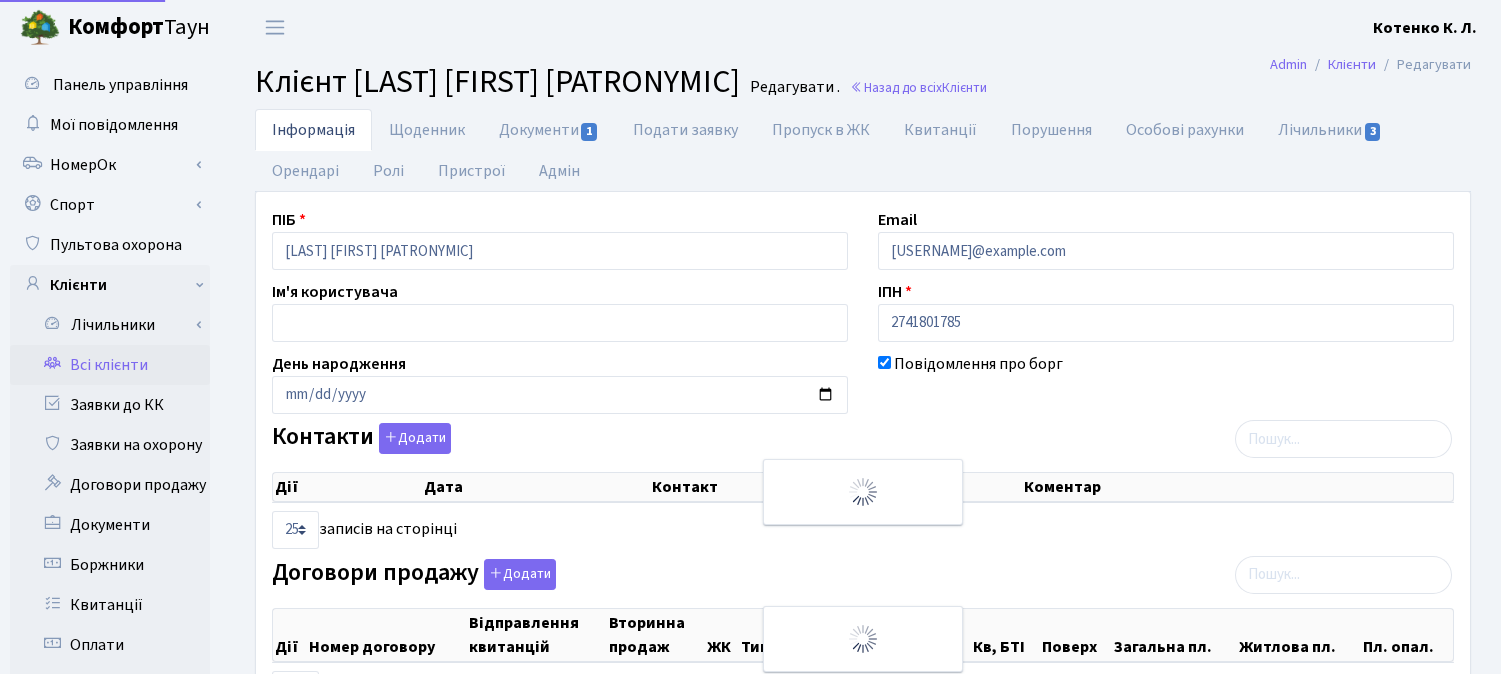 scroll, scrollTop: 0, scrollLeft: 0, axis: both 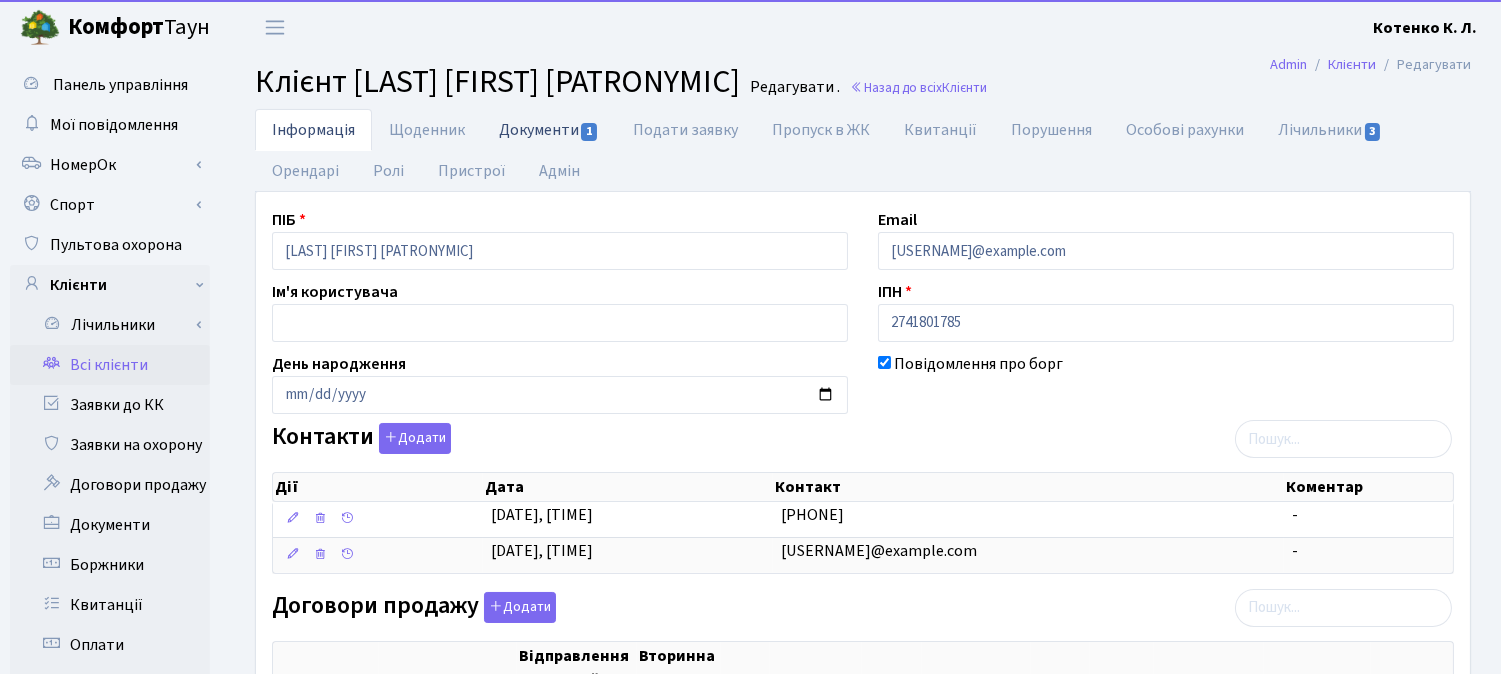 click on "Документи  1" at bounding box center [549, 129] 